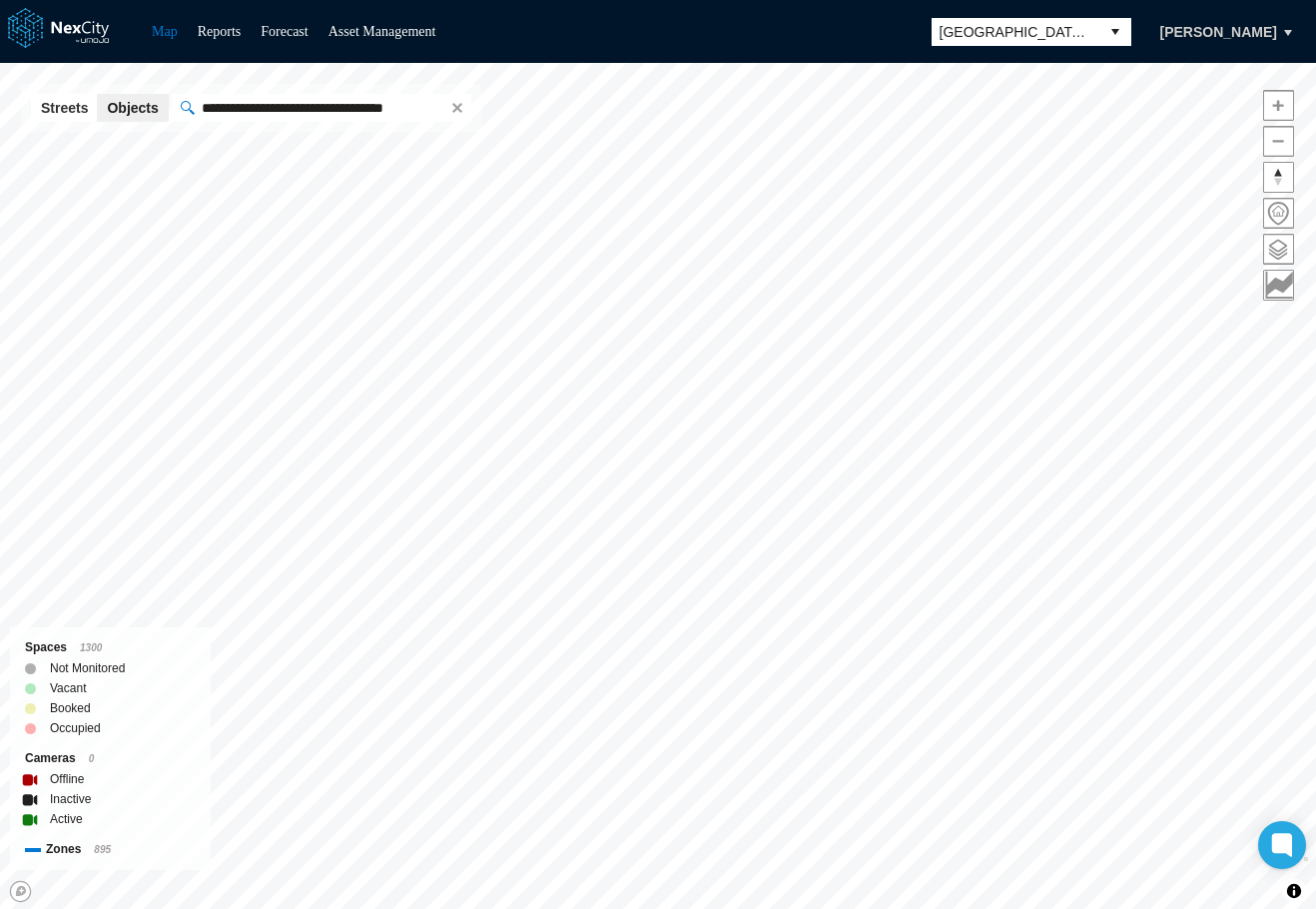 scroll, scrollTop: 0, scrollLeft: 0, axis: both 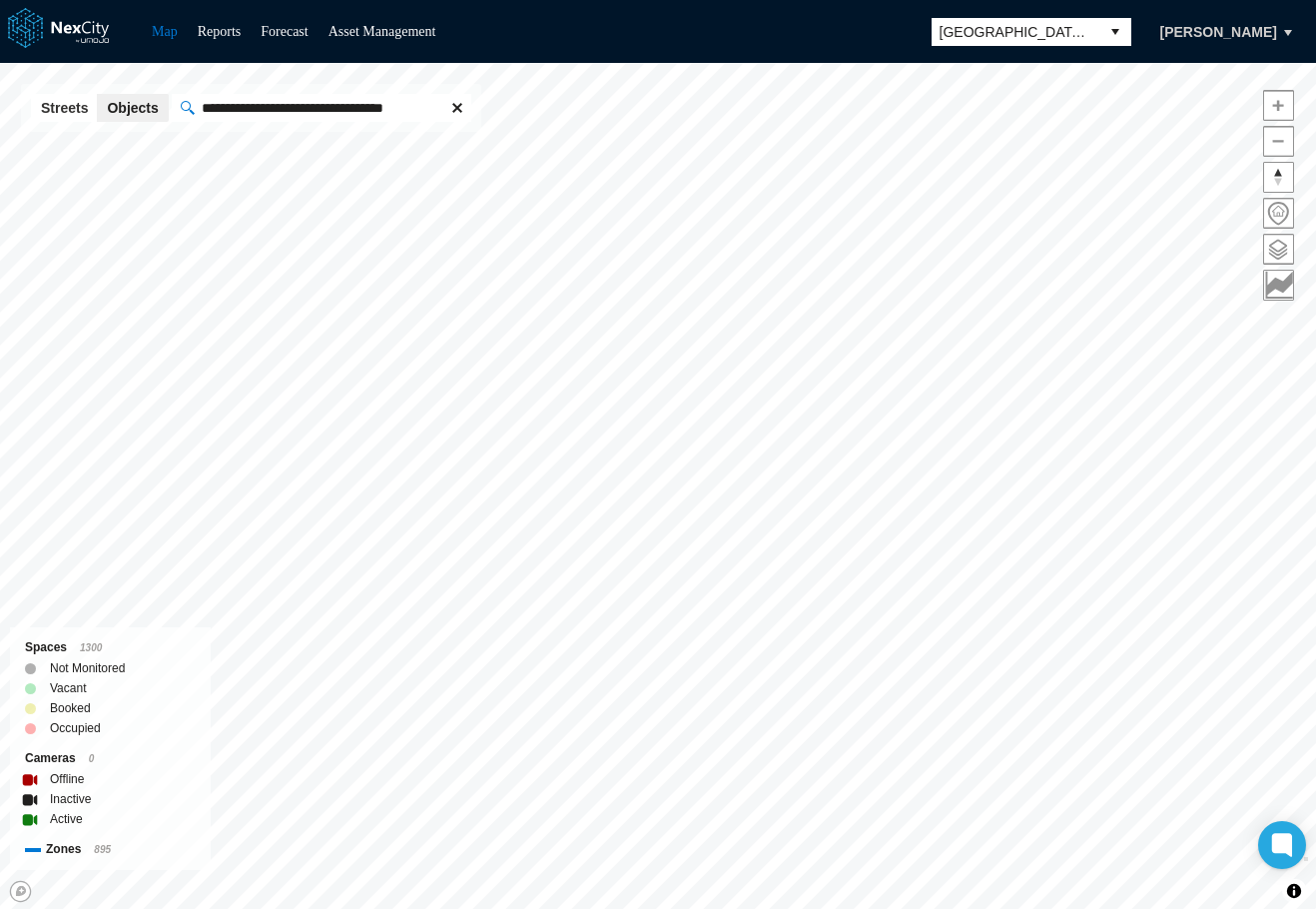click at bounding box center (457, 108) 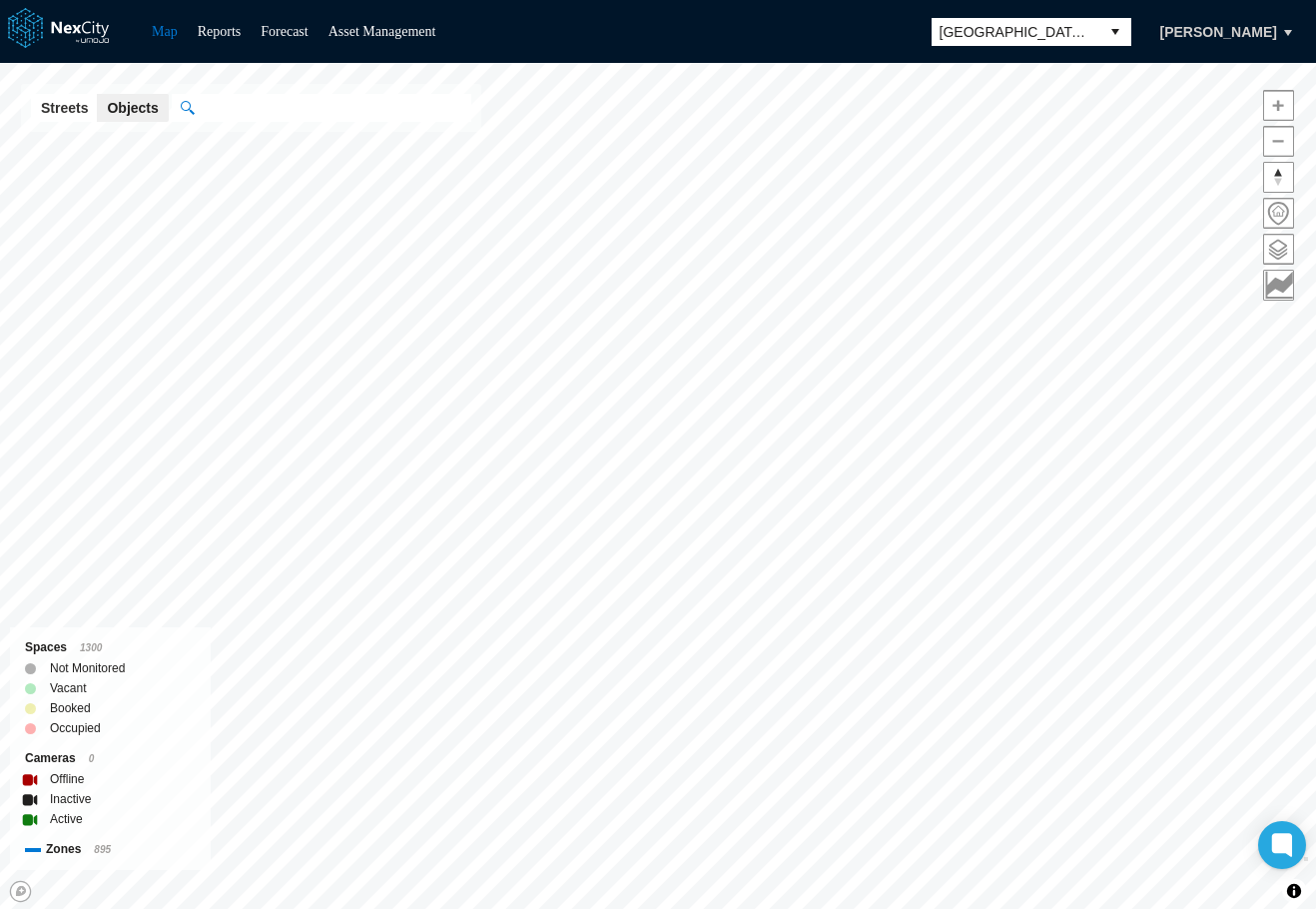 click at bounding box center (332, 108) 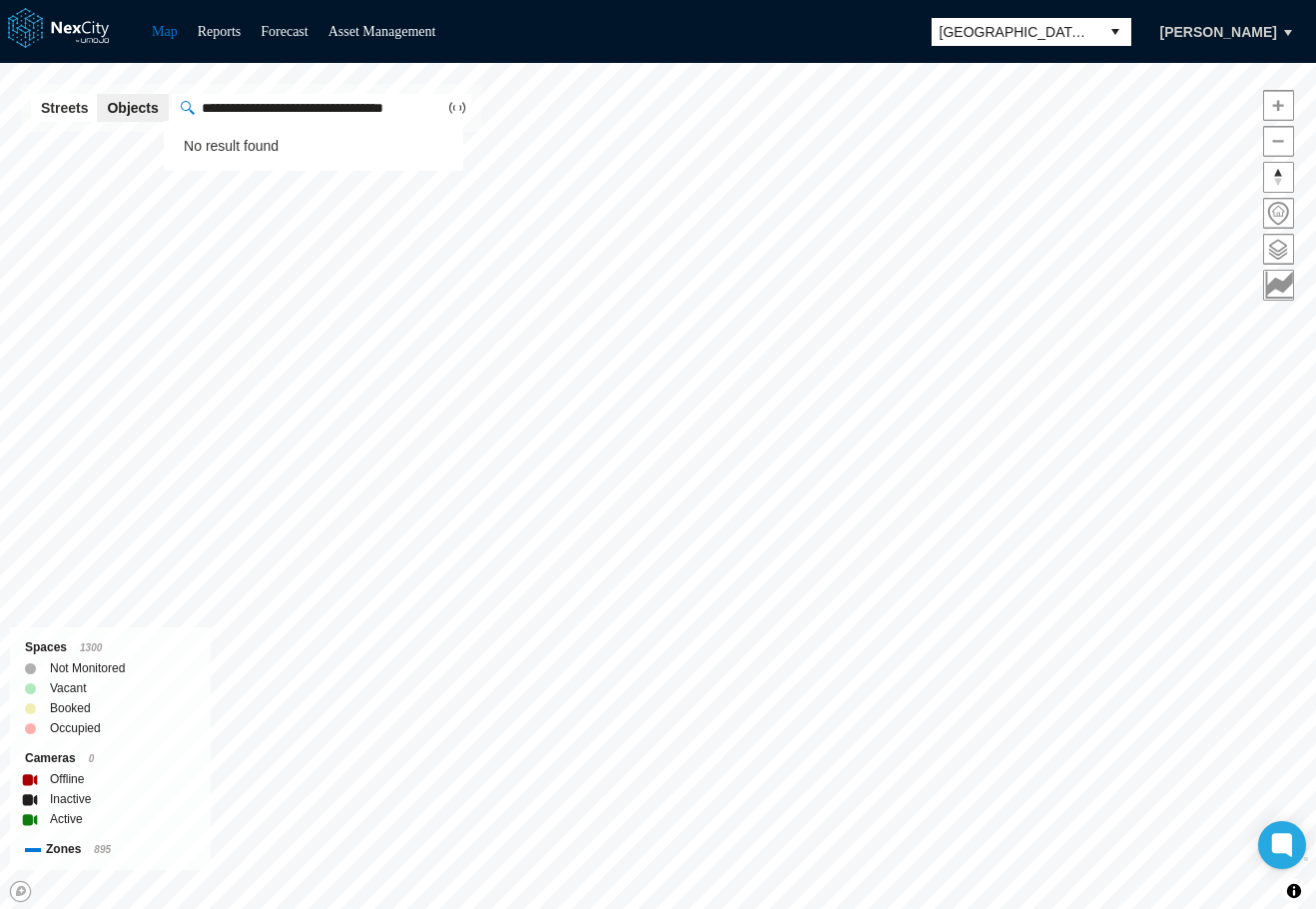 scroll, scrollTop: 0, scrollLeft: 38, axis: horizontal 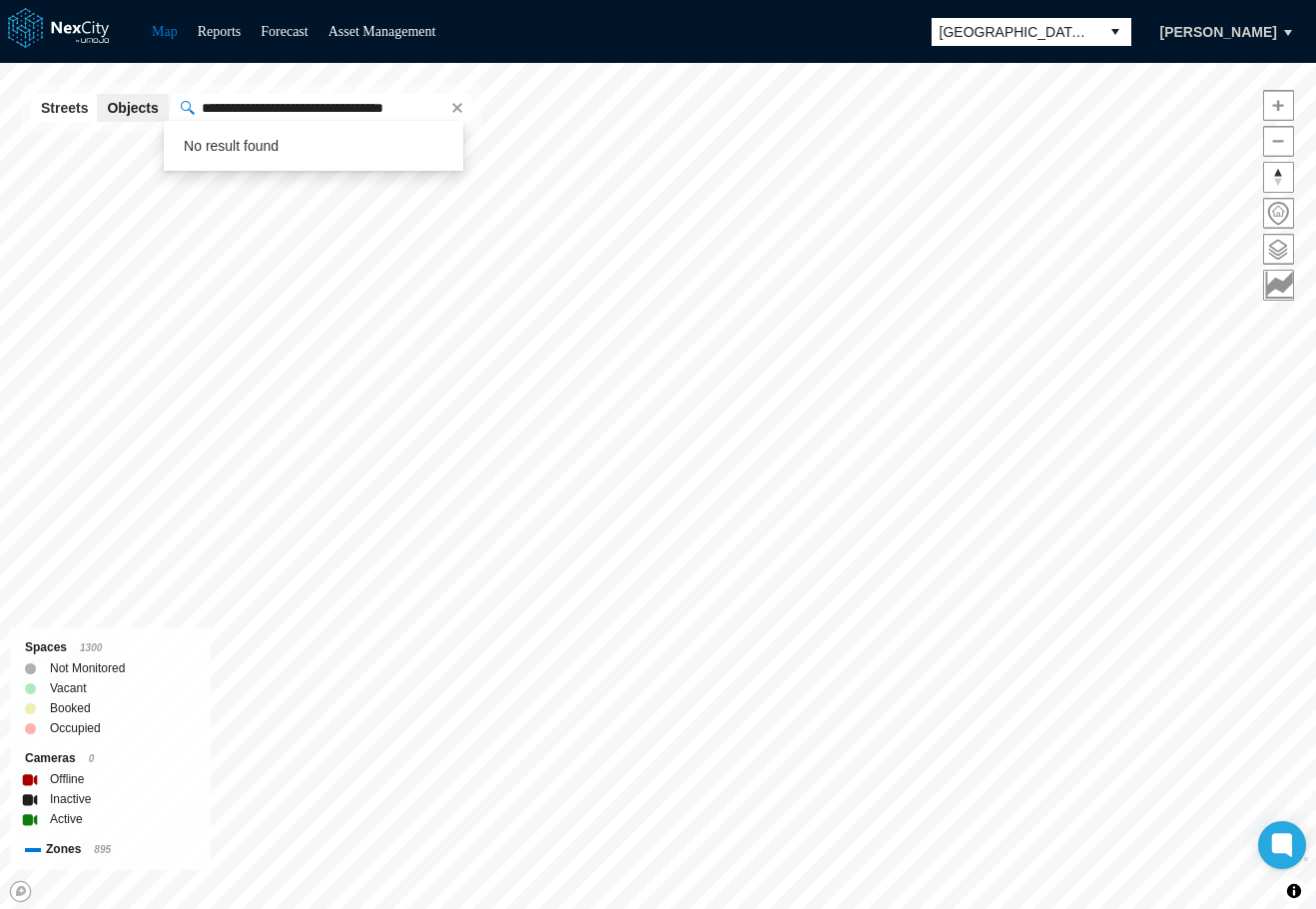 type on "**********" 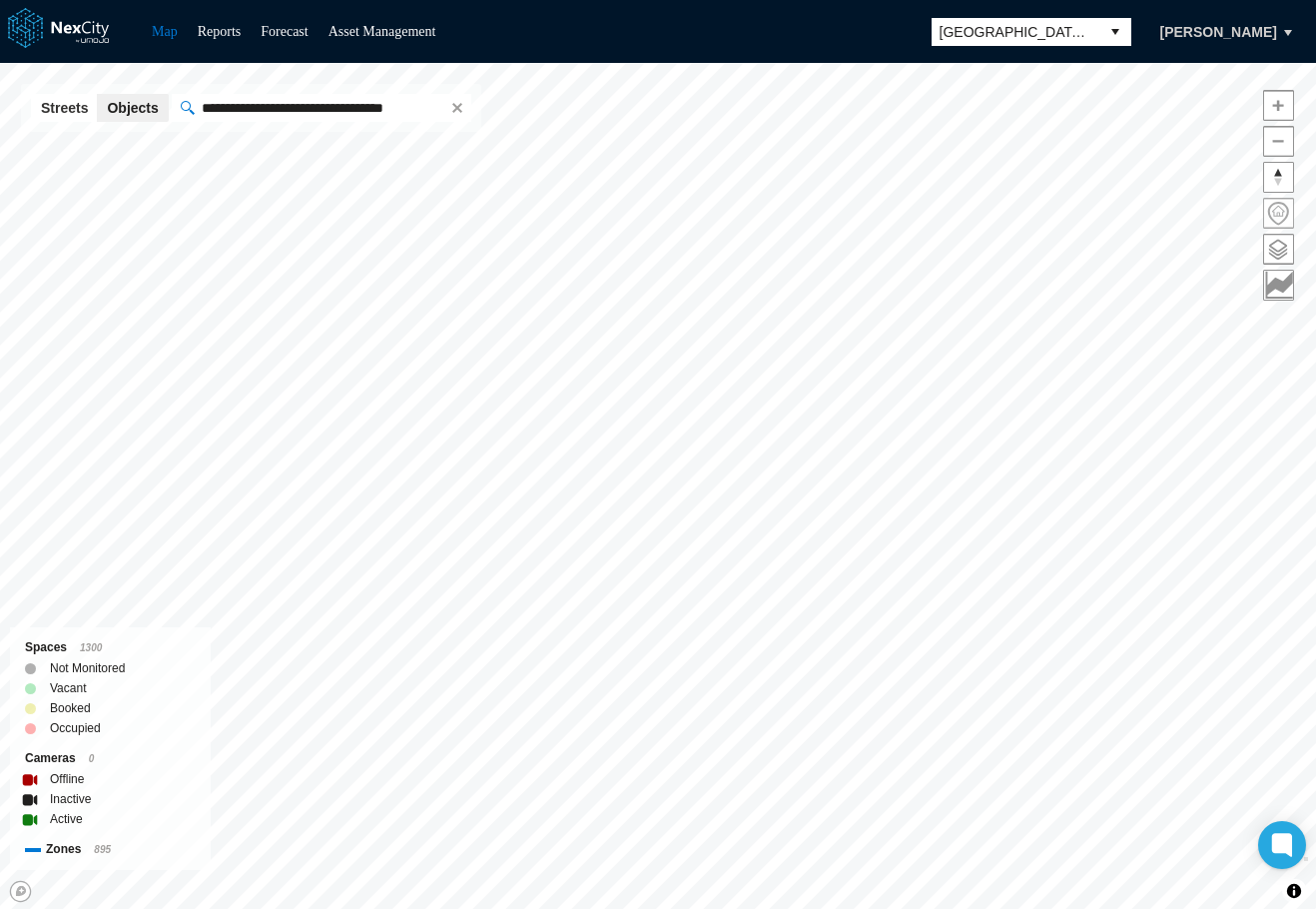 click at bounding box center [1278, 213] 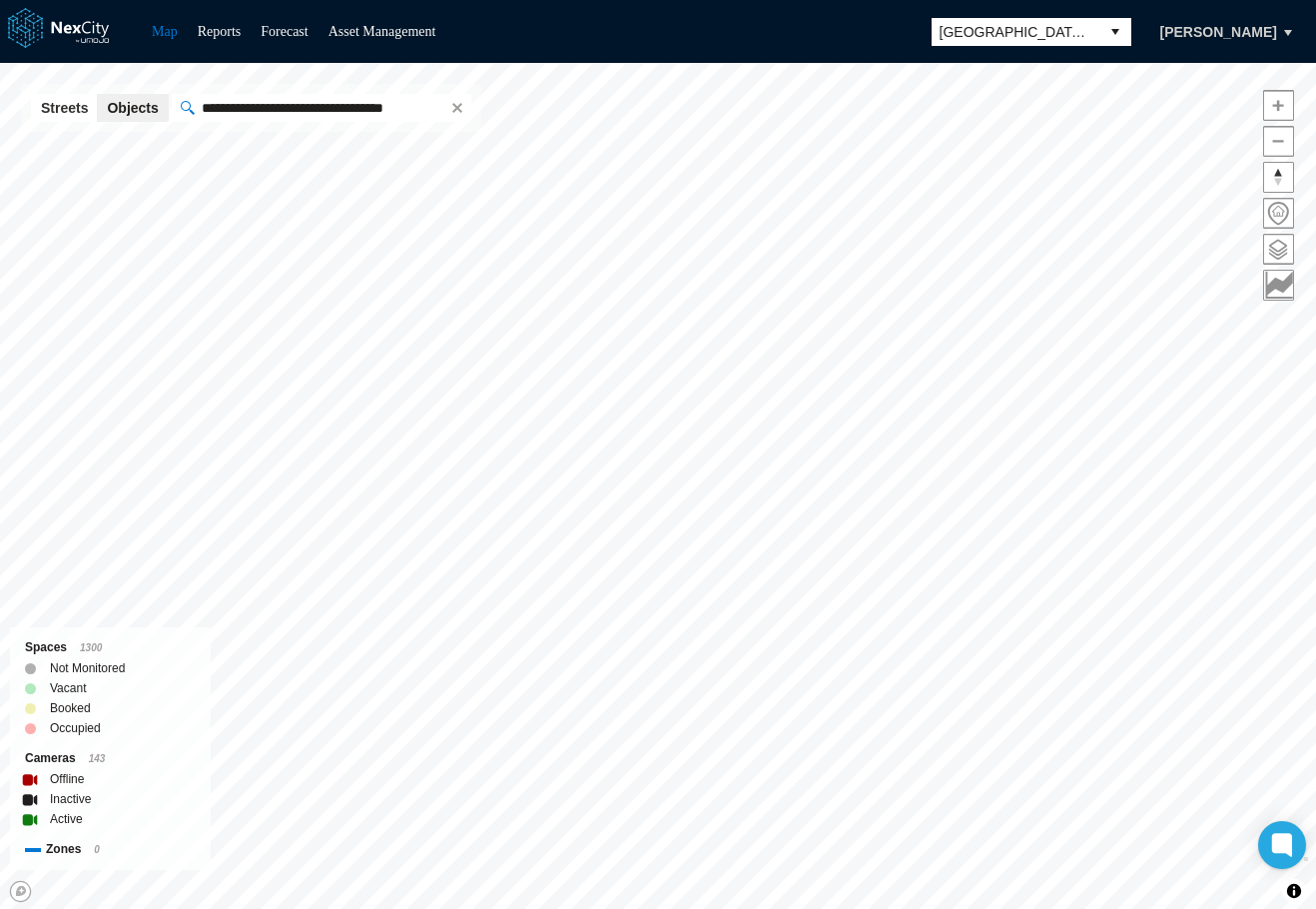 click on "**********" at bounding box center (658, 454) 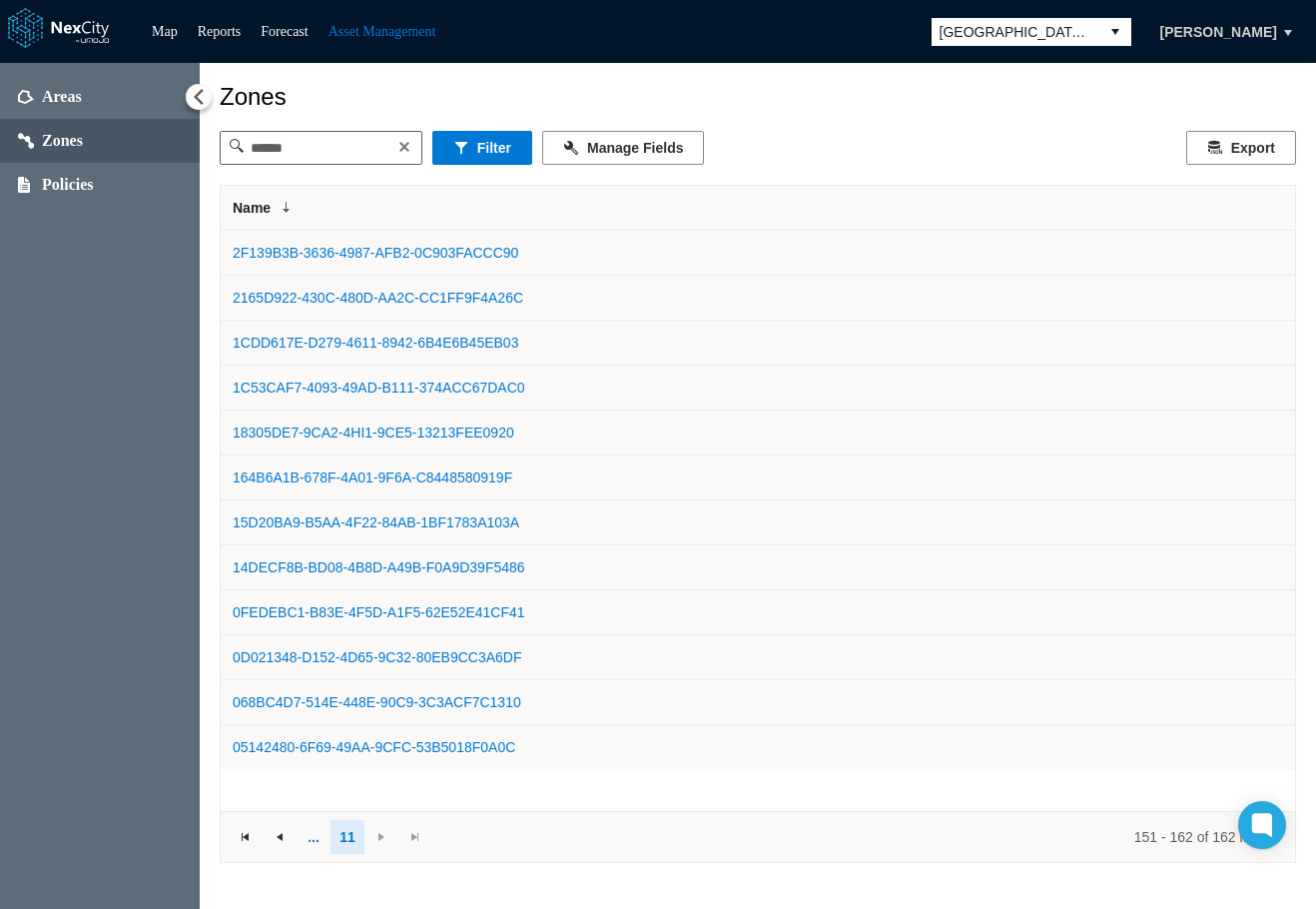 scroll, scrollTop: 0, scrollLeft: 0, axis: both 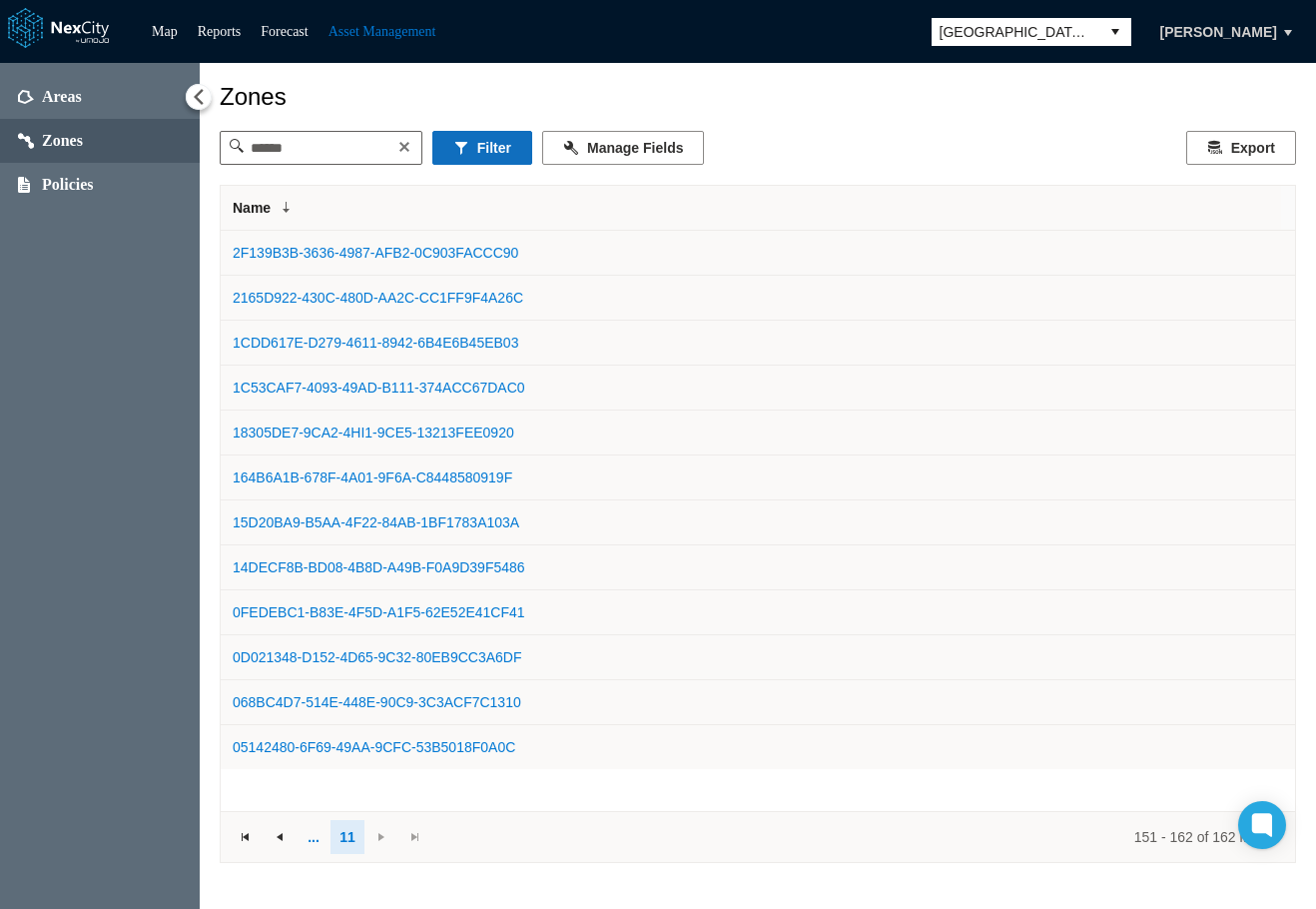 click on "Filter" at bounding box center (482, 148) 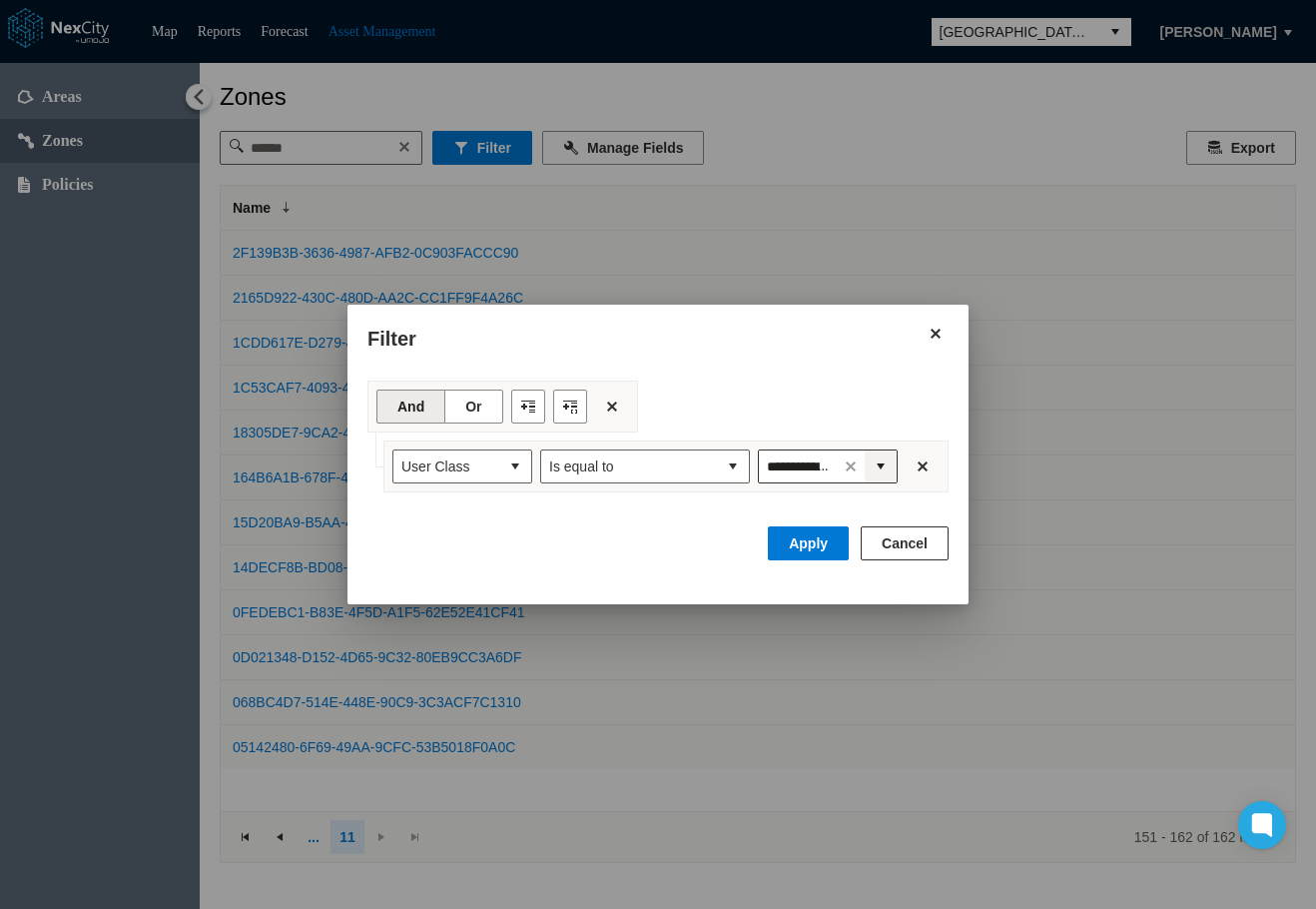 click at bounding box center [881, 466] 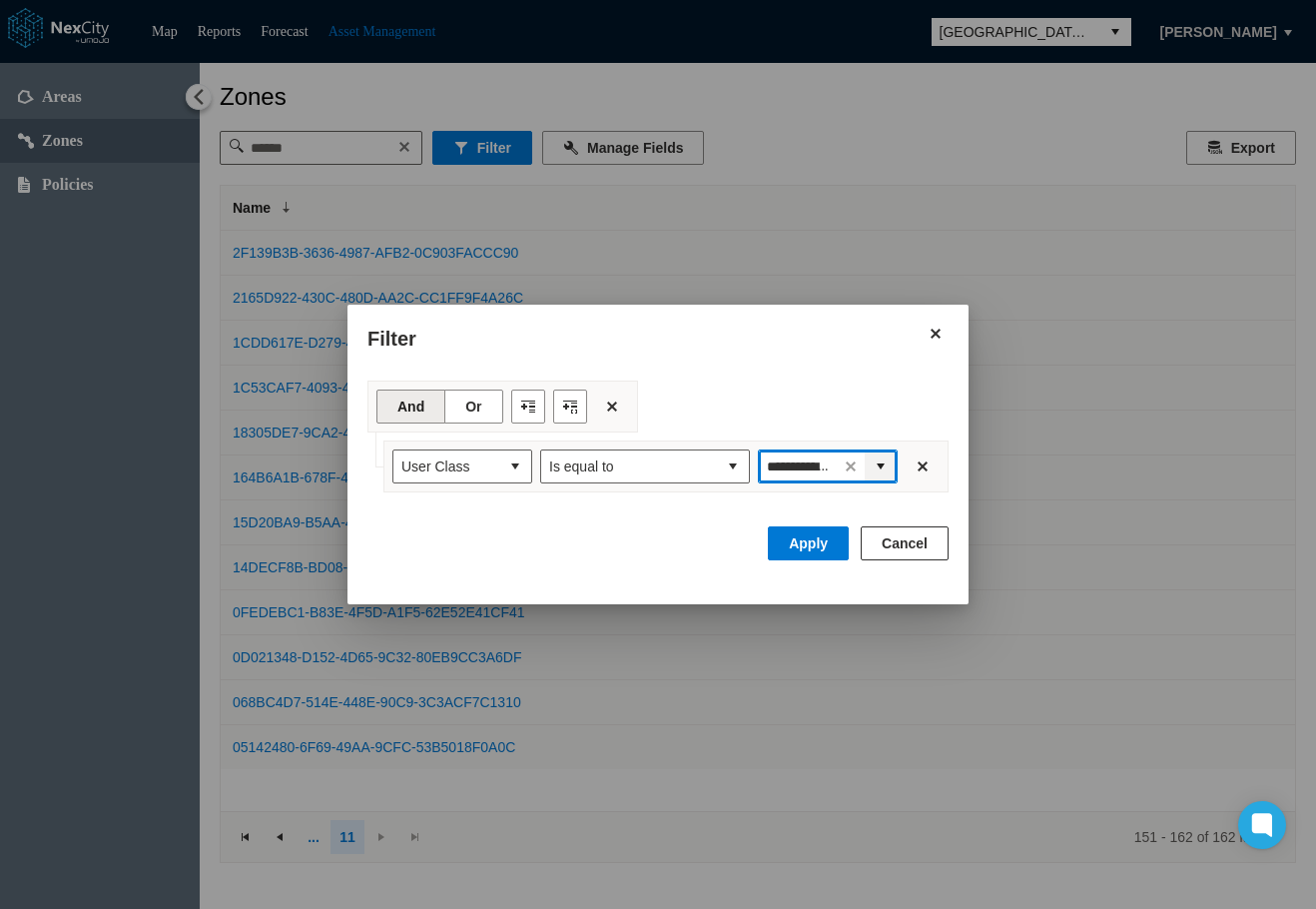 scroll, scrollTop: 0, scrollLeft: 64, axis: horizontal 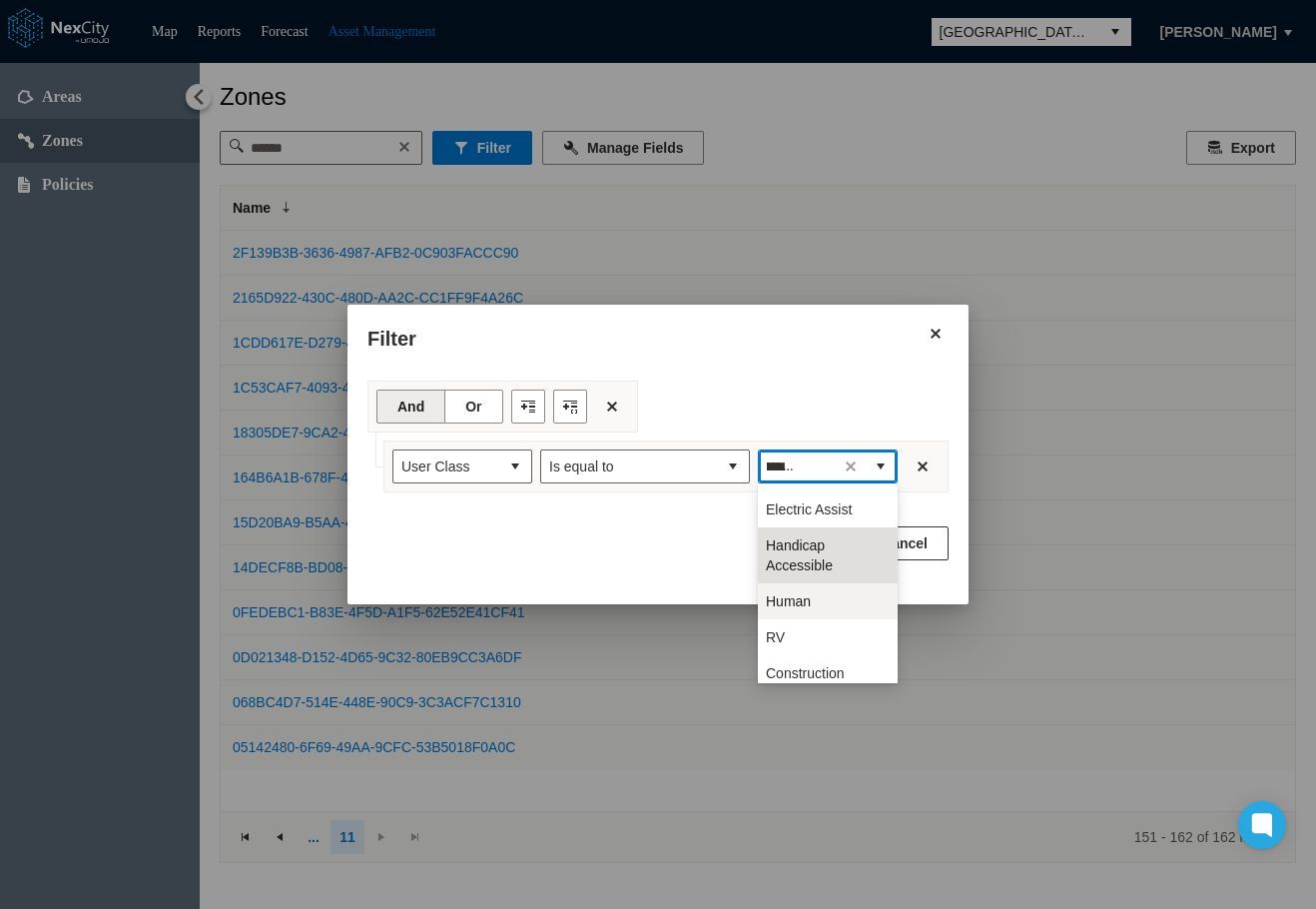 click on "Human" at bounding box center (788, 601) 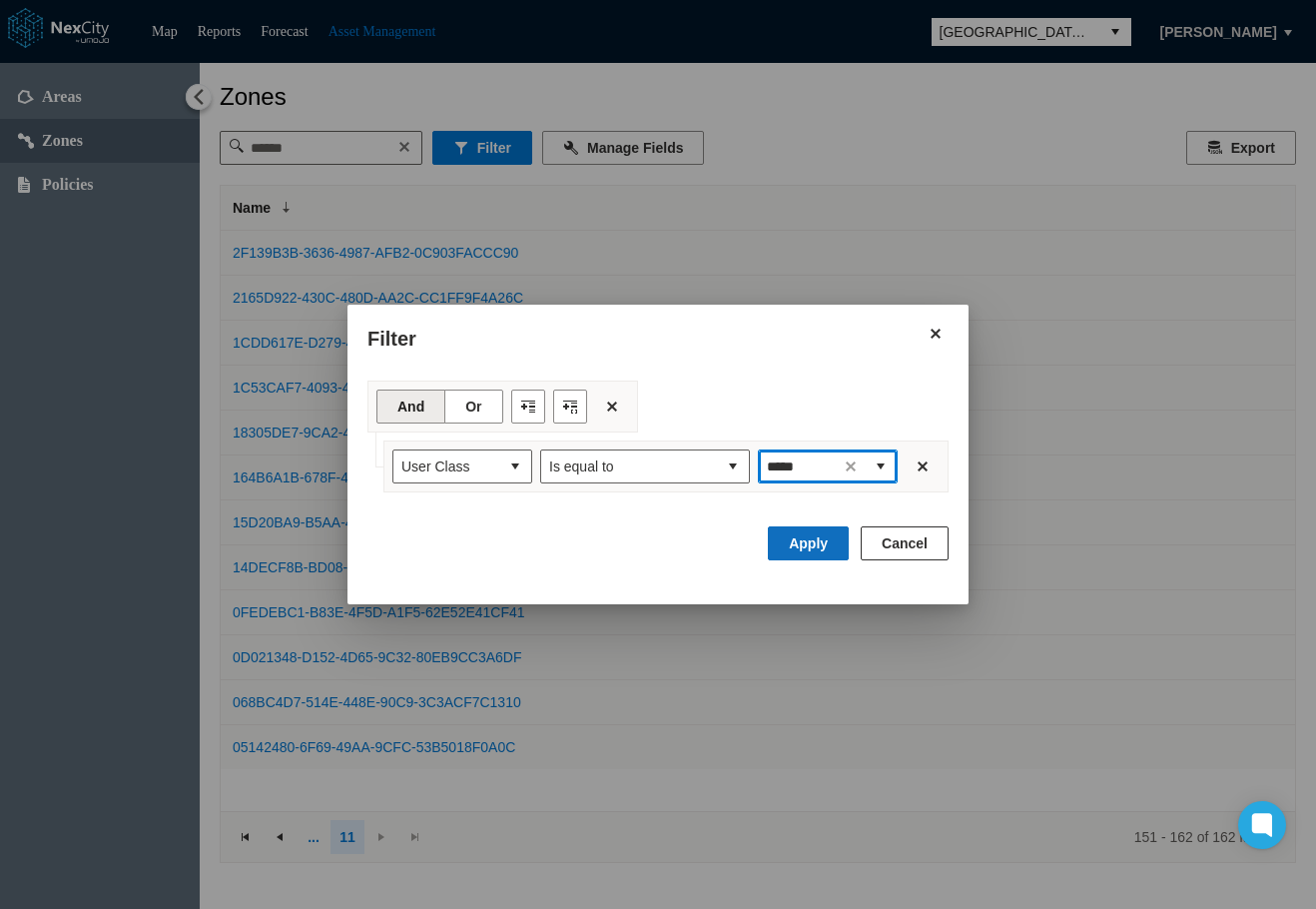 scroll, scrollTop: 0, scrollLeft: 0, axis: both 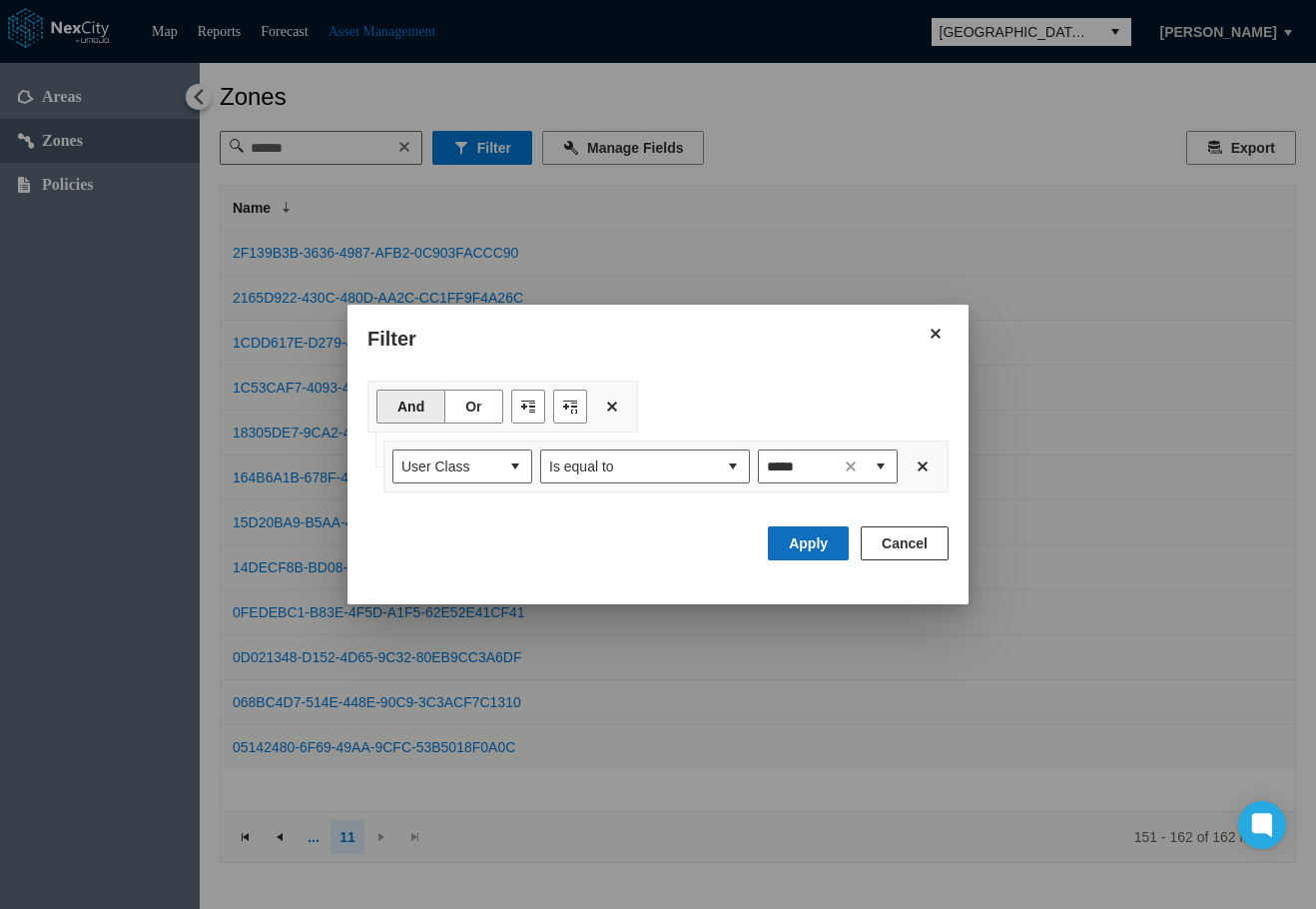 click on "Apply" at bounding box center [808, 543] 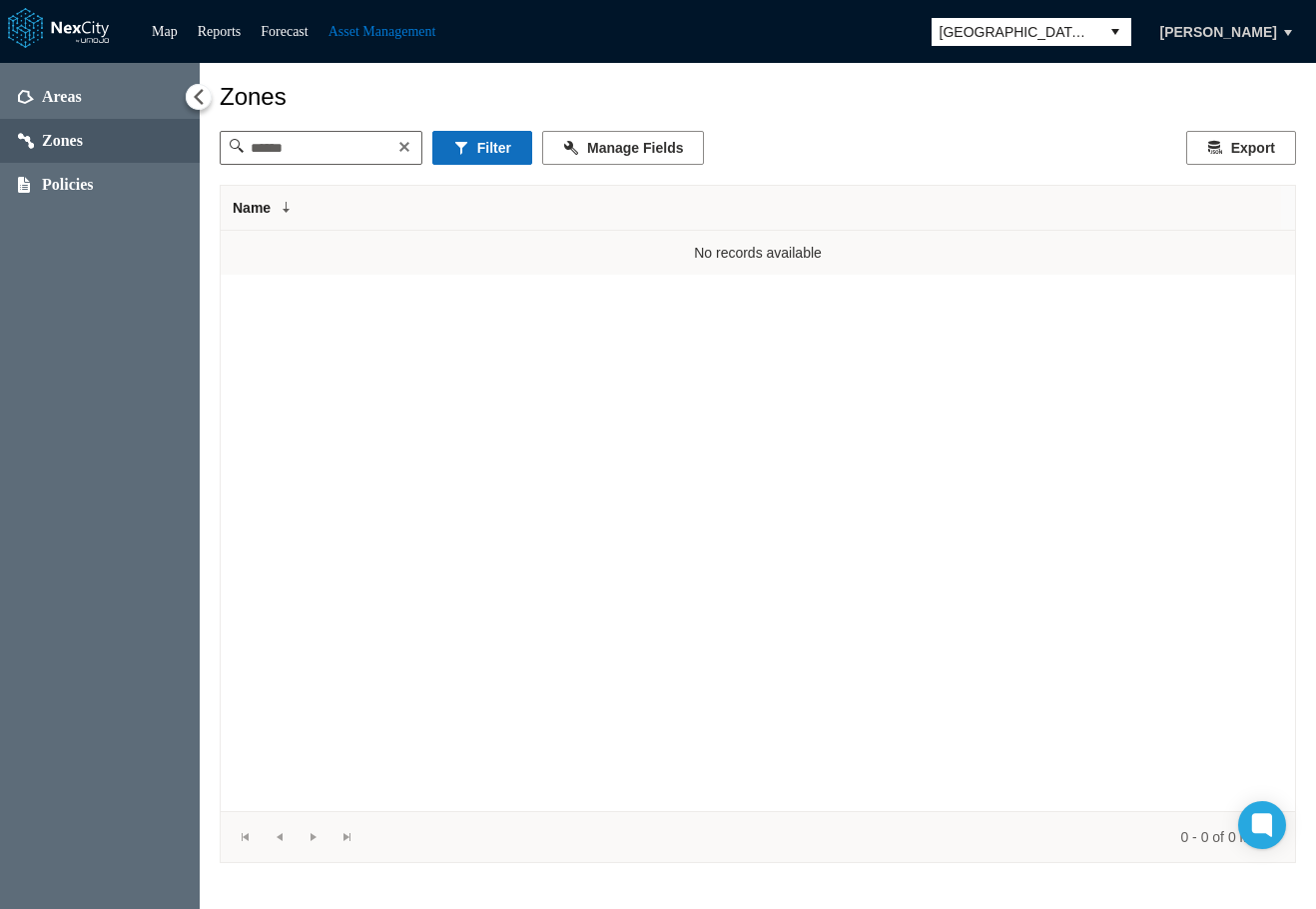 click on "Filter" at bounding box center (482, 148) 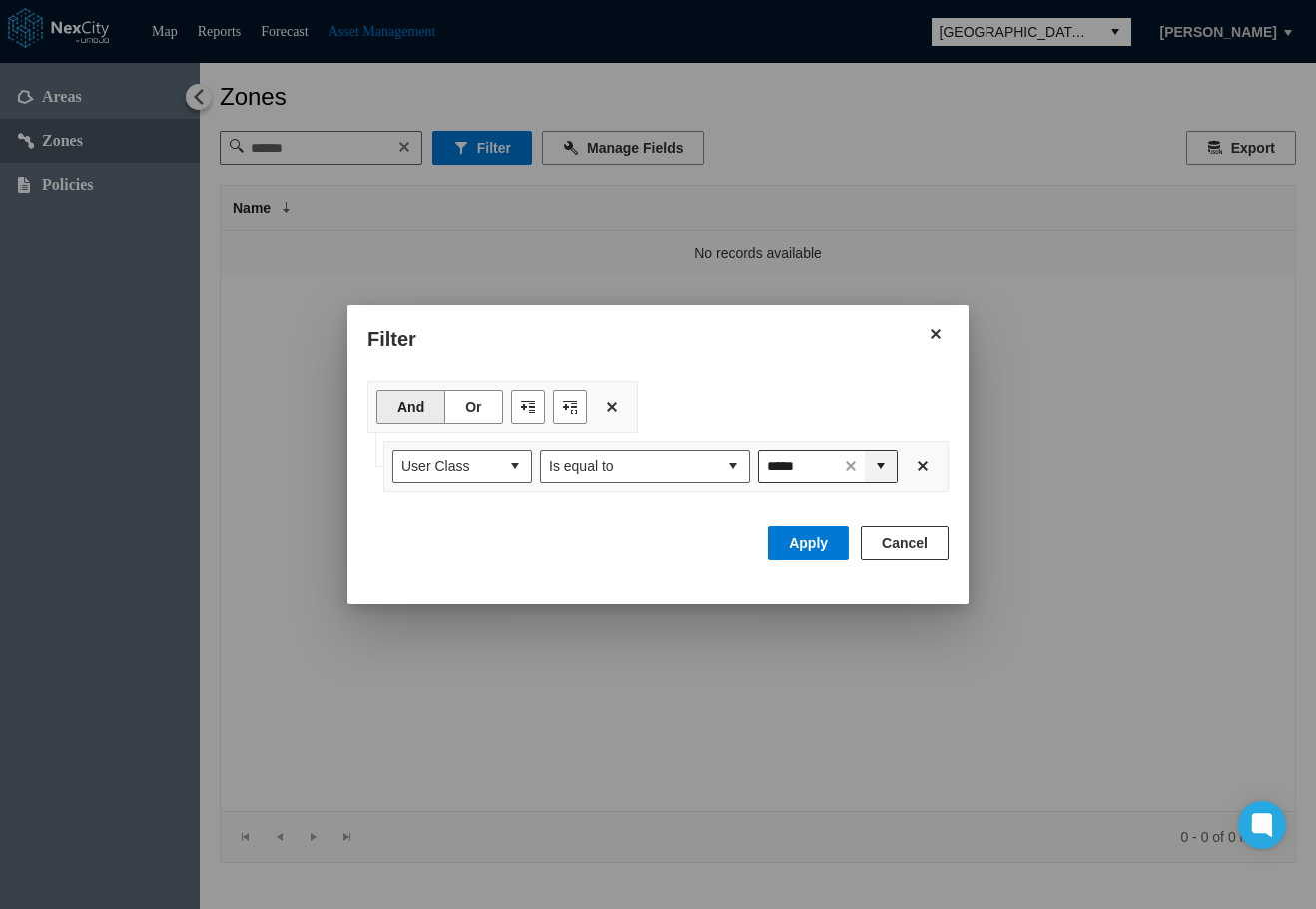 click at bounding box center [881, 466] 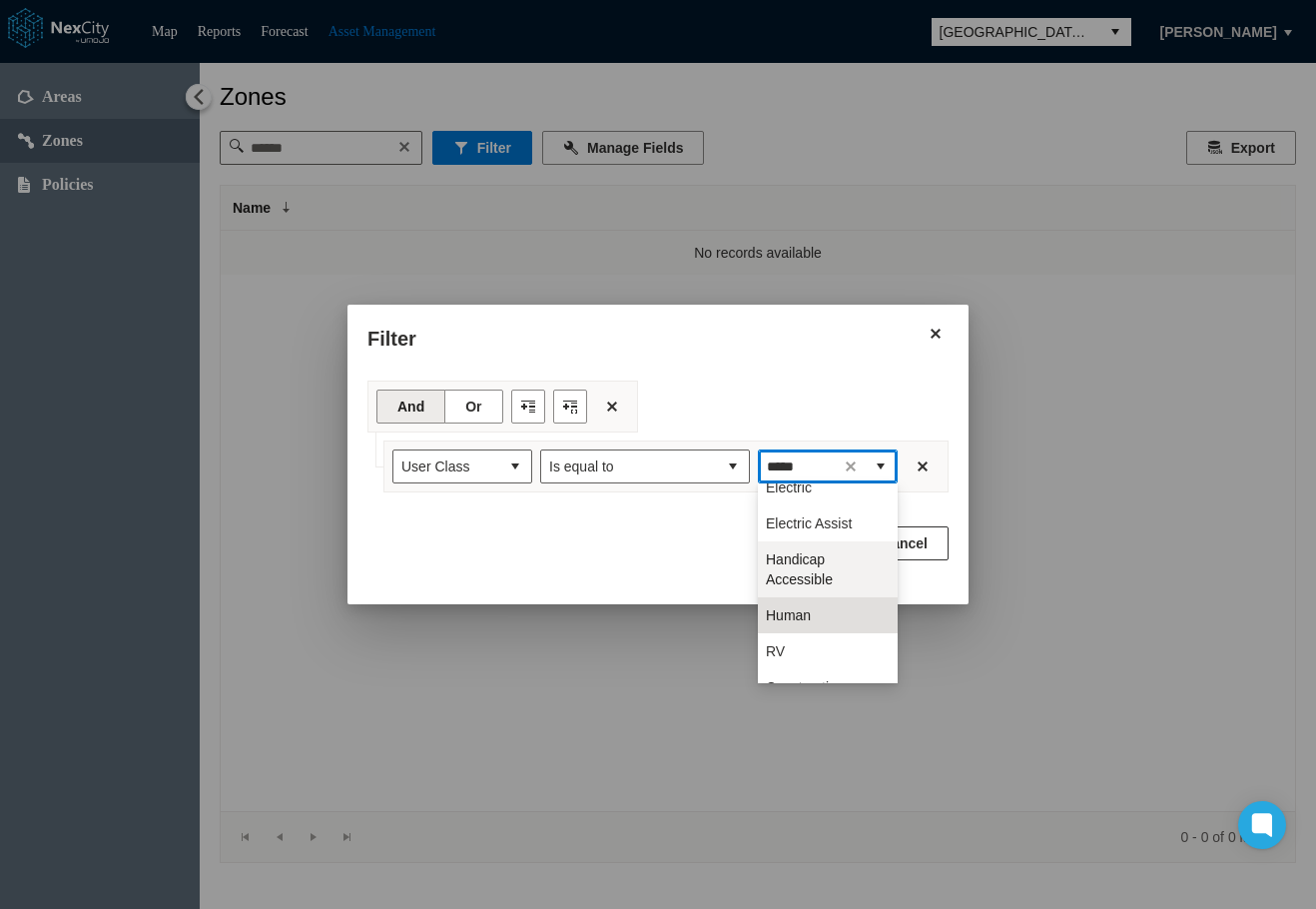 scroll, scrollTop: 459, scrollLeft: 0, axis: vertical 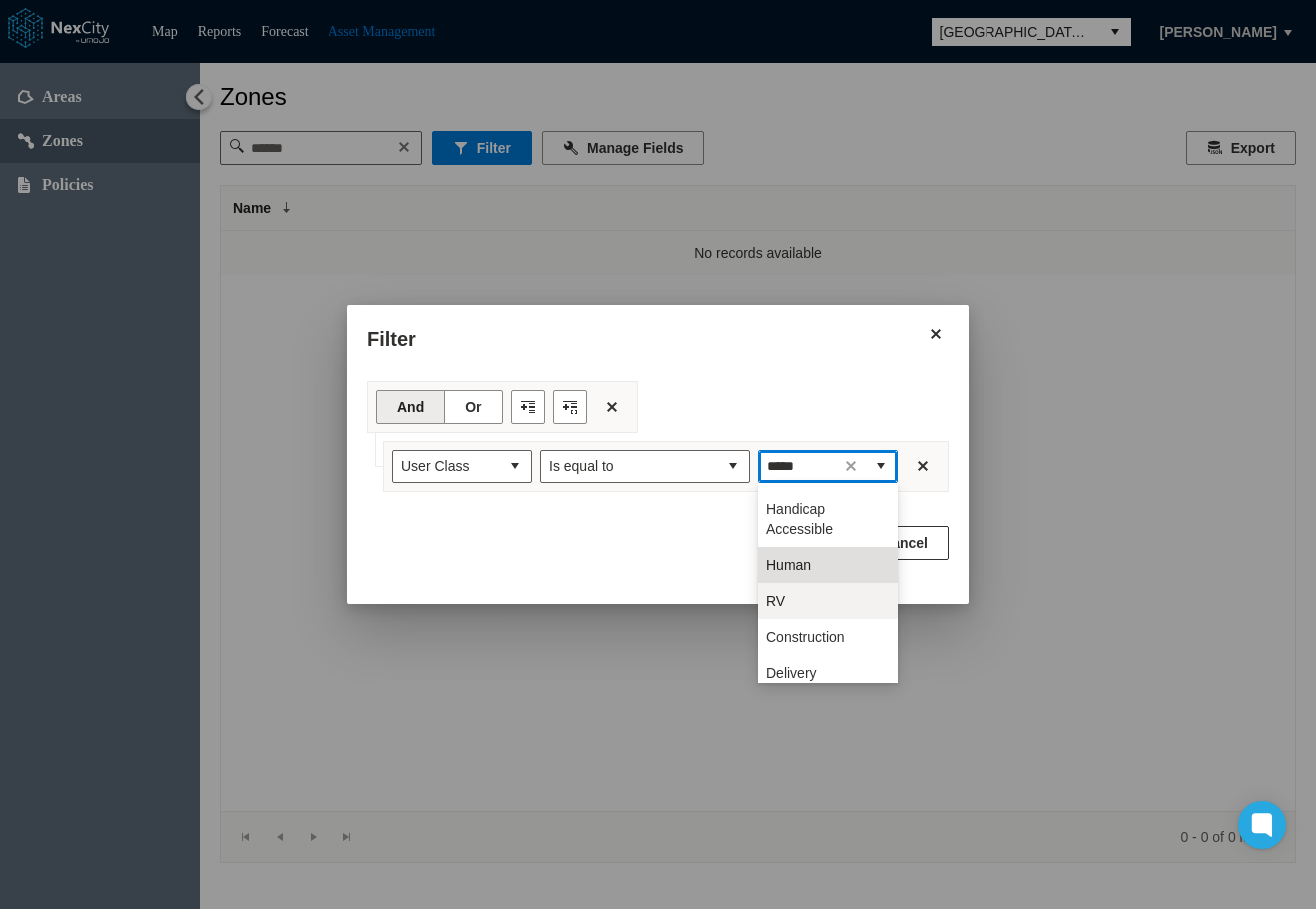 click on "RV" at bounding box center (828, 601) 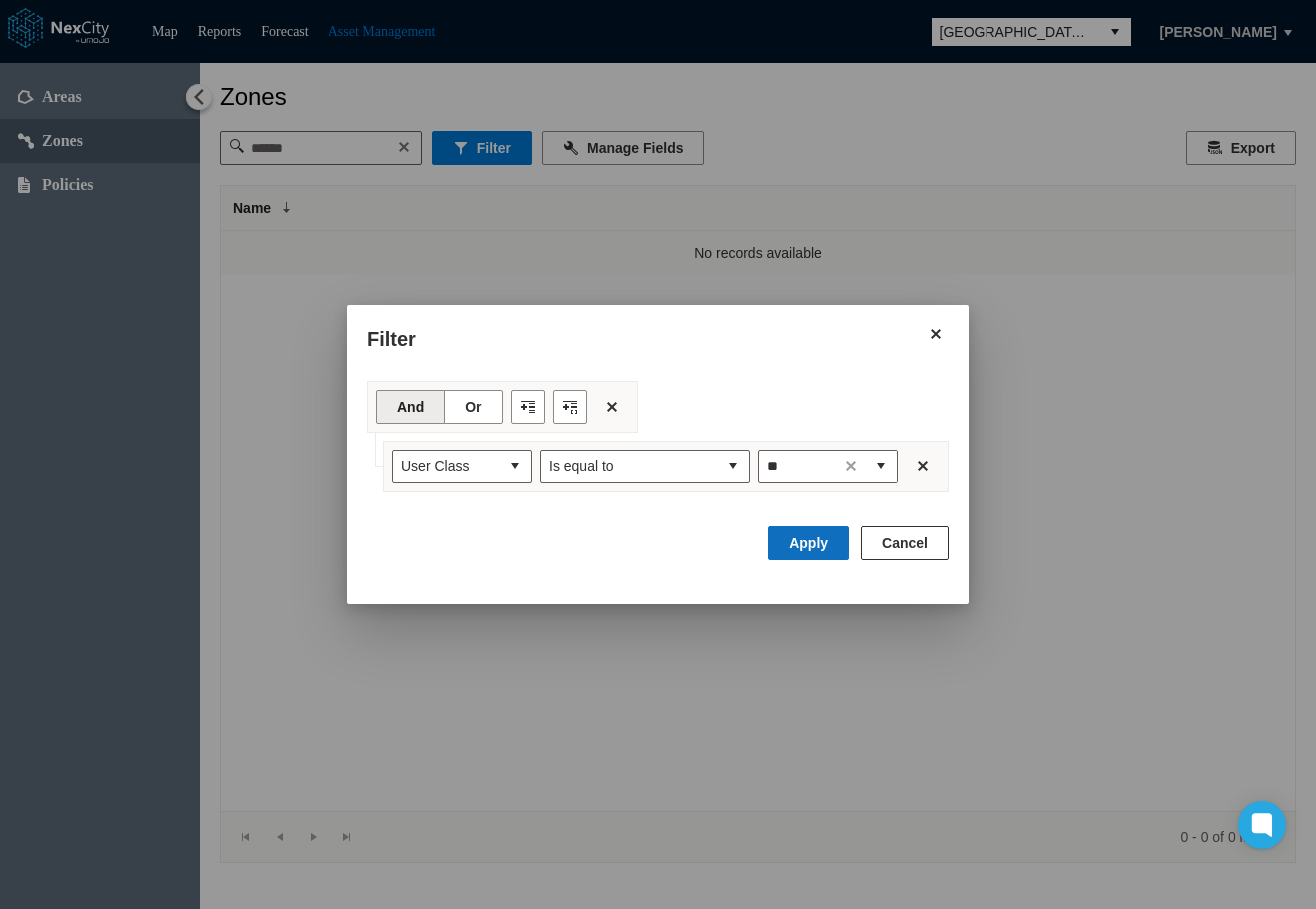 click on "Apply" at bounding box center (808, 543) 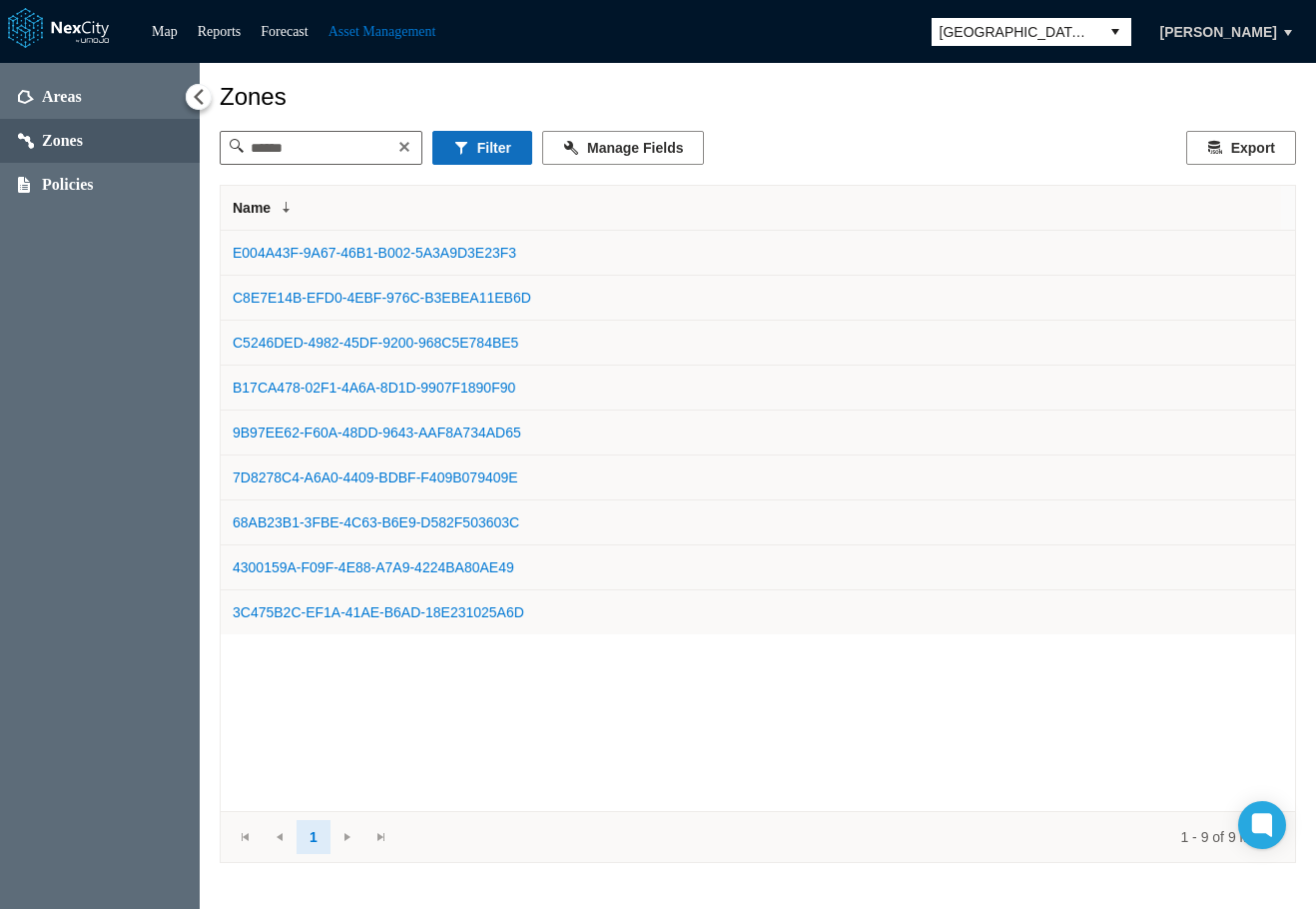 click on "Filter" at bounding box center (482, 148) 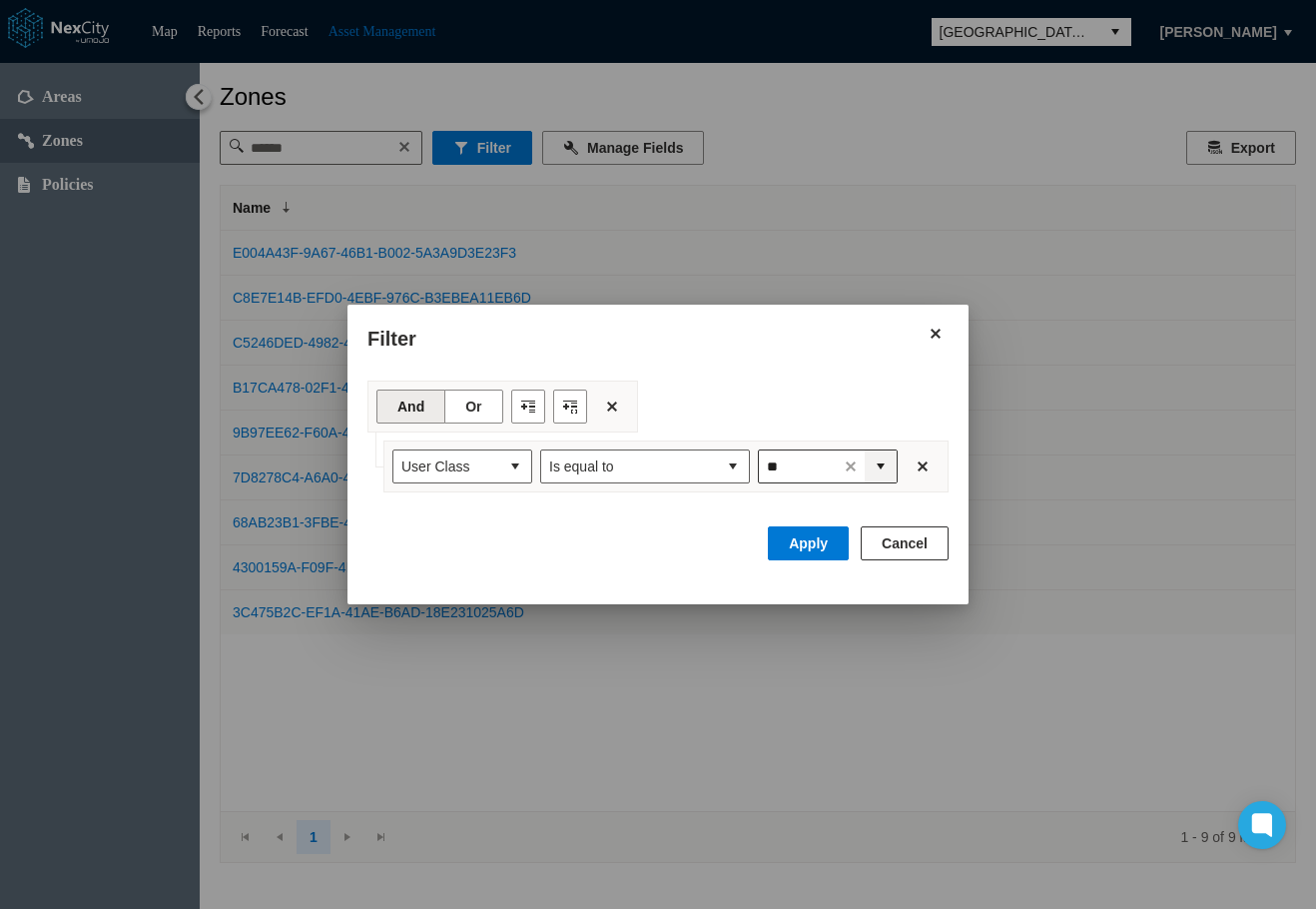 click at bounding box center [881, 466] 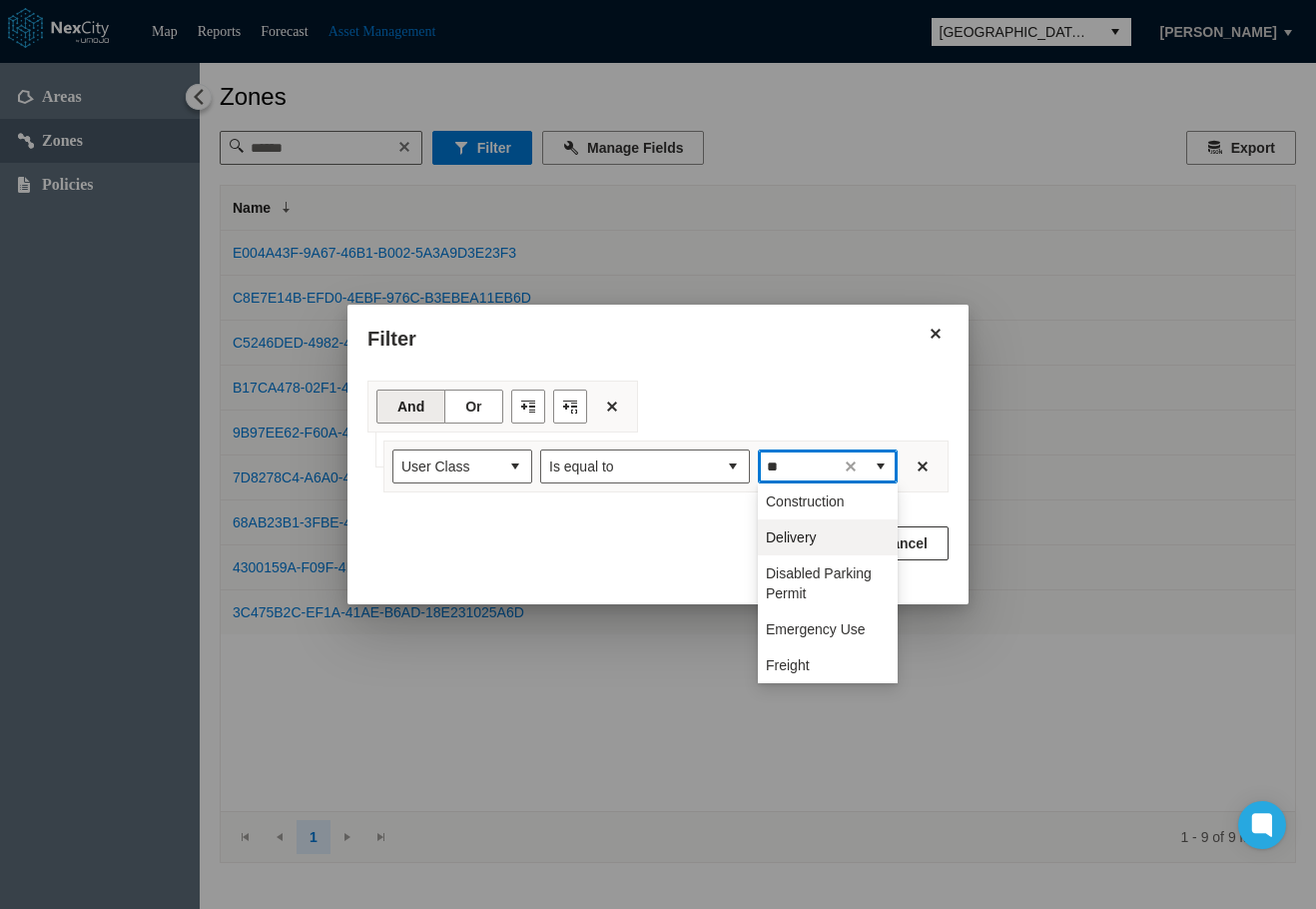 scroll, scrollTop: 495, scrollLeft: 0, axis: vertical 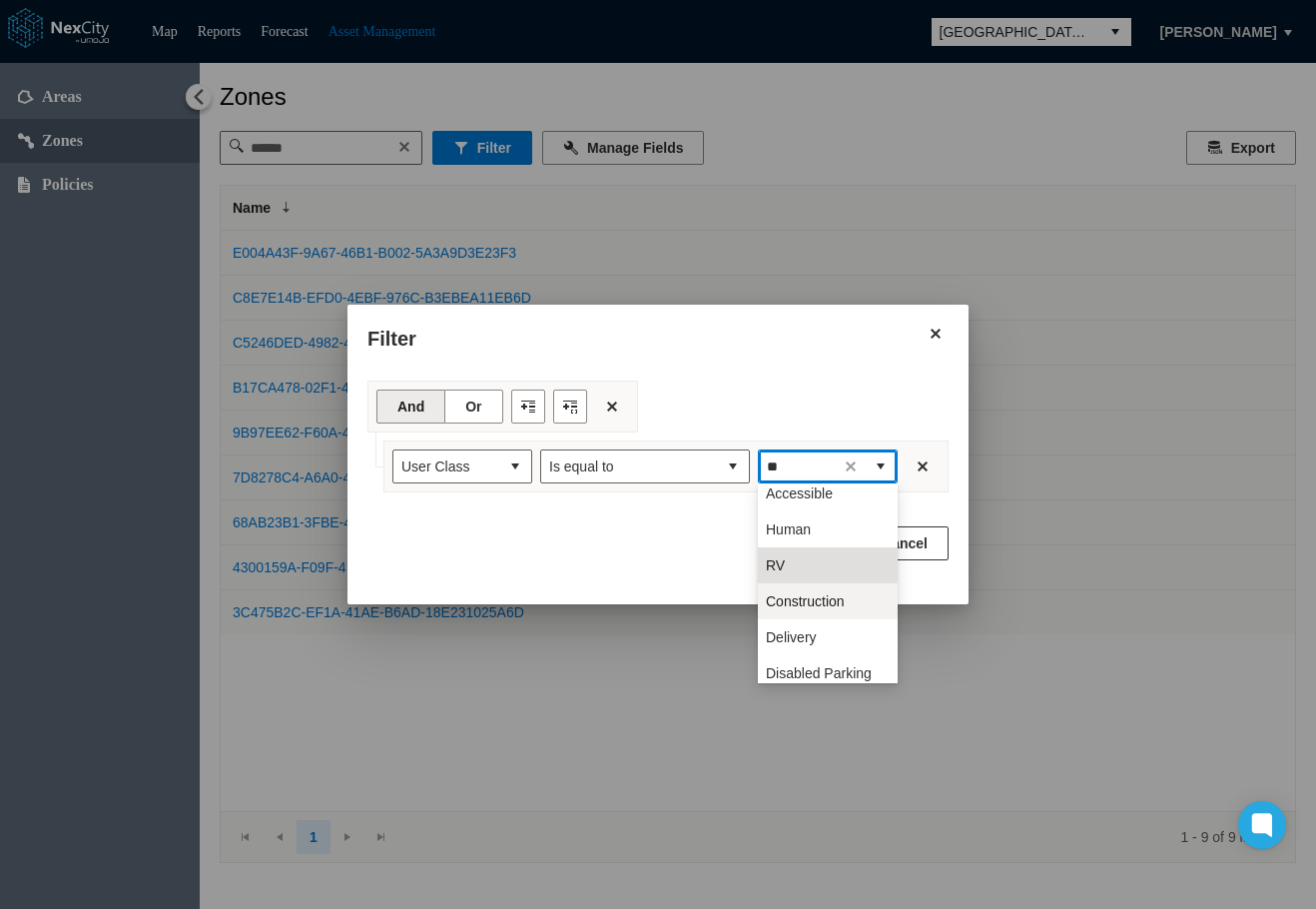click on "Construction" at bounding box center (805, 601) 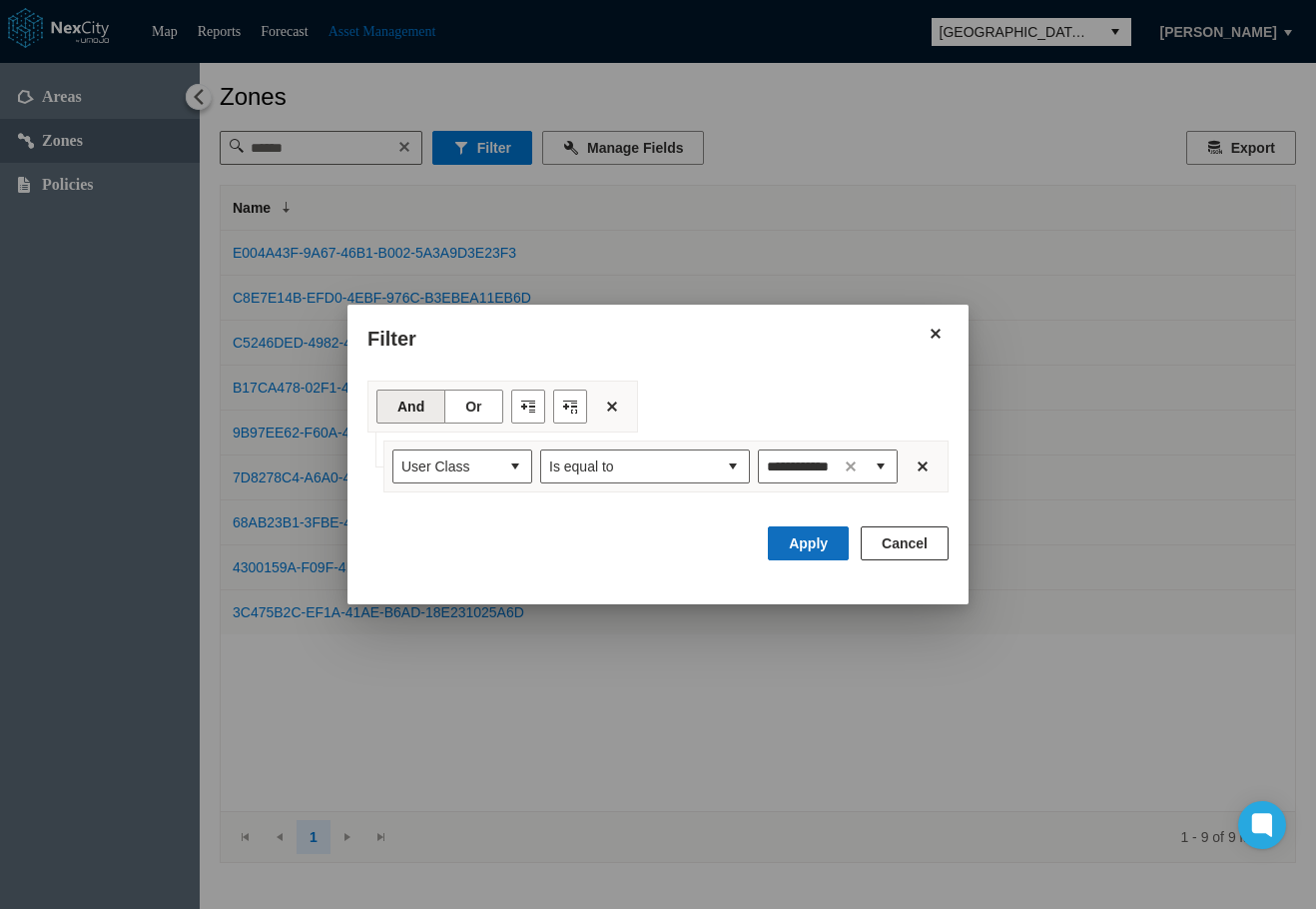 click on "Apply" at bounding box center (808, 543) 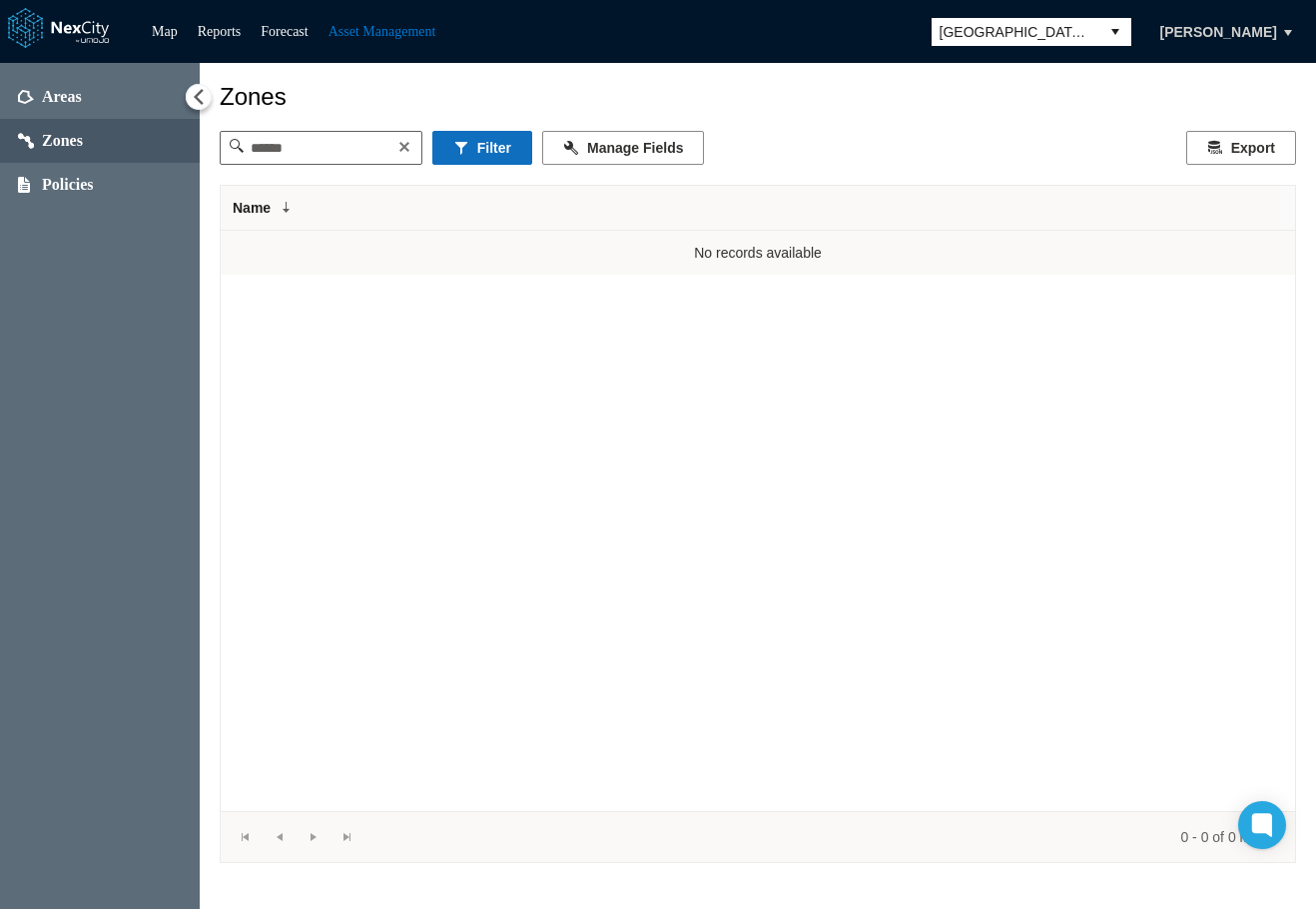 click on "Filter" at bounding box center (482, 148) 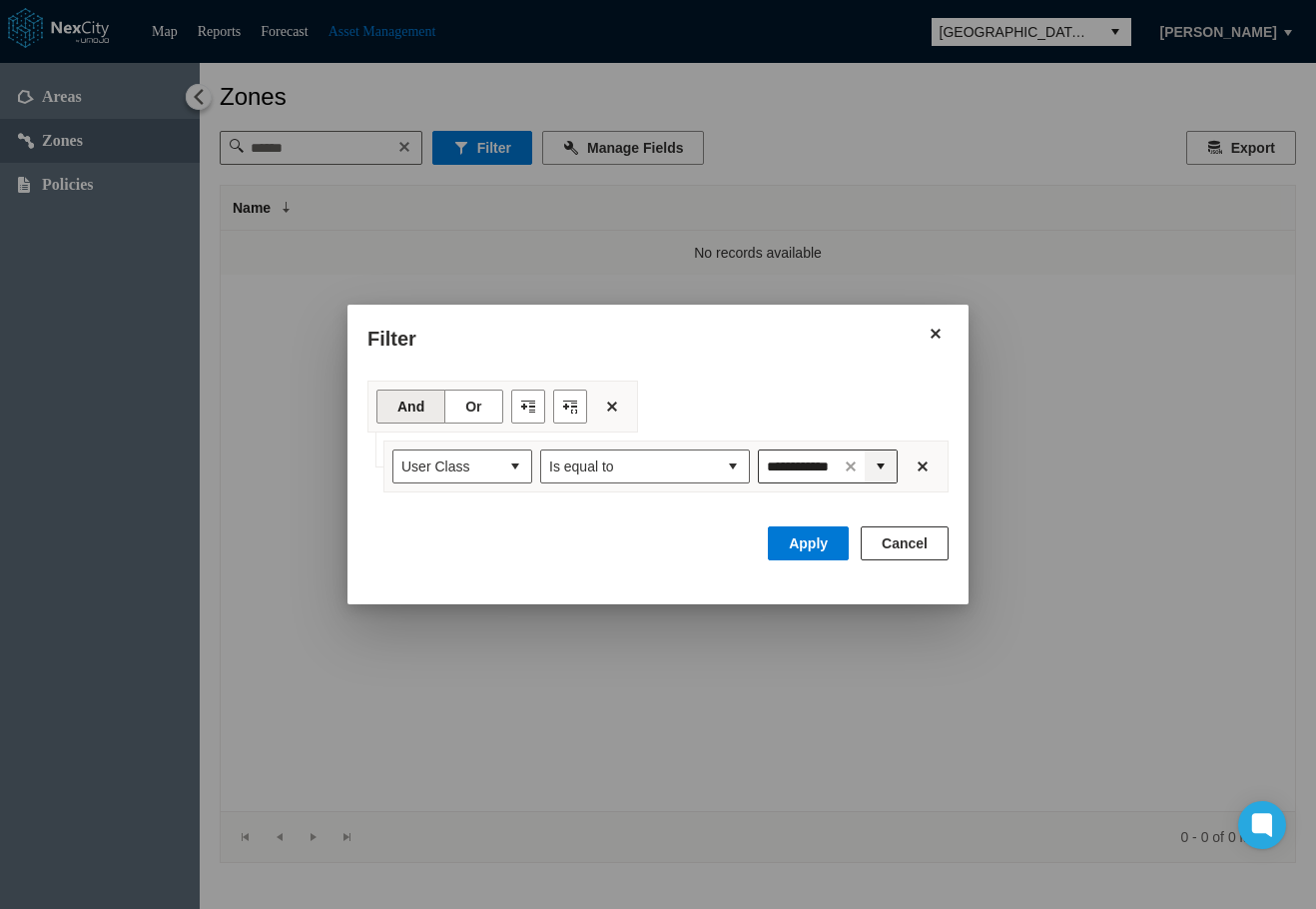 click at bounding box center [881, 466] 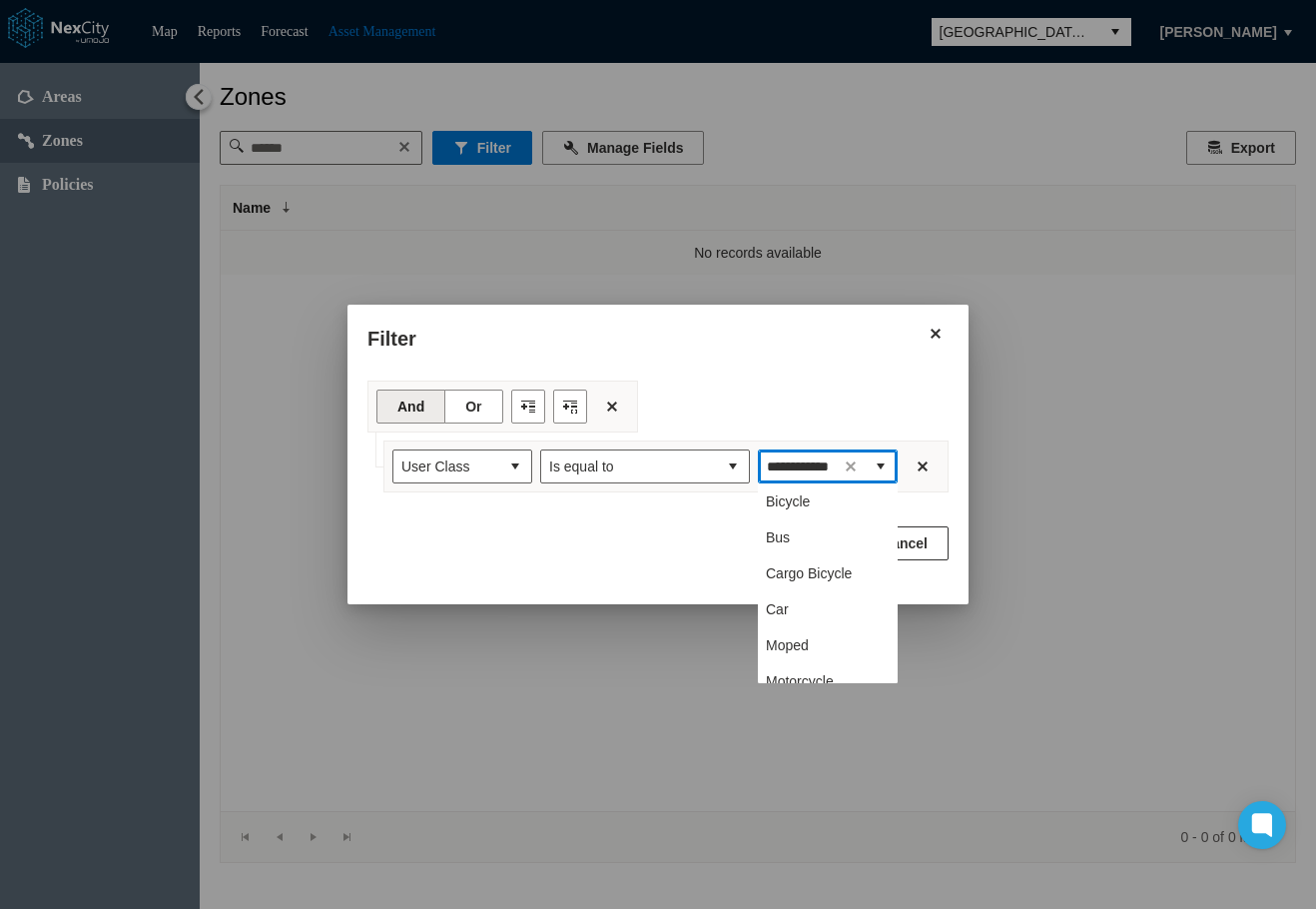 scroll, scrollTop: 0, scrollLeft: 17, axis: horizontal 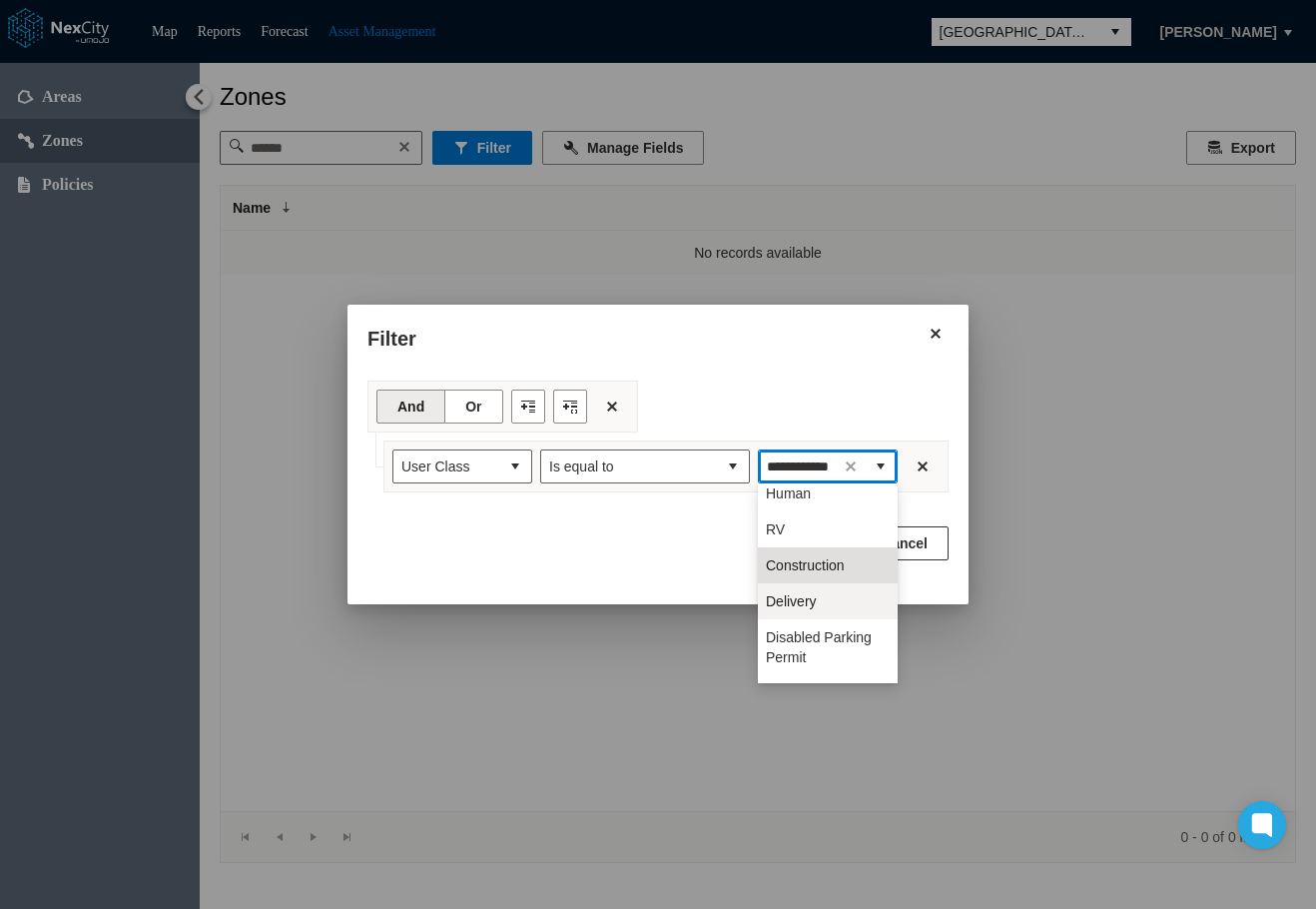 click on "Delivery" at bounding box center [791, 601] 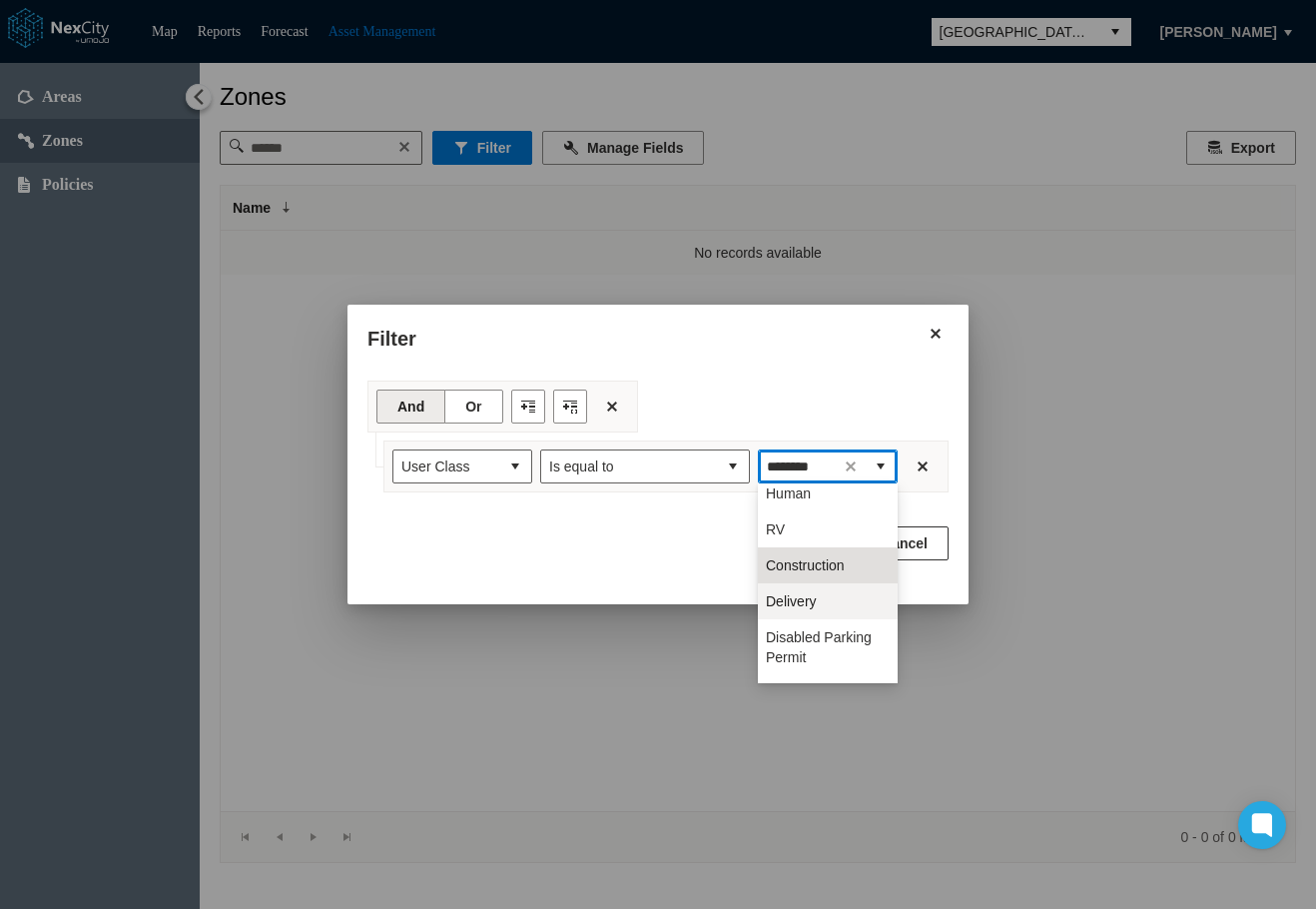 scroll, scrollTop: 0, scrollLeft: 0, axis: both 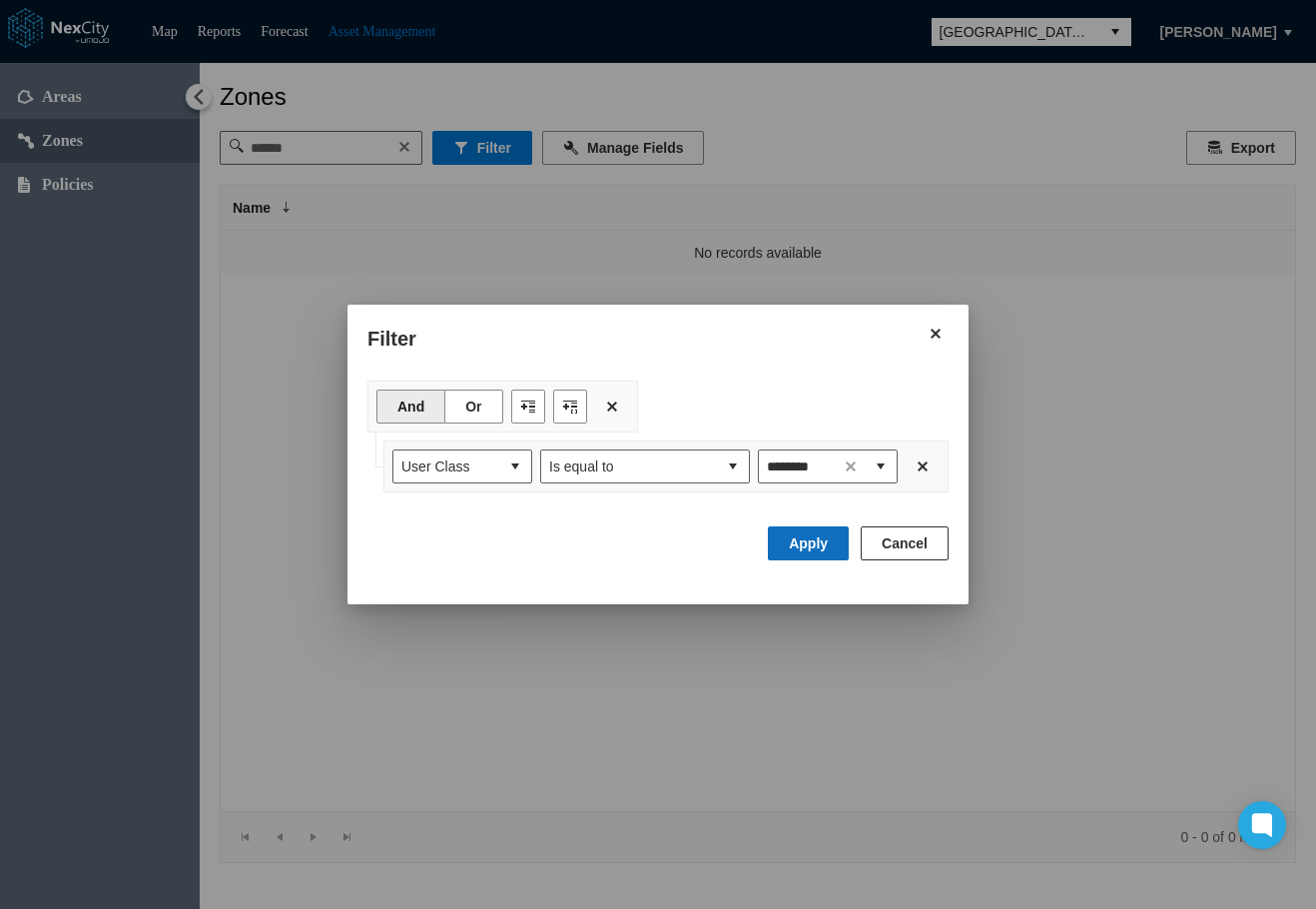 click on "Apply" at bounding box center (808, 543) 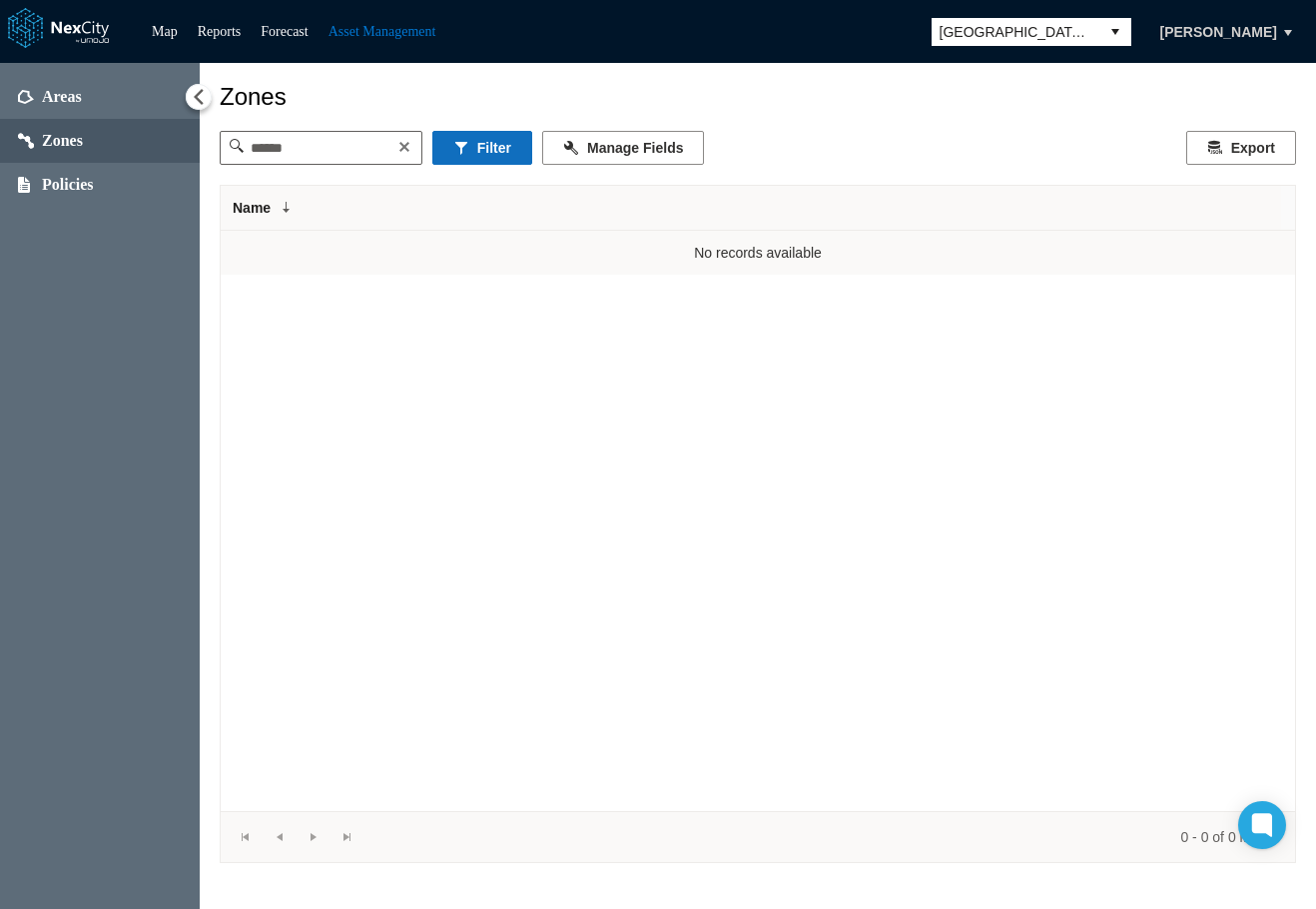 click on "Filter" at bounding box center [482, 148] 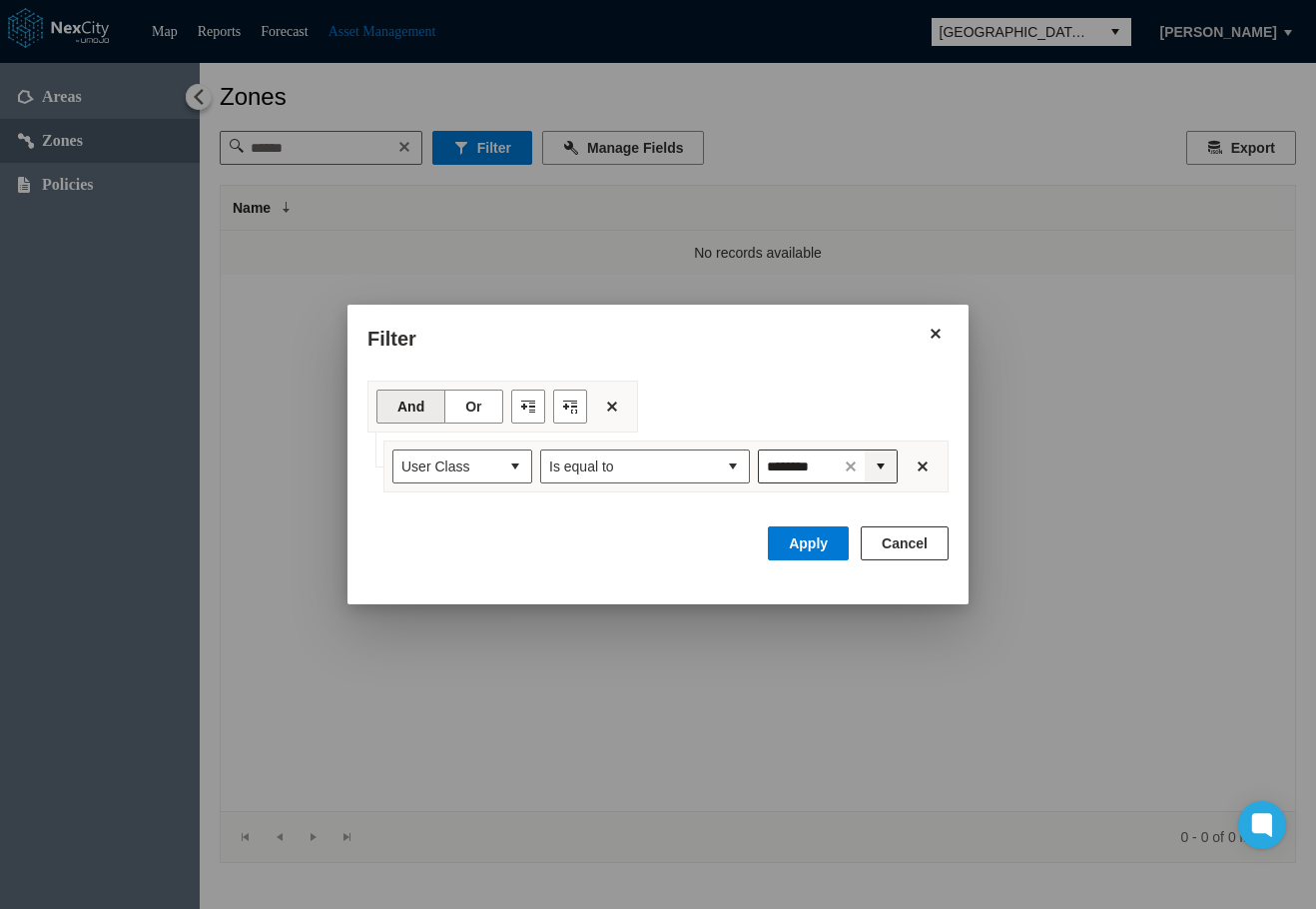 click at bounding box center [881, 466] 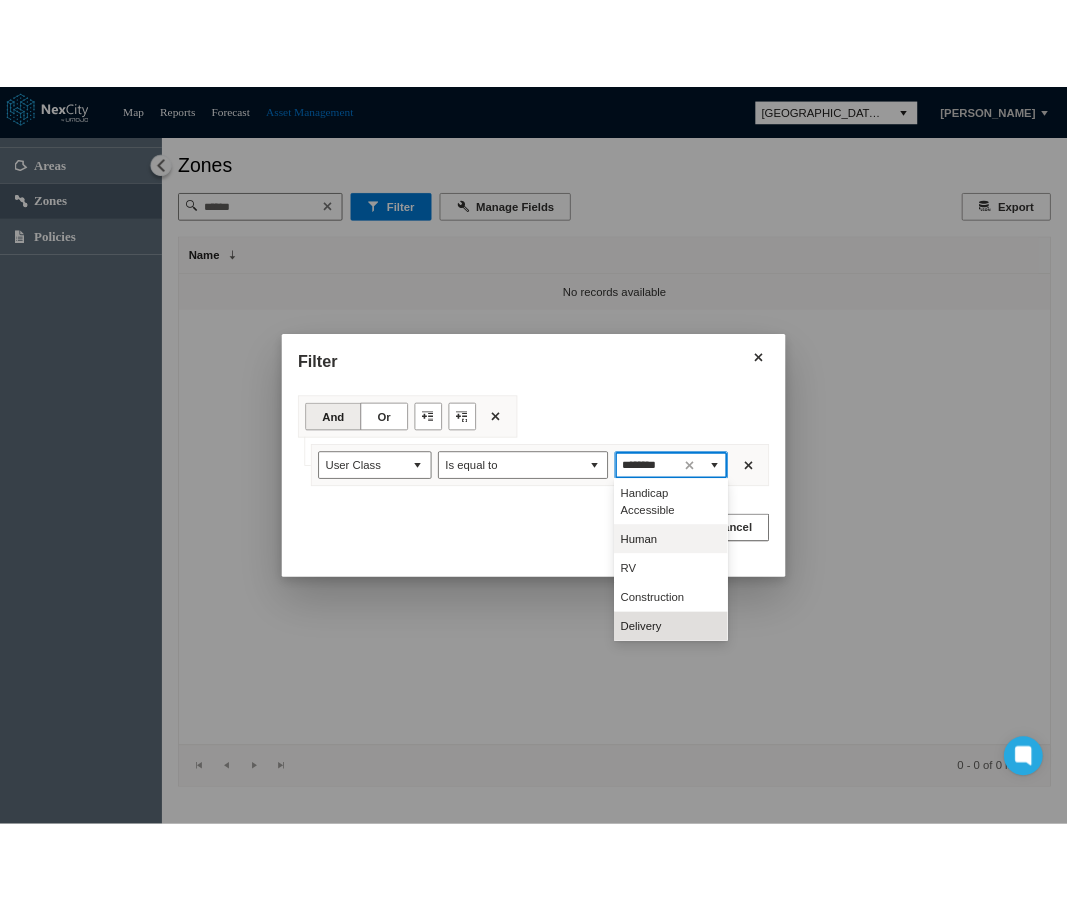 scroll, scrollTop: 568, scrollLeft: 0, axis: vertical 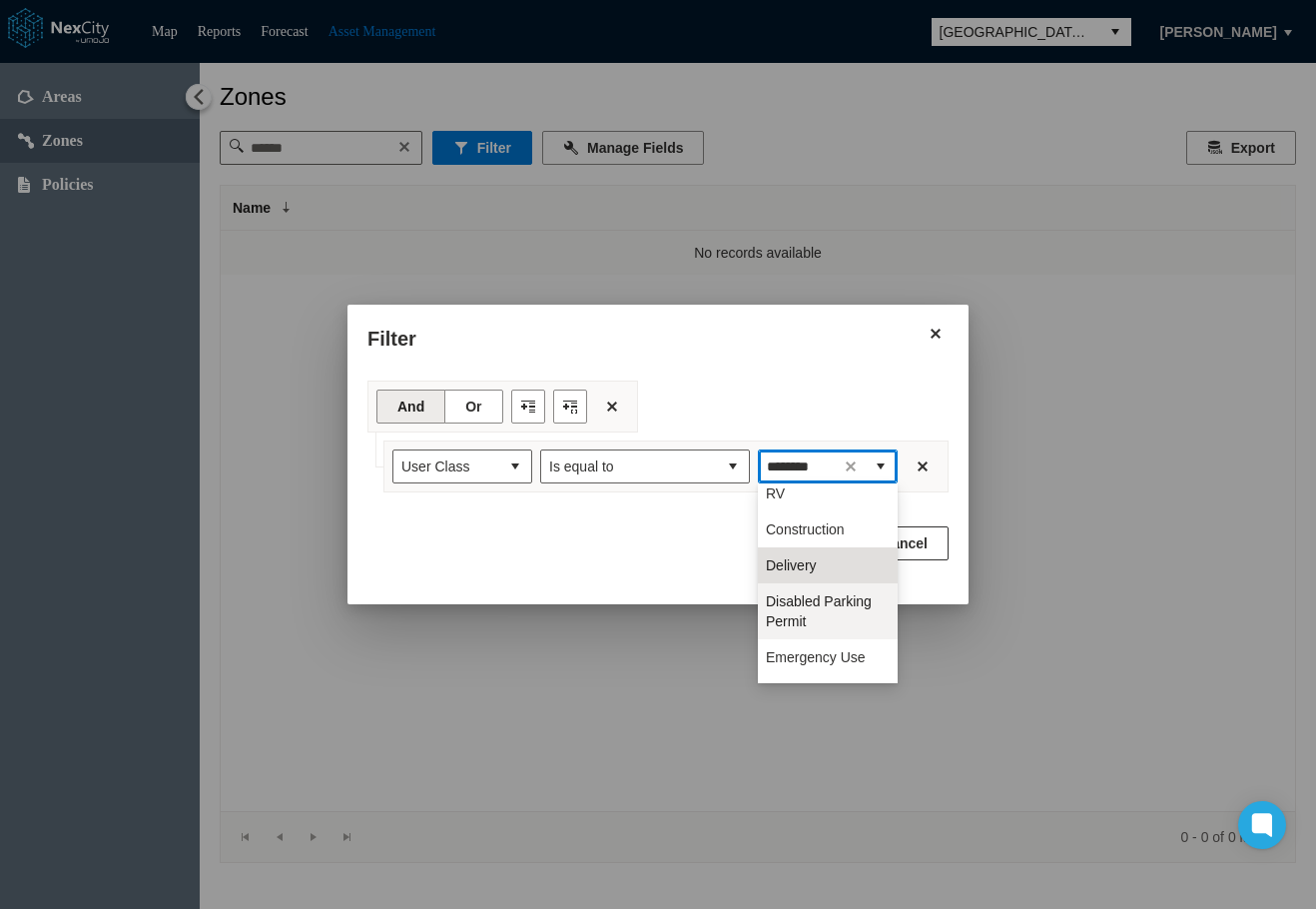 click on "Disabled Parking Permit" at bounding box center [828, 611] 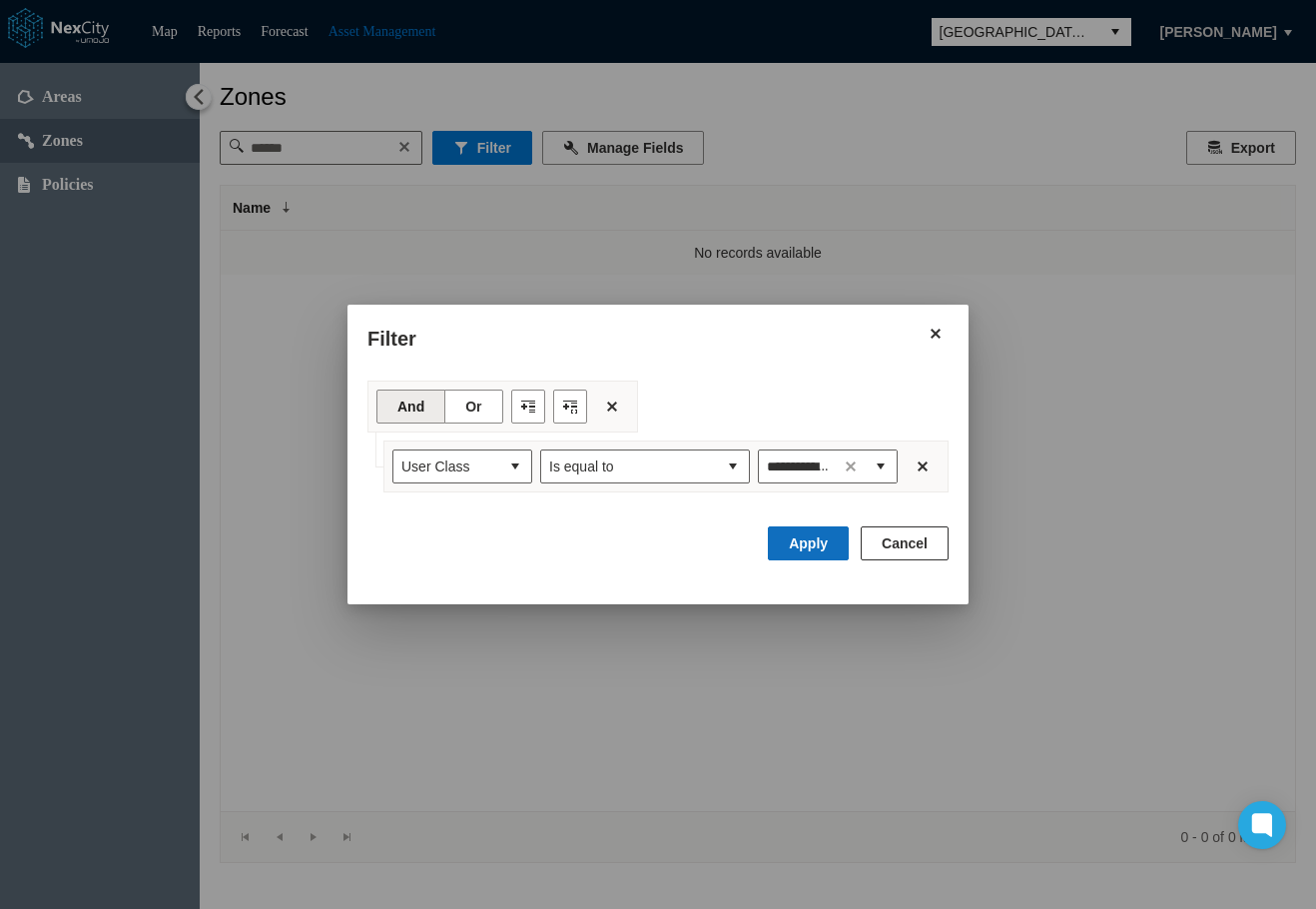 click on "Apply" at bounding box center [808, 543] 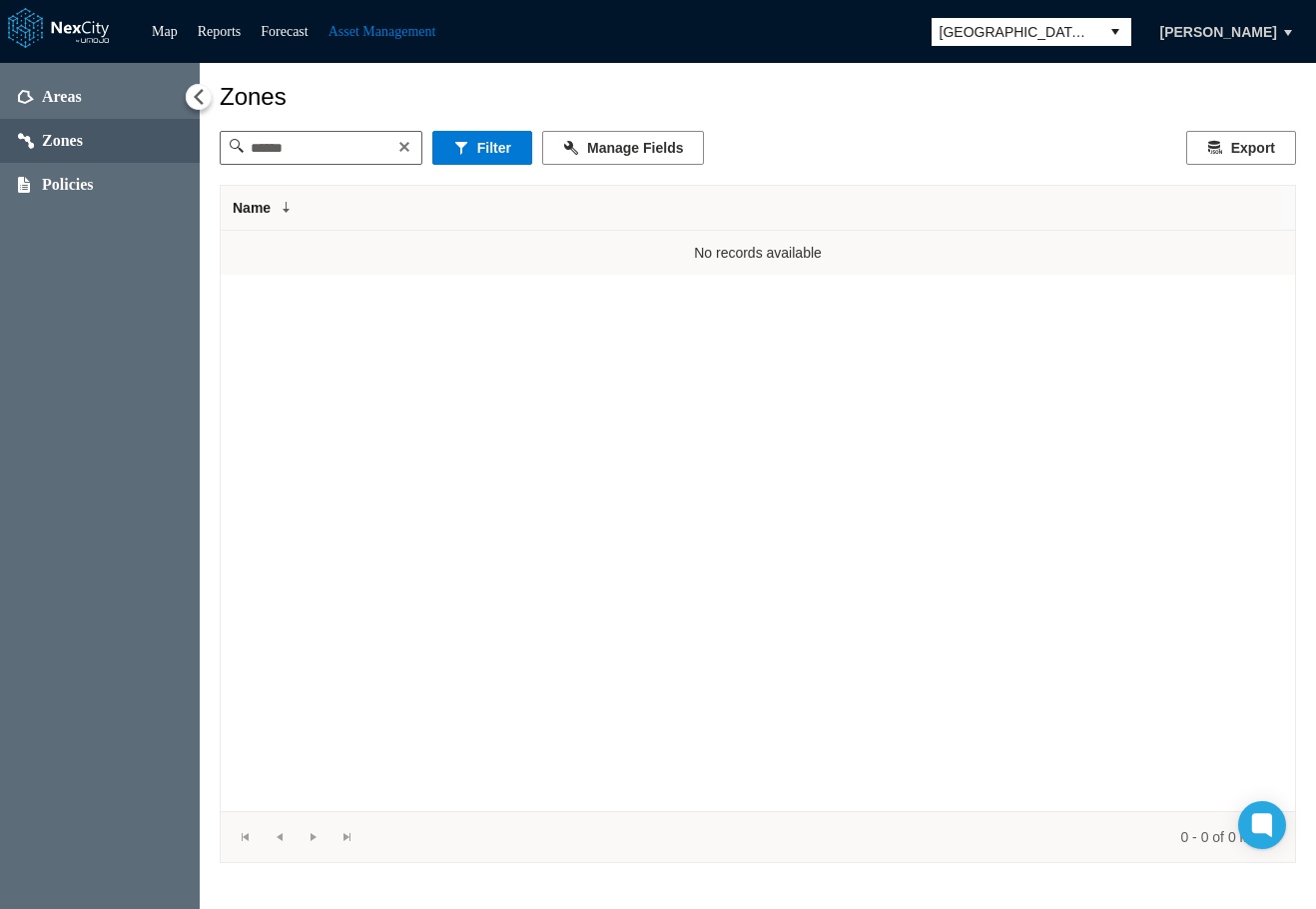 click on "No records available" at bounding box center [758, 520] 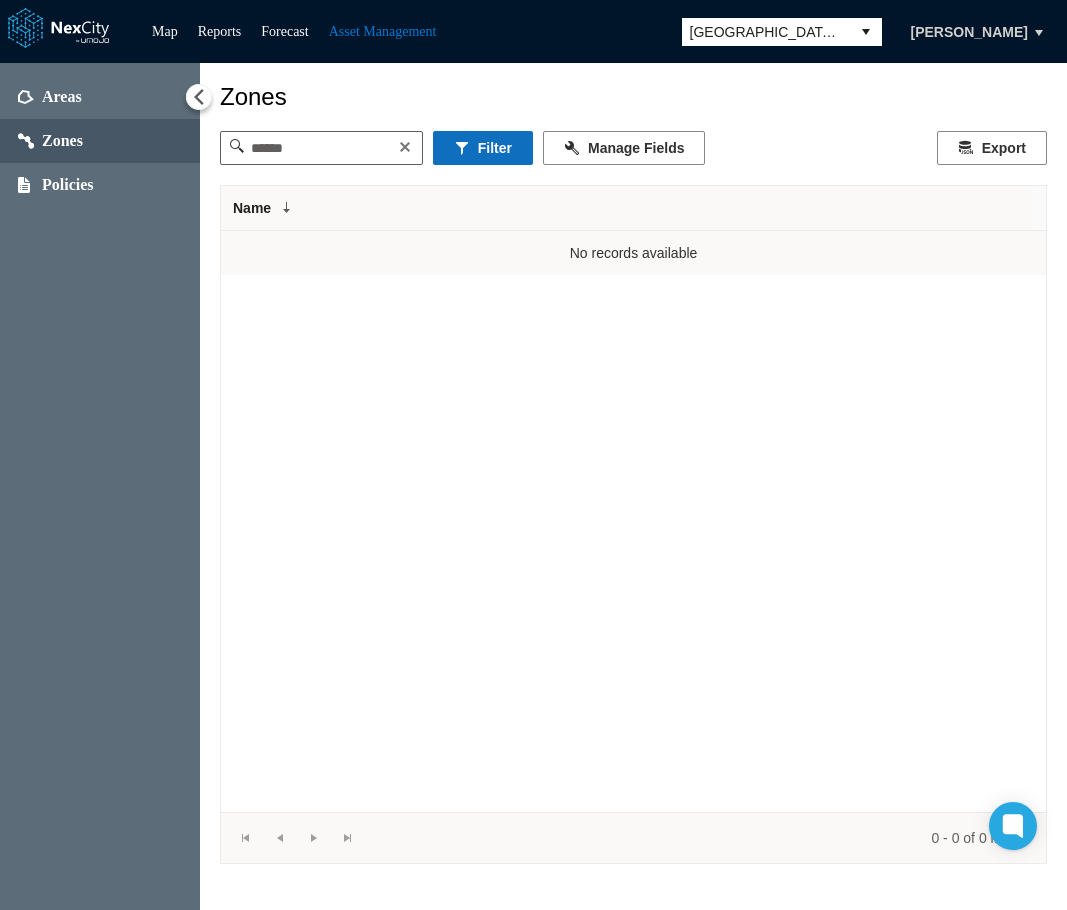 click on "Filter" at bounding box center (483, 148) 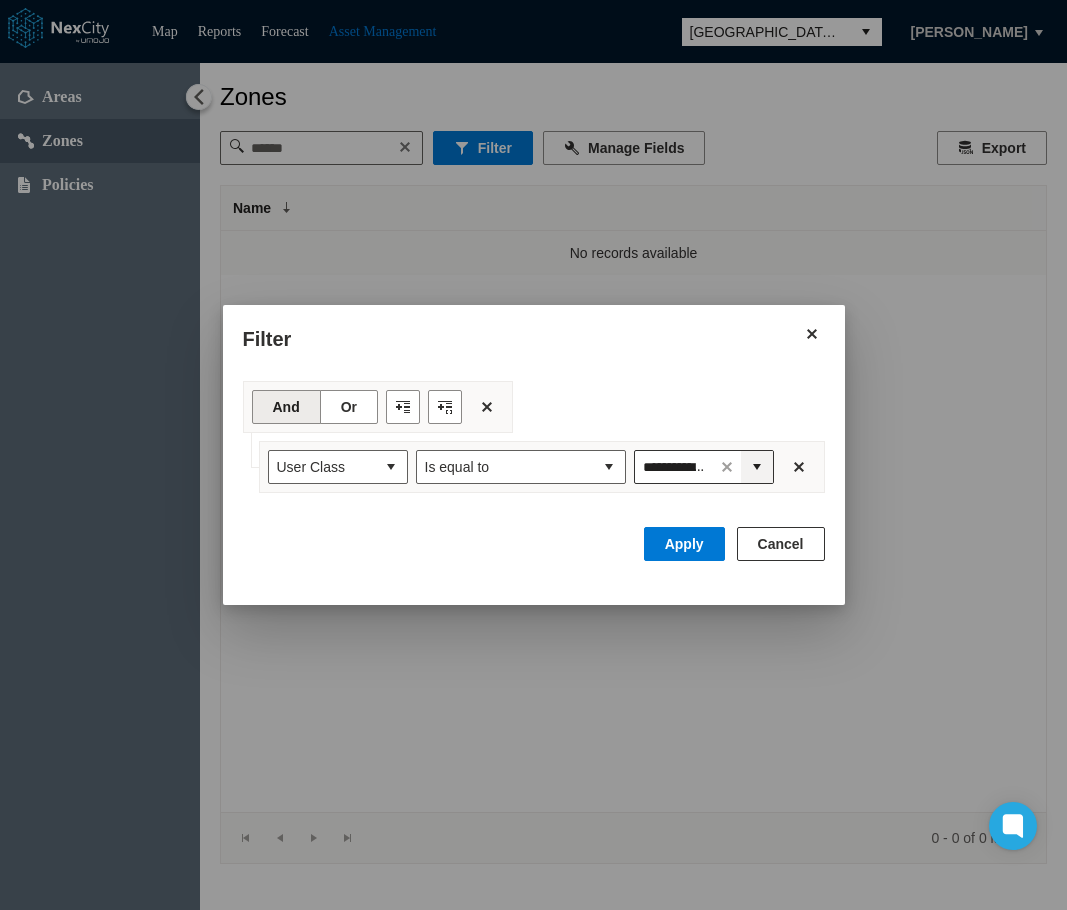 click at bounding box center [757, 467] 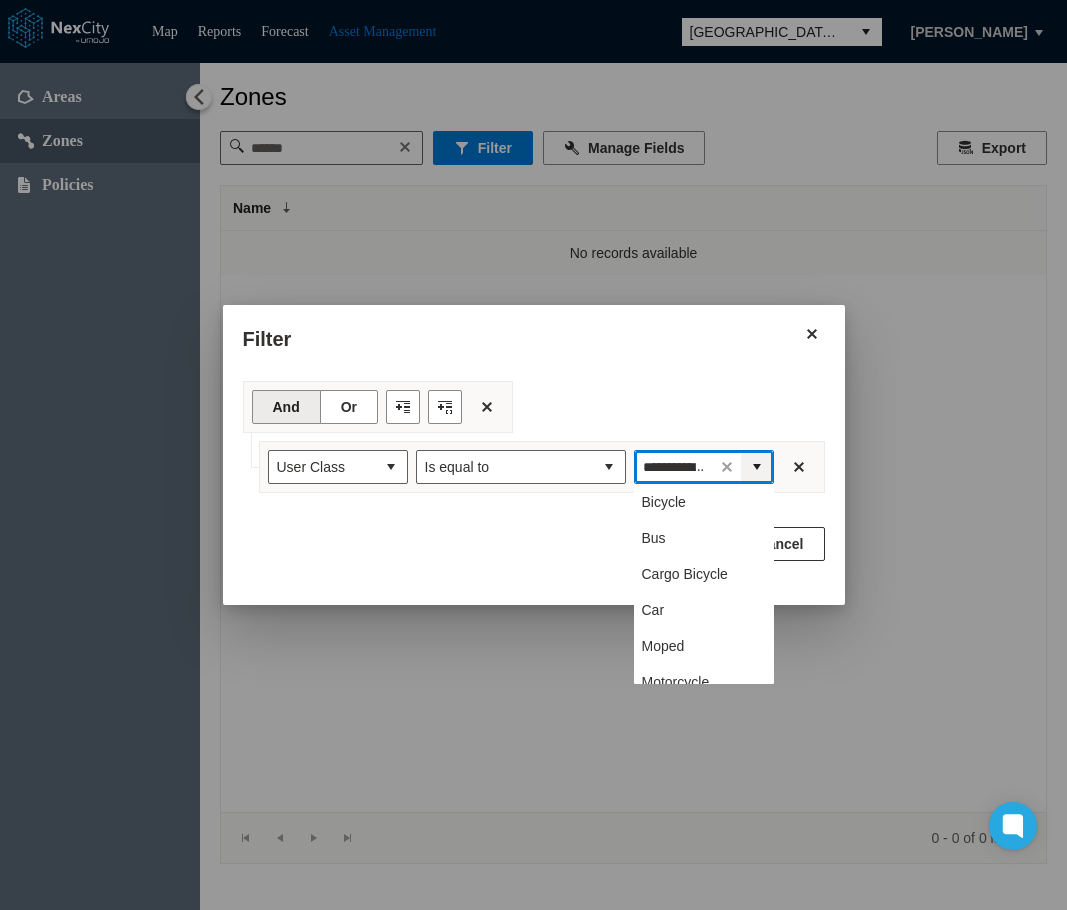 scroll, scrollTop: 0, scrollLeft: 85, axis: horizontal 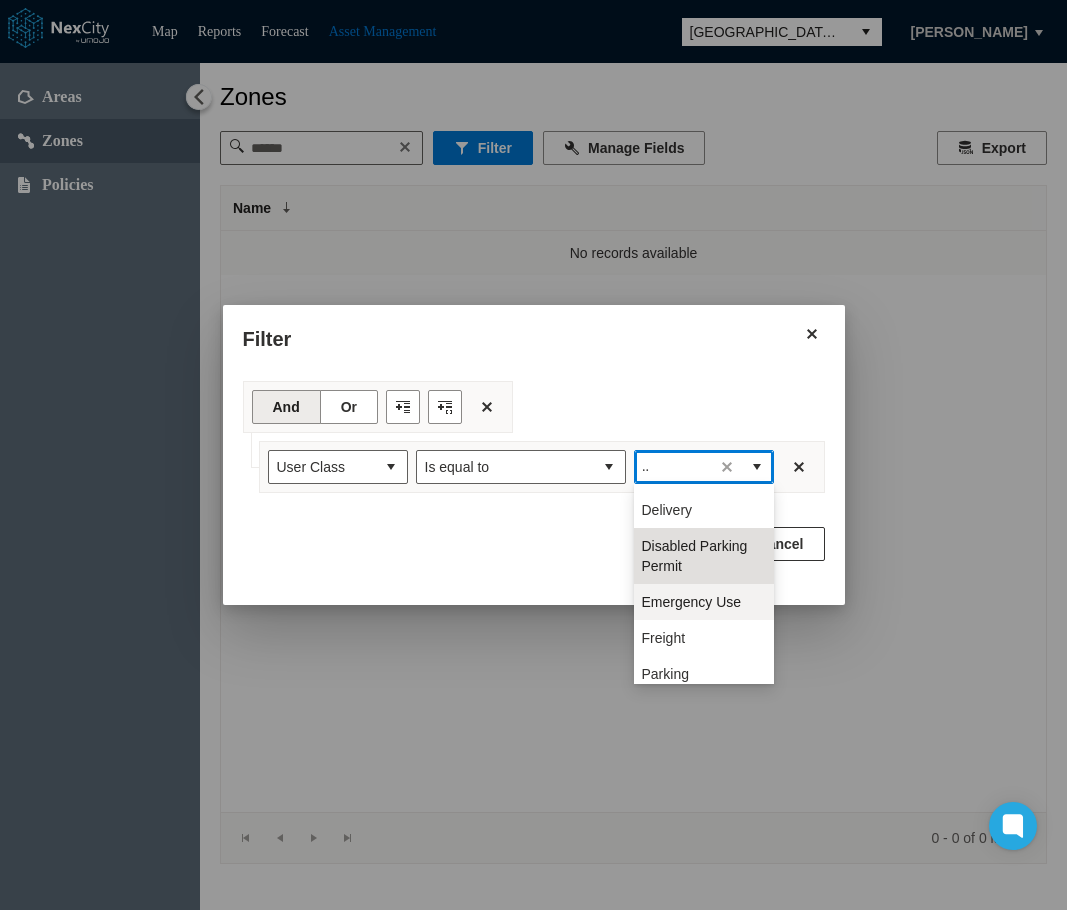click on "Emergency Use" at bounding box center (692, 602) 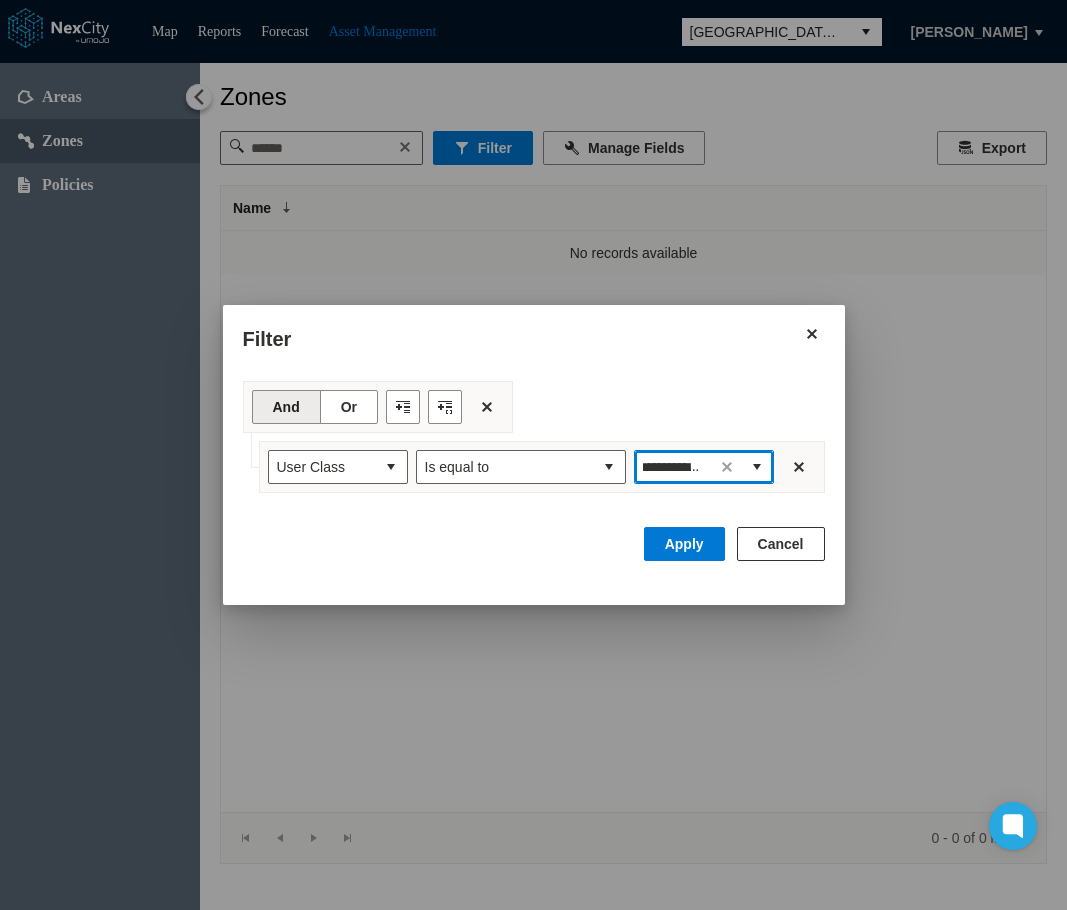 scroll, scrollTop: 0, scrollLeft: 33, axis: horizontal 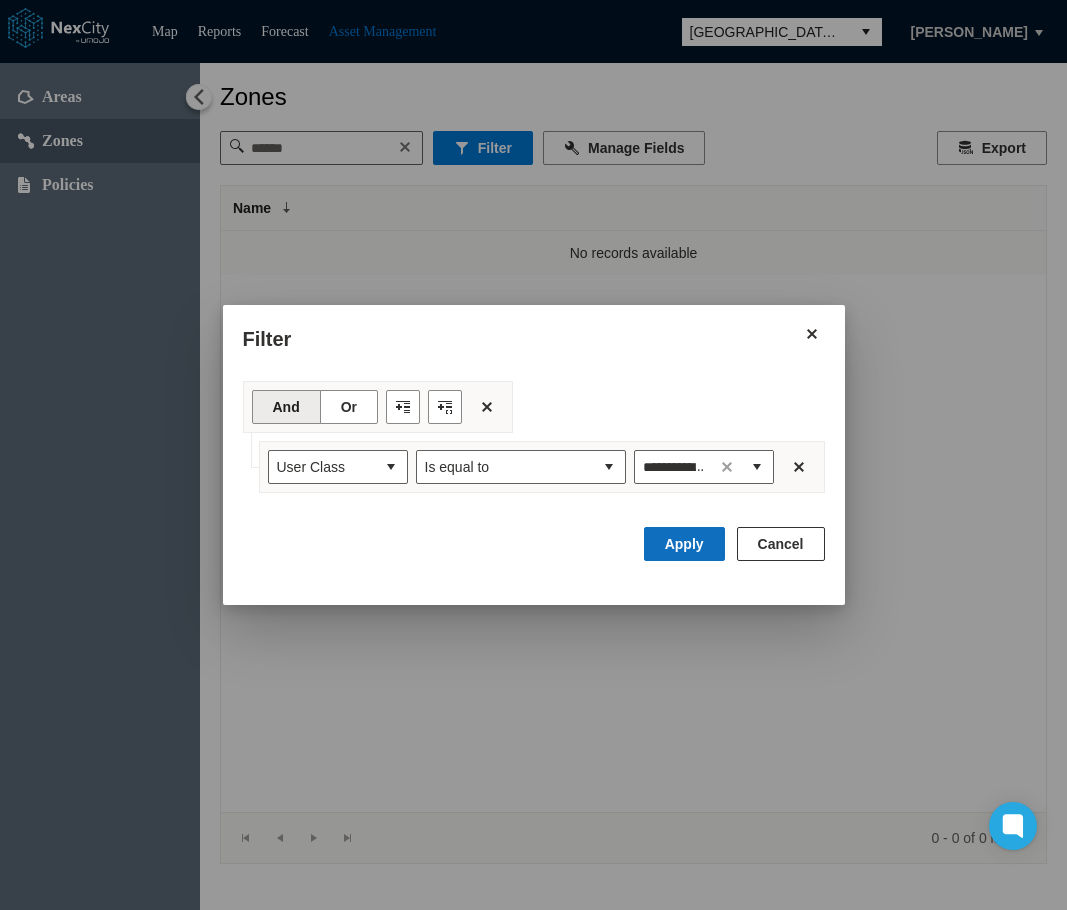 click on "Apply" at bounding box center [684, 544] 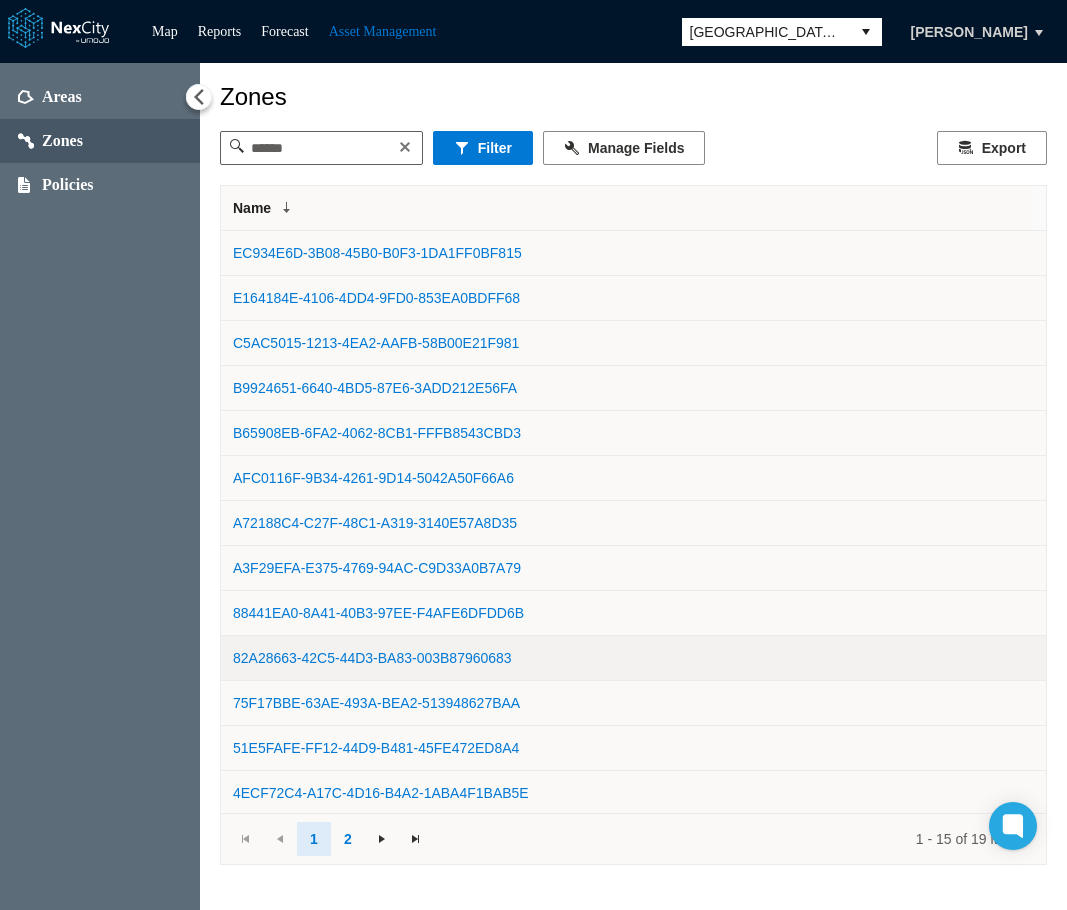 scroll, scrollTop: 92, scrollLeft: 0, axis: vertical 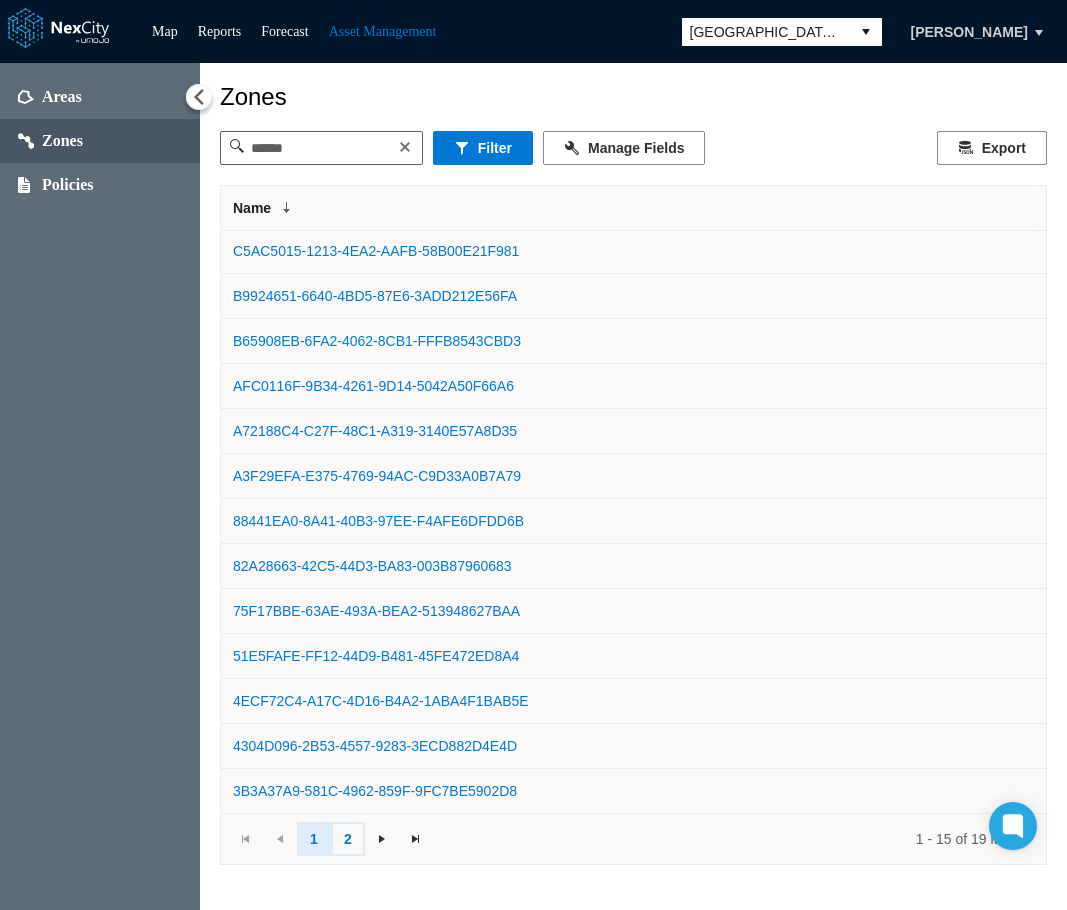 click on "2" at bounding box center [348, 839] 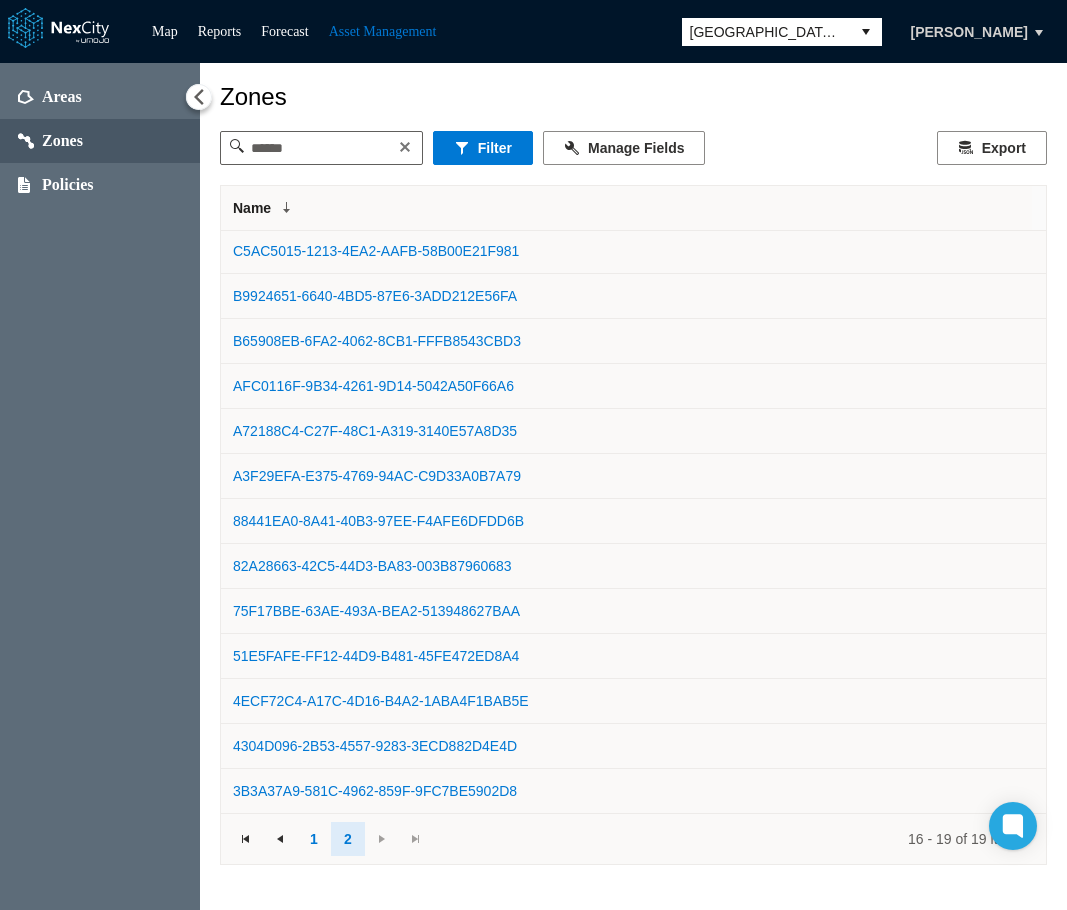 scroll, scrollTop: 0, scrollLeft: 0, axis: both 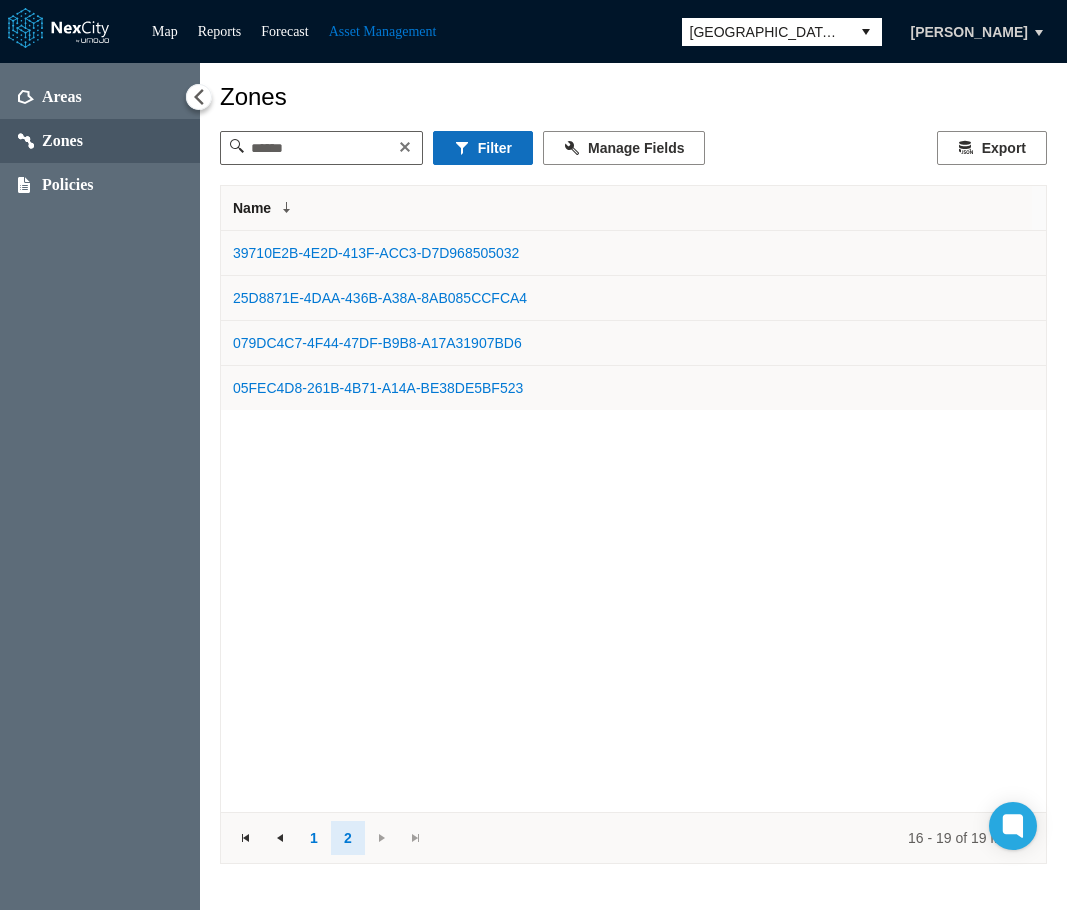 click on "Filter" at bounding box center (483, 148) 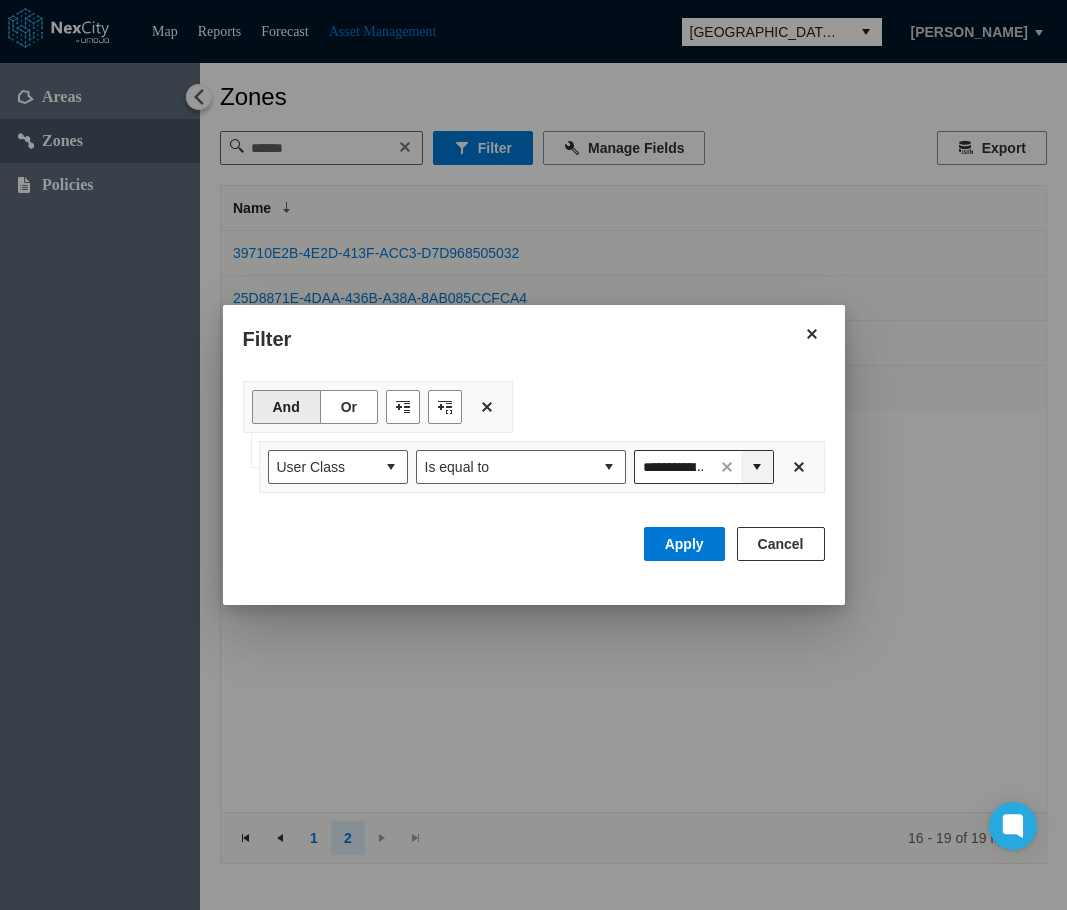 click at bounding box center (757, 467) 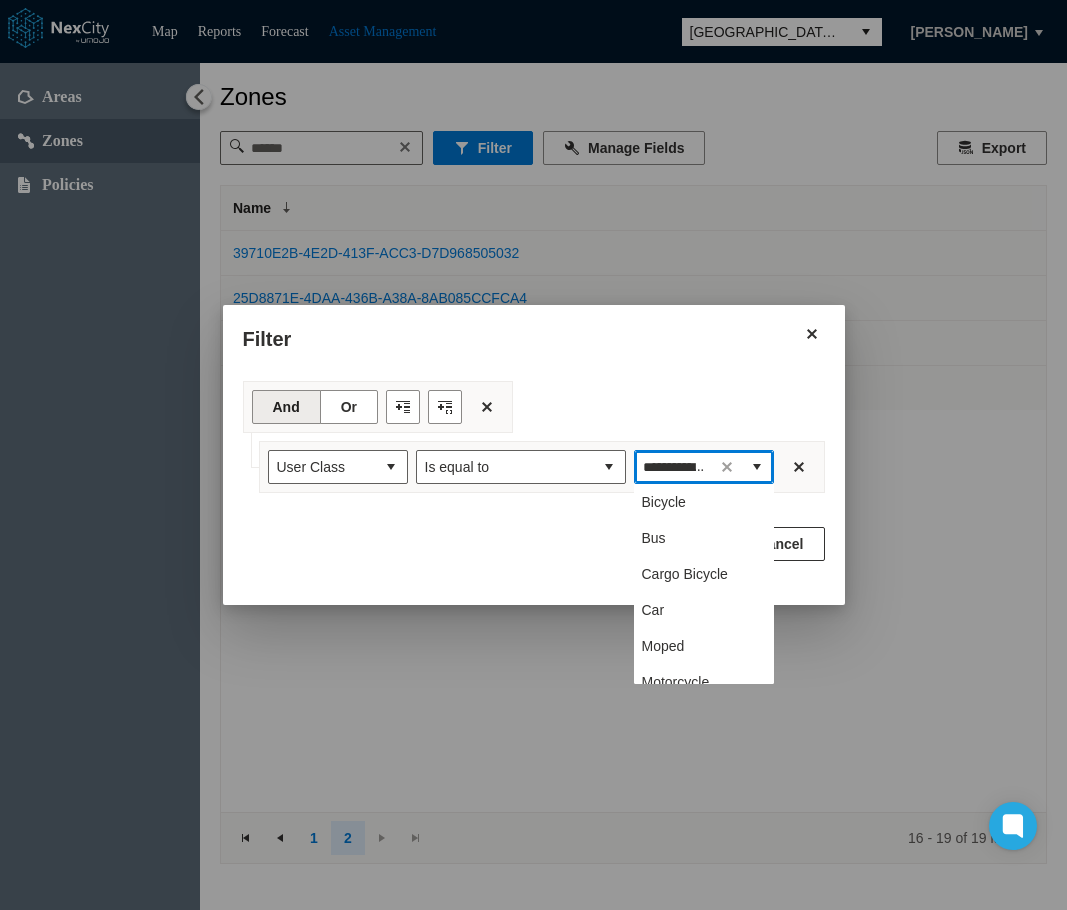 scroll, scrollTop: 0, scrollLeft: 33, axis: horizontal 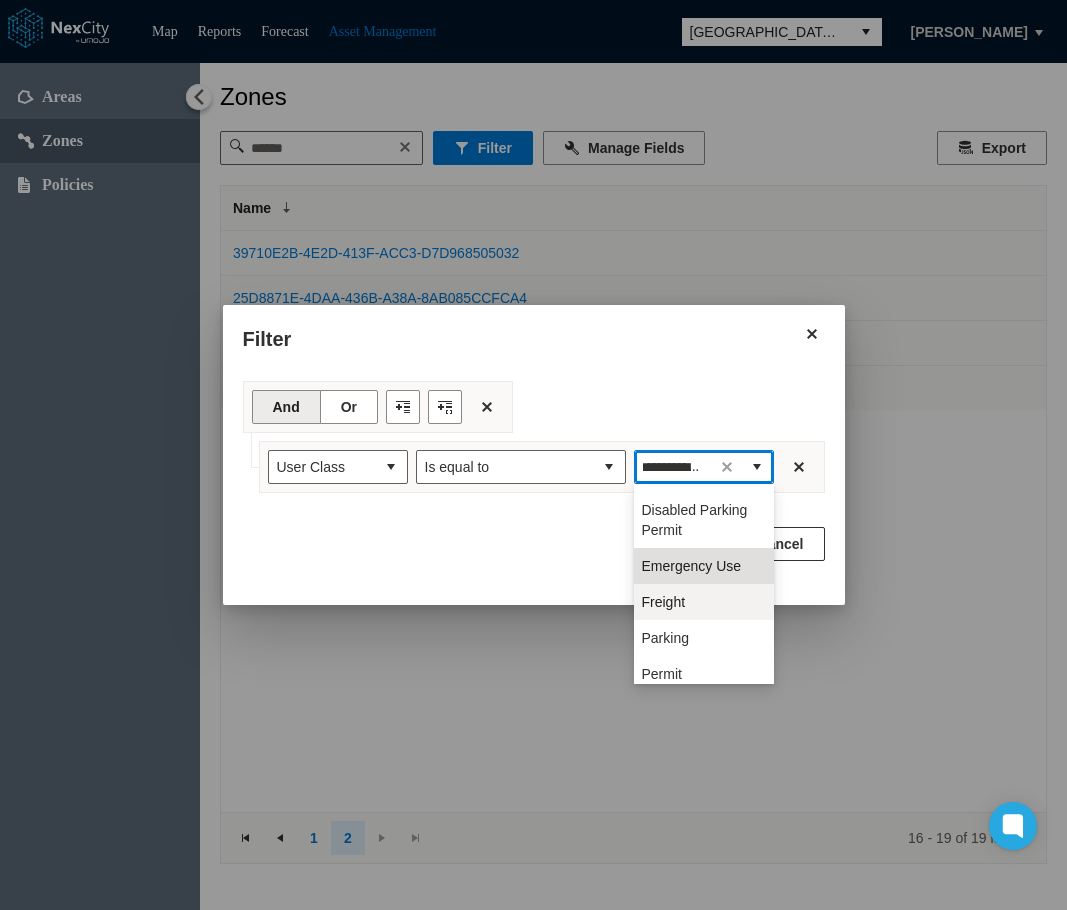click on "Freight" at bounding box center [704, 602] 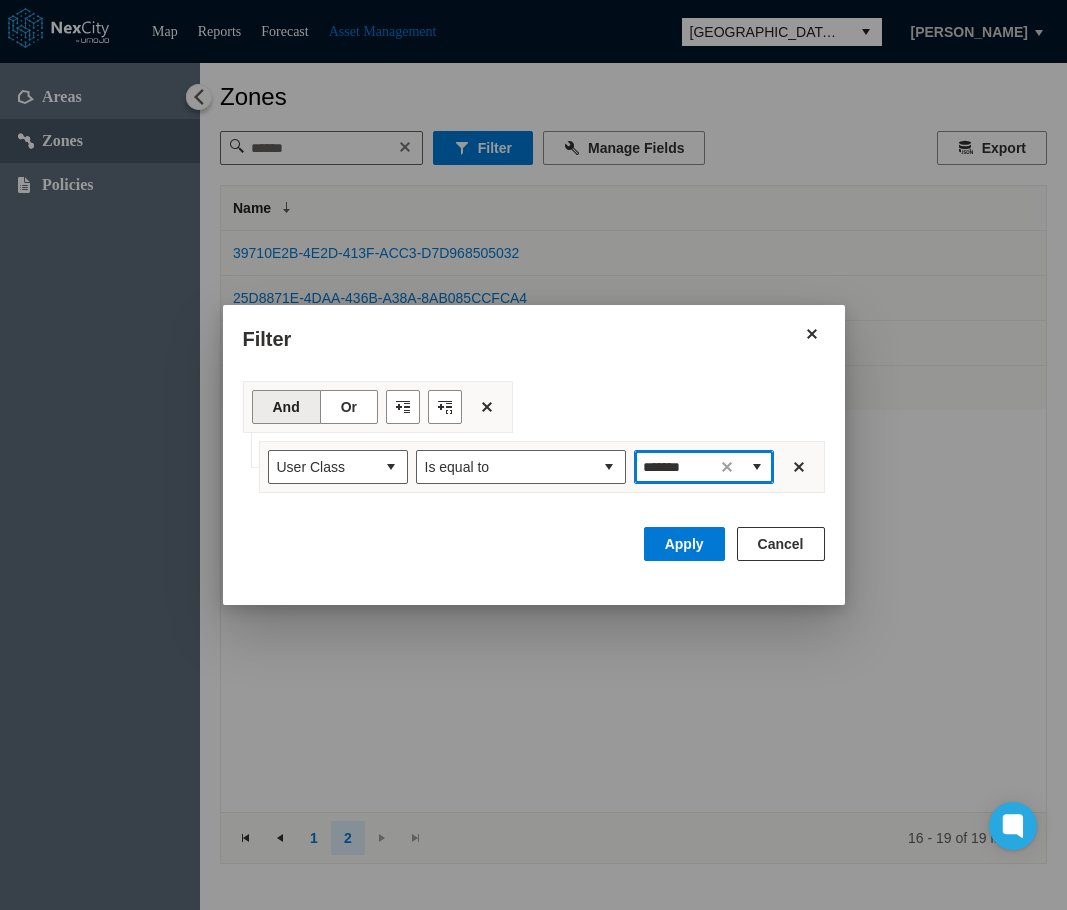scroll, scrollTop: 0, scrollLeft: 0, axis: both 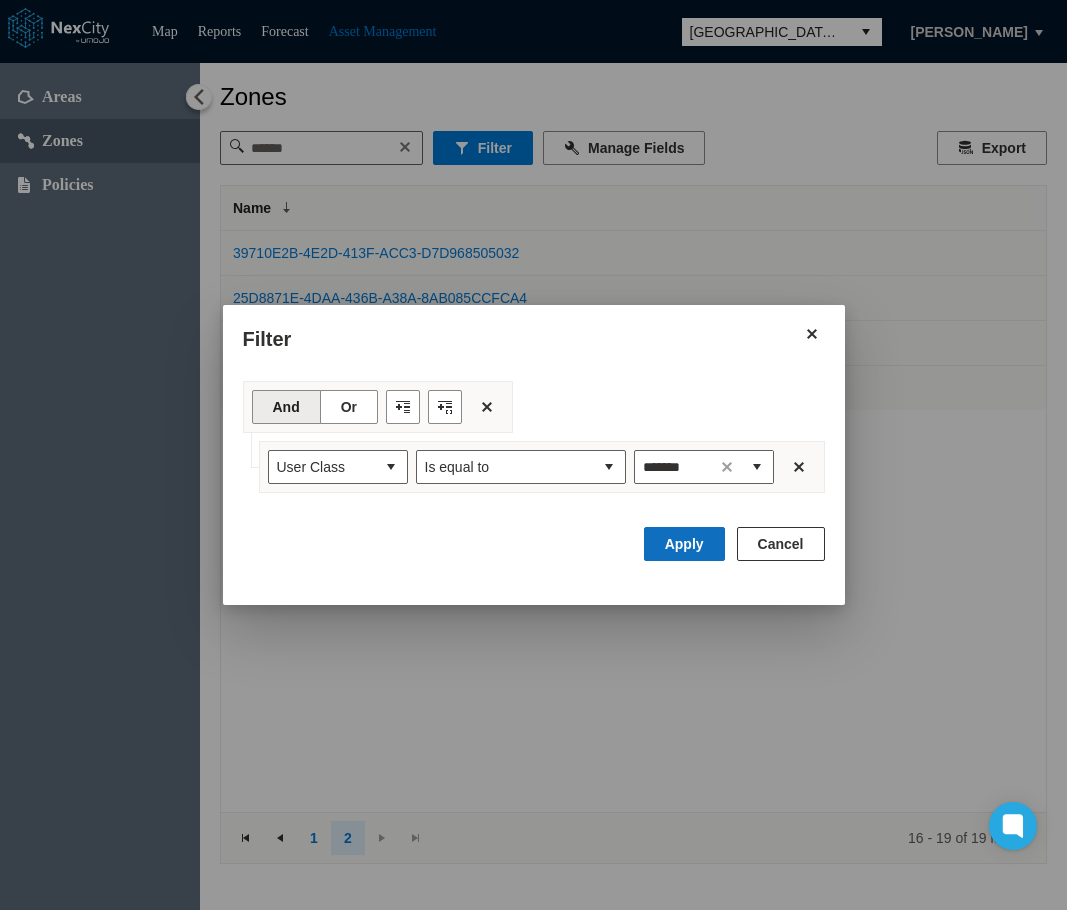 click on "Apply" at bounding box center [684, 544] 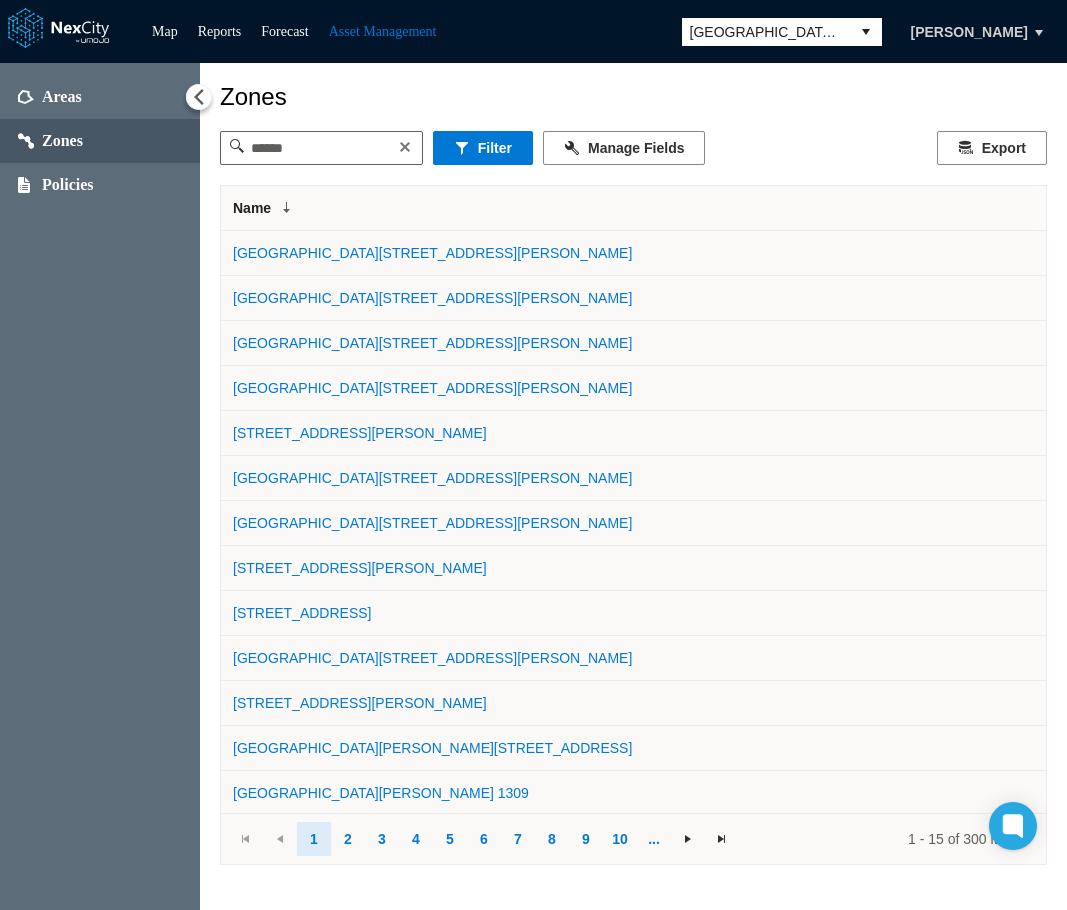 scroll, scrollTop: 92, scrollLeft: 0, axis: vertical 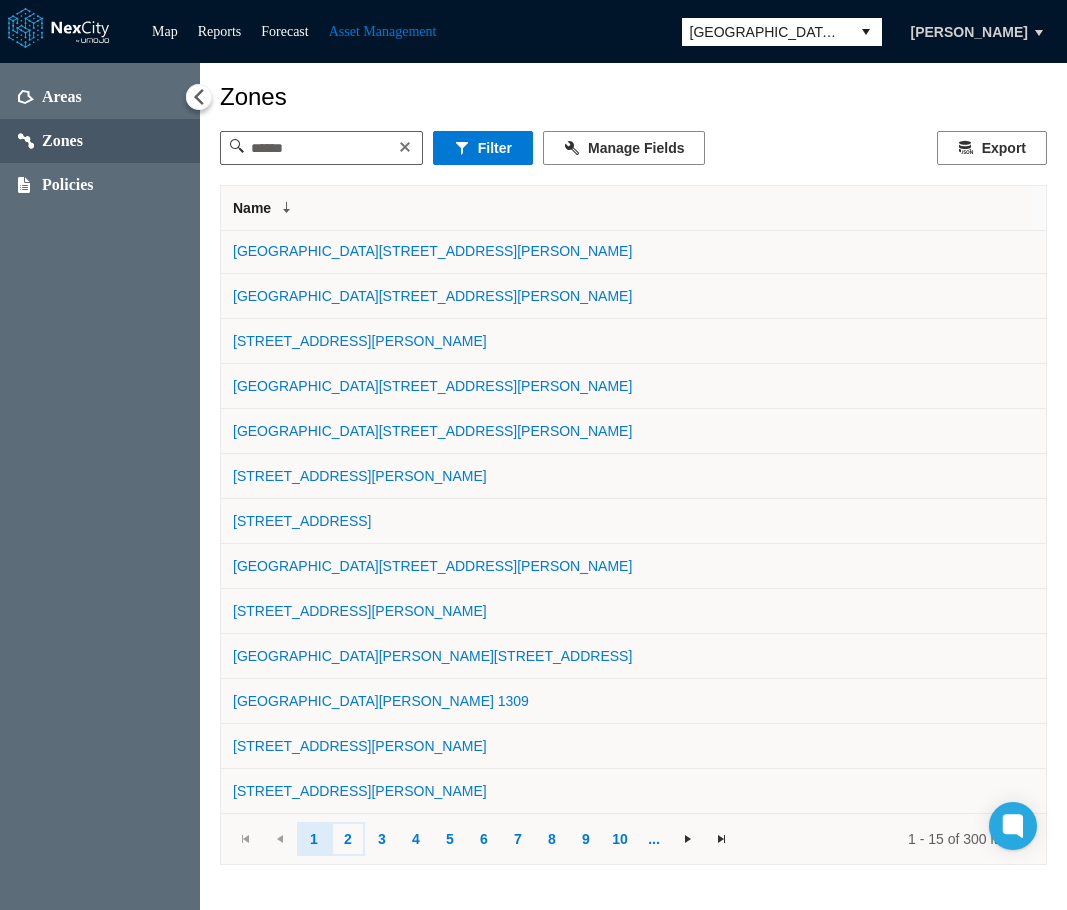 click on "2" at bounding box center [348, 839] 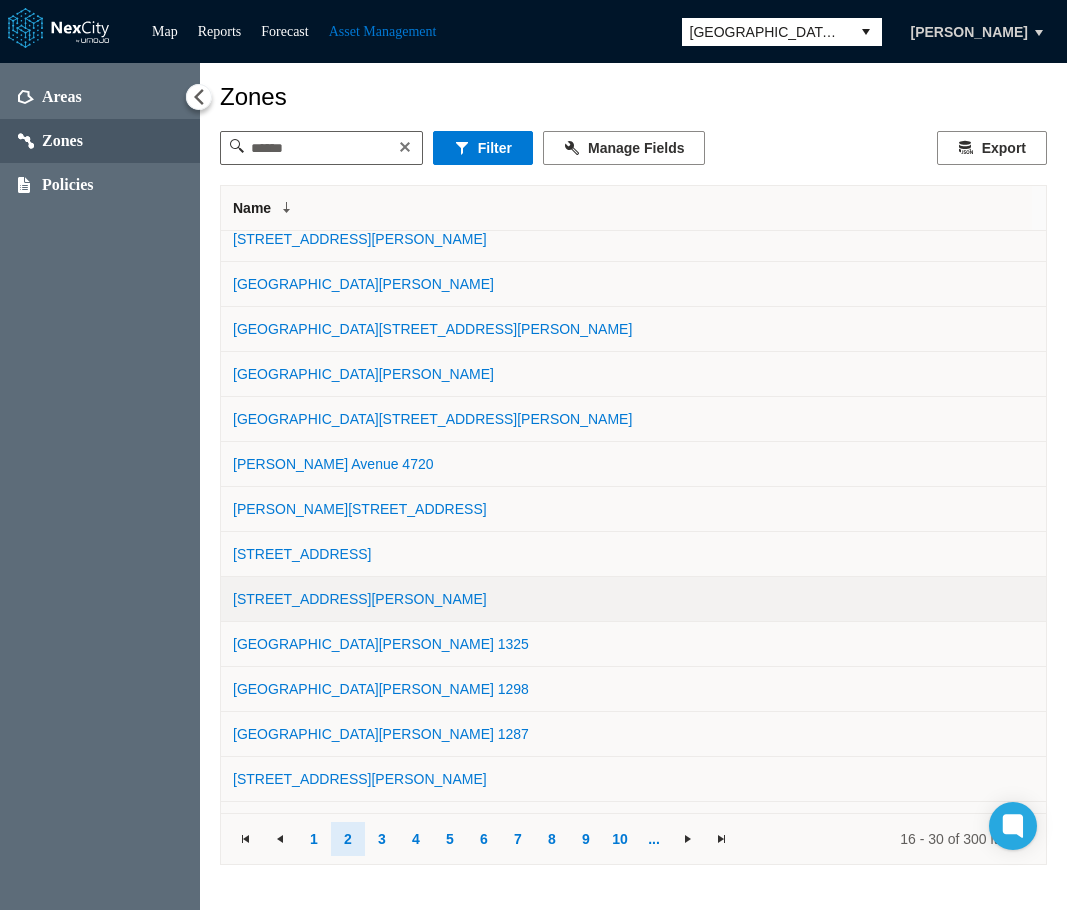 scroll, scrollTop: 92, scrollLeft: 0, axis: vertical 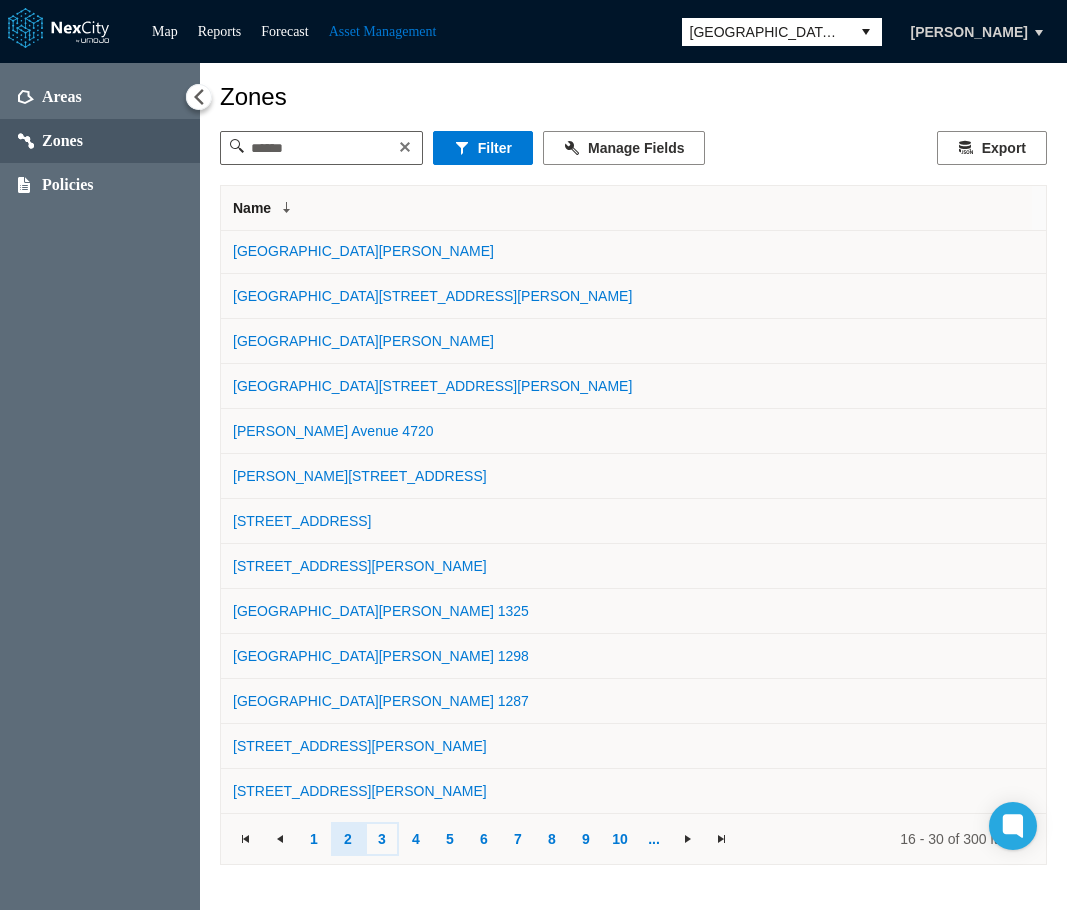 click on "3" at bounding box center [382, 839] 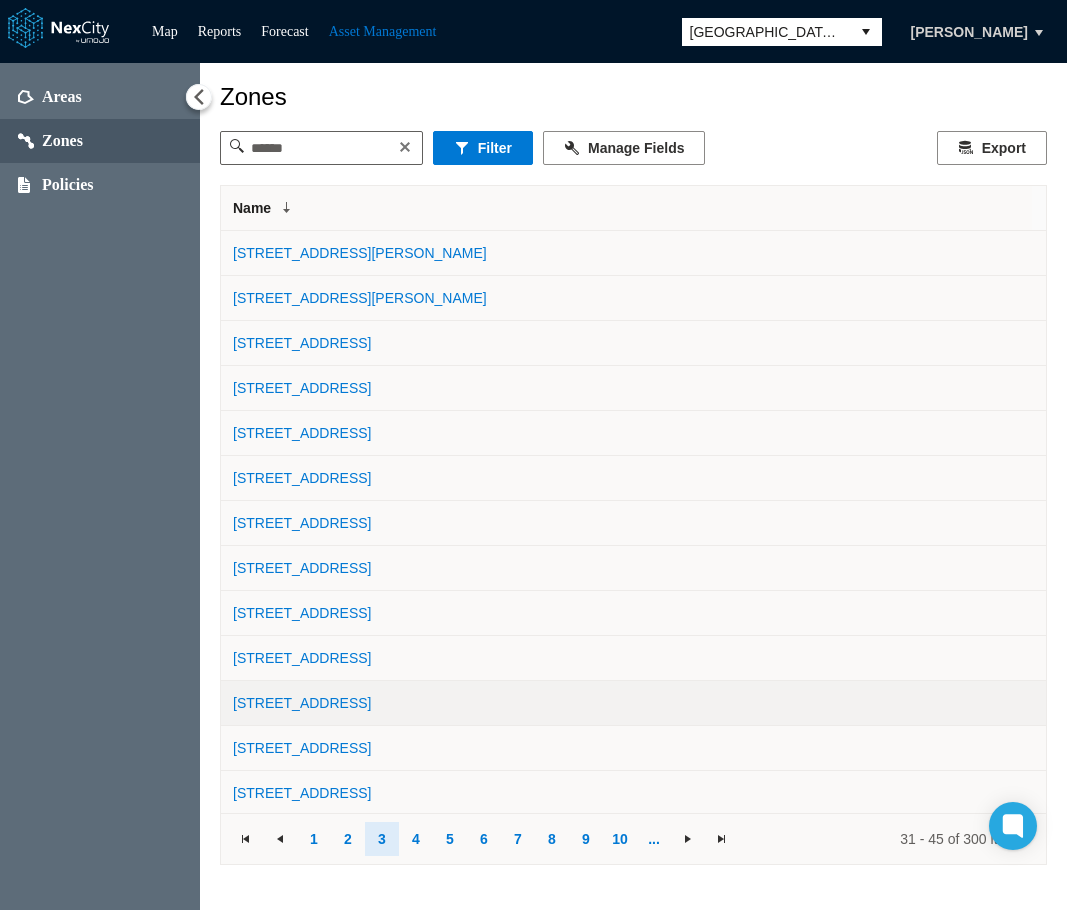 scroll, scrollTop: 92, scrollLeft: 0, axis: vertical 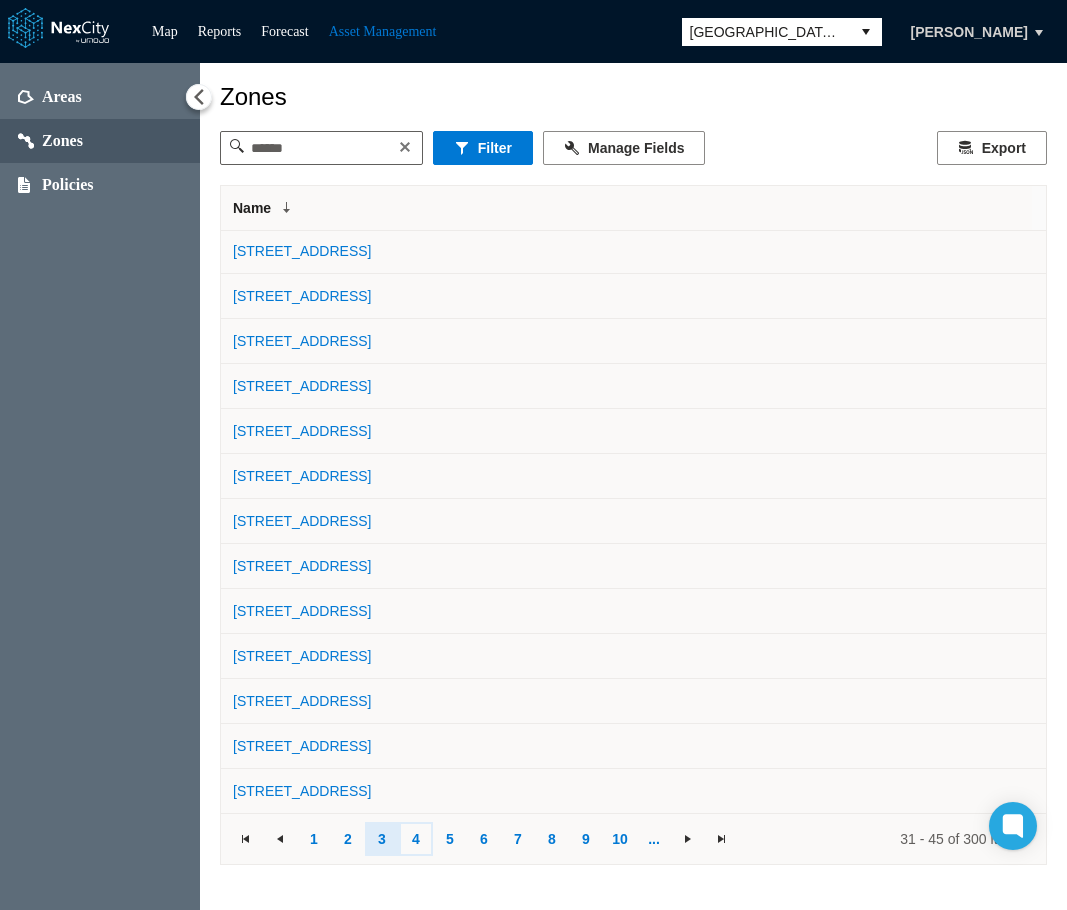 click on "4" at bounding box center (416, 839) 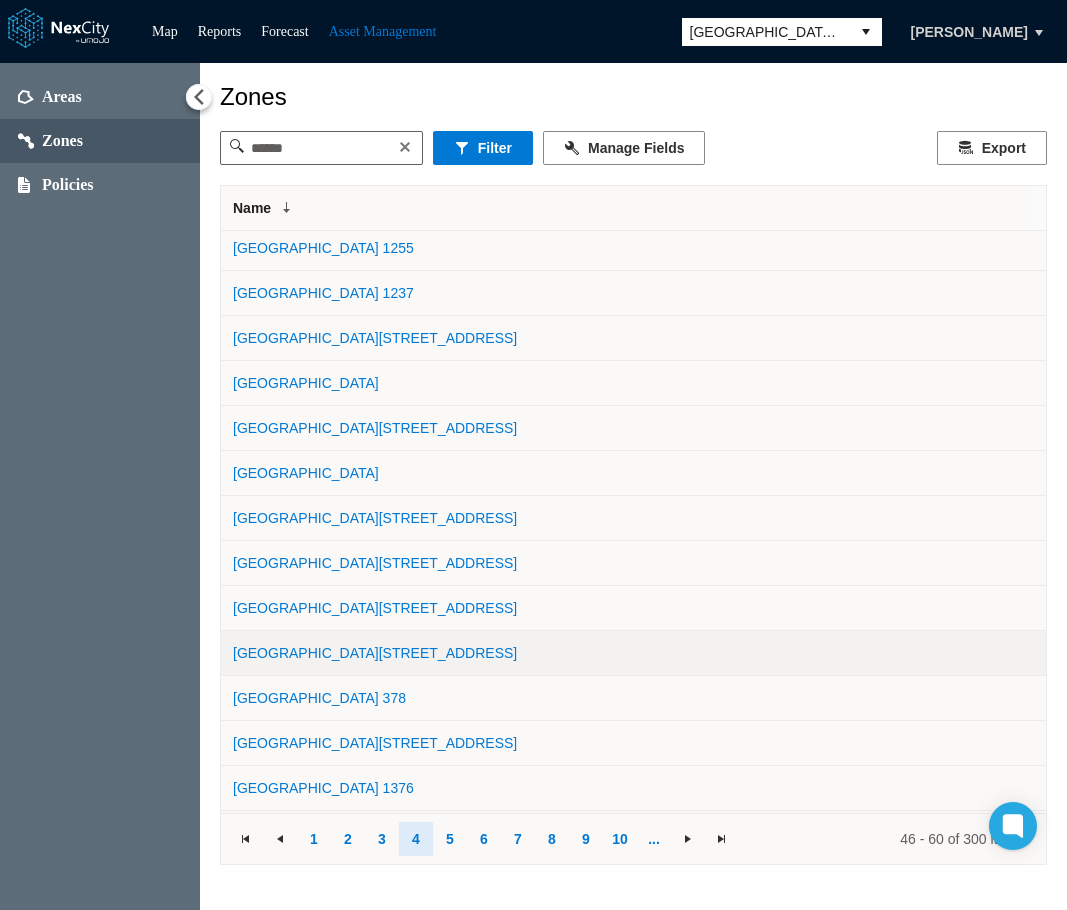 scroll, scrollTop: 92, scrollLeft: 0, axis: vertical 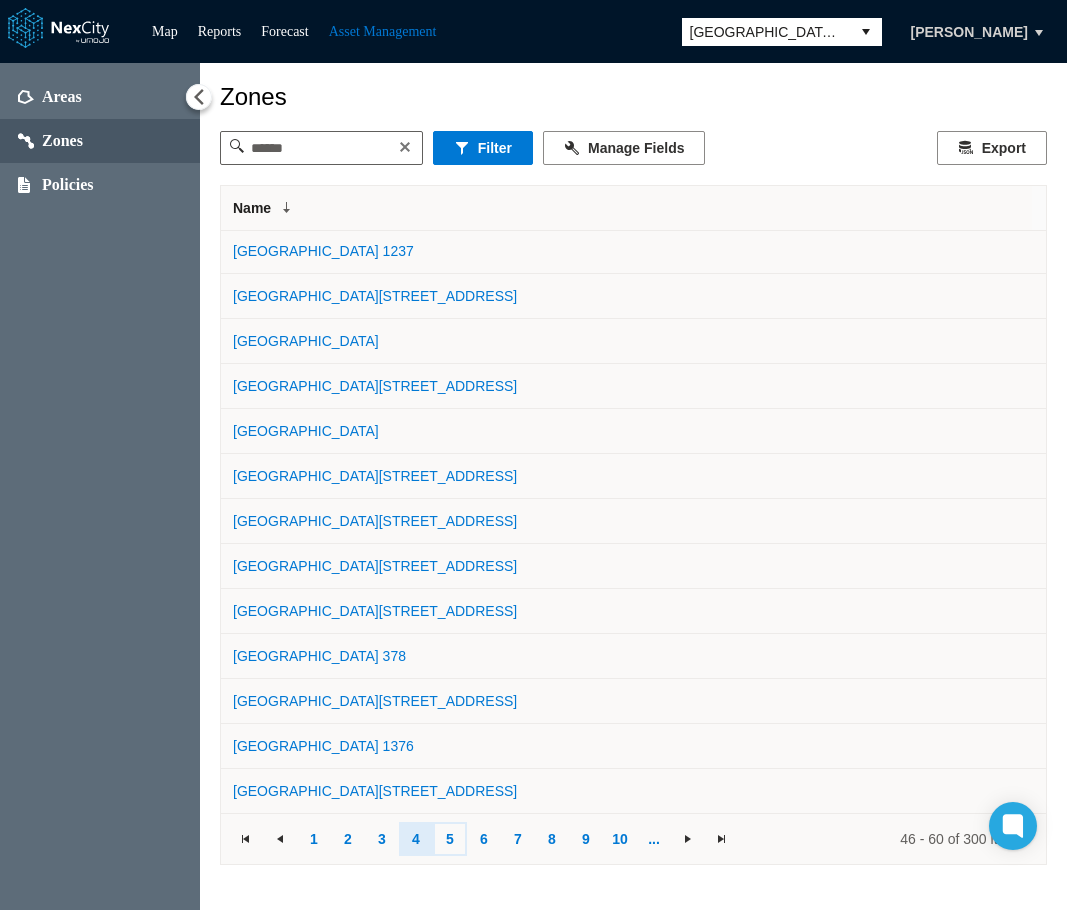 click on "5" at bounding box center [450, 839] 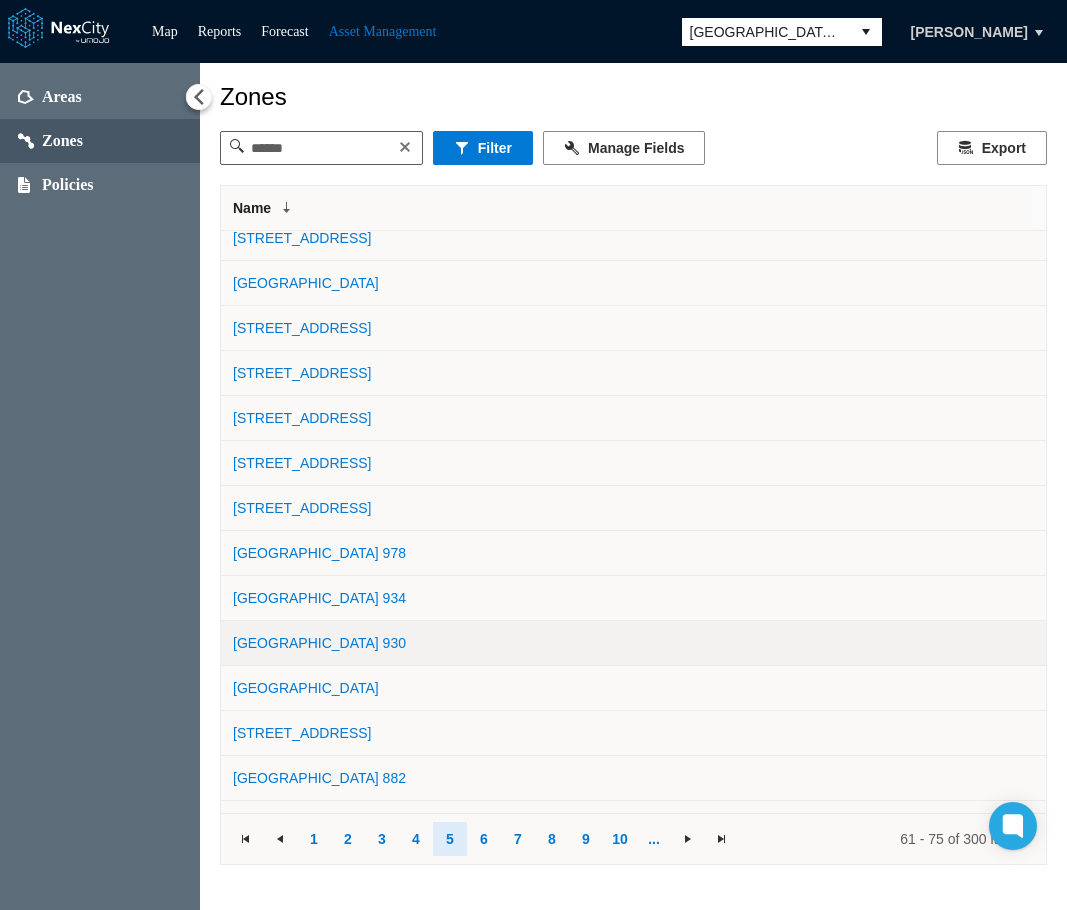 scroll, scrollTop: 92, scrollLeft: 0, axis: vertical 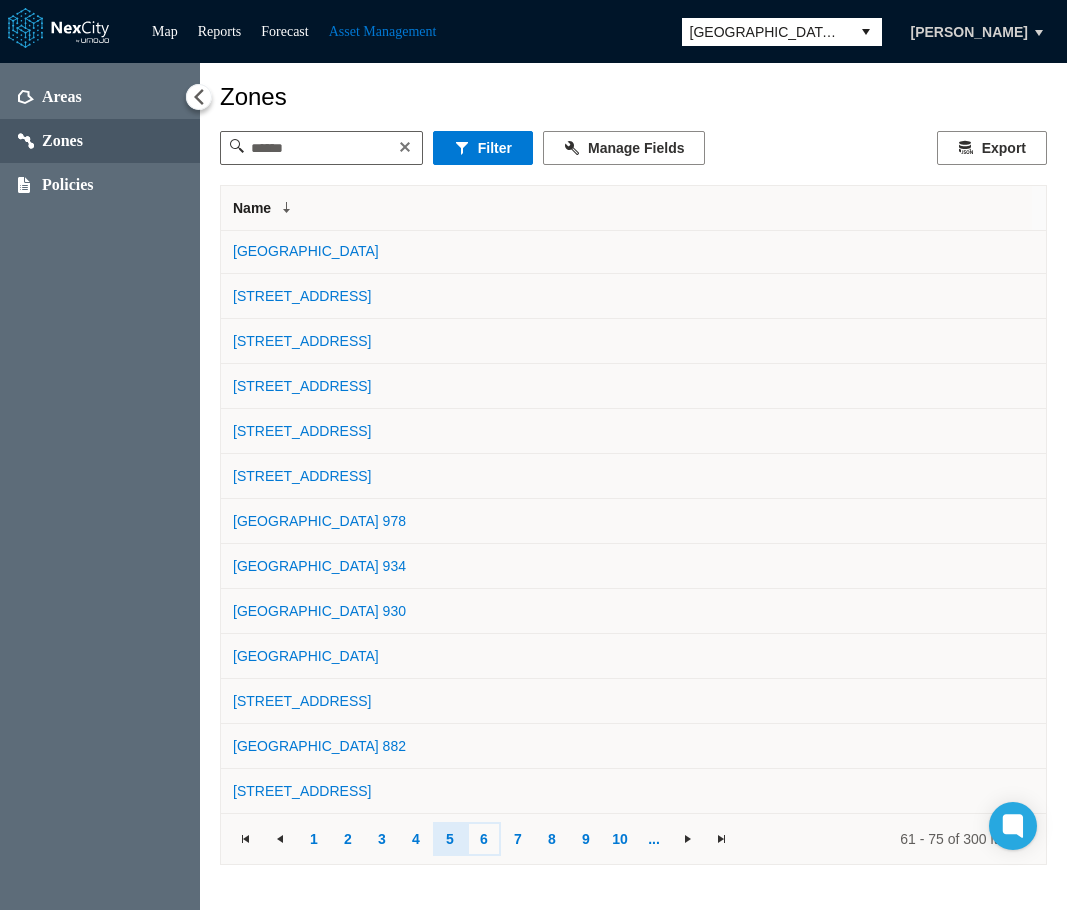 click on "6" at bounding box center [484, 839] 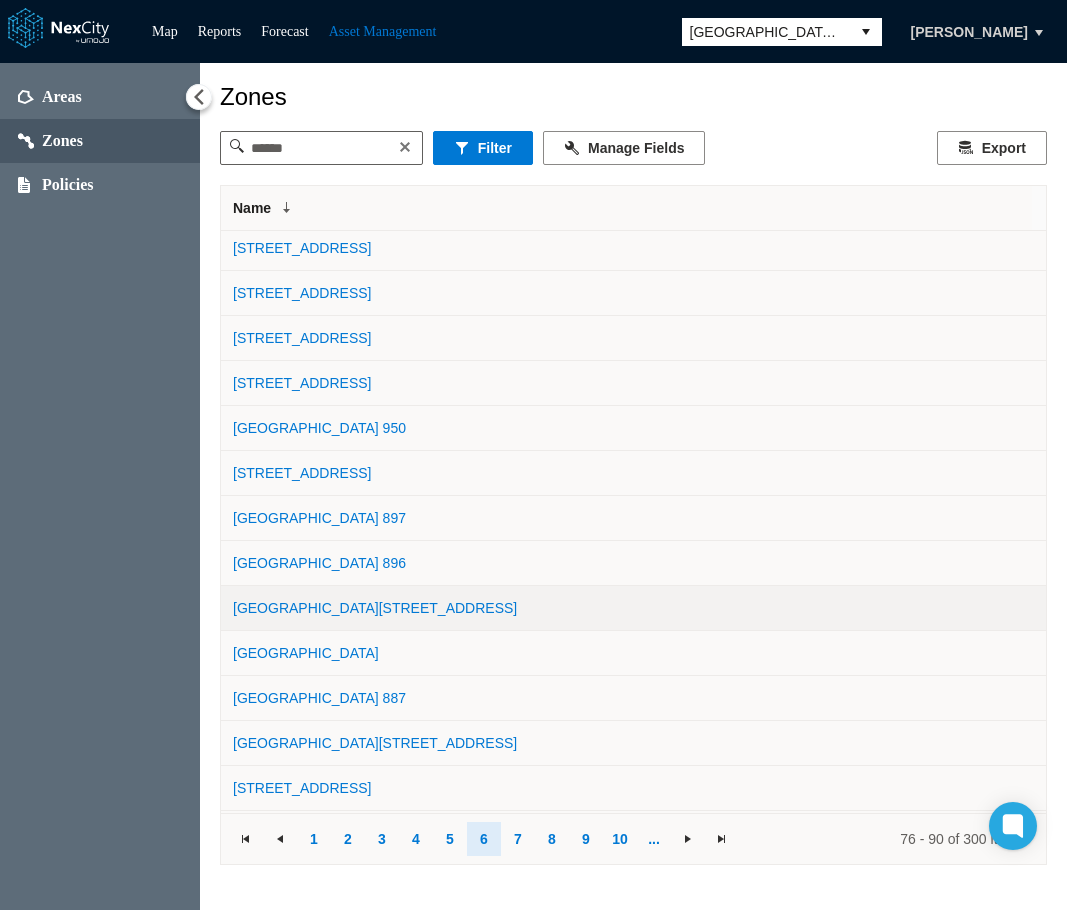 scroll, scrollTop: 92, scrollLeft: 0, axis: vertical 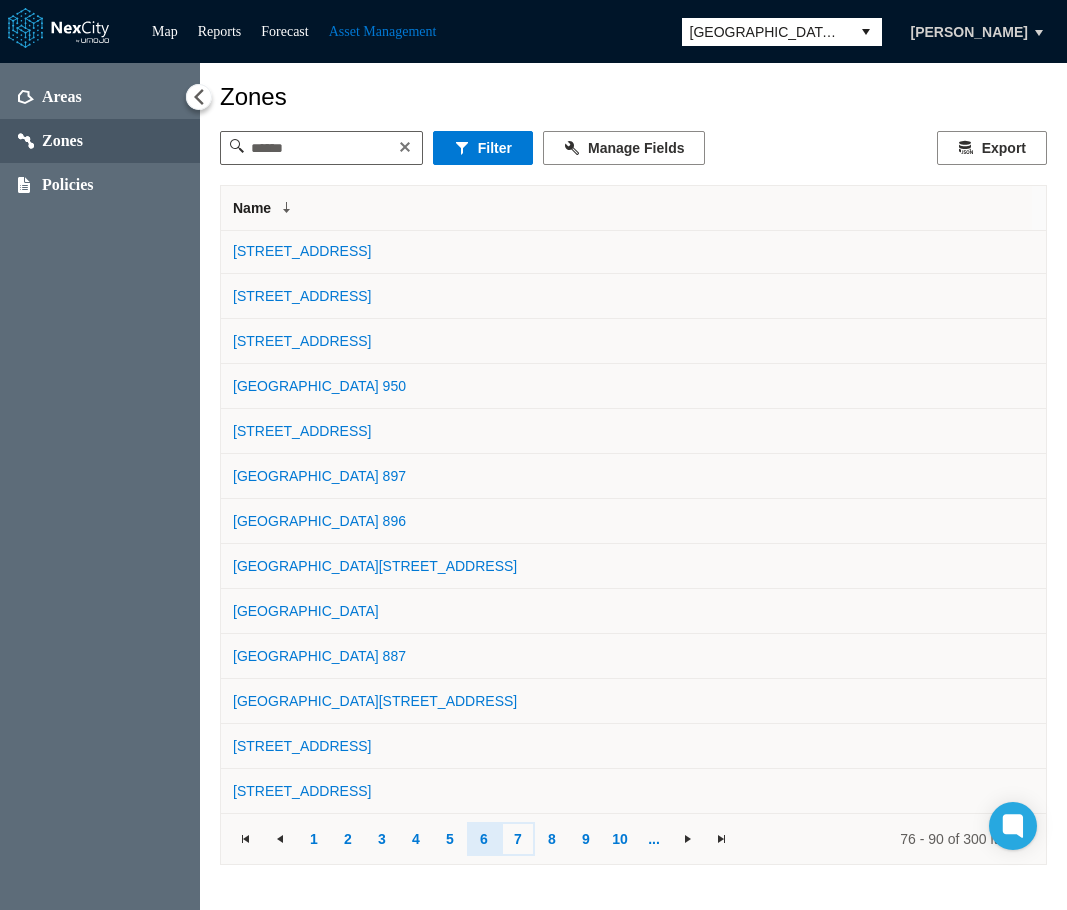 click on "7" at bounding box center [518, 839] 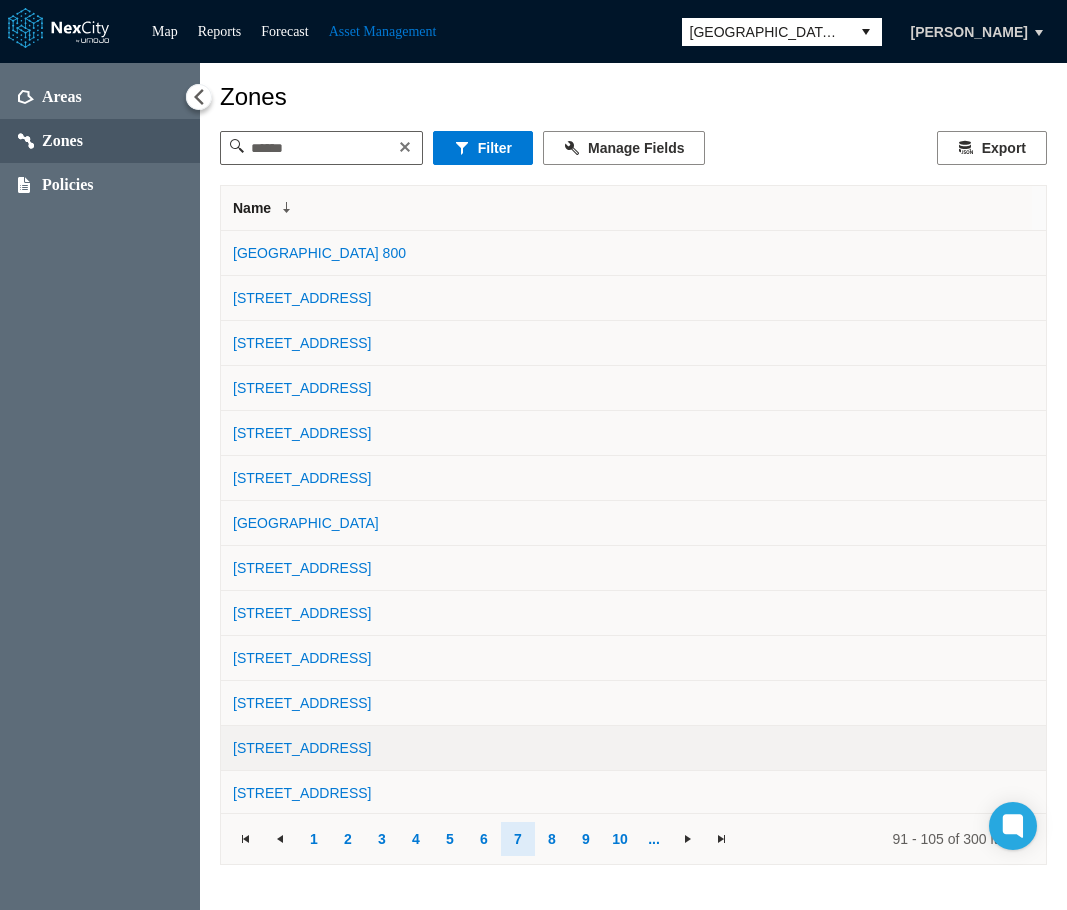 scroll, scrollTop: 92, scrollLeft: 0, axis: vertical 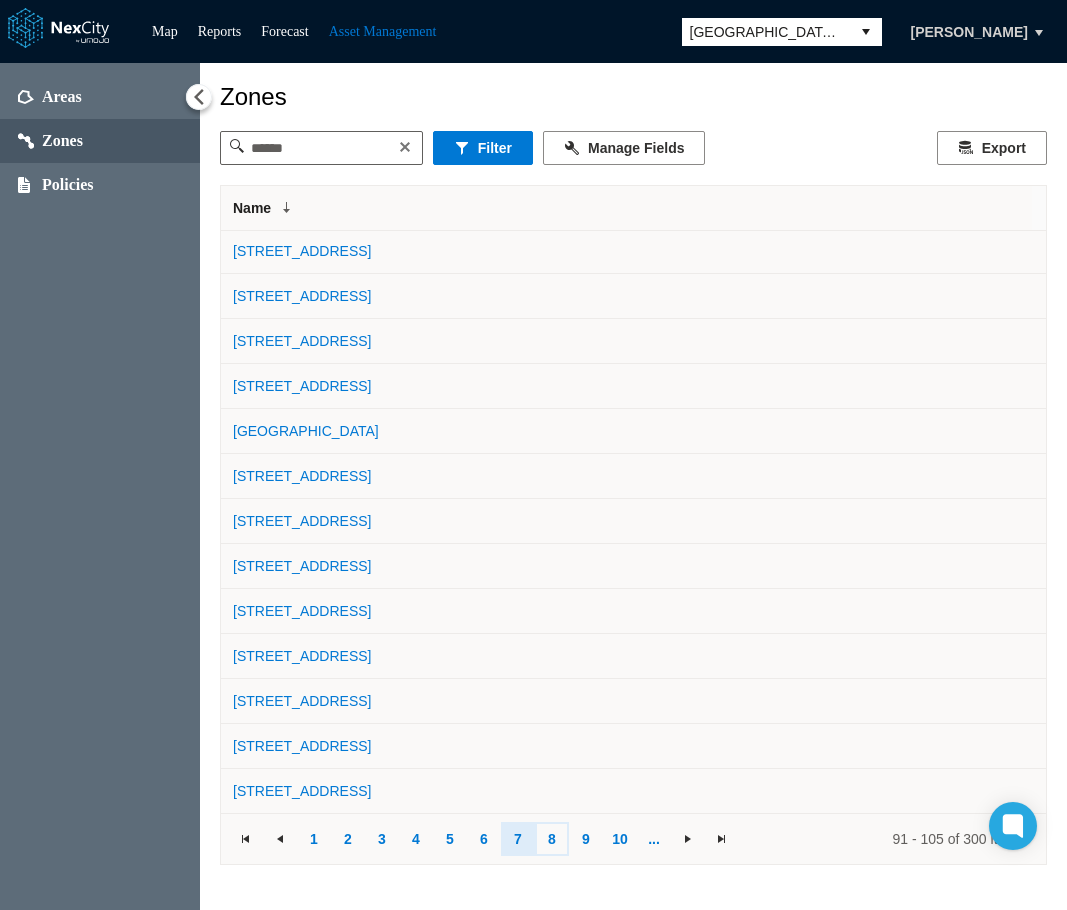 click on "8" at bounding box center (552, 839) 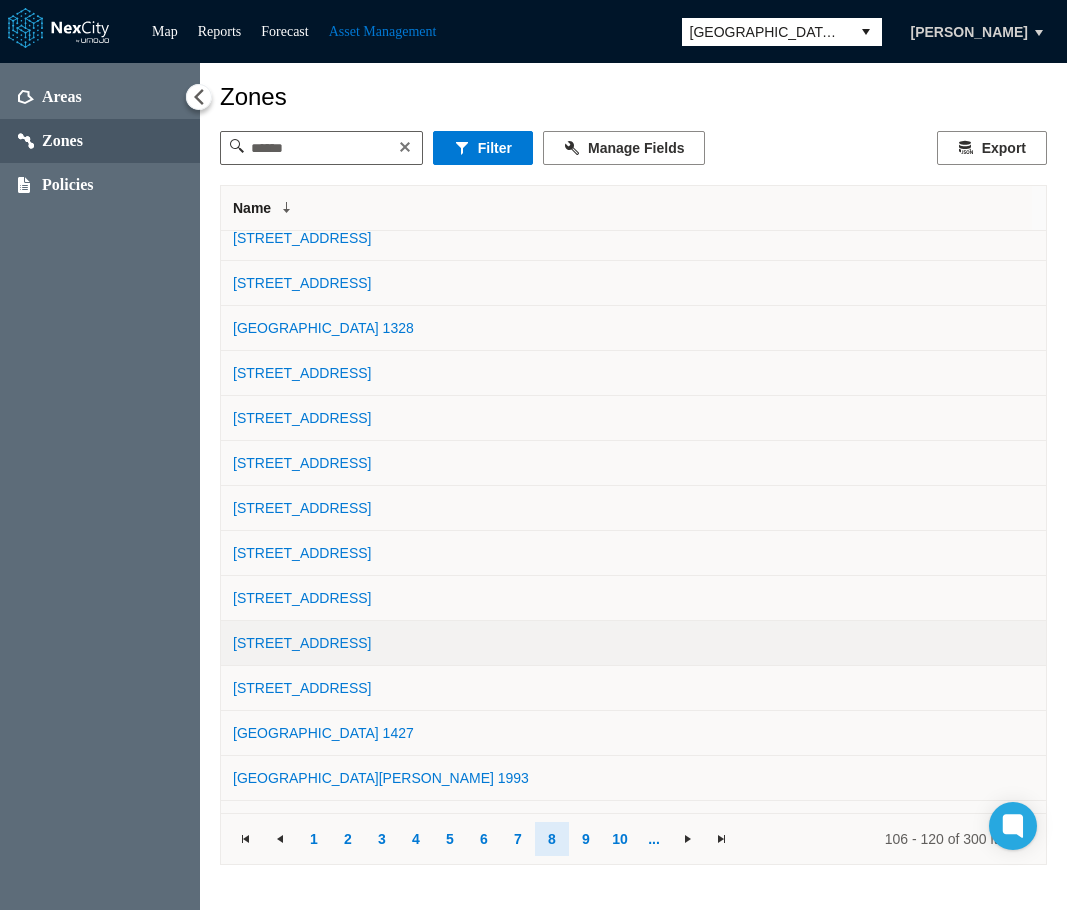 scroll, scrollTop: 92, scrollLeft: 0, axis: vertical 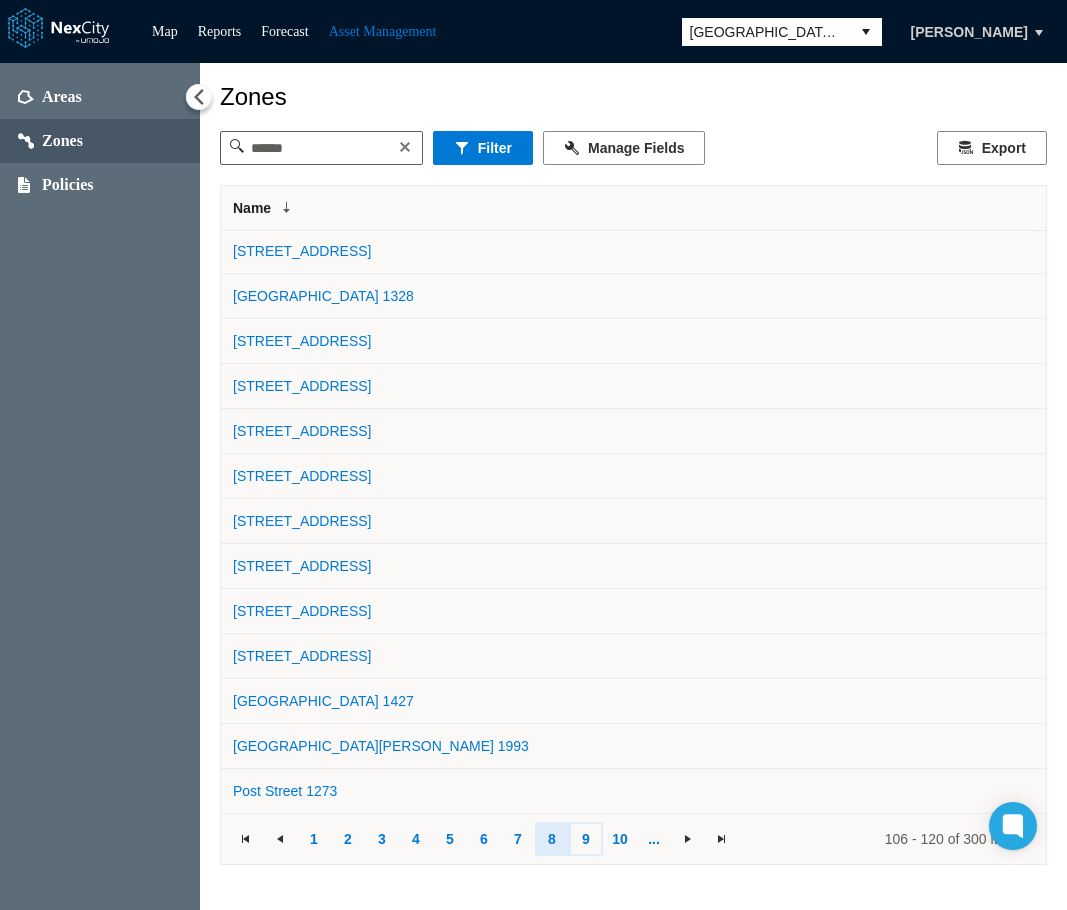 click on "9" at bounding box center (586, 839) 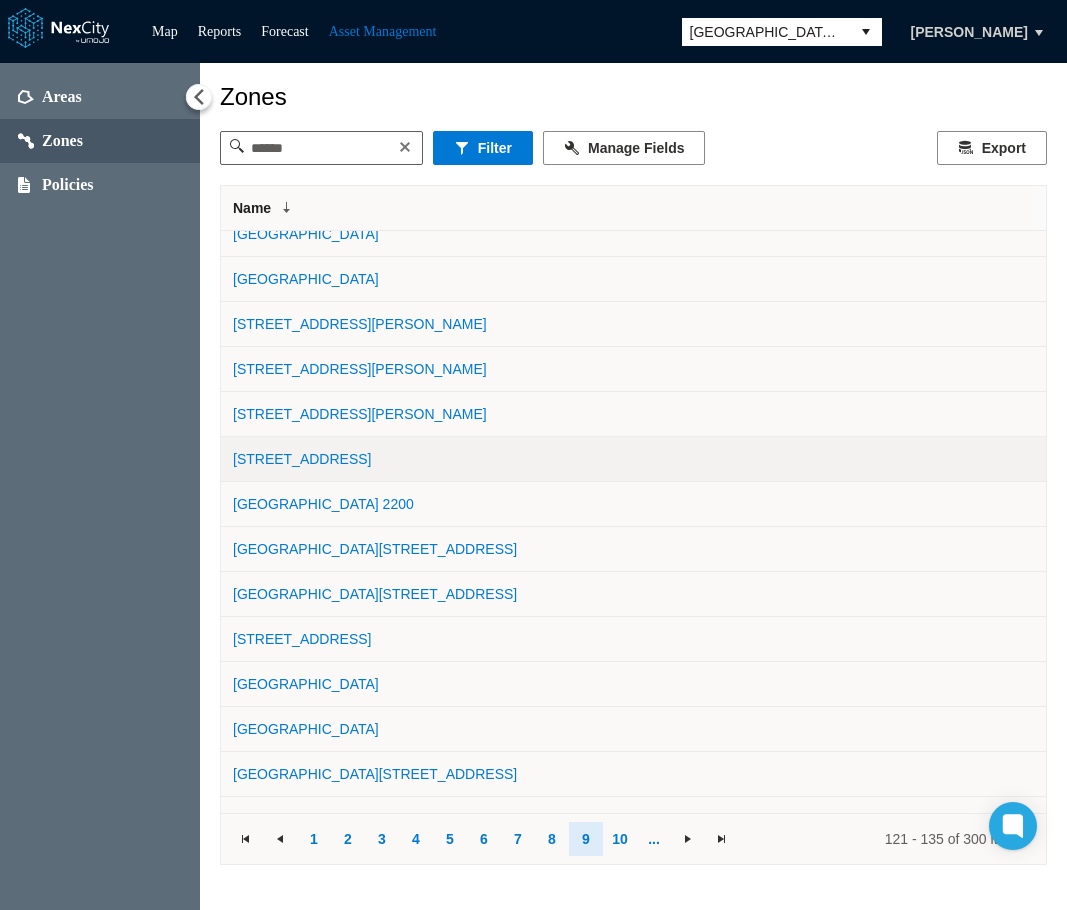 scroll, scrollTop: 92, scrollLeft: 0, axis: vertical 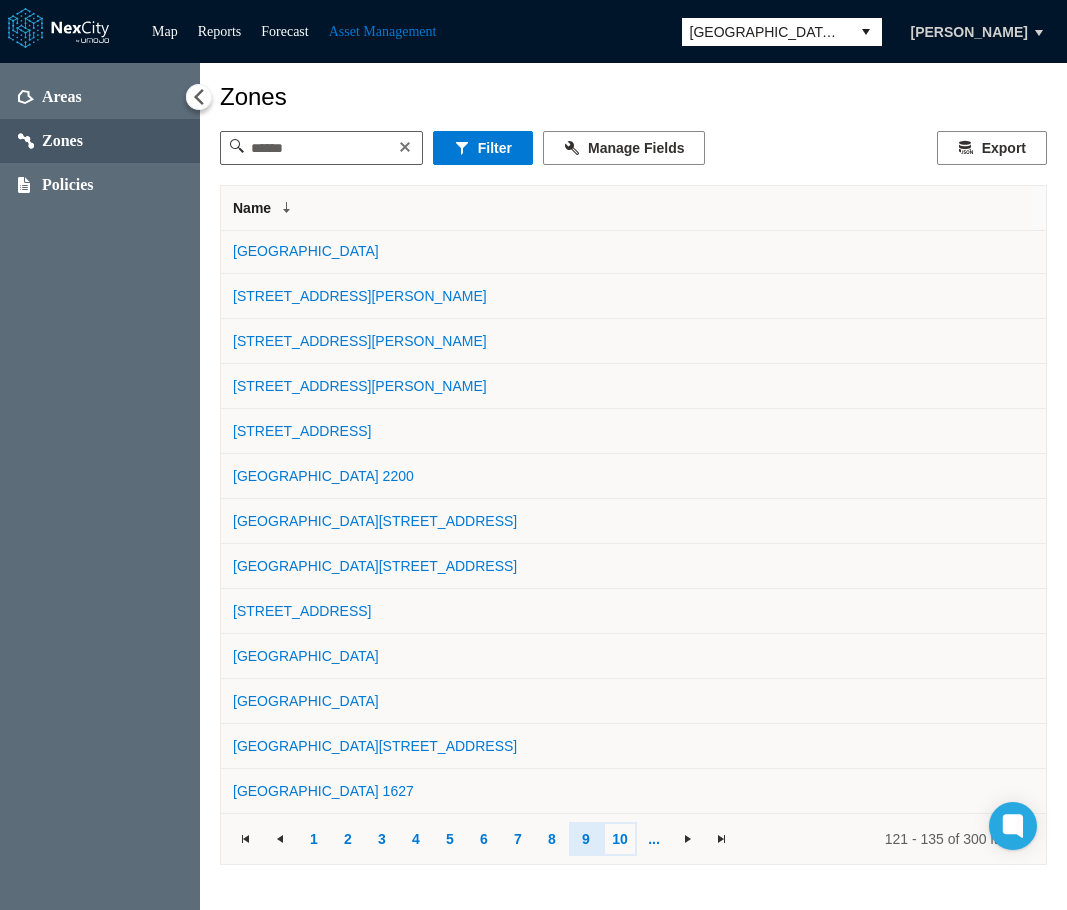 click on "10" at bounding box center [620, 839] 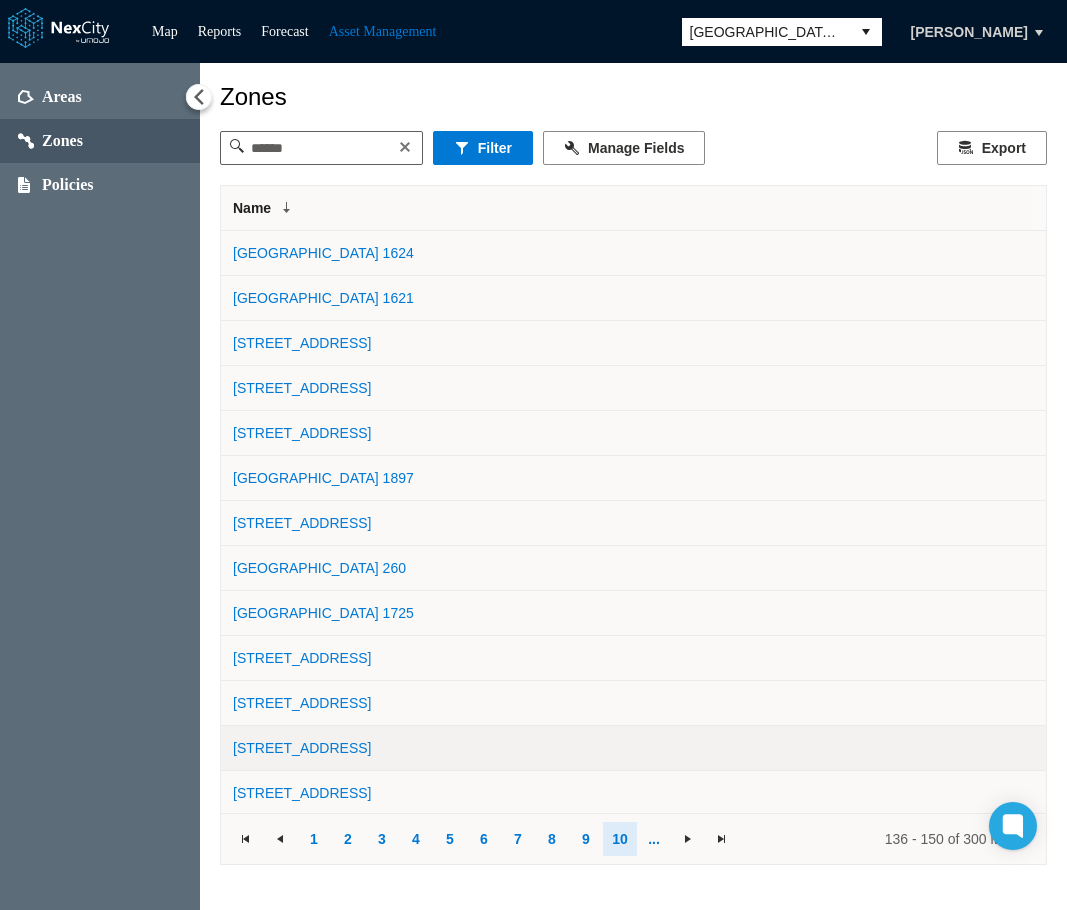 scroll, scrollTop: 92, scrollLeft: 0, axis: vertical 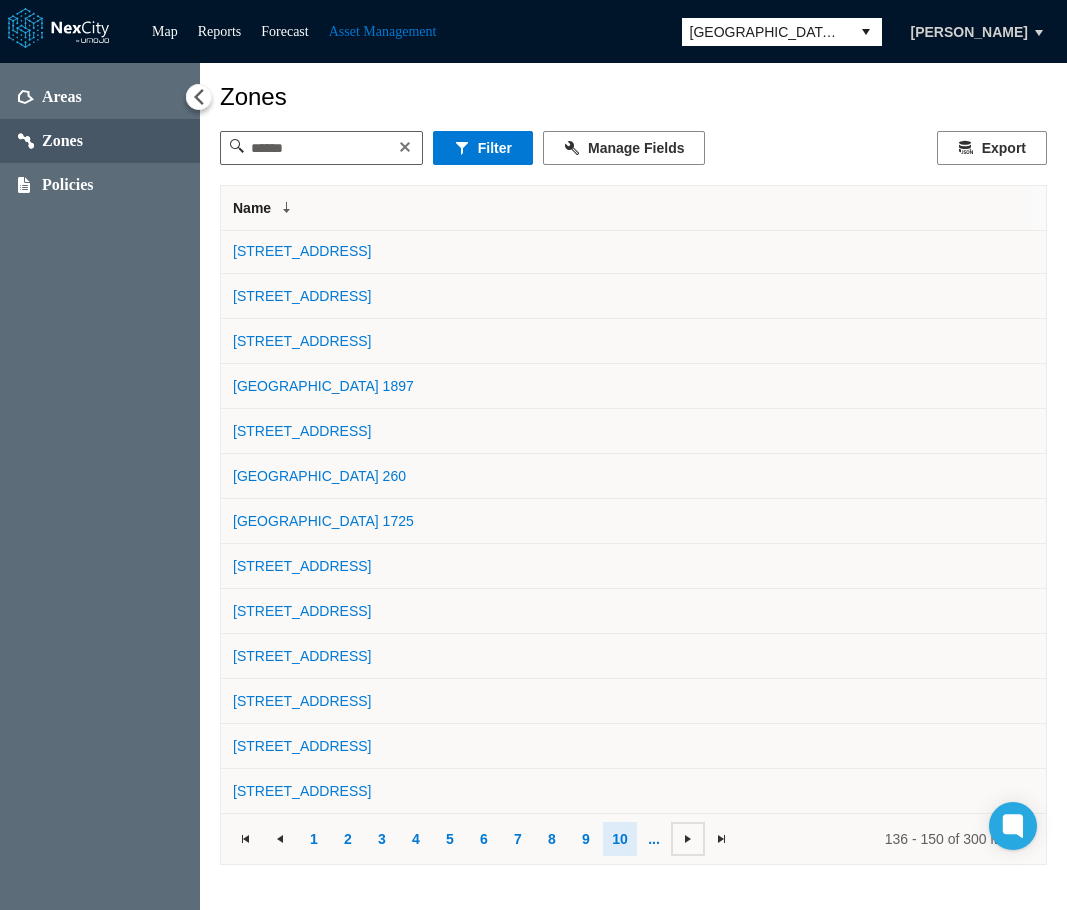 click at bounding box center (688, 839) 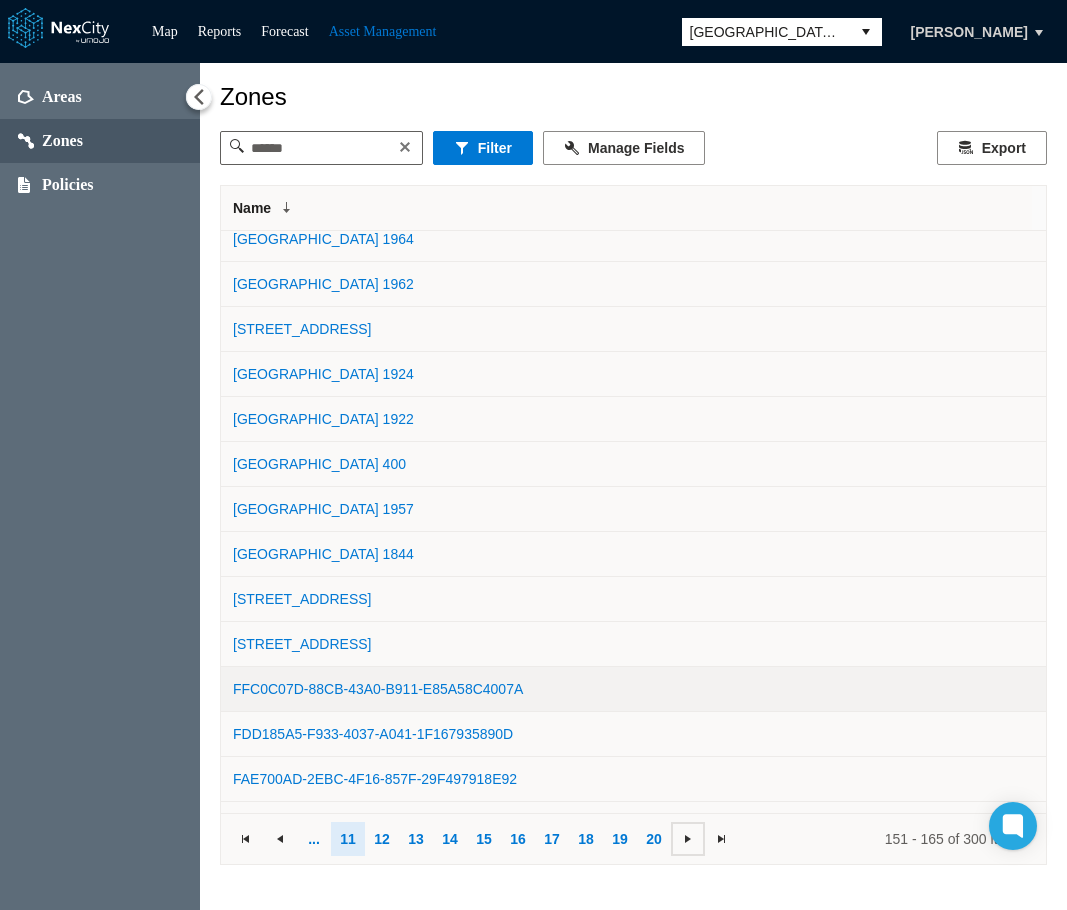 scroll, scrollTop: 92, scrollLeft: 0, axis: vertical 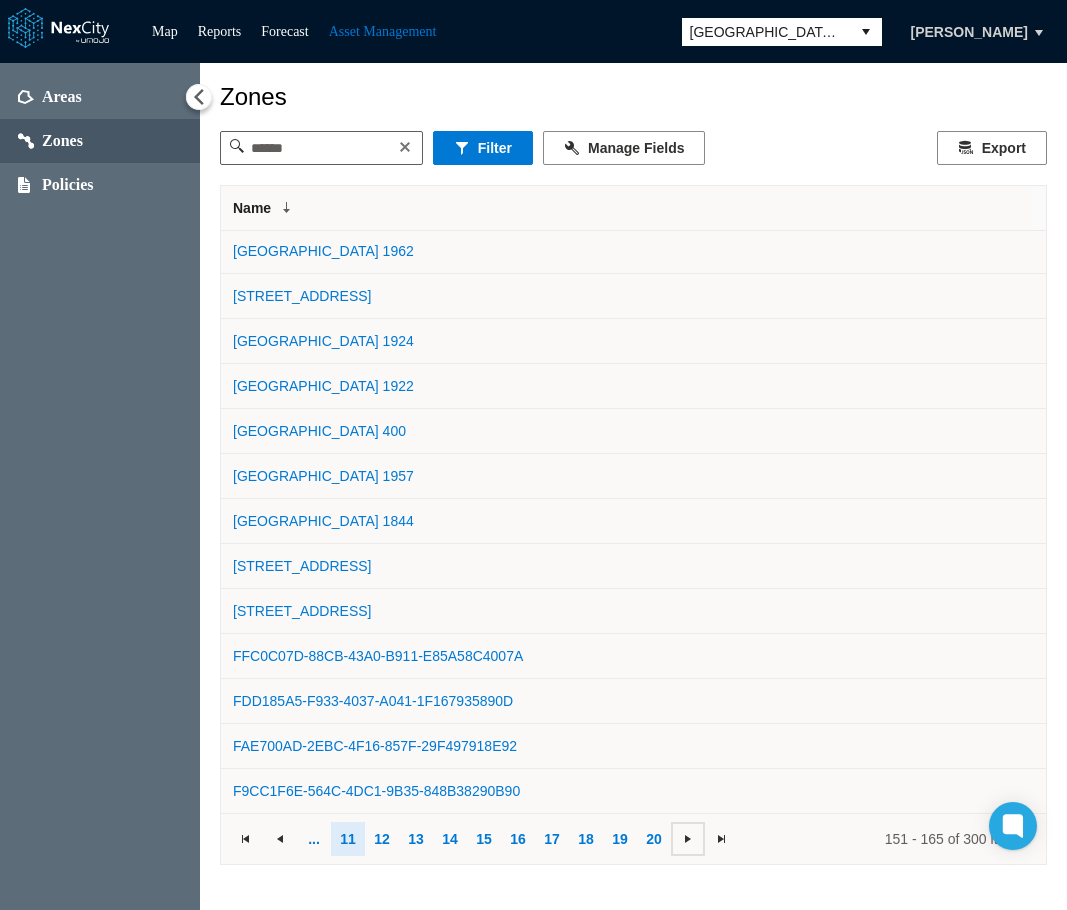 click at bounding box center (688, 839) 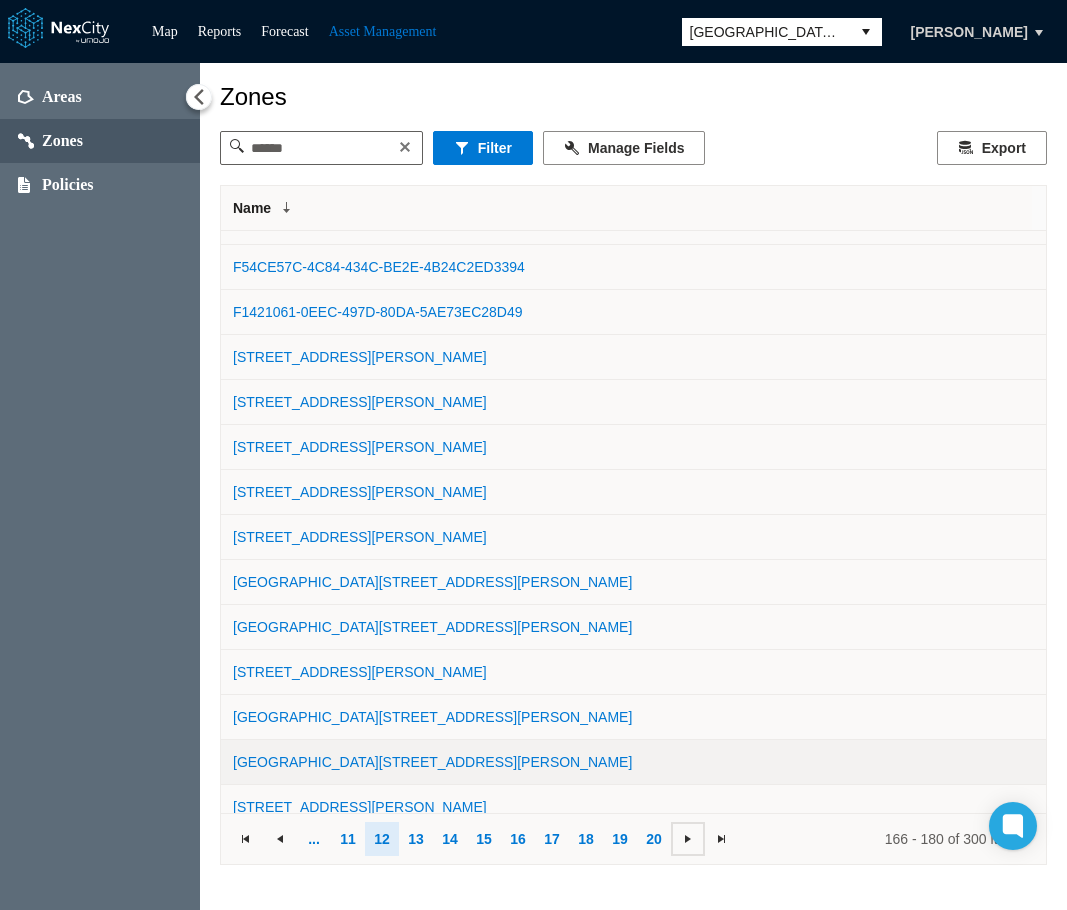 scroll, scrollTop: 0, scrollLeft: 0, axis: both 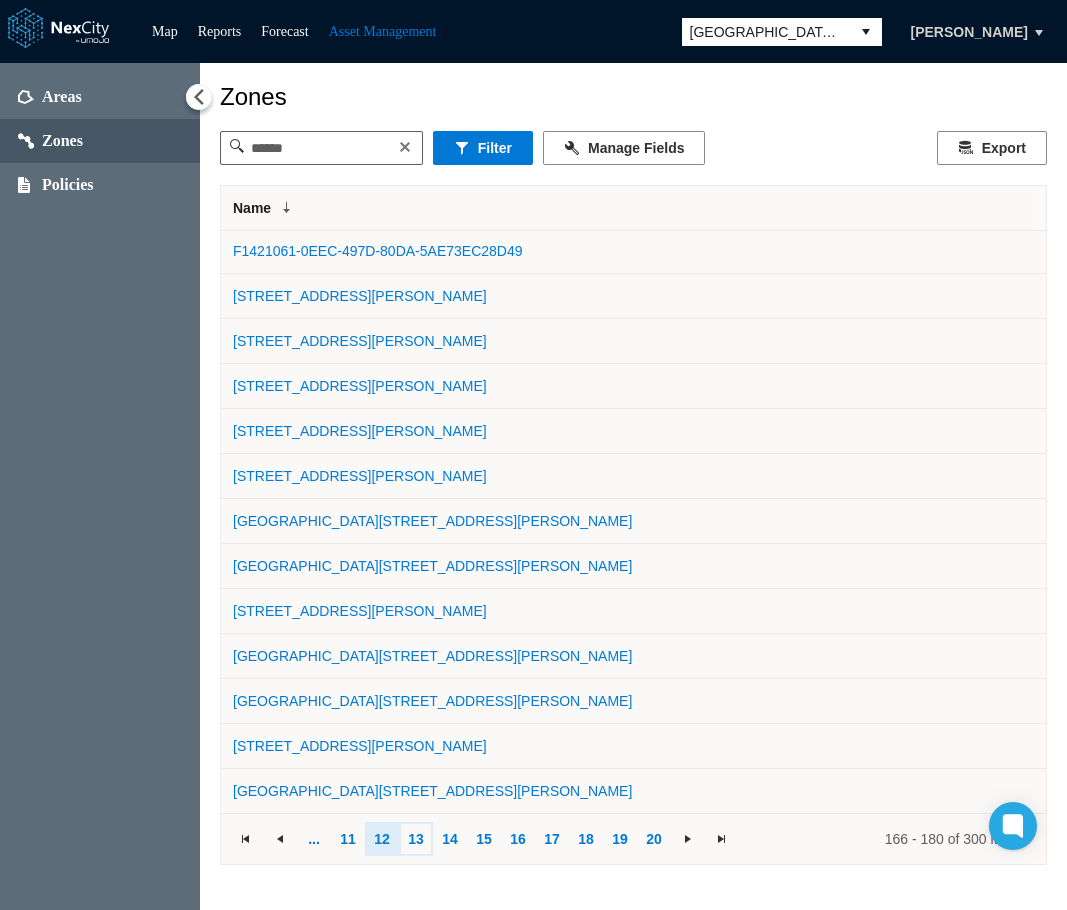 click on "13" at bounding box center [416, 839] 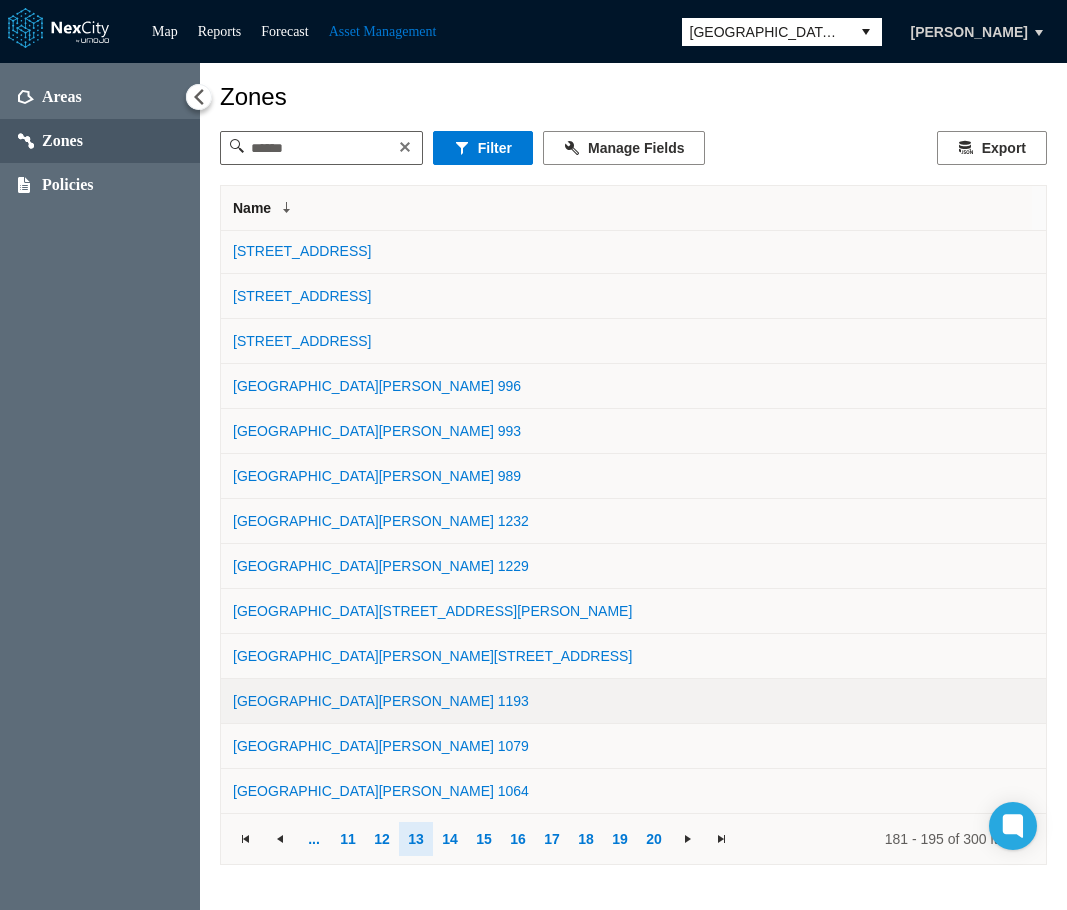 scroll, scrollTop: 0, scrollLeft: 0, axis: both 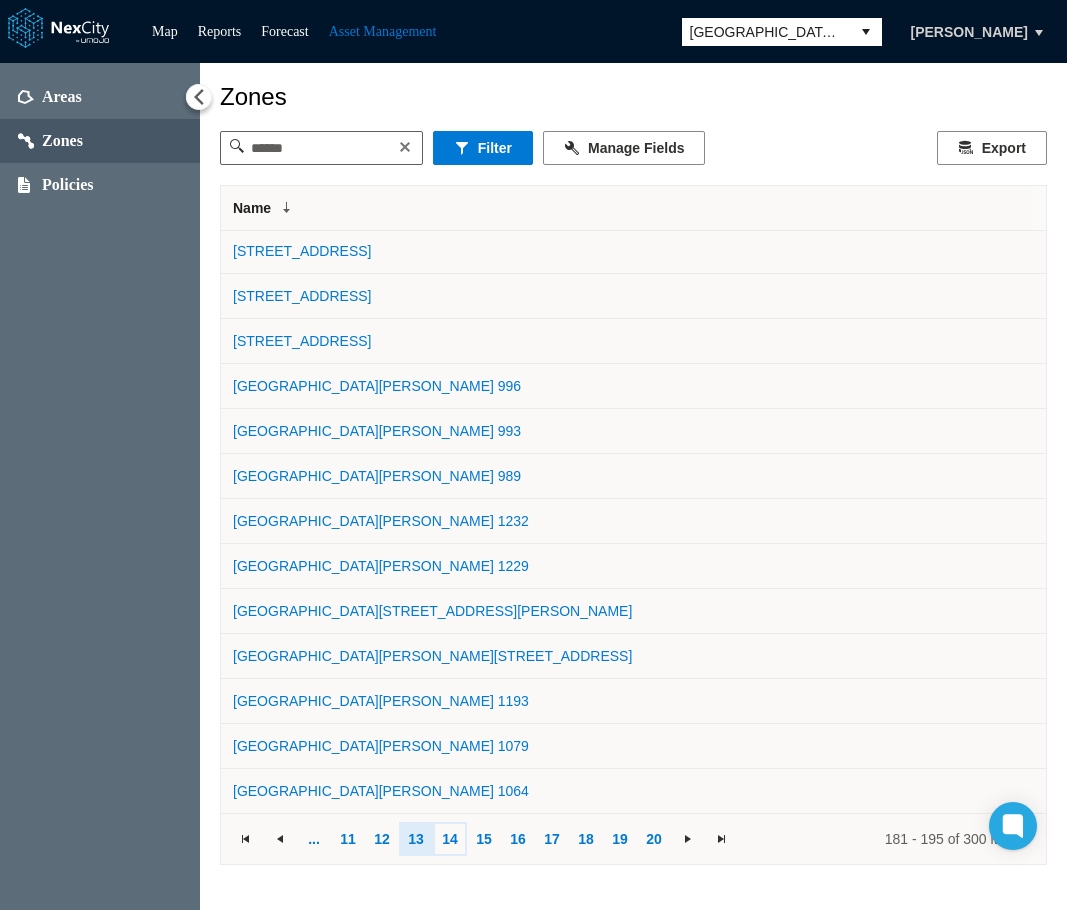 click on "14" at bounding box center [450, 839] 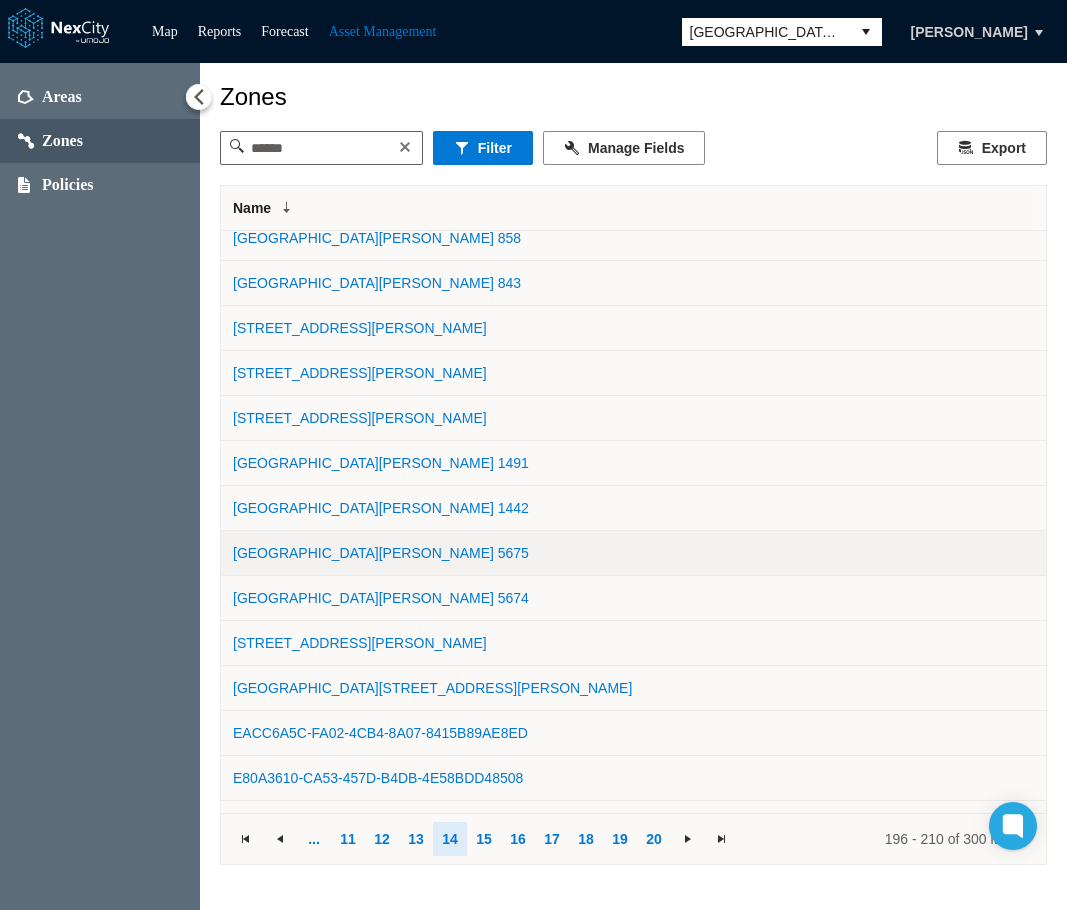 scroll, scrollTop: 92, scrollLeft: 0, axis: vertical 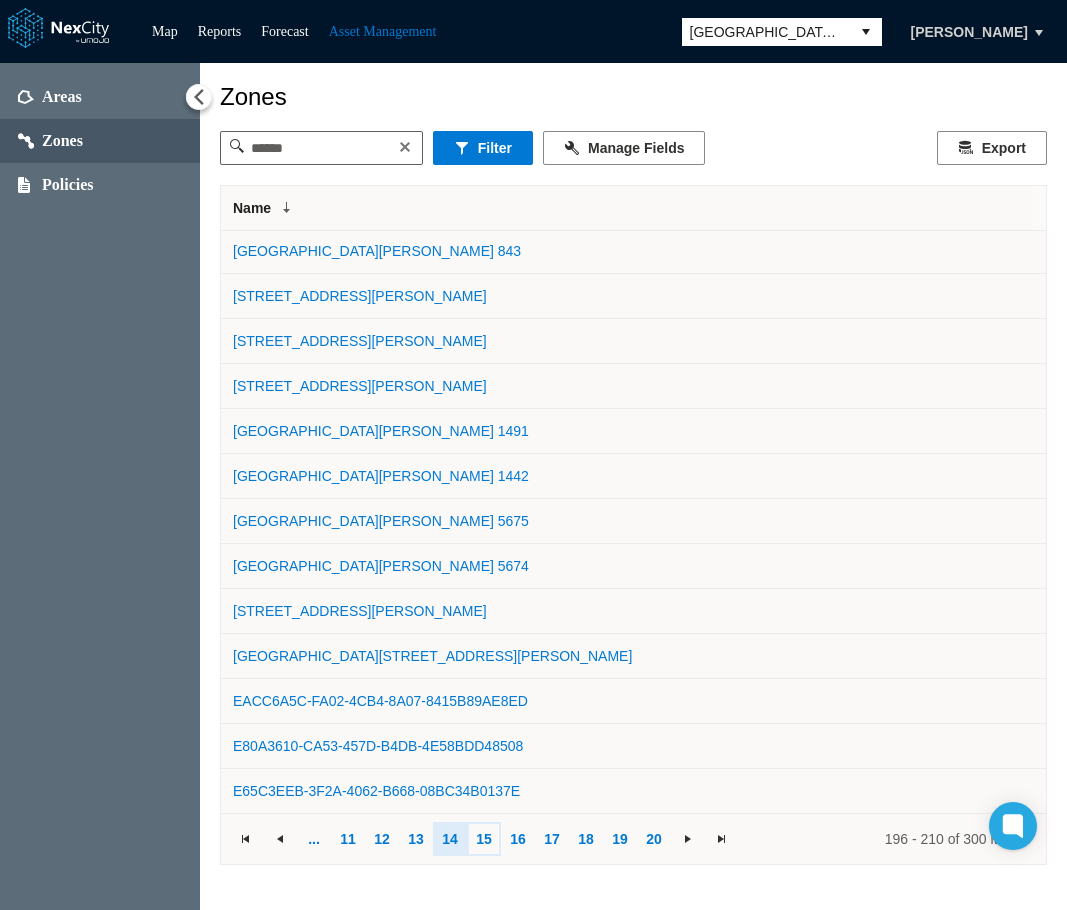 click on "15" at bounding box center (484, 839) 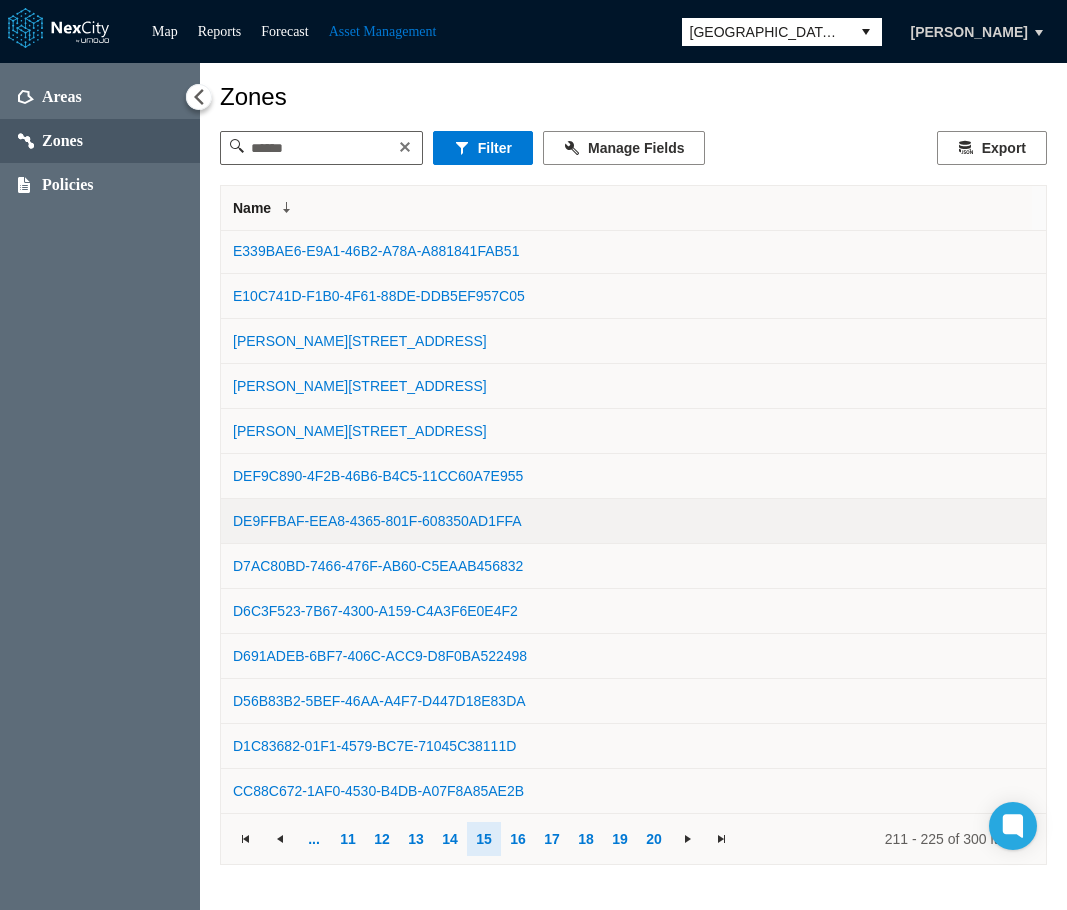scroll, scrollTop: 92, scrollLeft: 0, axis: vertical 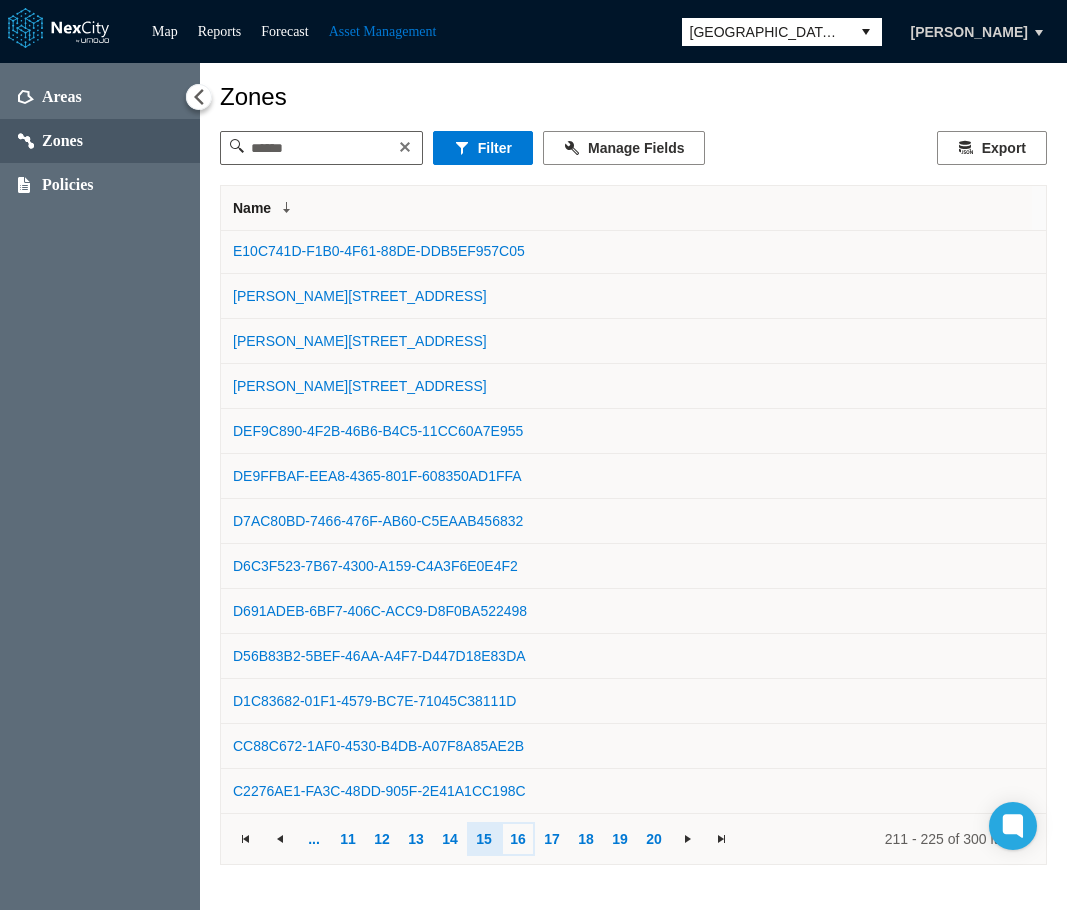 click on "16" at bounding box center [518, 839] 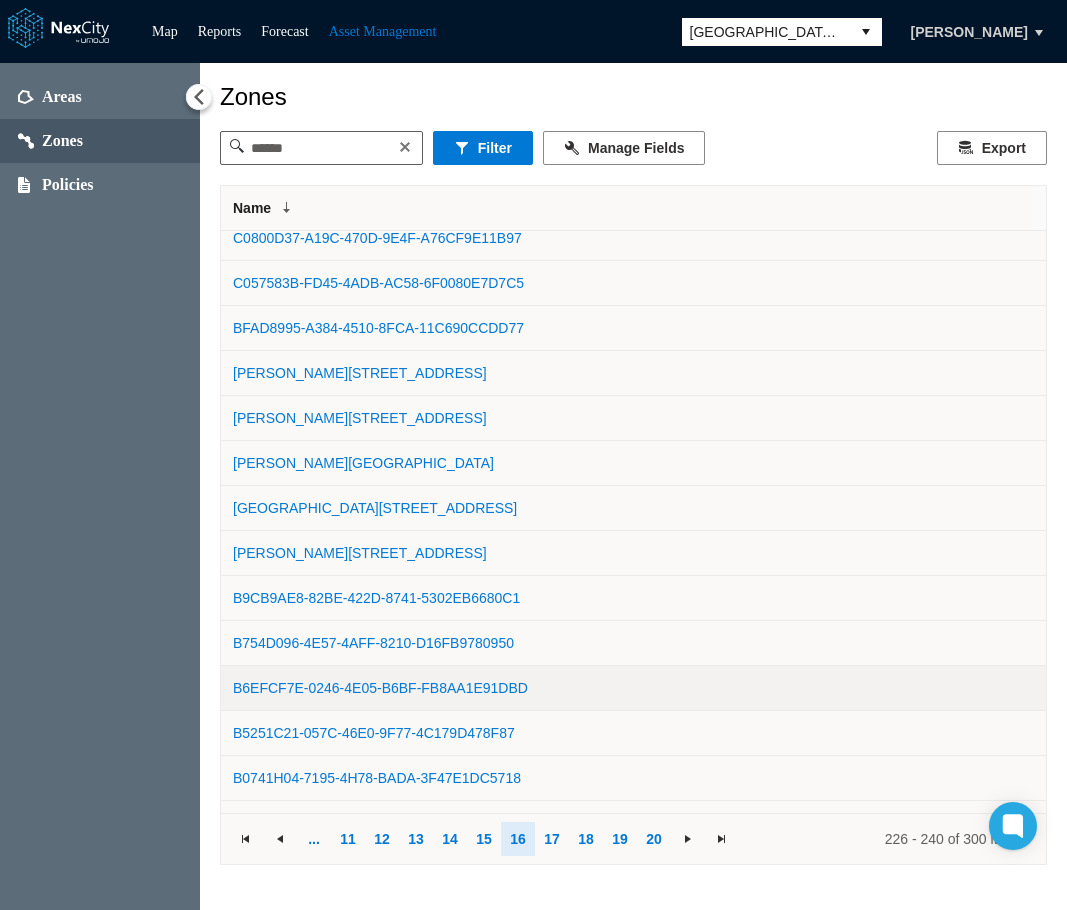 scroll, scrollTop: 92, scrollLeft: 0, axis: vertical 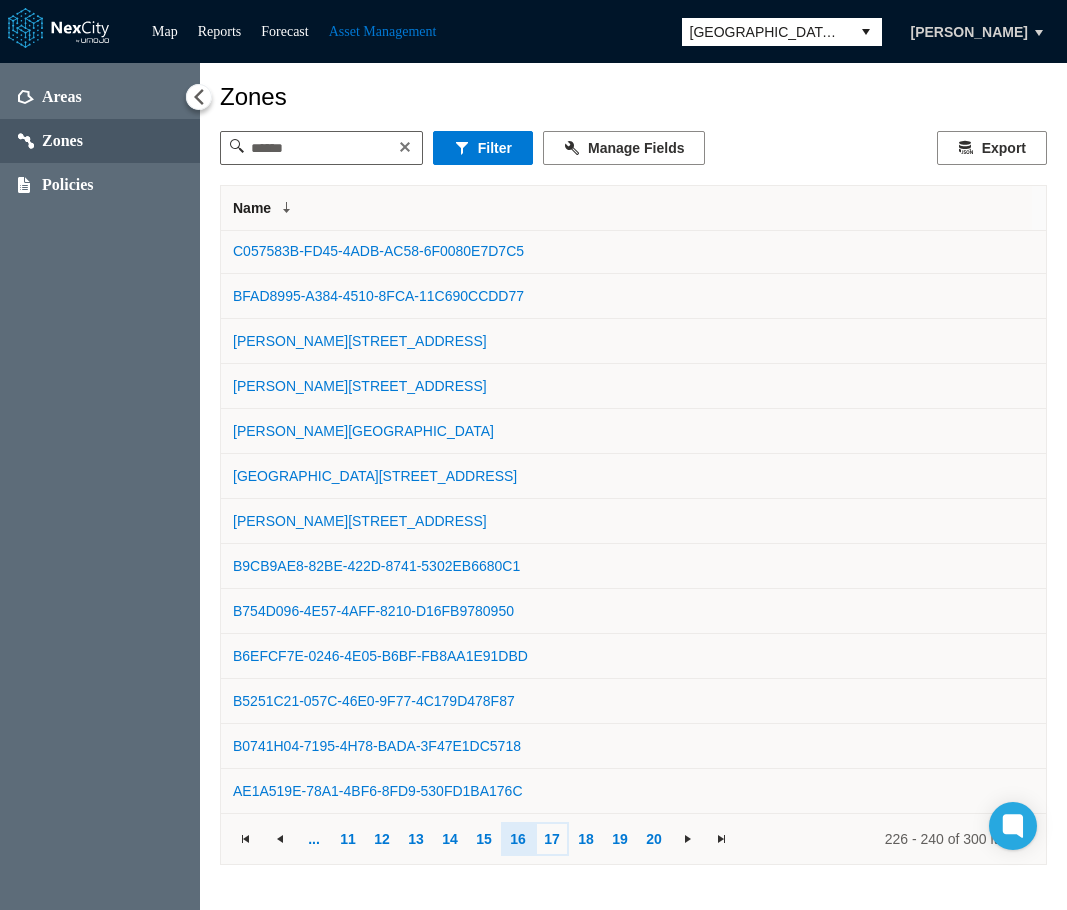 click on "17" at bounding box center [552, 839] 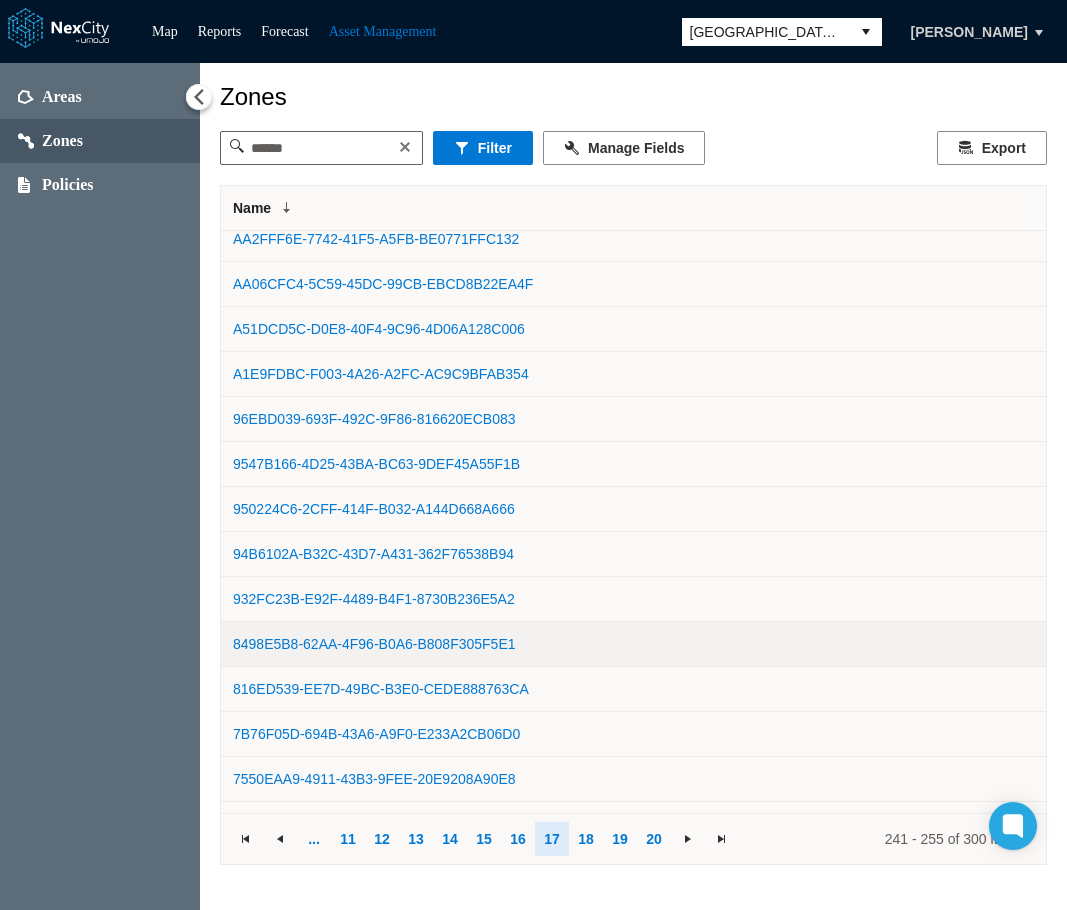 scroll, scrollTop: 92, scrollLeft: 0, axis: vertical 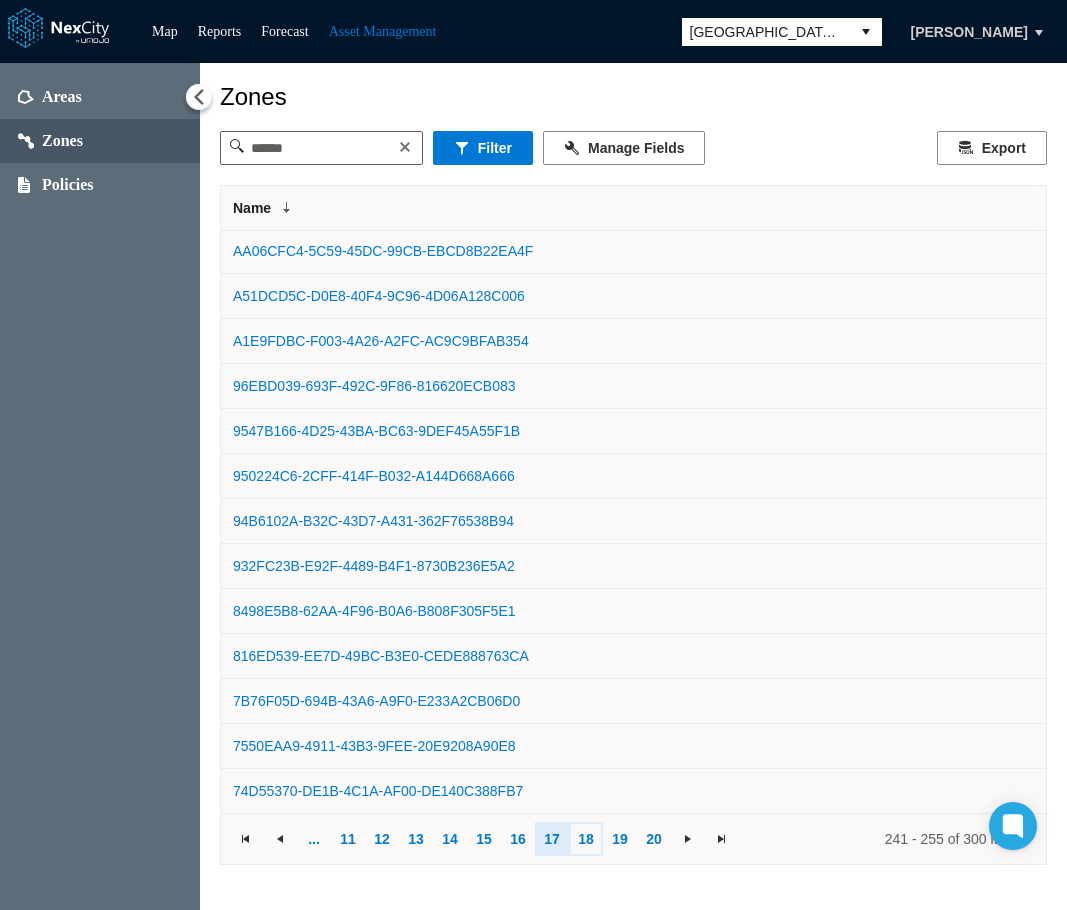 click on "18" at bounding box center [586, 839] 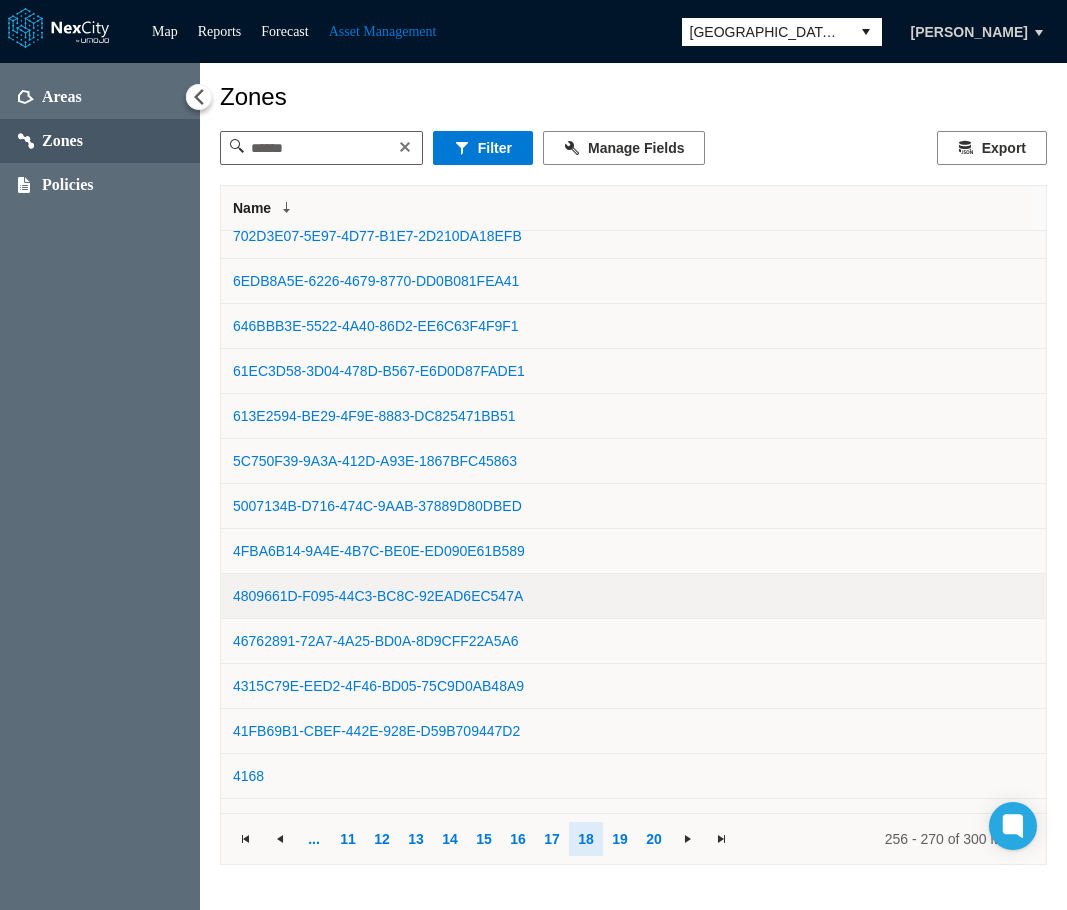 scroll, scrollTop: 92, scrollLeft: 0, axis: vertical 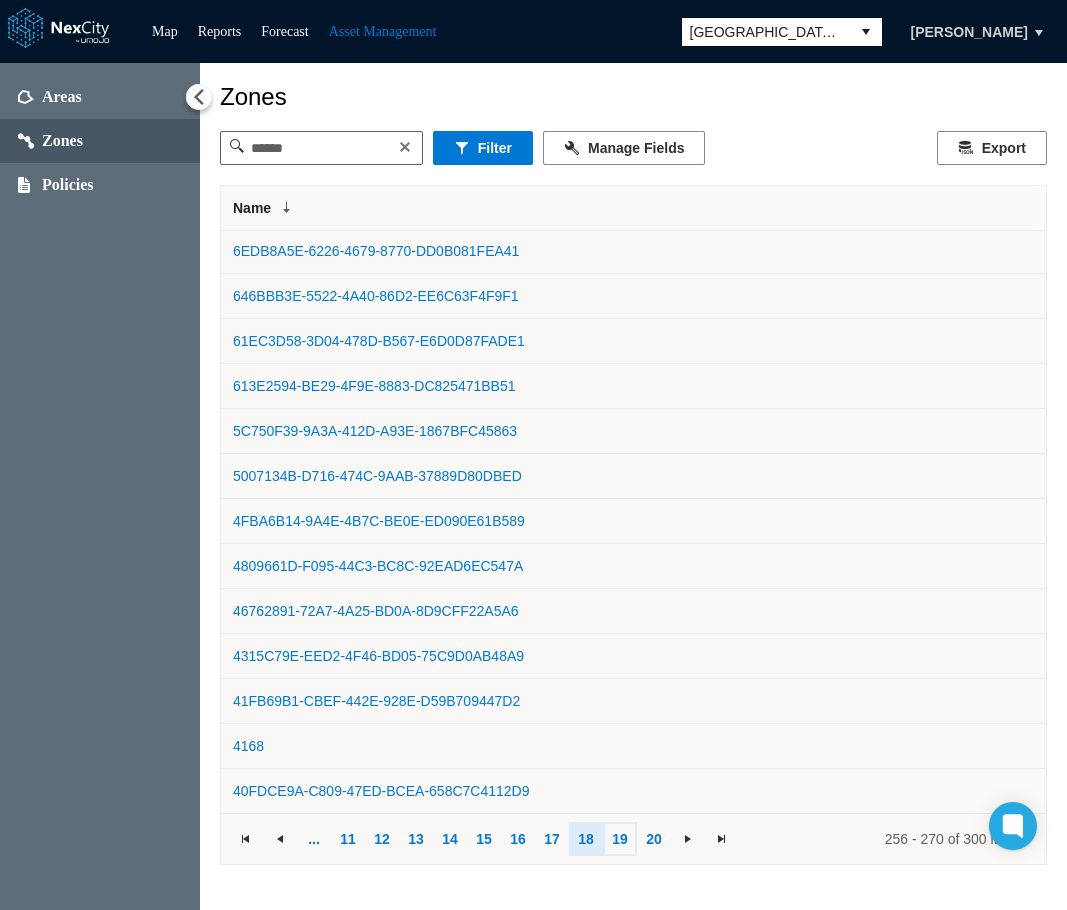 click on "19" at bounding box center (620, 839) 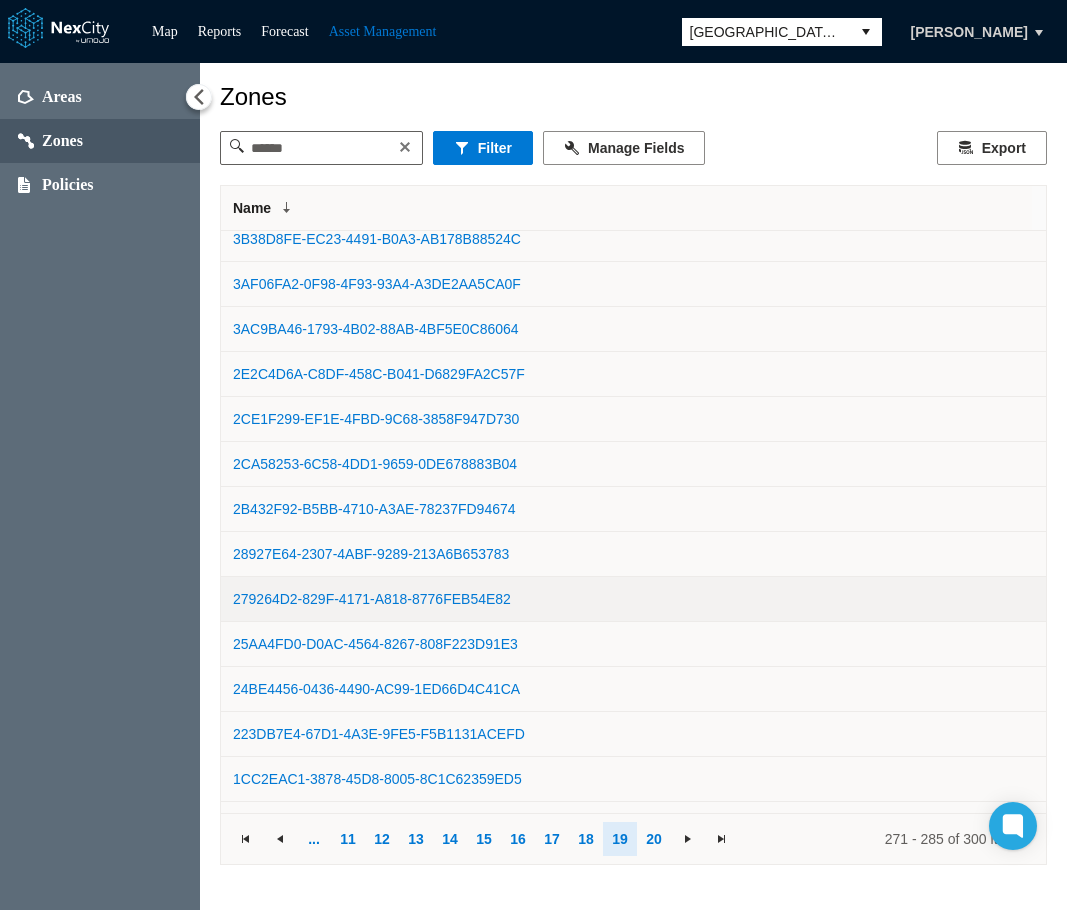 scroll, scrollTop: 92, scrollLeft: 0, axis: vertical 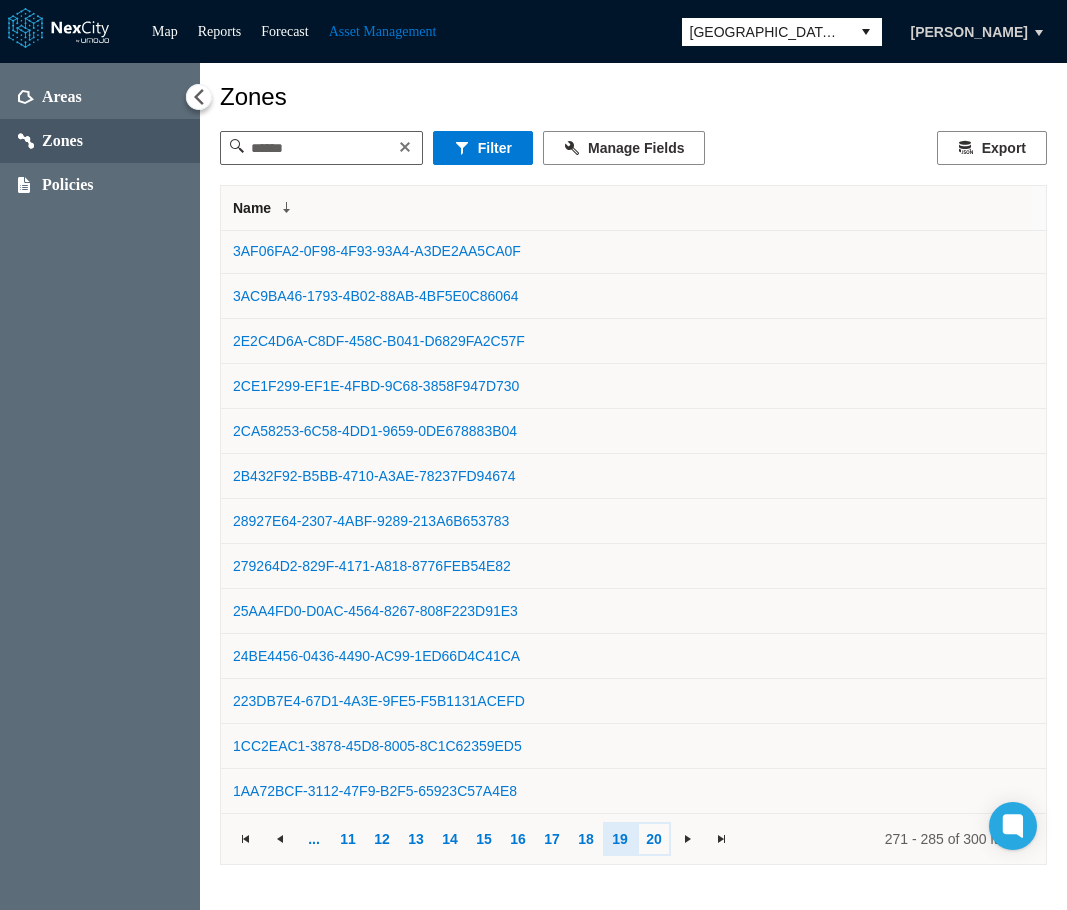 click on "20" at bounding box center (654, 839) 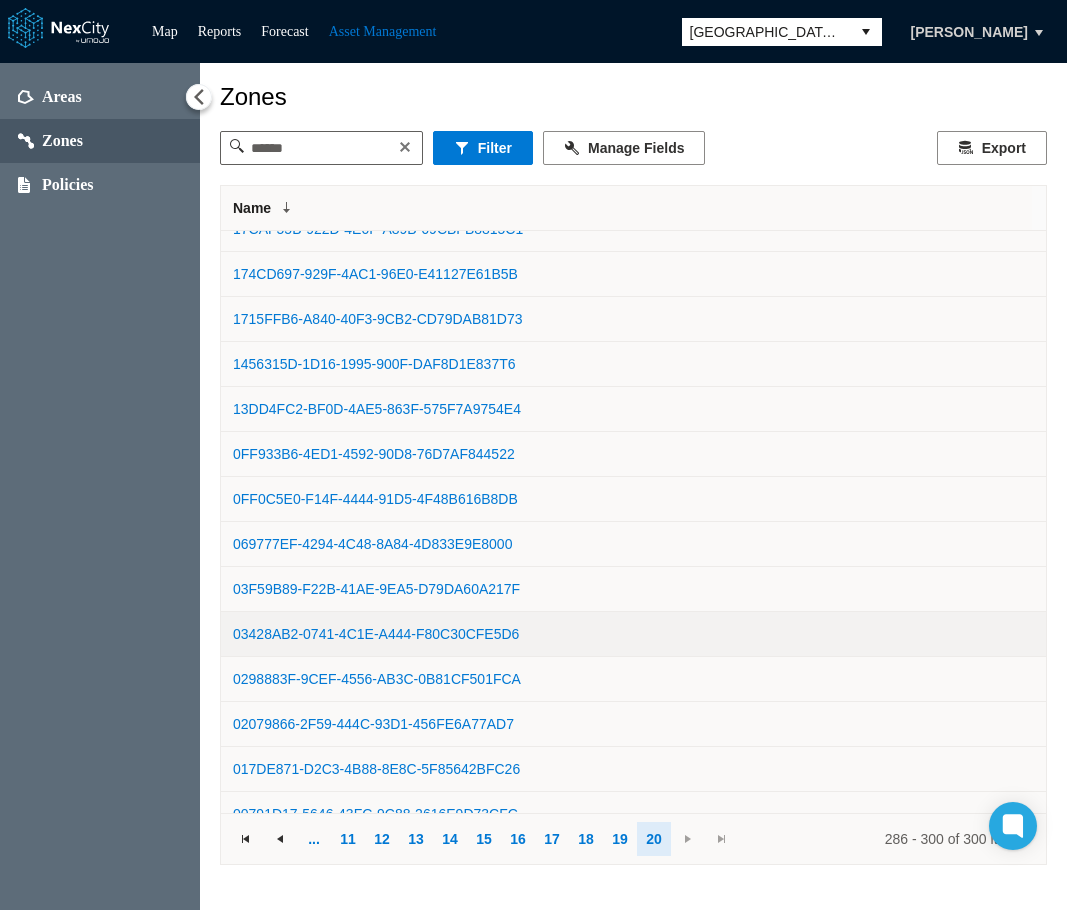 scroll, scrollTop: 92, scrollLeft: 0, axis: vertical 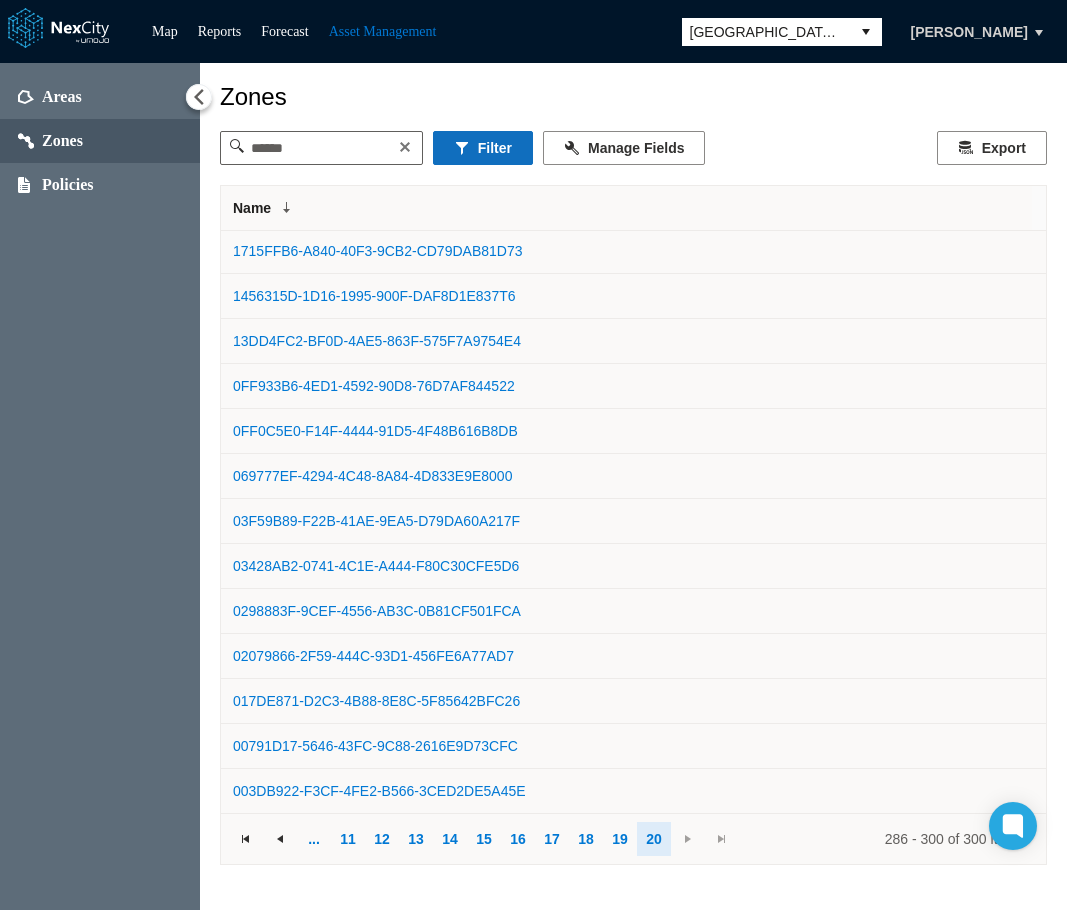 click on "Filter" at bounding box center [483, 148] 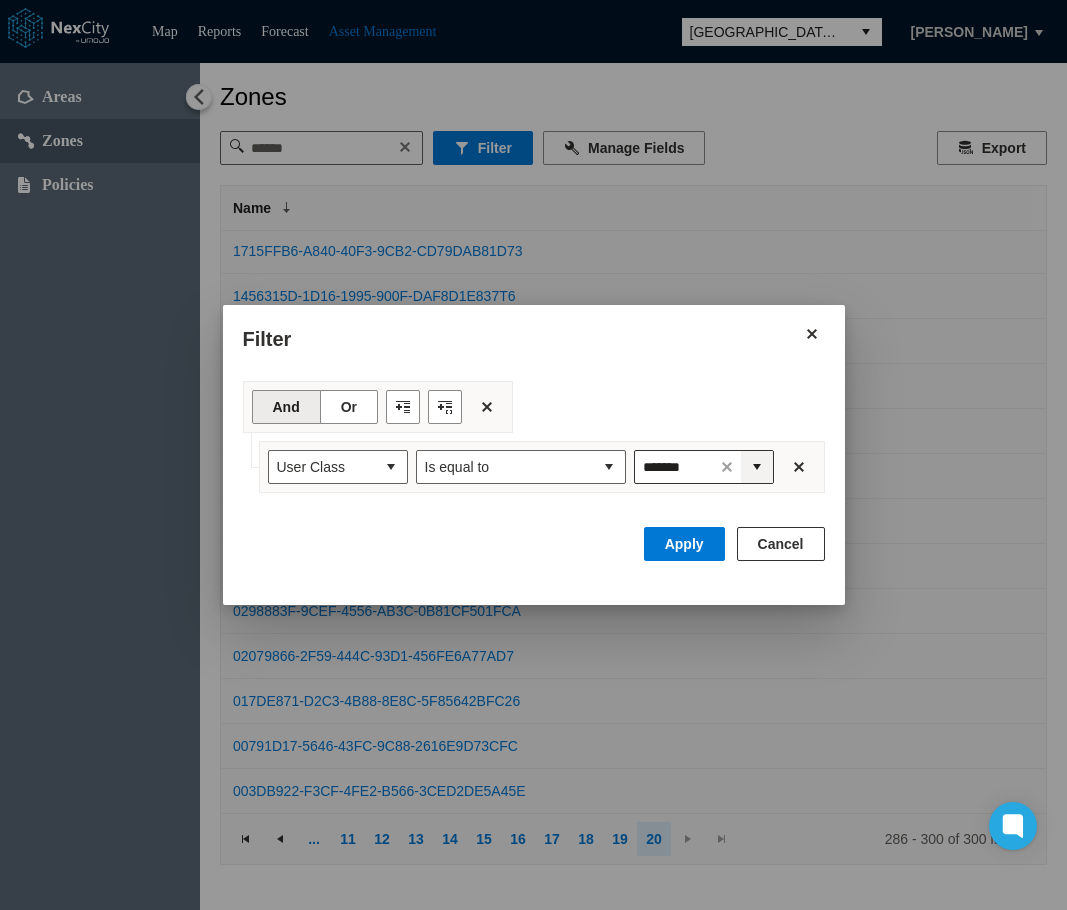 click at bounding box center (757, 467) 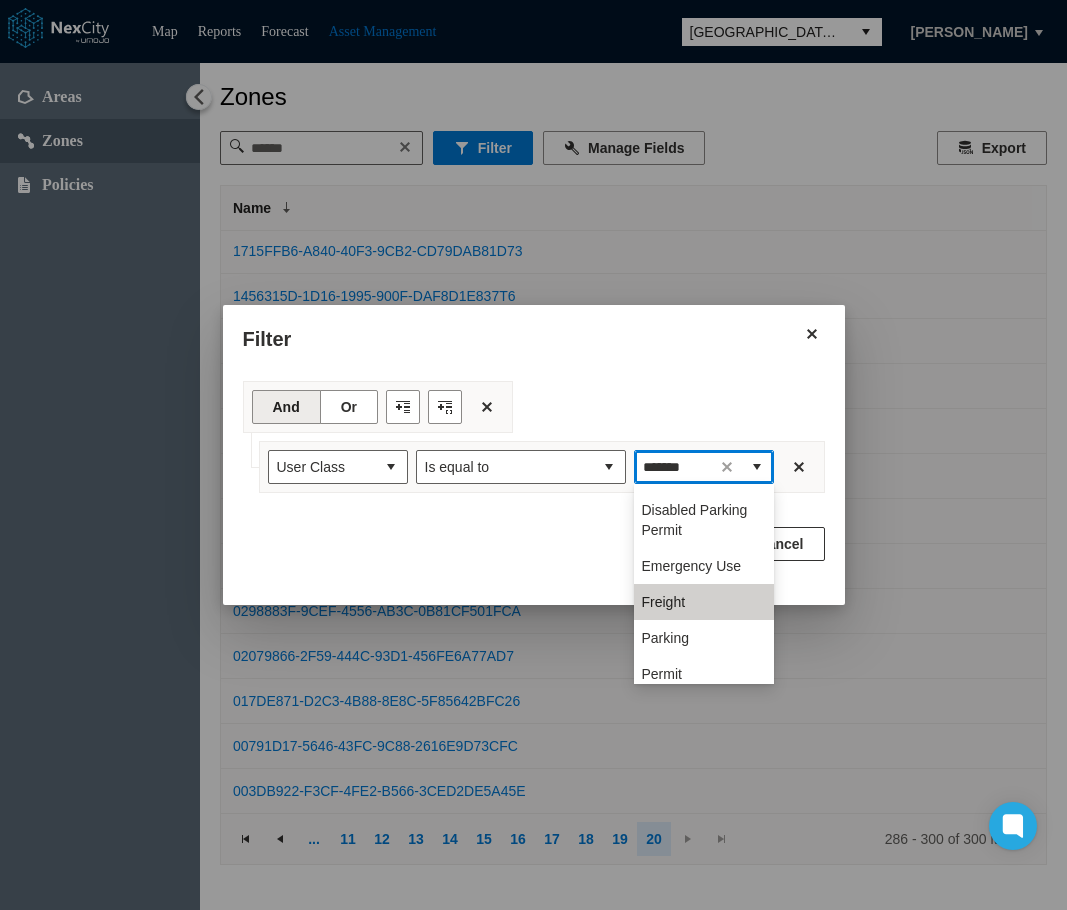scroll, scrollTop: 696, scrollLeft: 0, axis: vertical 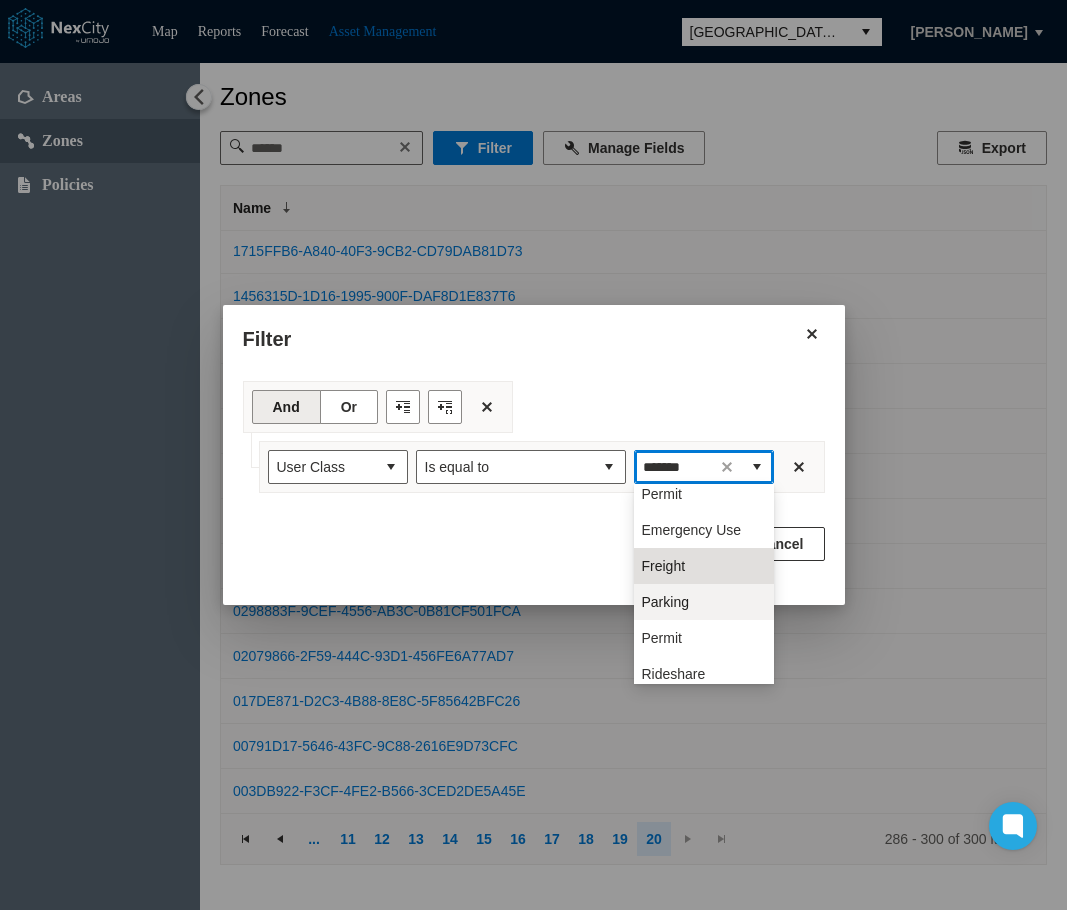 click on "Parking" at bounding box center (665, 602) 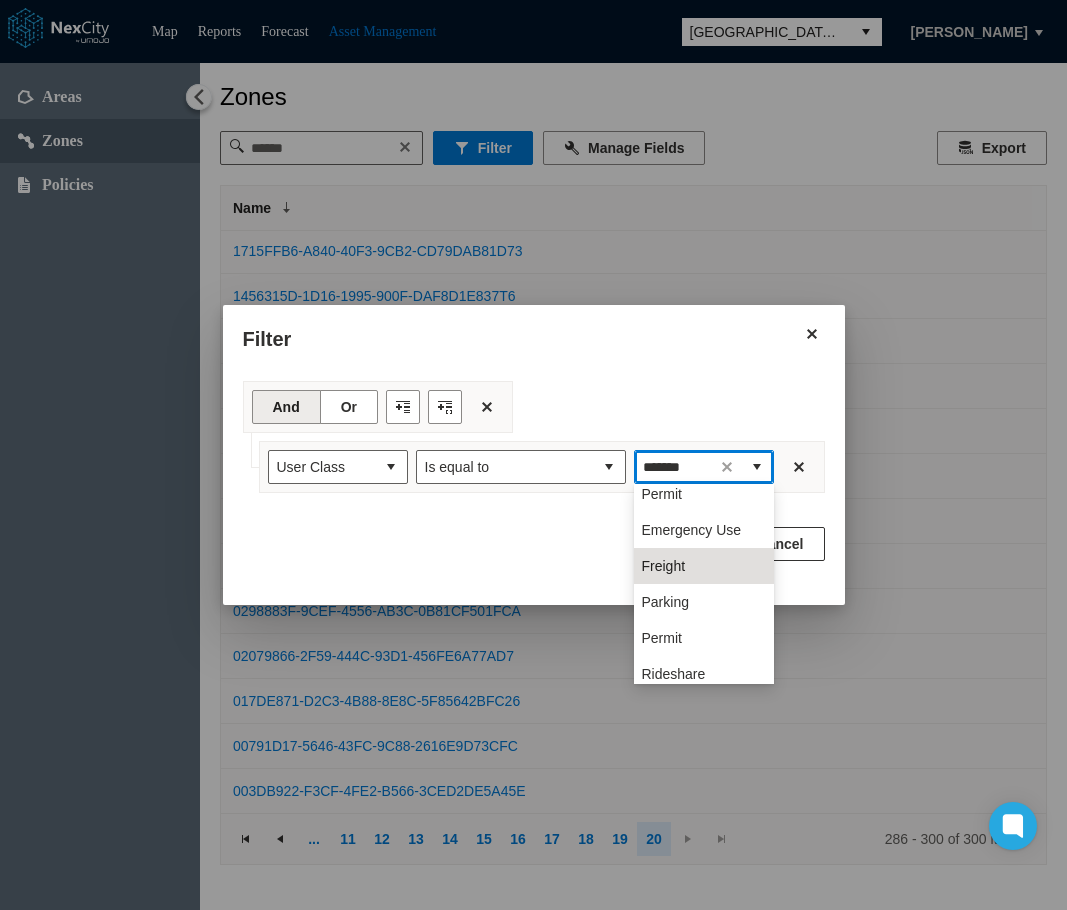 type on "*******" 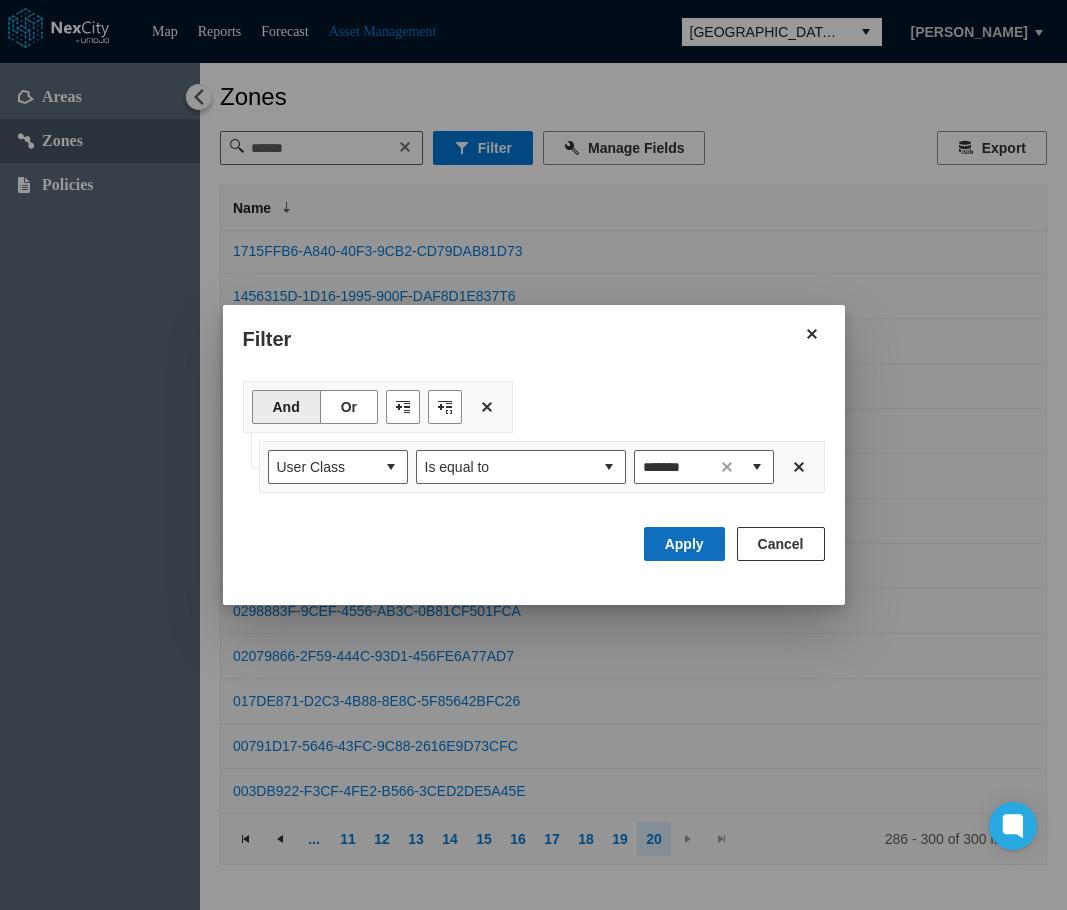 click on "Apply" at bounding box center (684, 544) 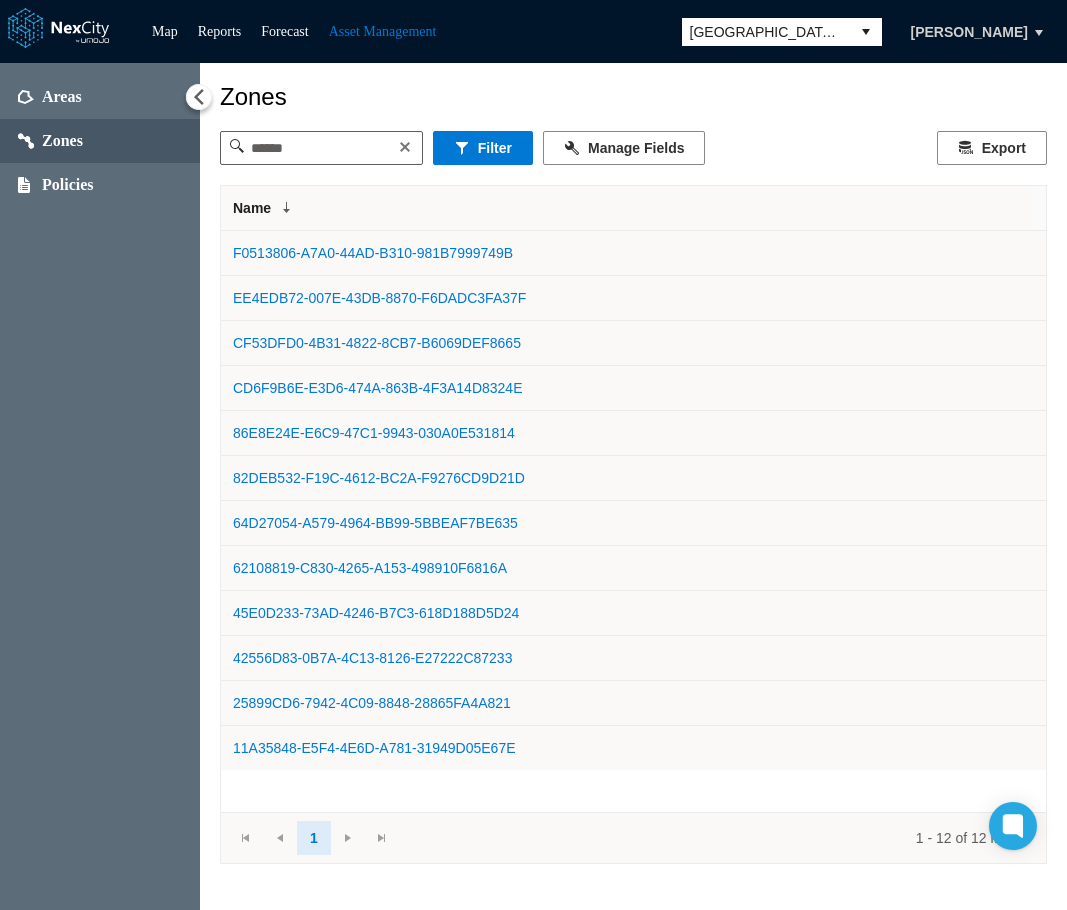 scroll, scrollTop: 0, scrollLeft: 0, axis: both 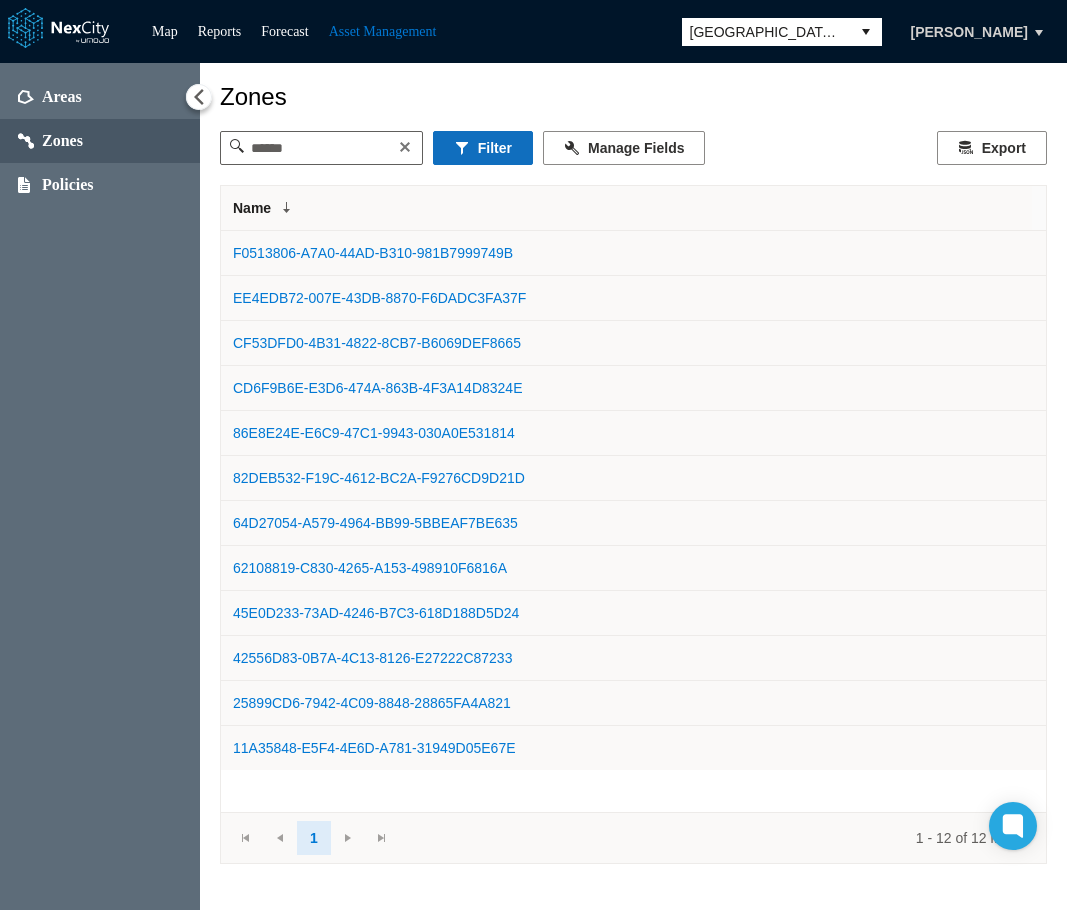 click on "Filter" at bounding box center [483, 148] 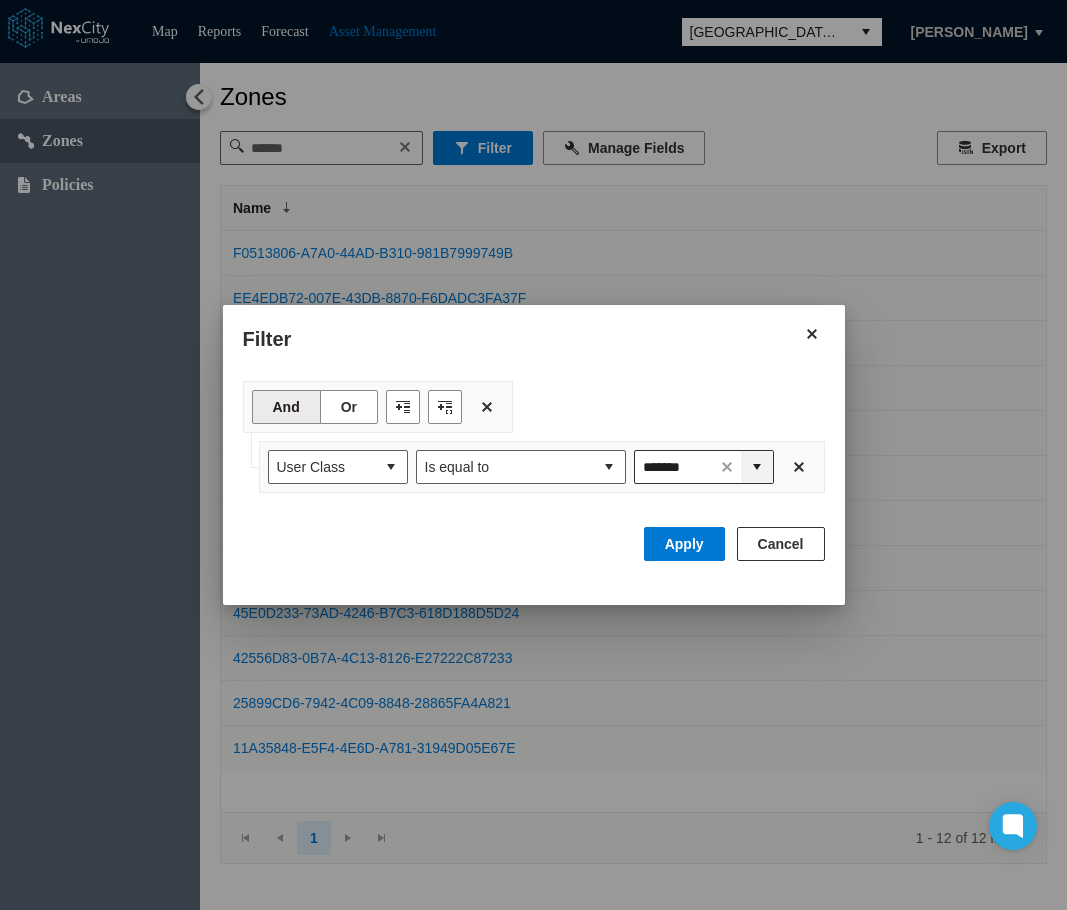click at bounding box center (757, 467) 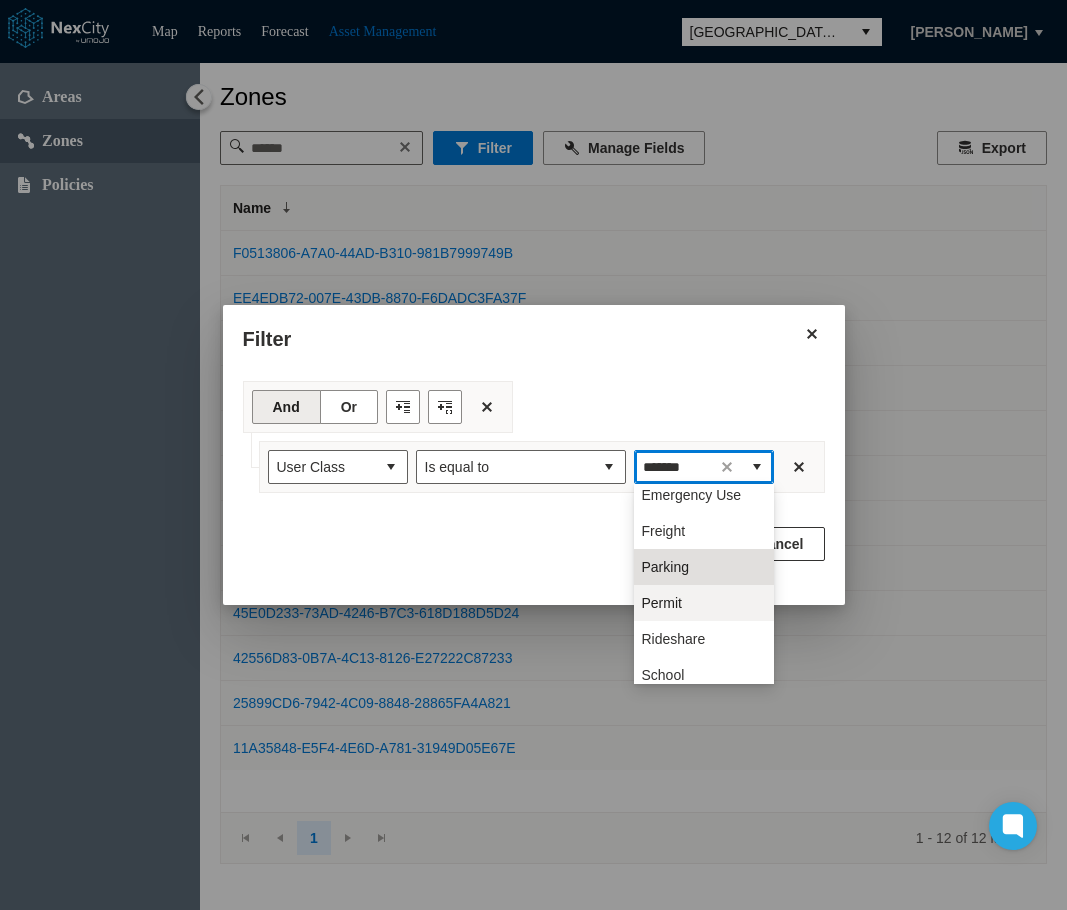 scroll, scrollTop: 732, scrollLeft: 0, axis: vertical 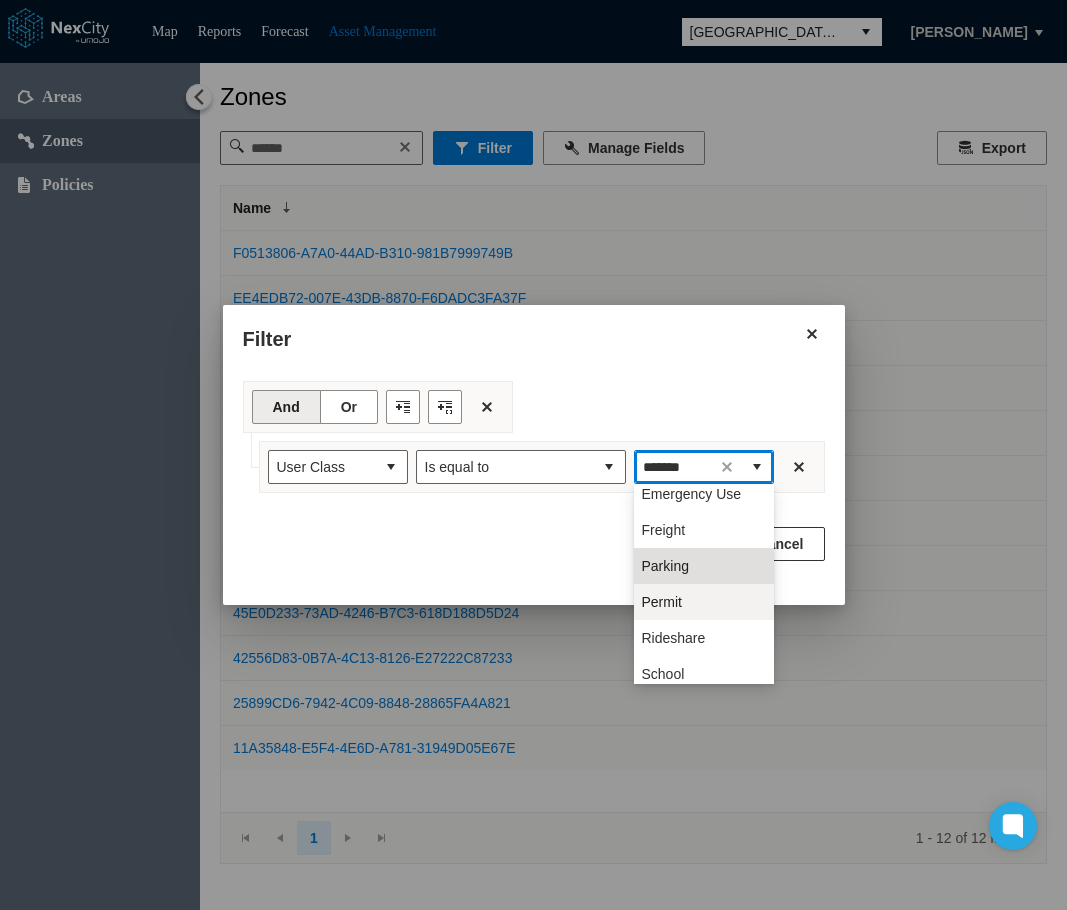 click on "Permit" at bounding box center [704, 602] 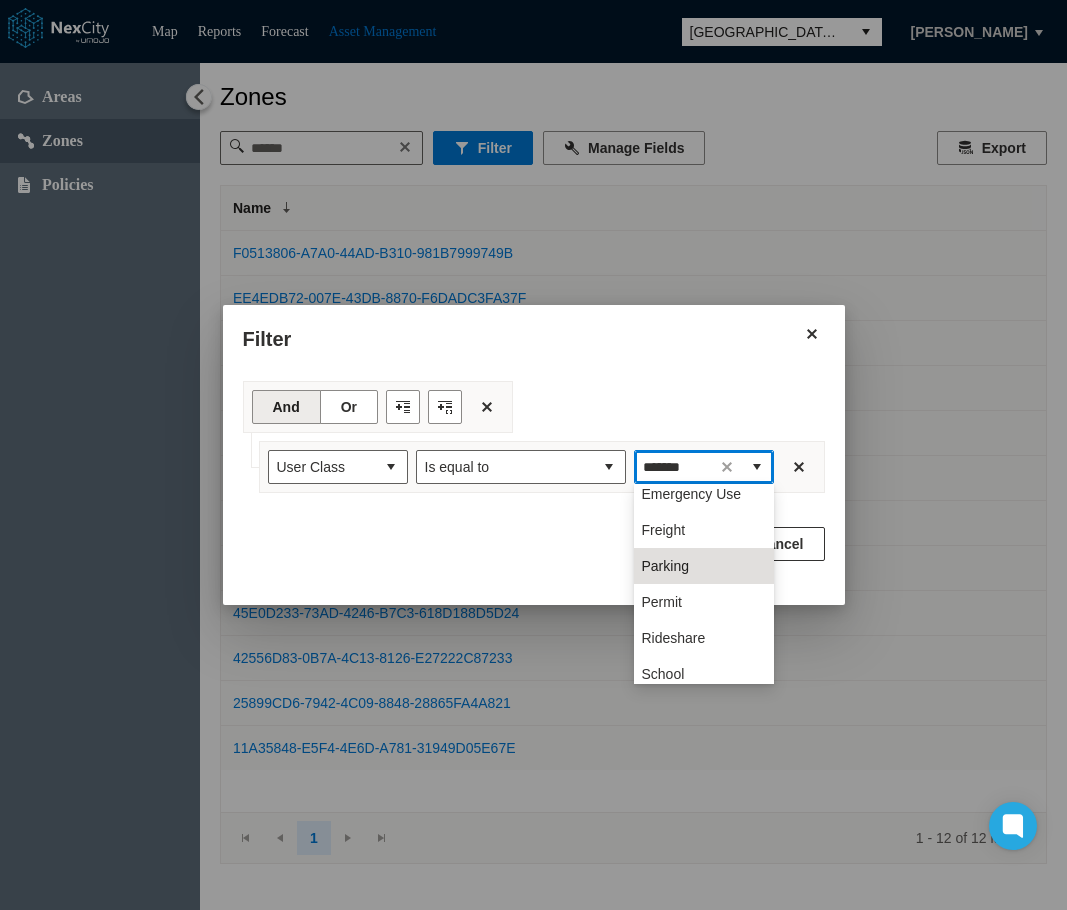 type on "******" 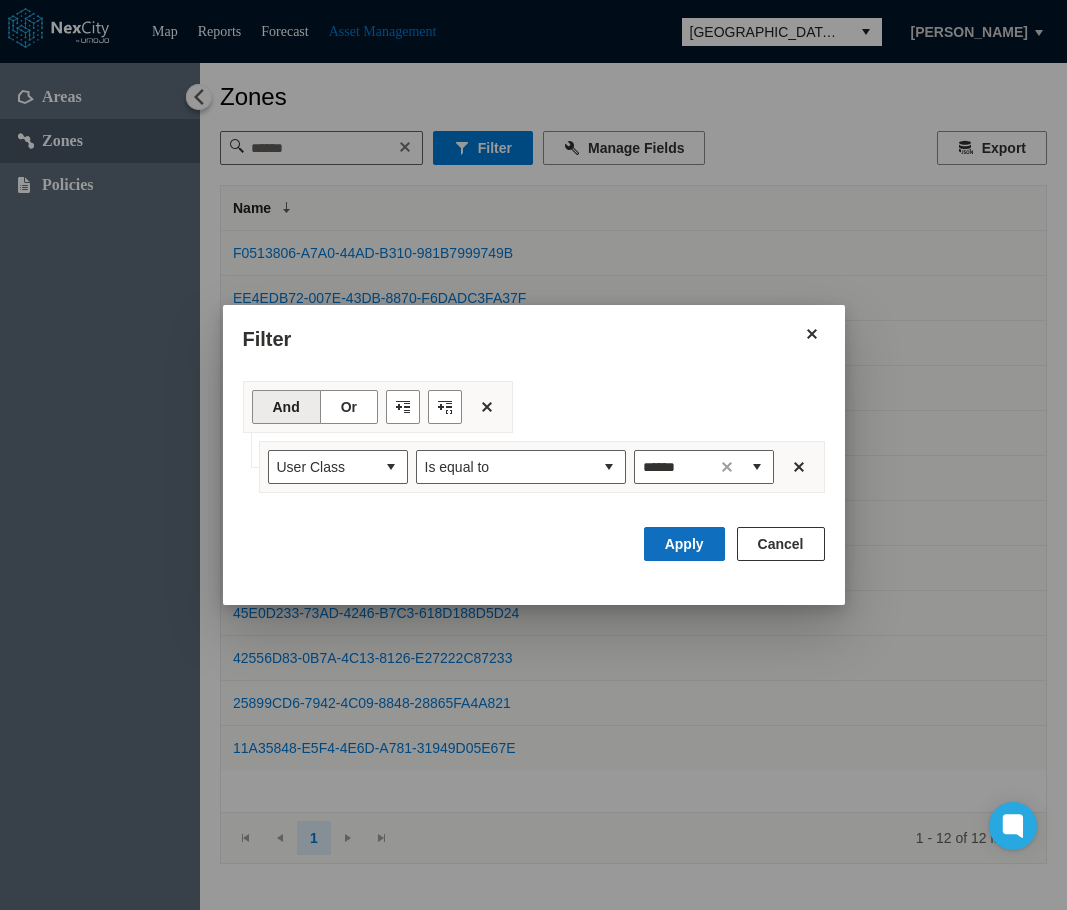 click on "Apply" at bounding box center [684, 544] 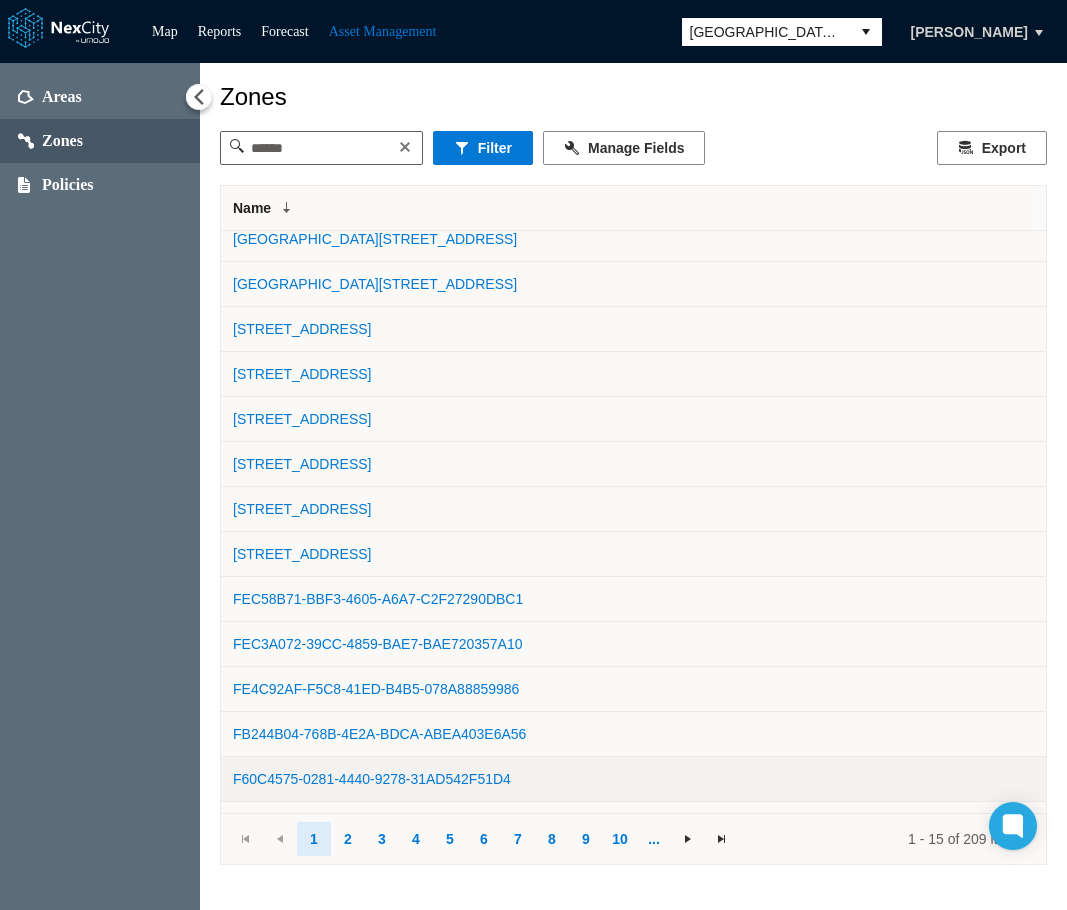 scroll, scrollTop: 92, scrollLeft: 0, axis: vertical 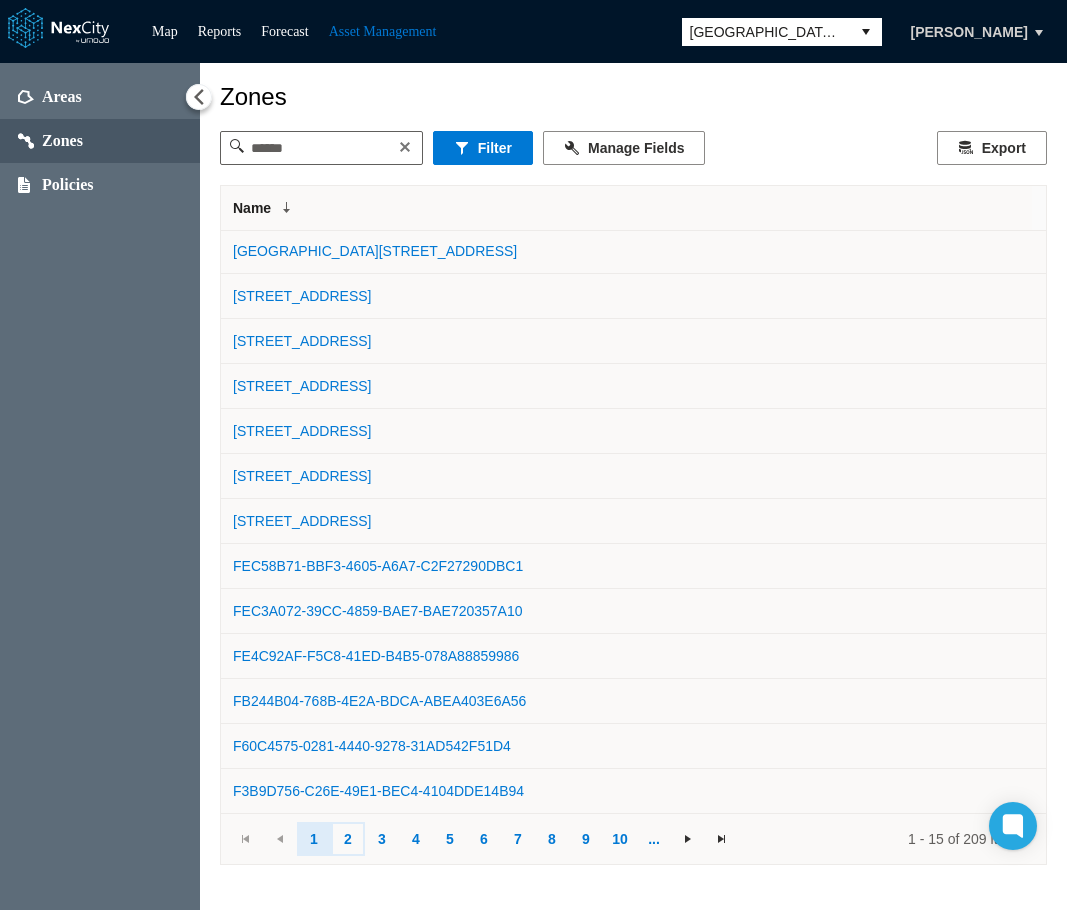 click on "2" at bounding box center [348, 839] 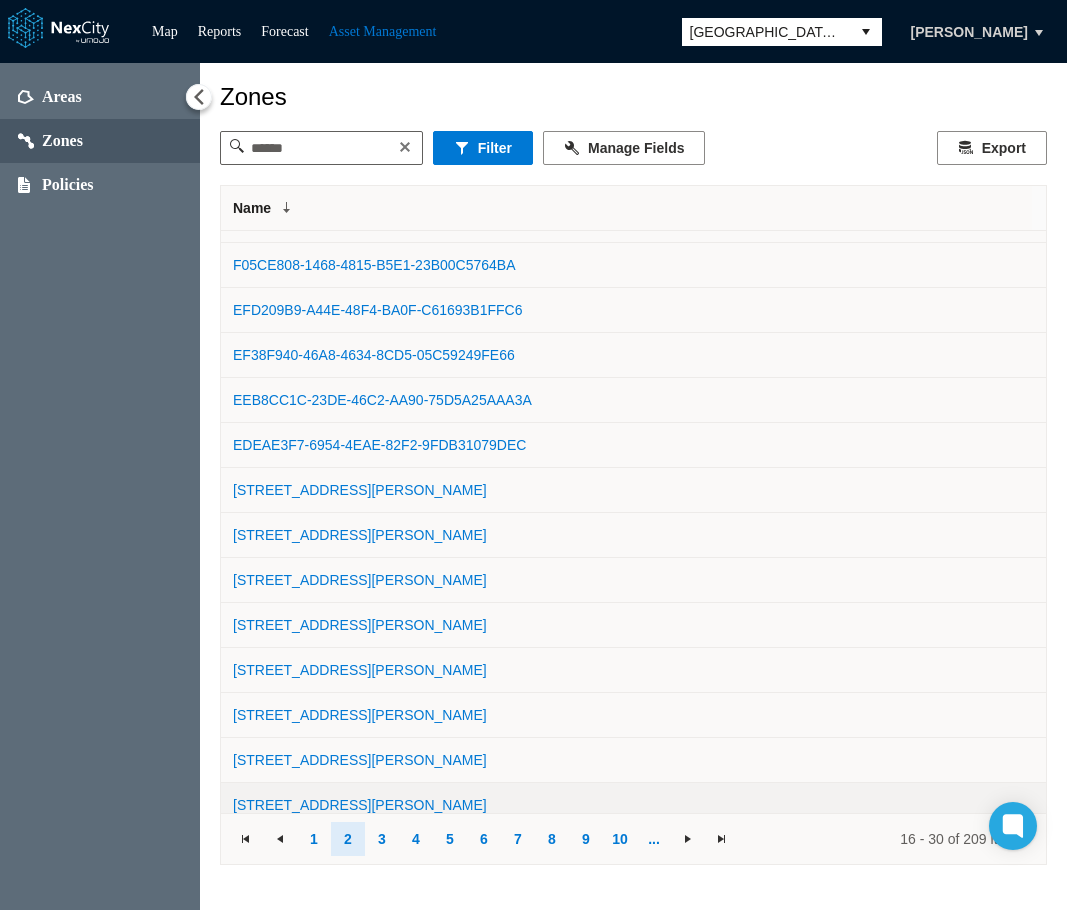 scroll, scrollTop: 92, scrollLeft: 0, axis: vertical 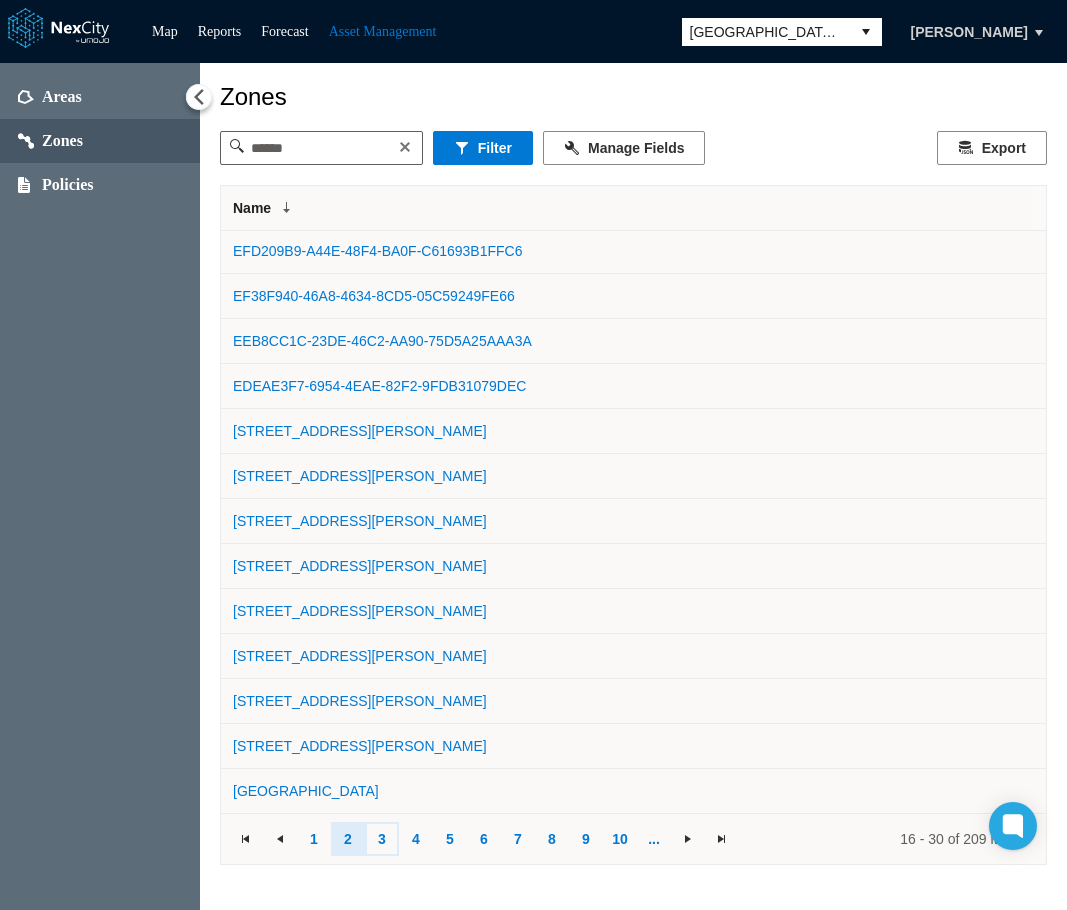 click on "3" at bounding box center (382, 839) 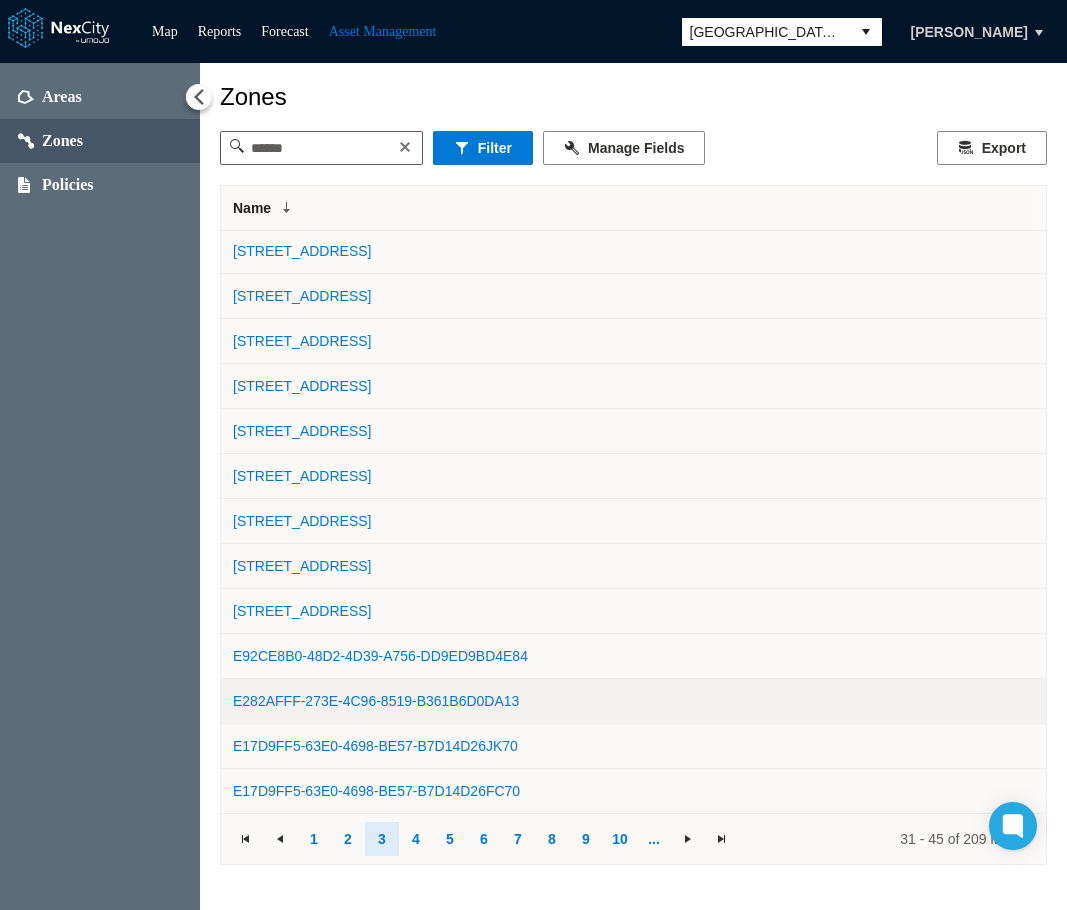 scroll, scrollTop: 92, scrollLeft: 0, axis: vertical 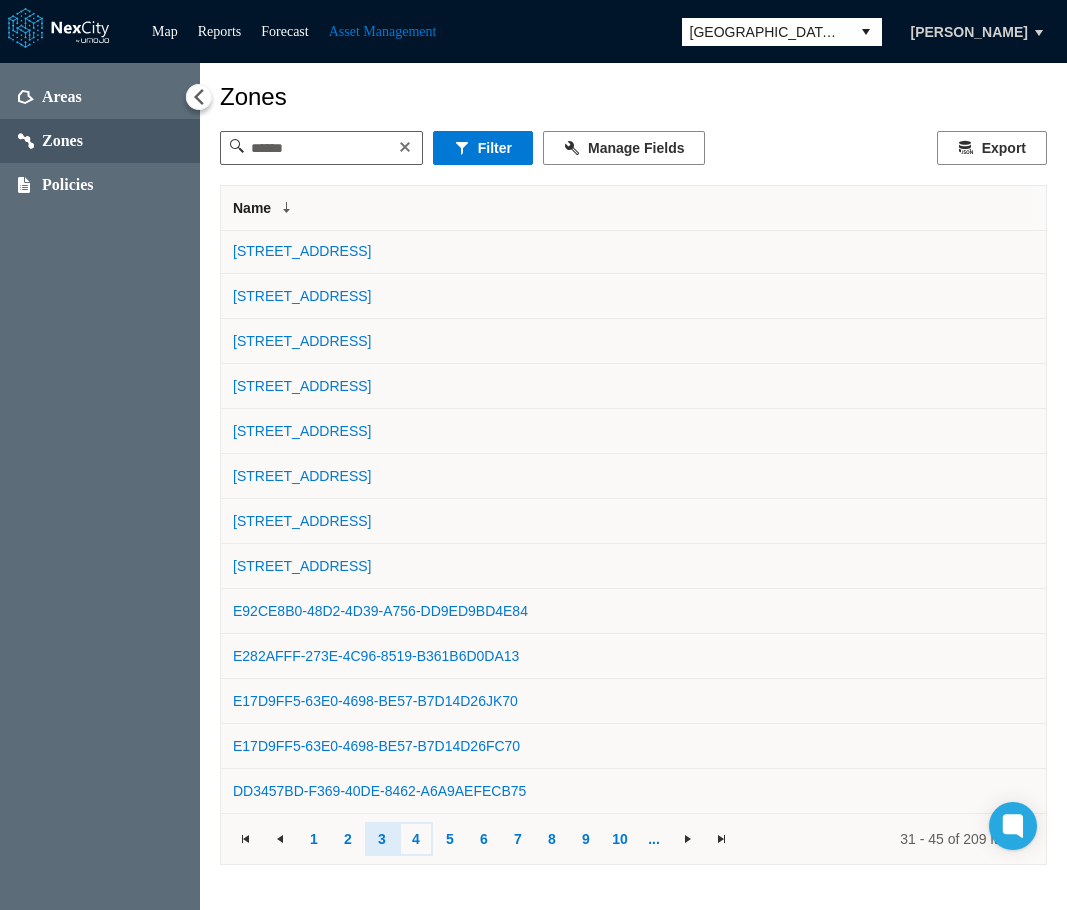click on "4" at bounding box center [416, 839] 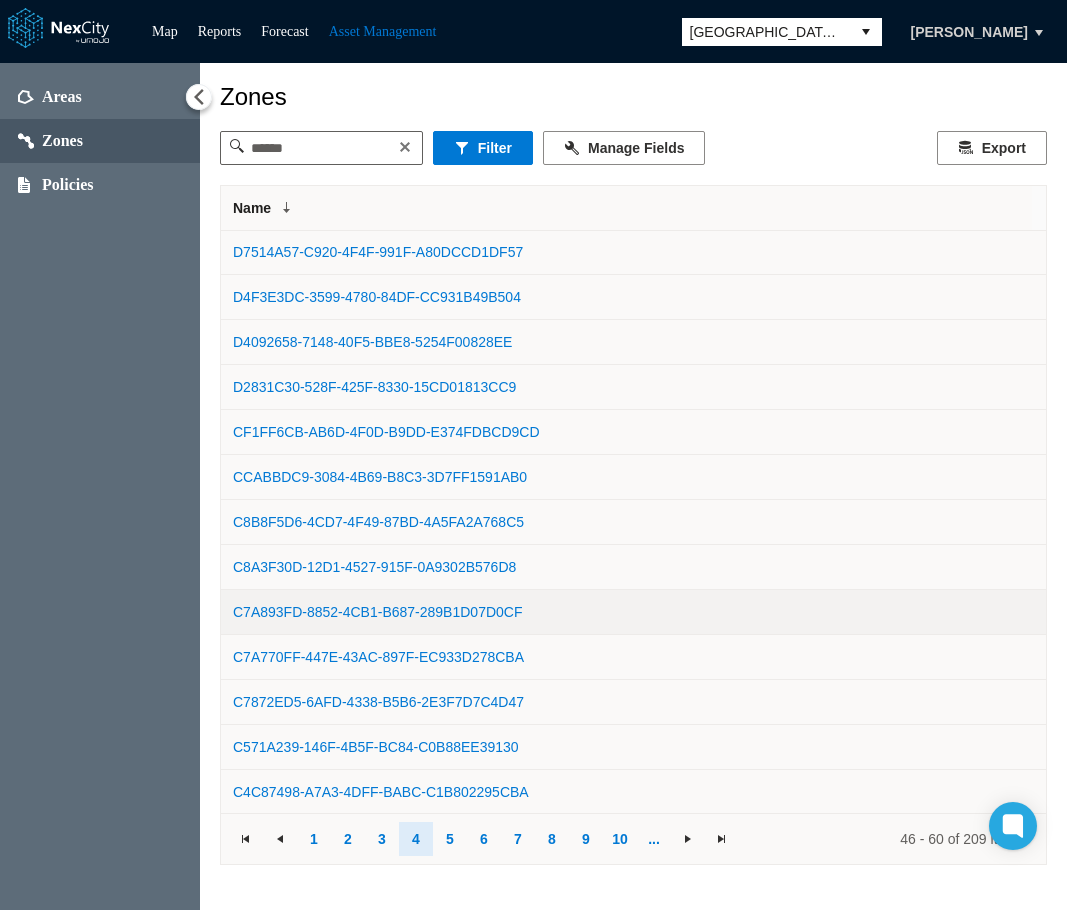 scroll, scrollTop: 92, scrollLeft: 0, axis: vertical 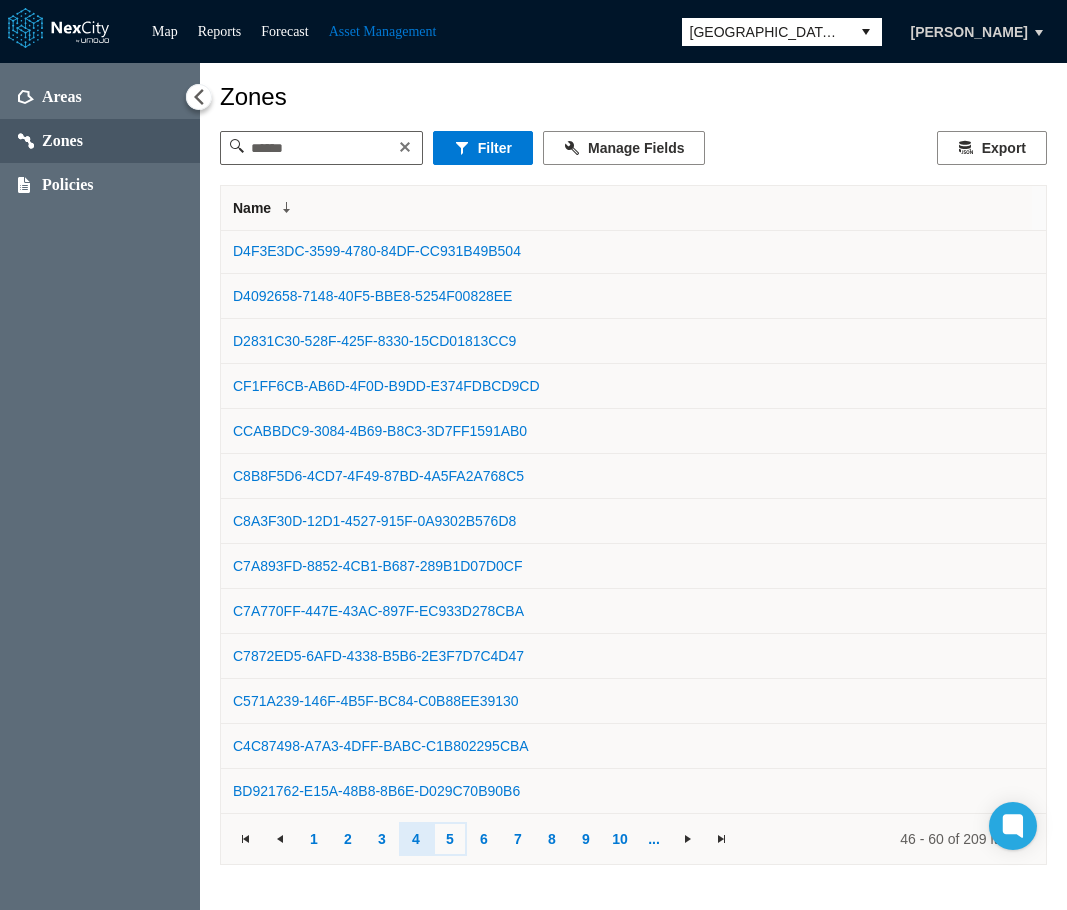 click on "5" at bounding box center (450, 839) 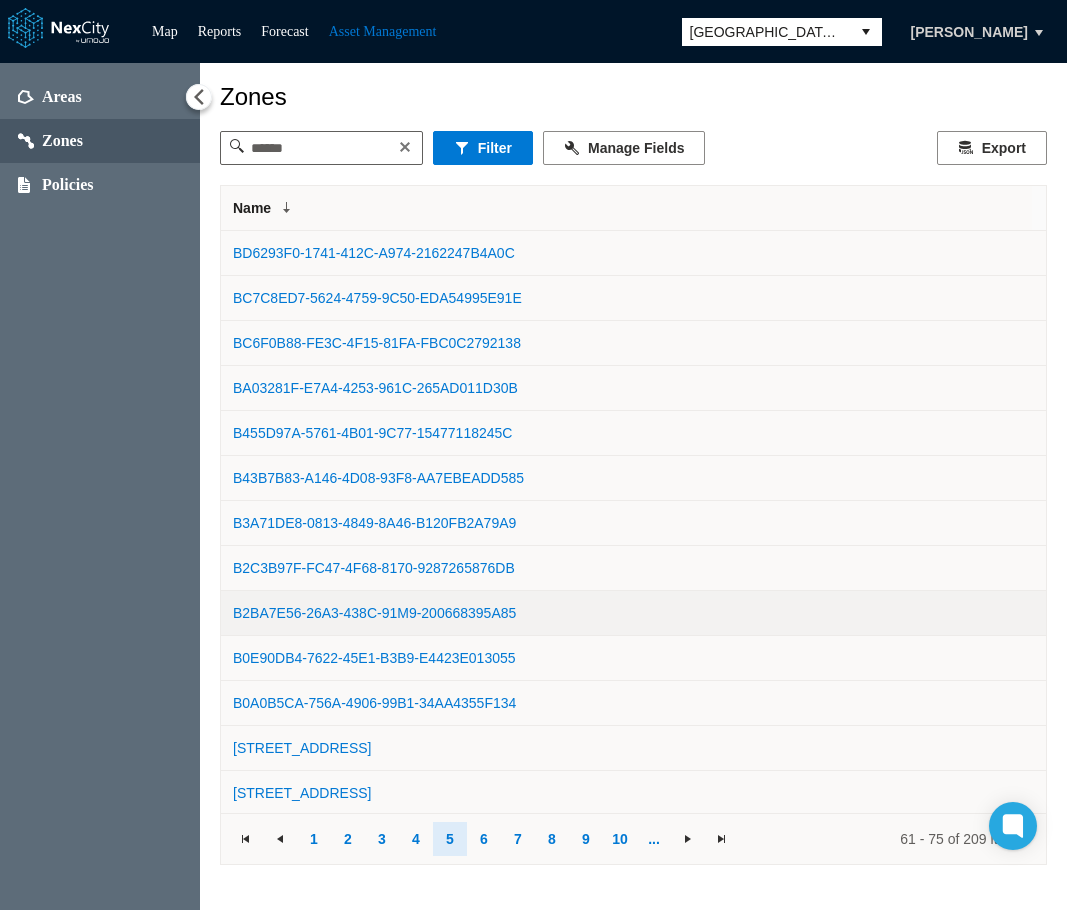scroll, scrollTop: 92, scrollLeft: 0, axis: vertical 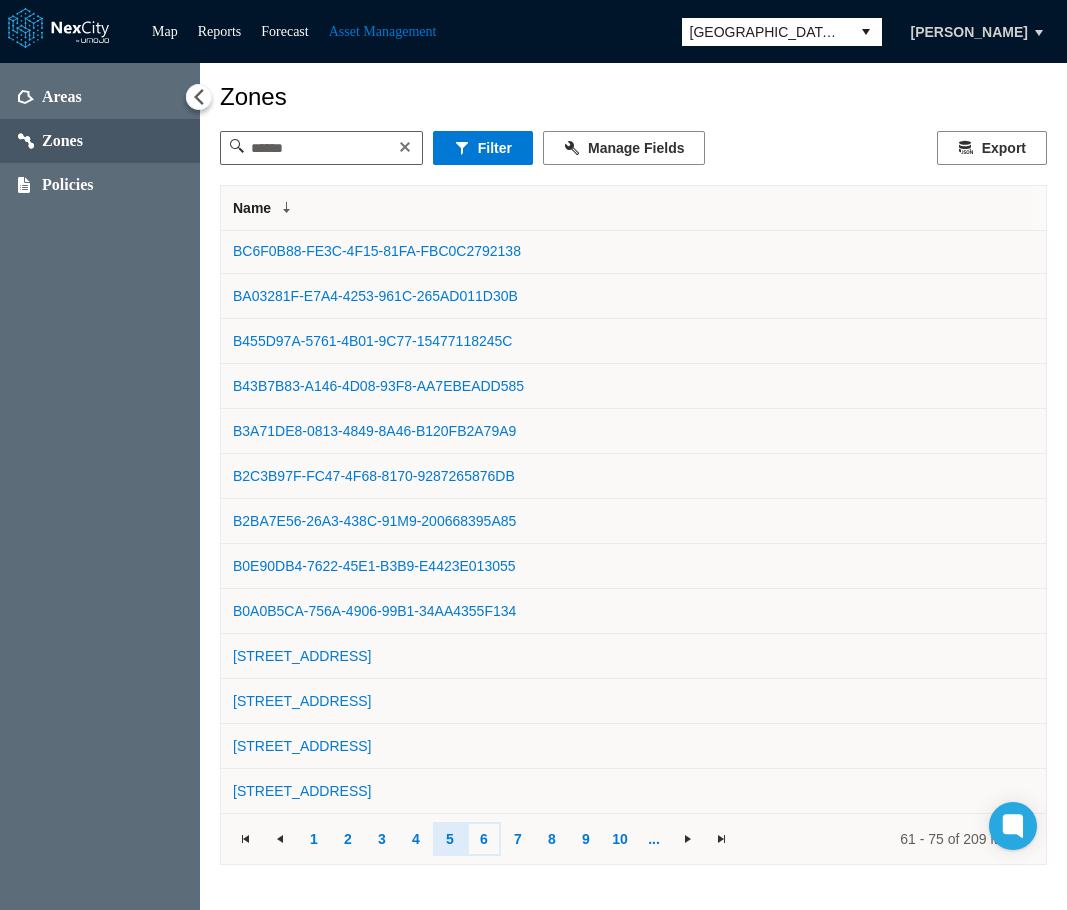 click on "6" at bounding box center (484, 839) 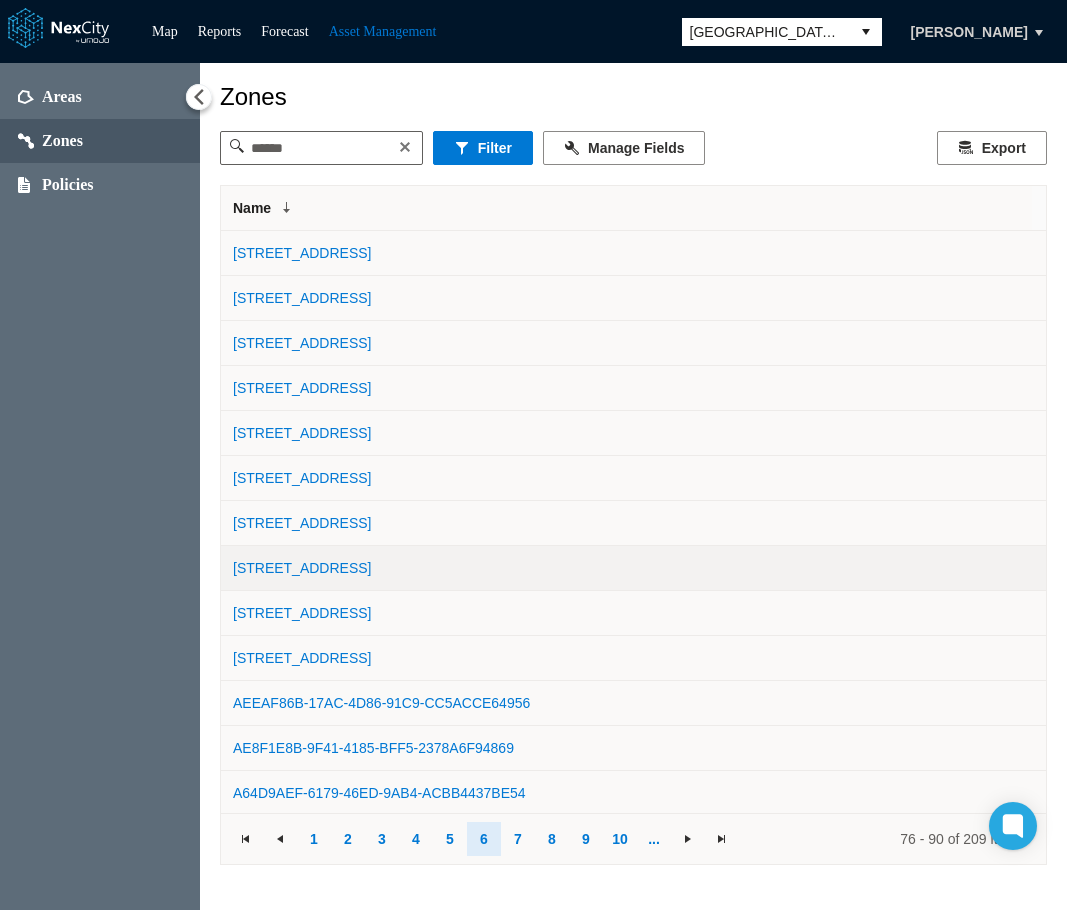 scroll, scrollTop: 92, scrollLeft: 0, axis: vertical 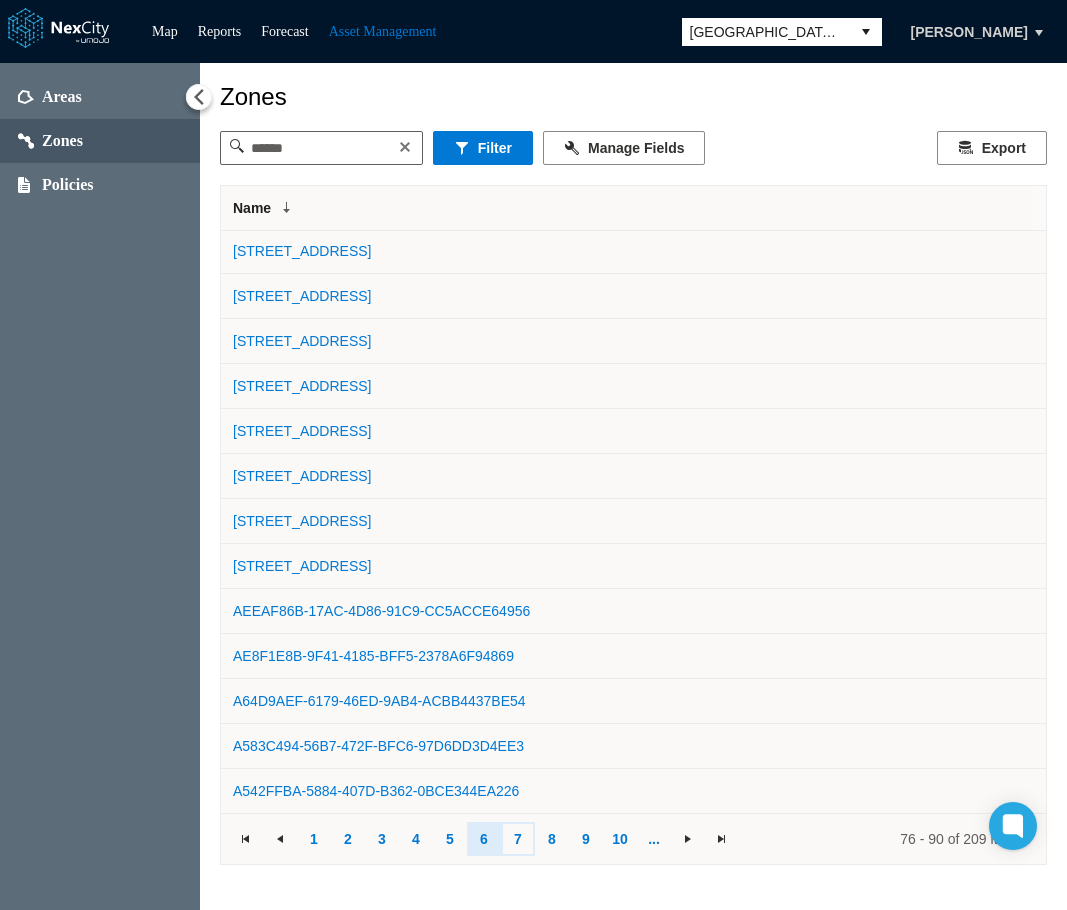 click on "7" at bounding box center [518, 839] 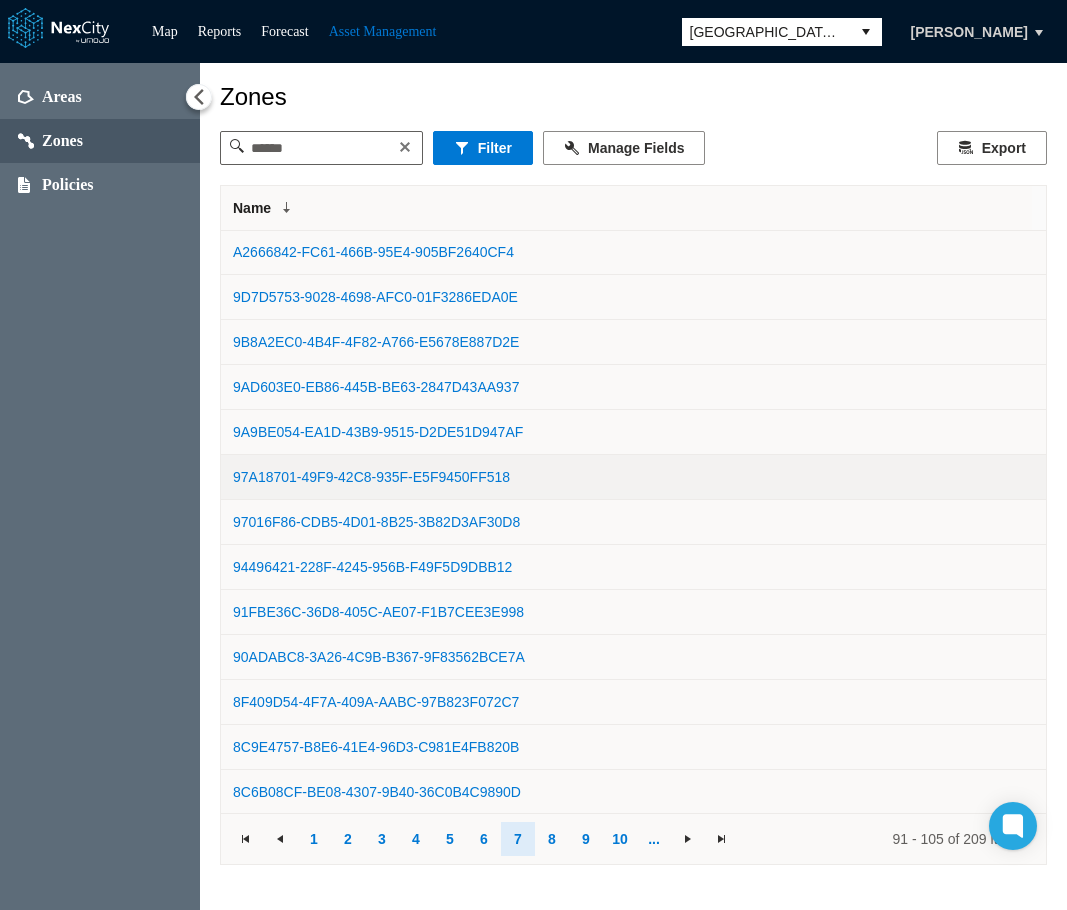 scroll, scrollTop: 92, scrollLeft: 0, axis: vertical 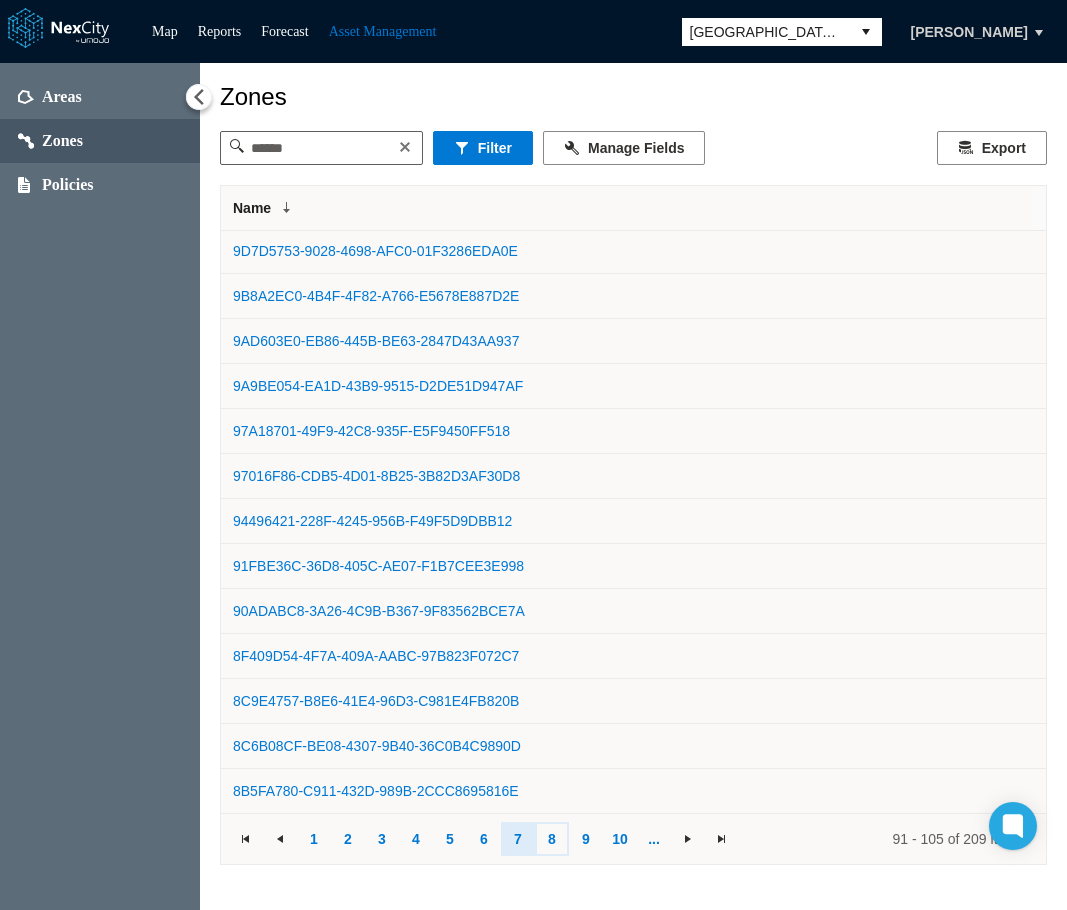 click on "8" at bounding box center (552, 839) 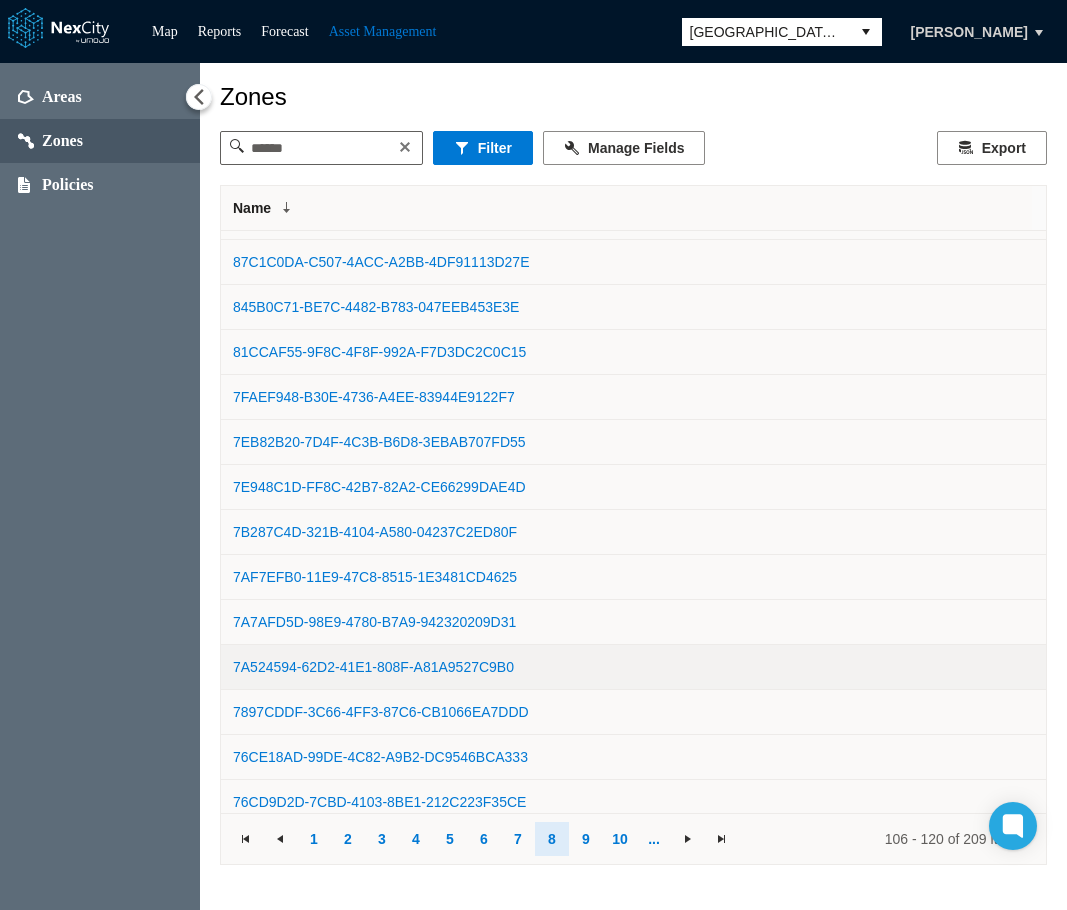 scroll, scrollTop: 92, scrollLeft: 0, axis: vertical 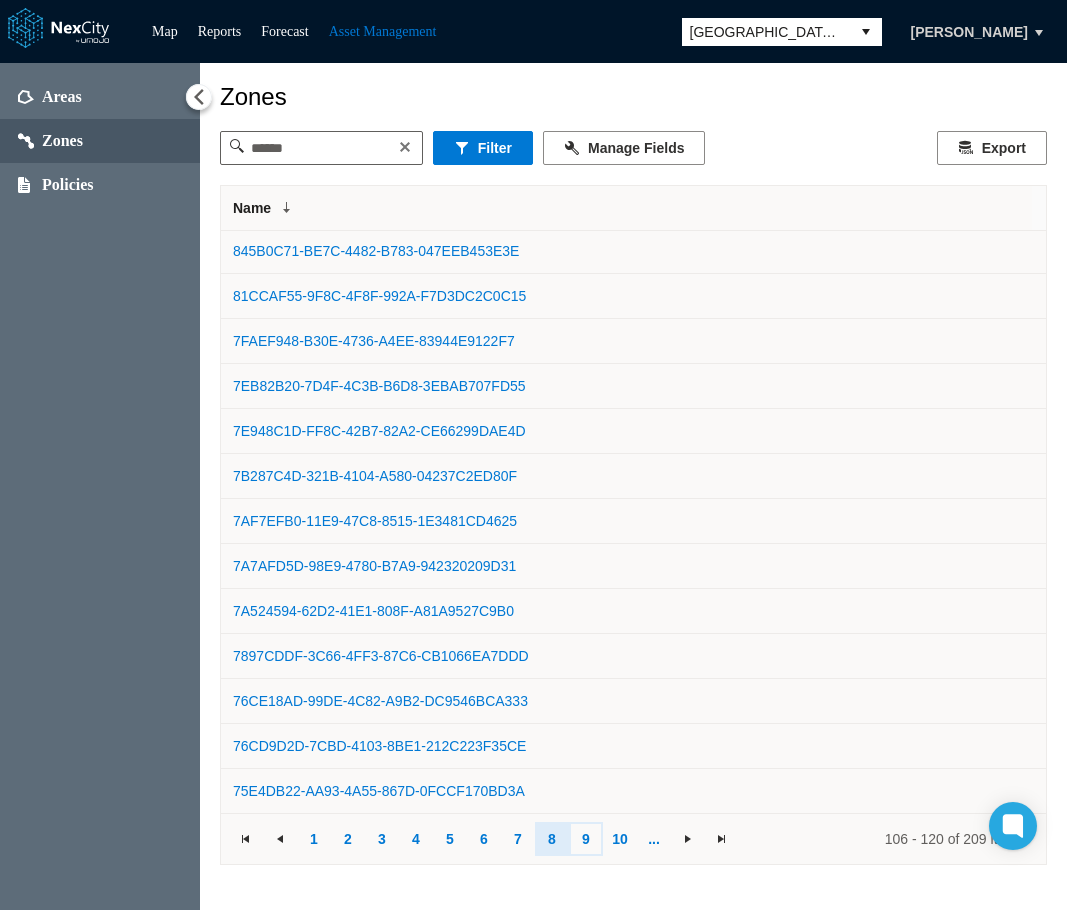 click on "9" at bounding box center (586, 839) 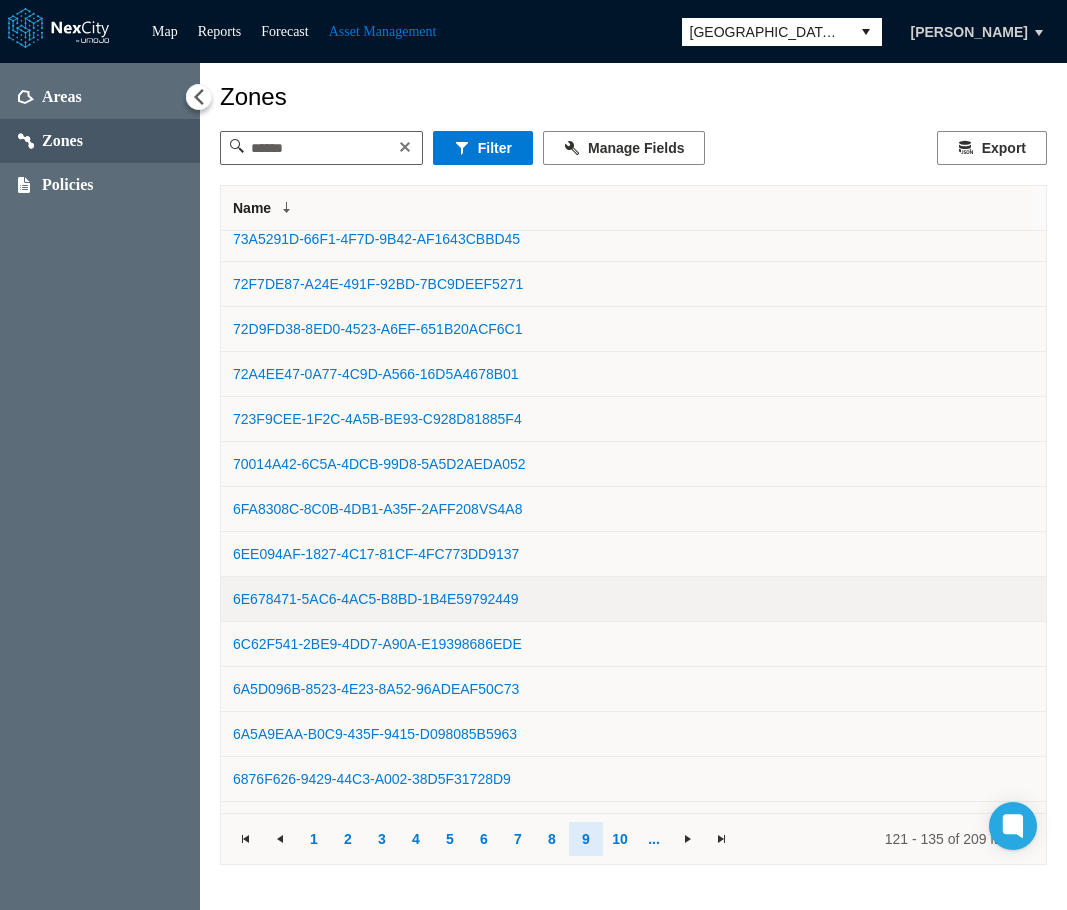 scroll, scrollTop: 92, scrollLeft: 0, axis: vertical 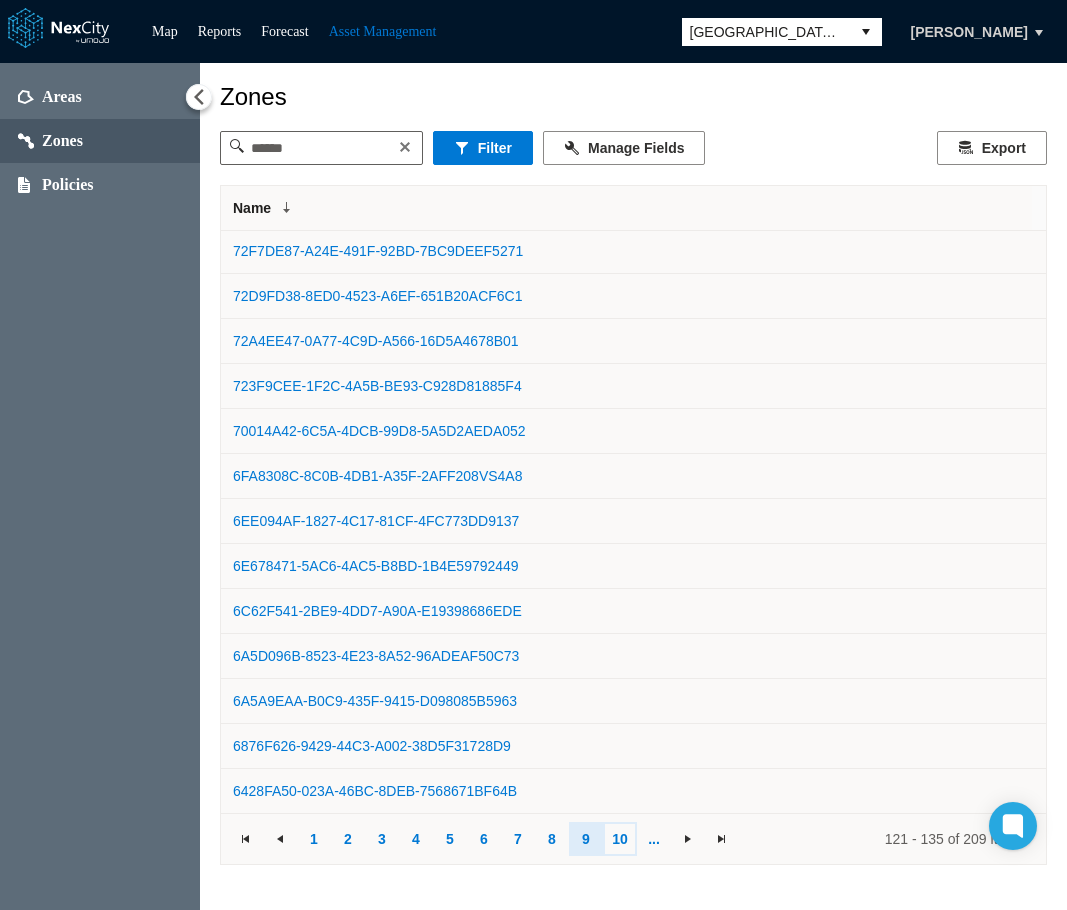 click on "10" at bounding box center (620, 839) 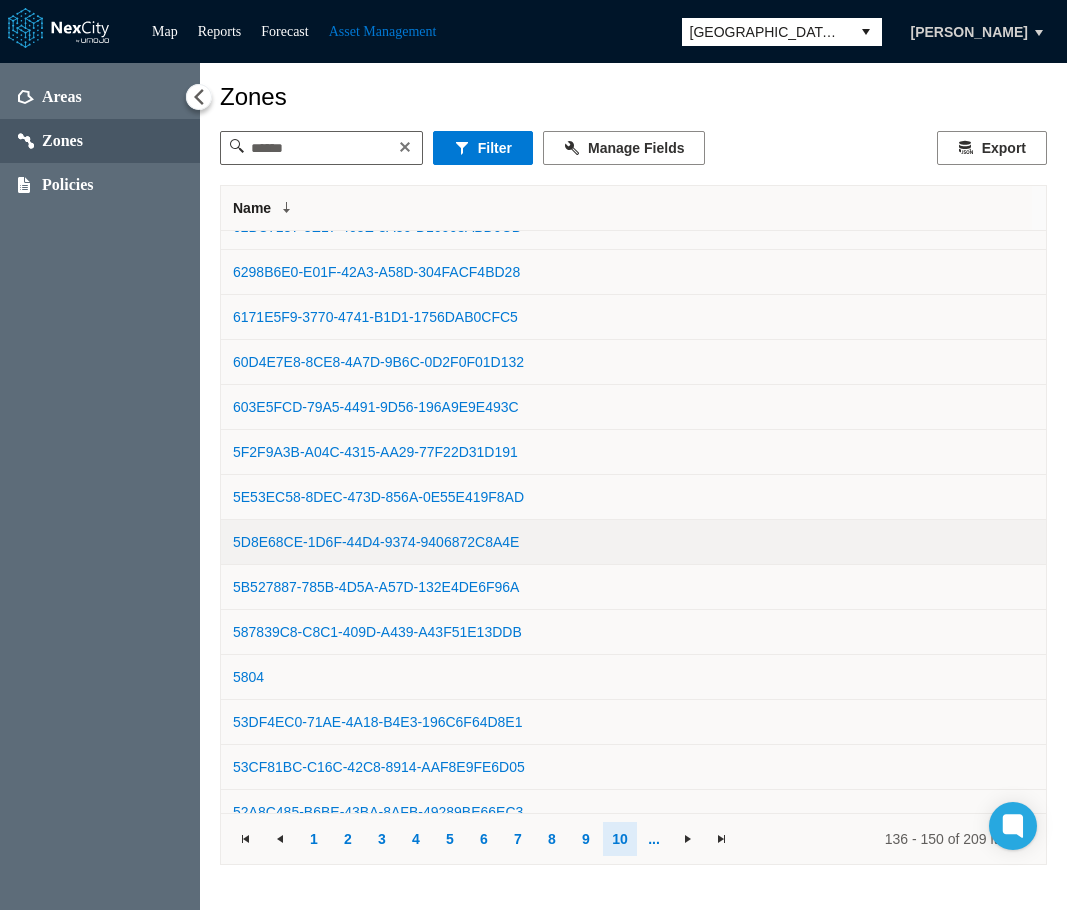 scroll, scrollTop: 92, scrollLeft: 0, axis: vertical 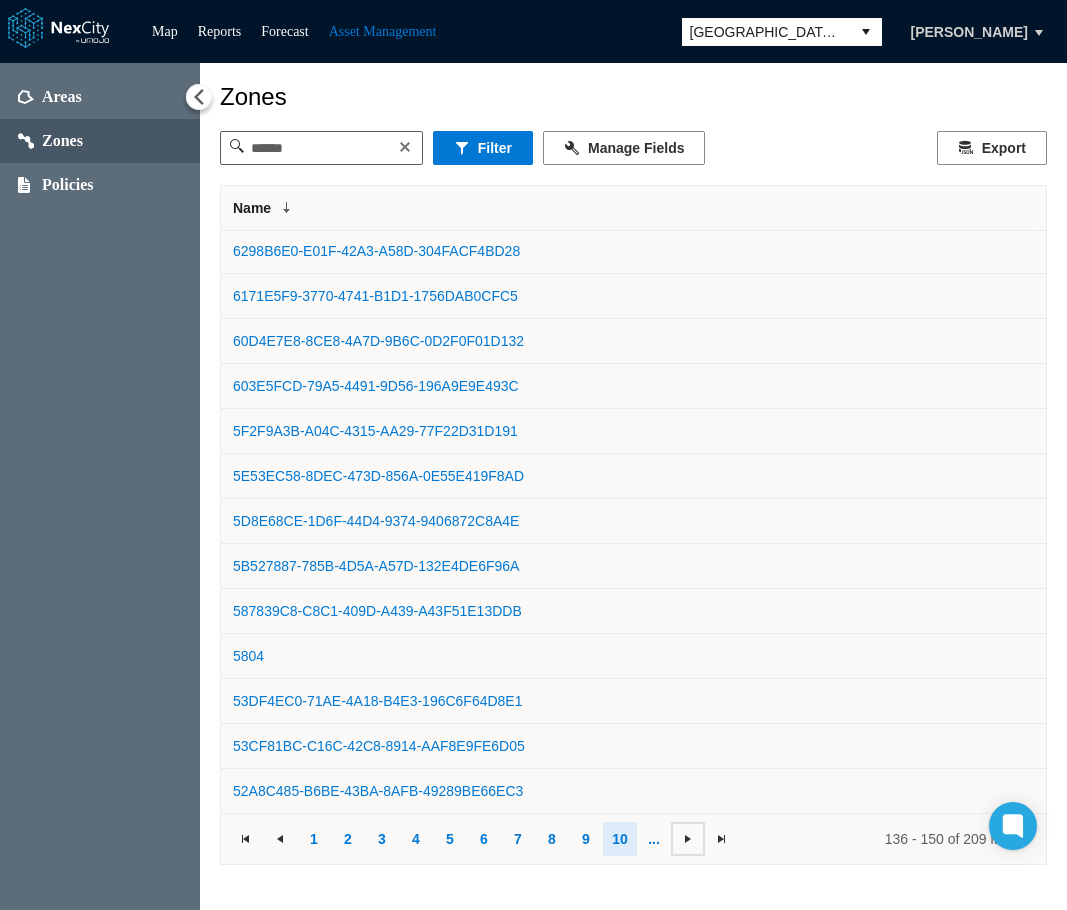 click at bounding box center [688, 839] 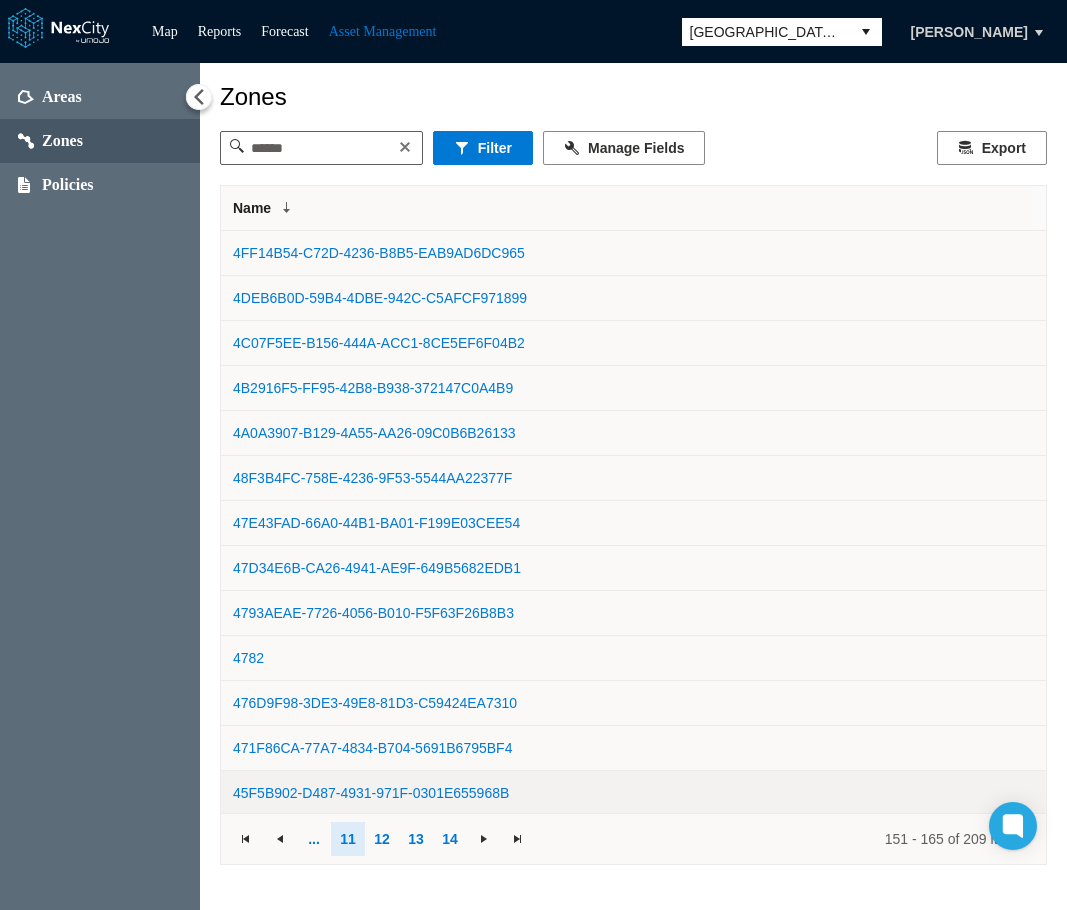 scroll, scrollTop: 92, scrollLeft: 0, axis: vertical 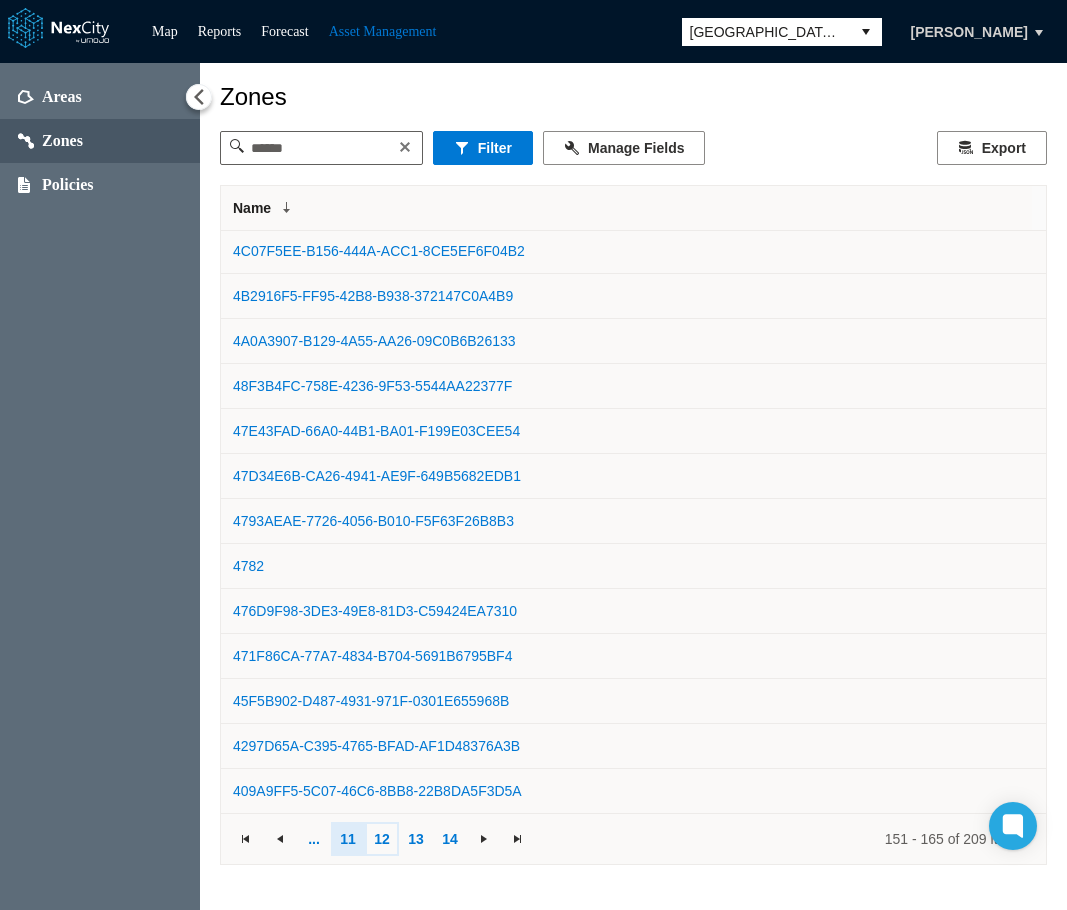 click on "12" at bounding box center (382, 839) 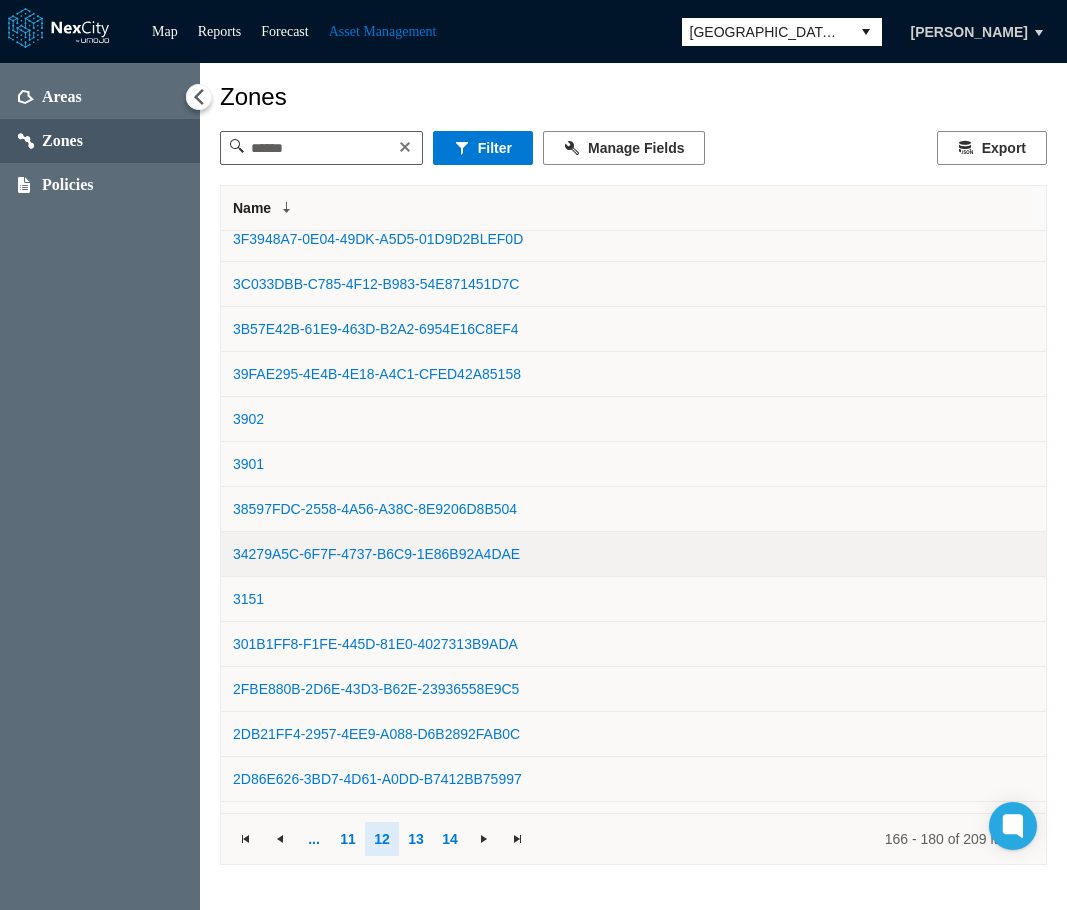 scroll, scrollTop: 92, scrollLeft: 0, axis: vertical 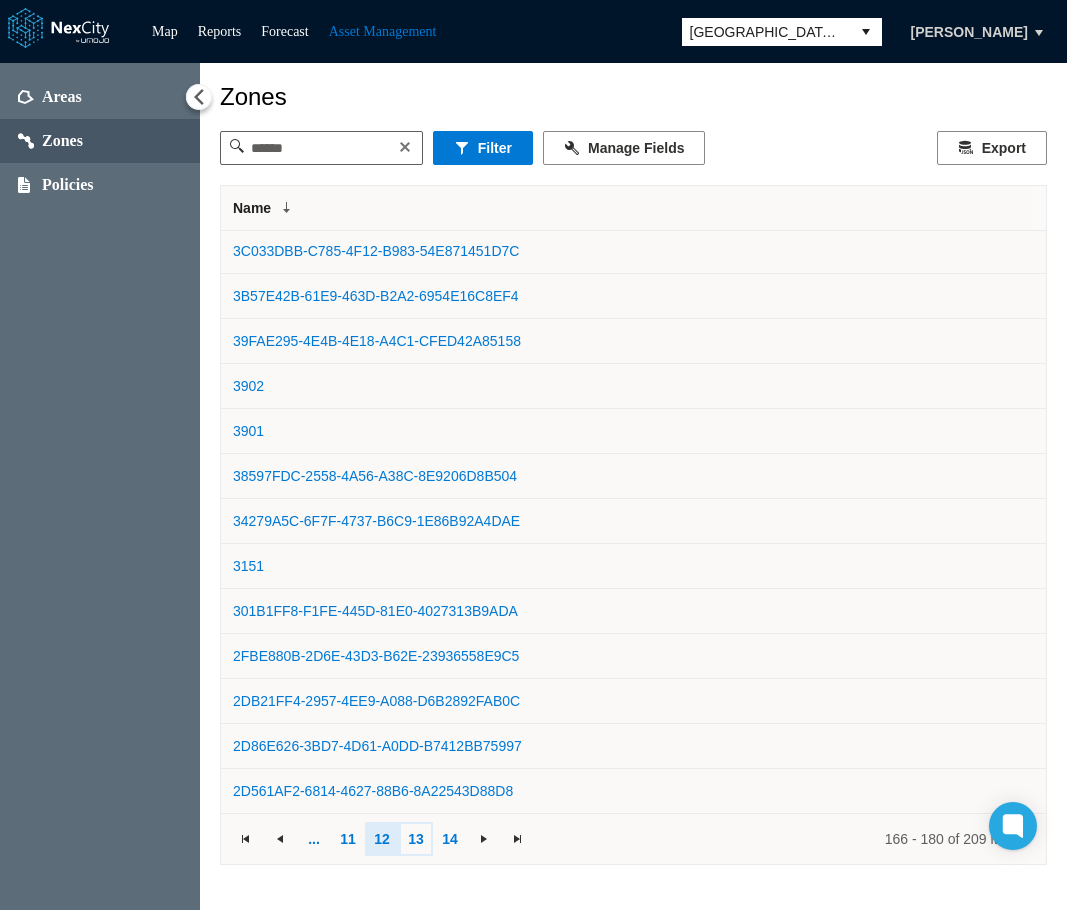 click on "13" at bounding box center (416, 839) 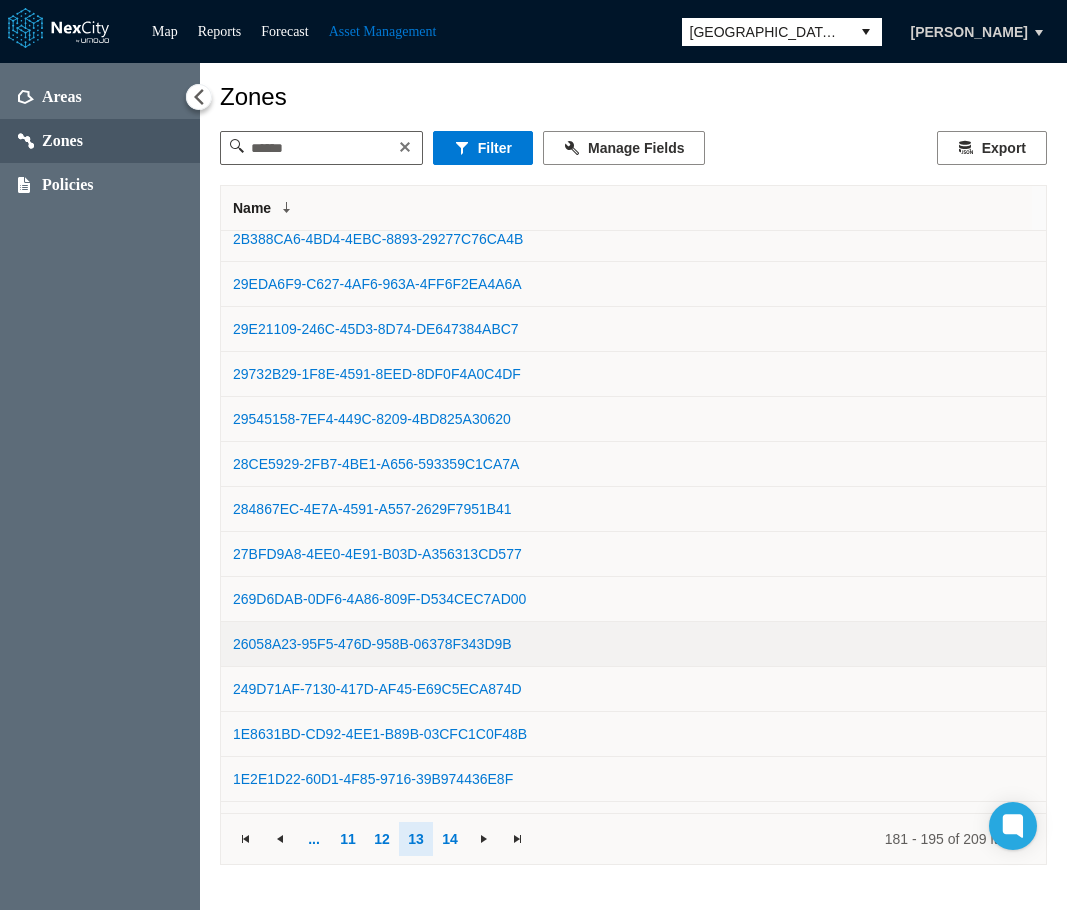 scroll, scrollTop: 92, scrollLeft: 0, axis: vertical 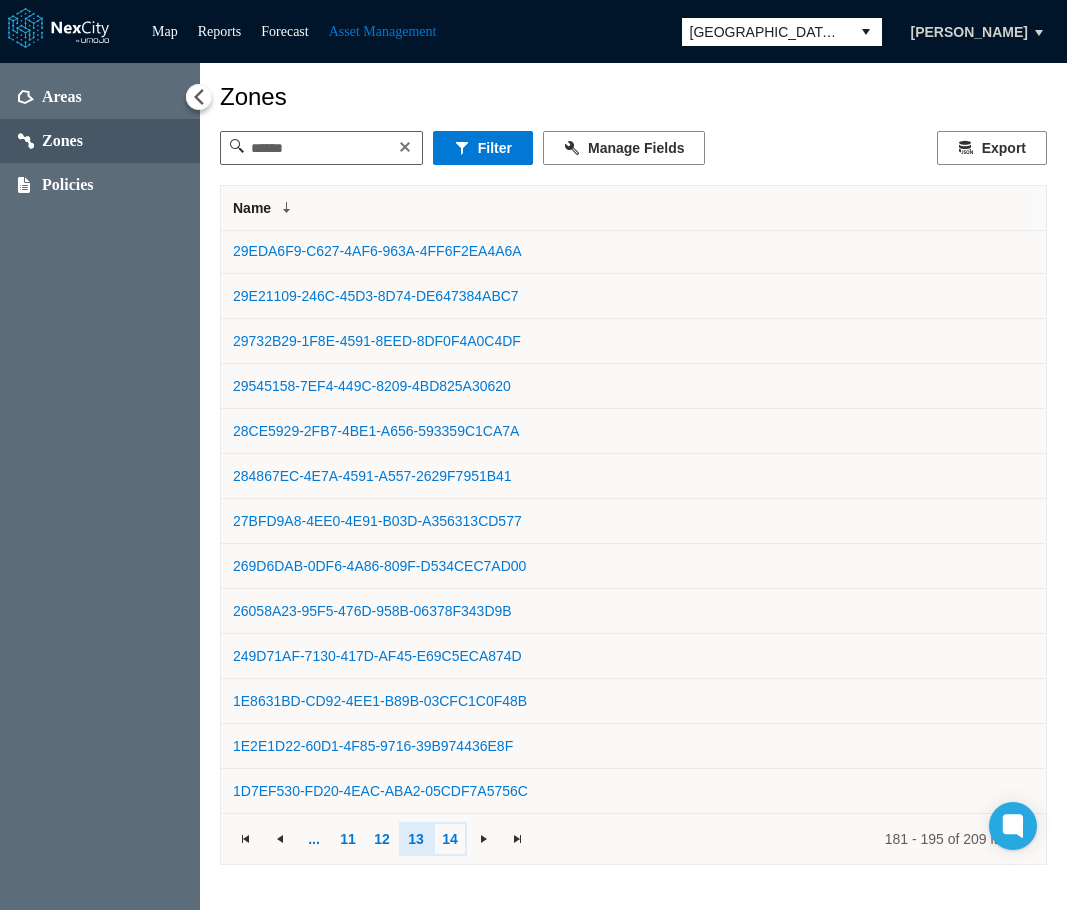 click on "14" at bounding box center (450, 839) 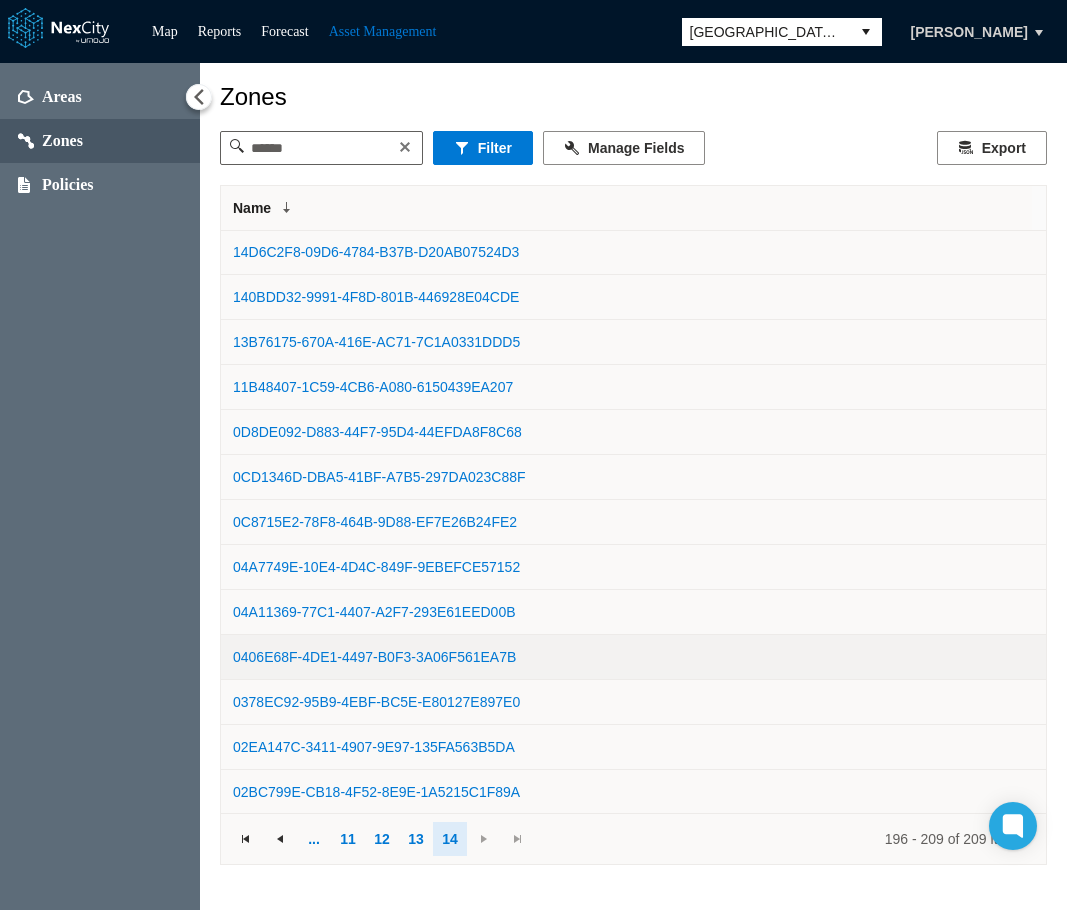 scroll, scrollTop: 47, scrollLeft: 0, axis: vertical 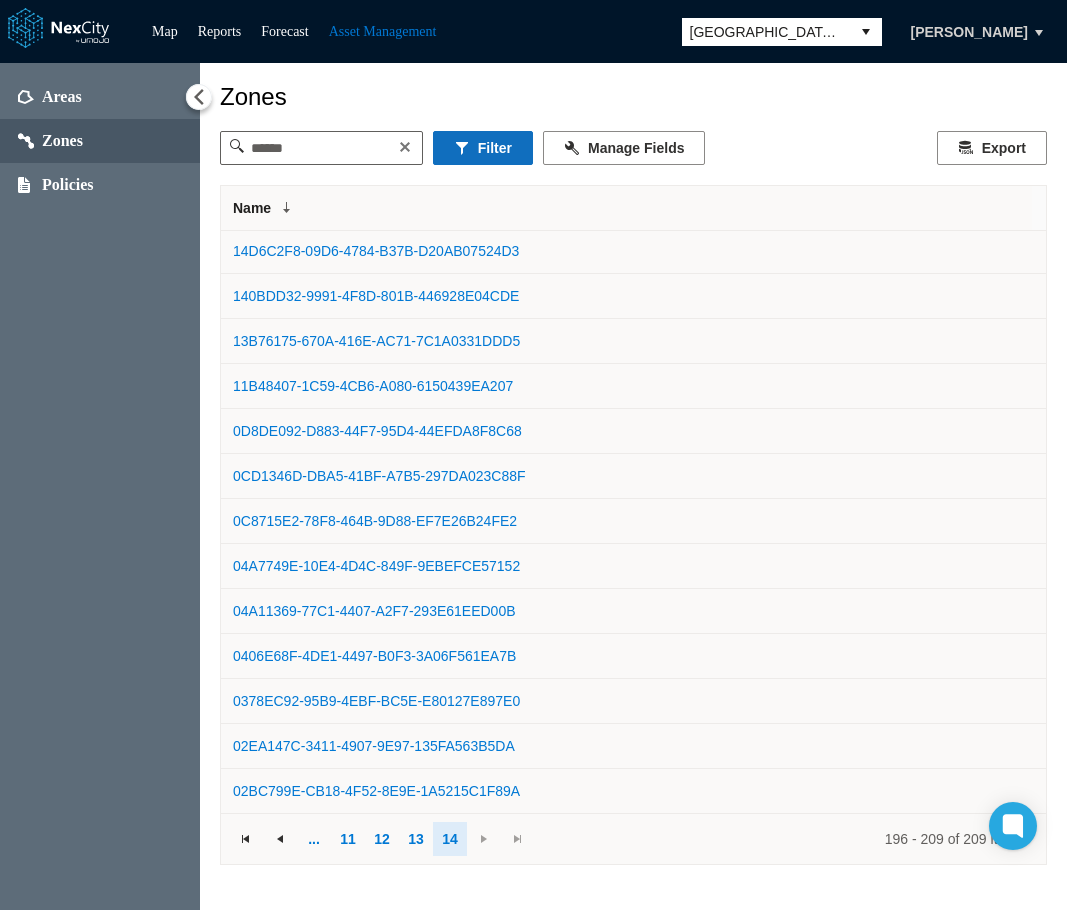 click on "Filter" at bounding box center [483, 148] 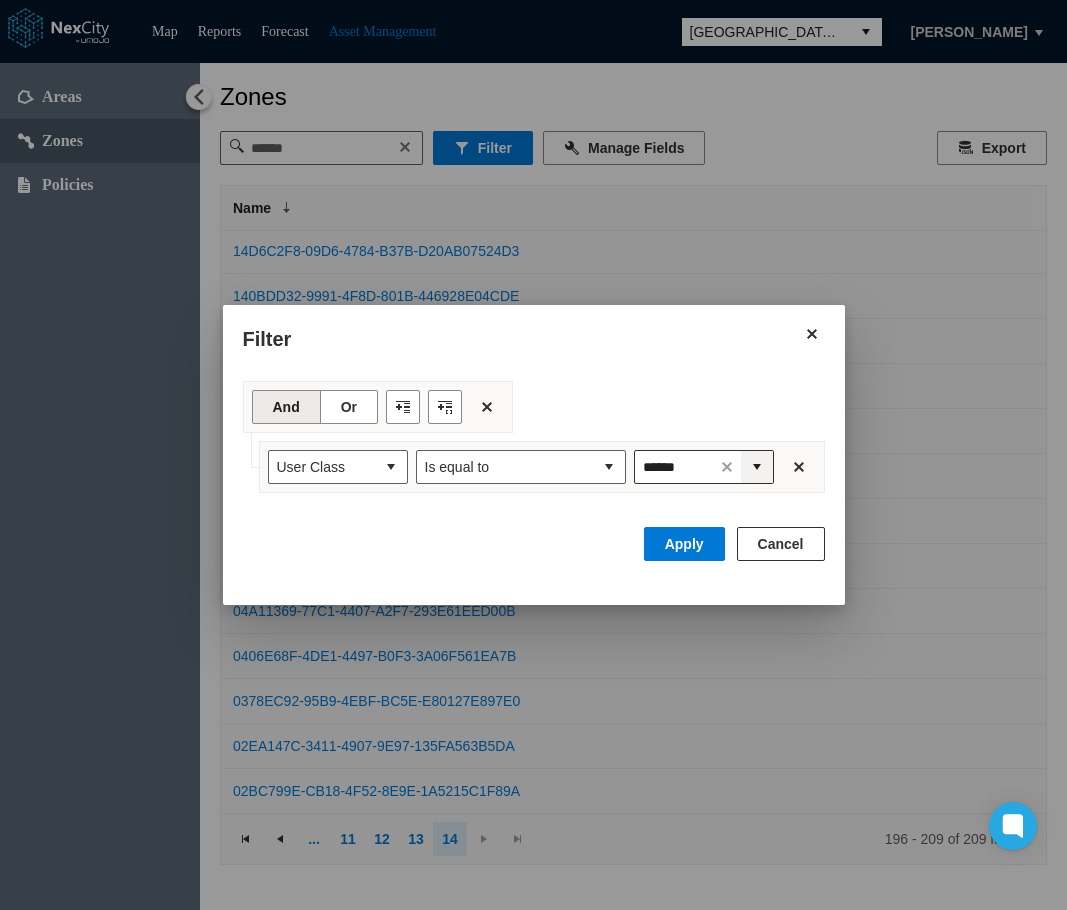click at bounding box center [757, 467] 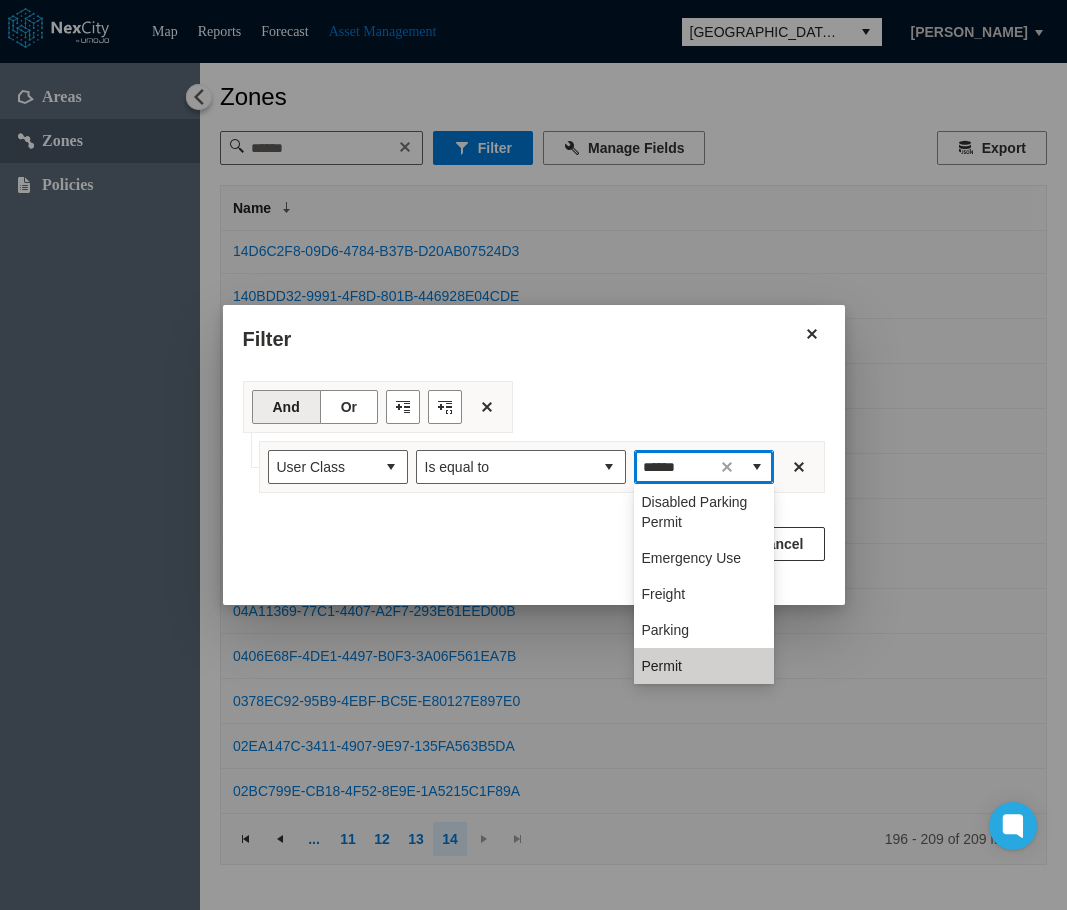 scroll, scrollTop: 768, scrollLeft: 0, axis: vertical 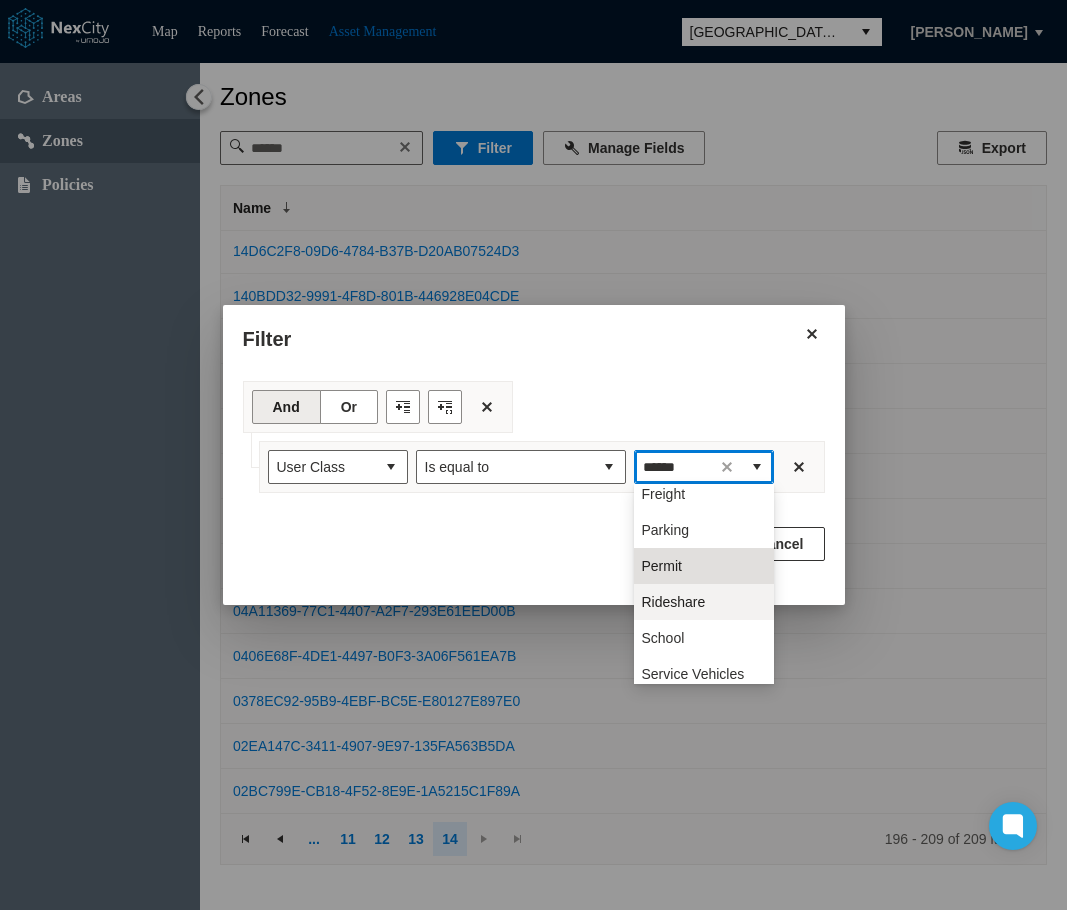 click on "Rideshare" at bounding box center (674, 602) 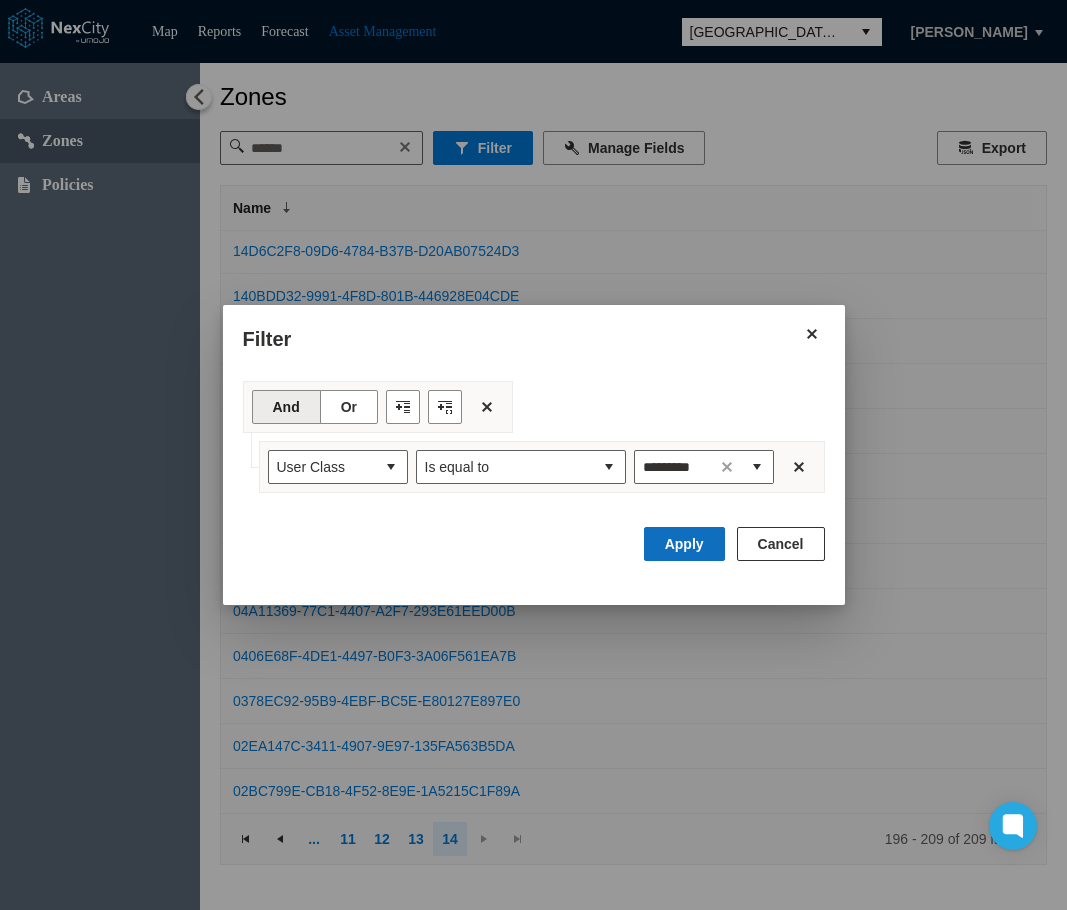 click on "Apply" at bounding box center (684, 544) 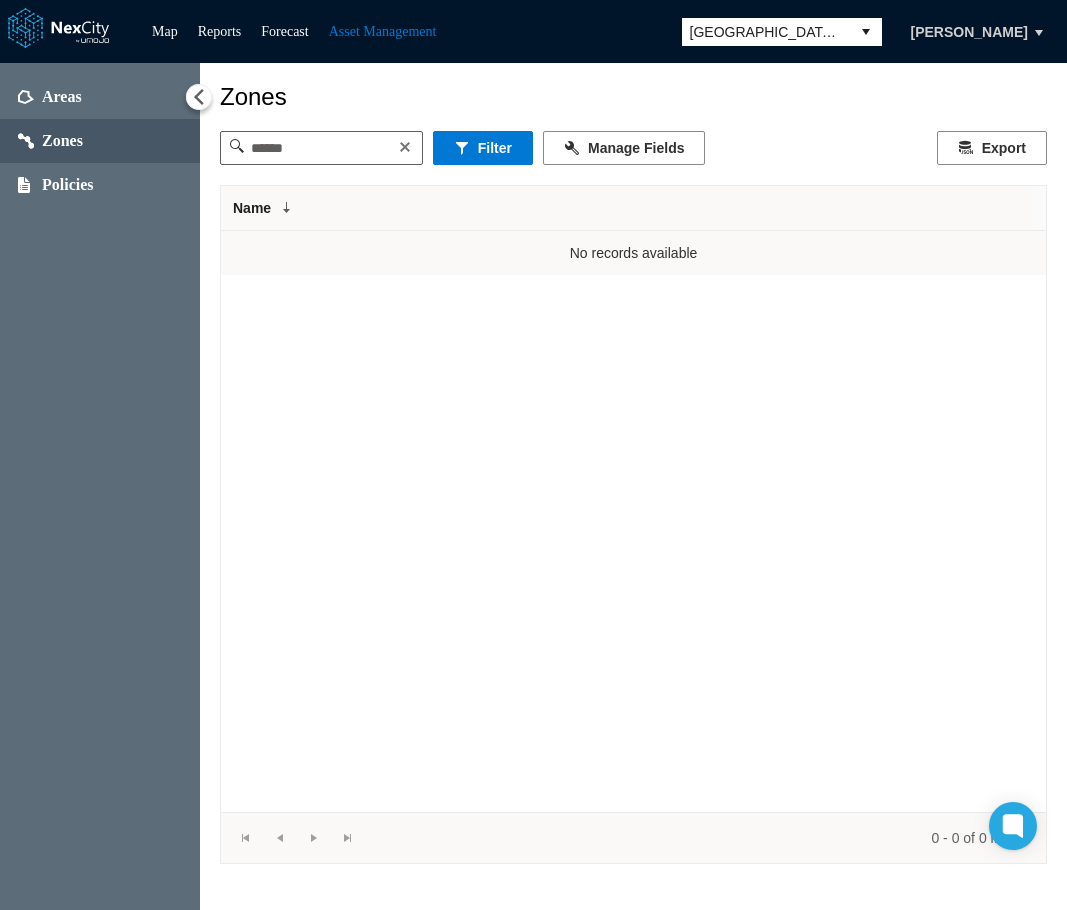 scroll, scrollTop: 0, scrollLeft: 0, axis: both 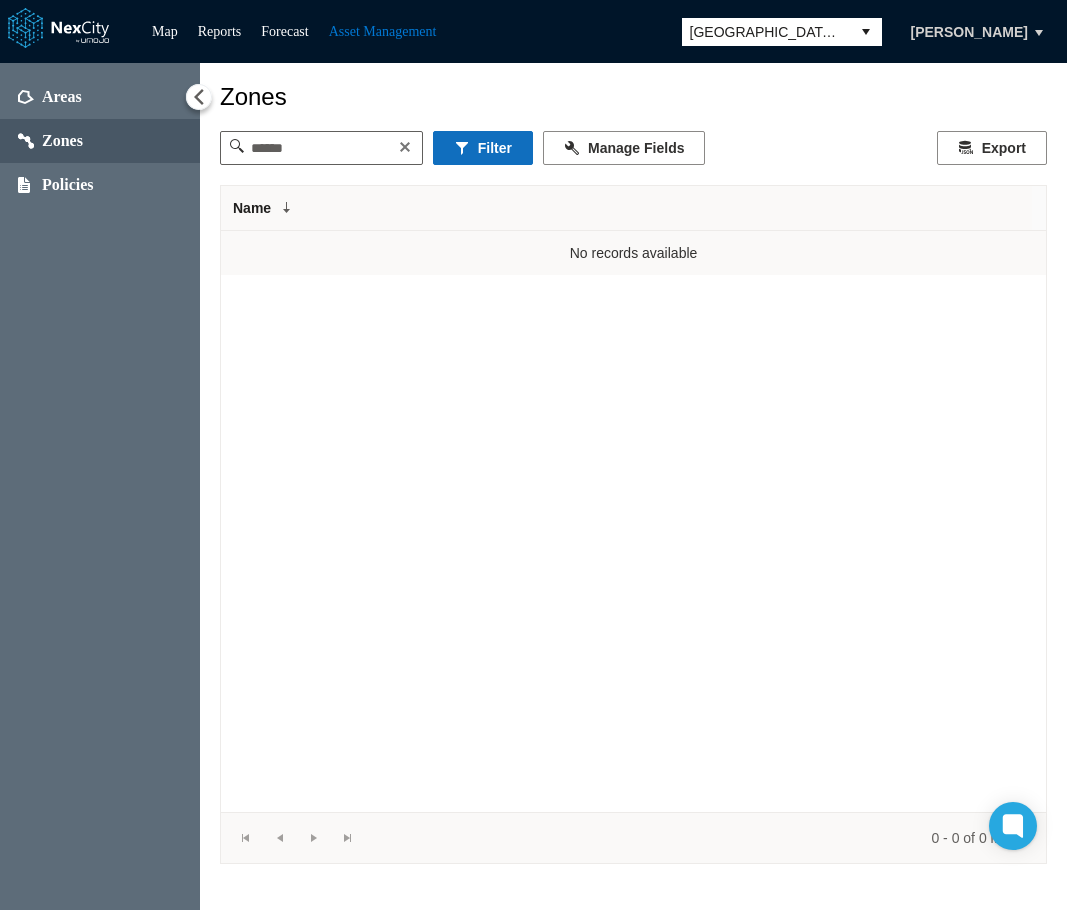 click on "Filter" at bounding box center [483, 148] 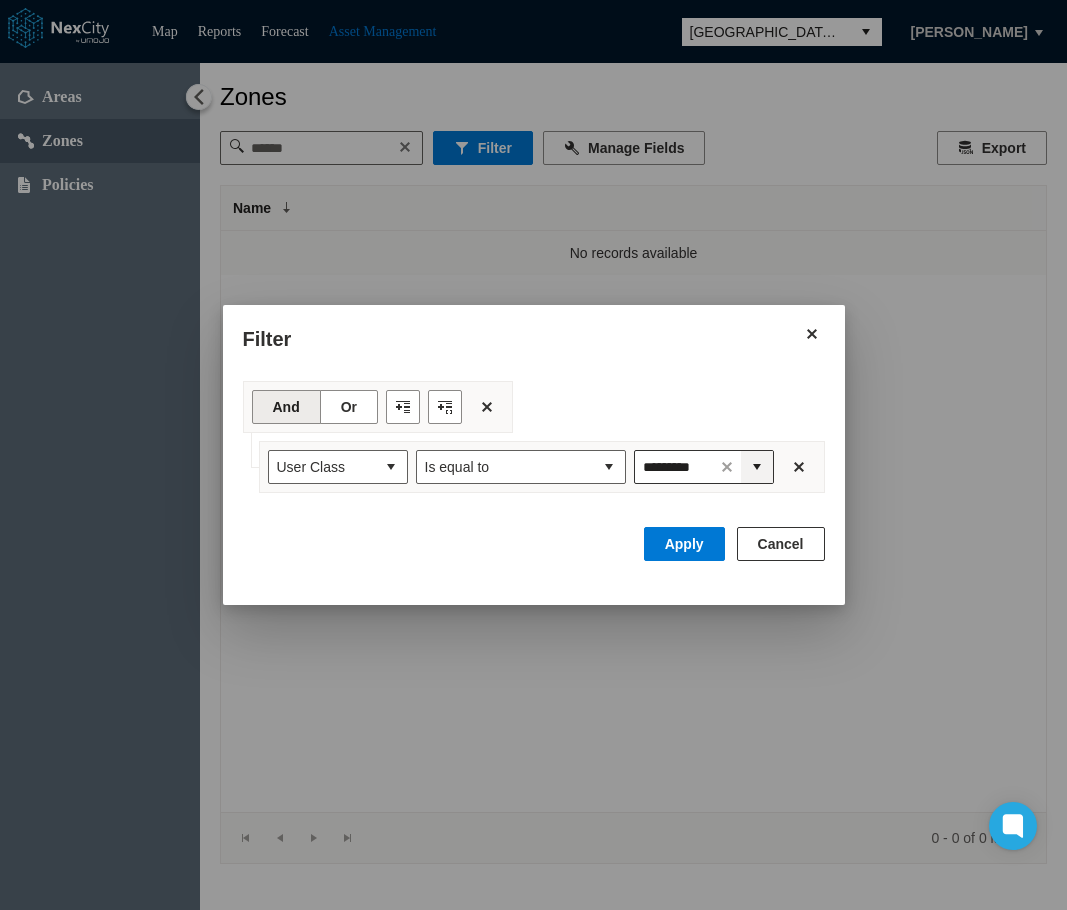 click at bounding box center [757, 467] 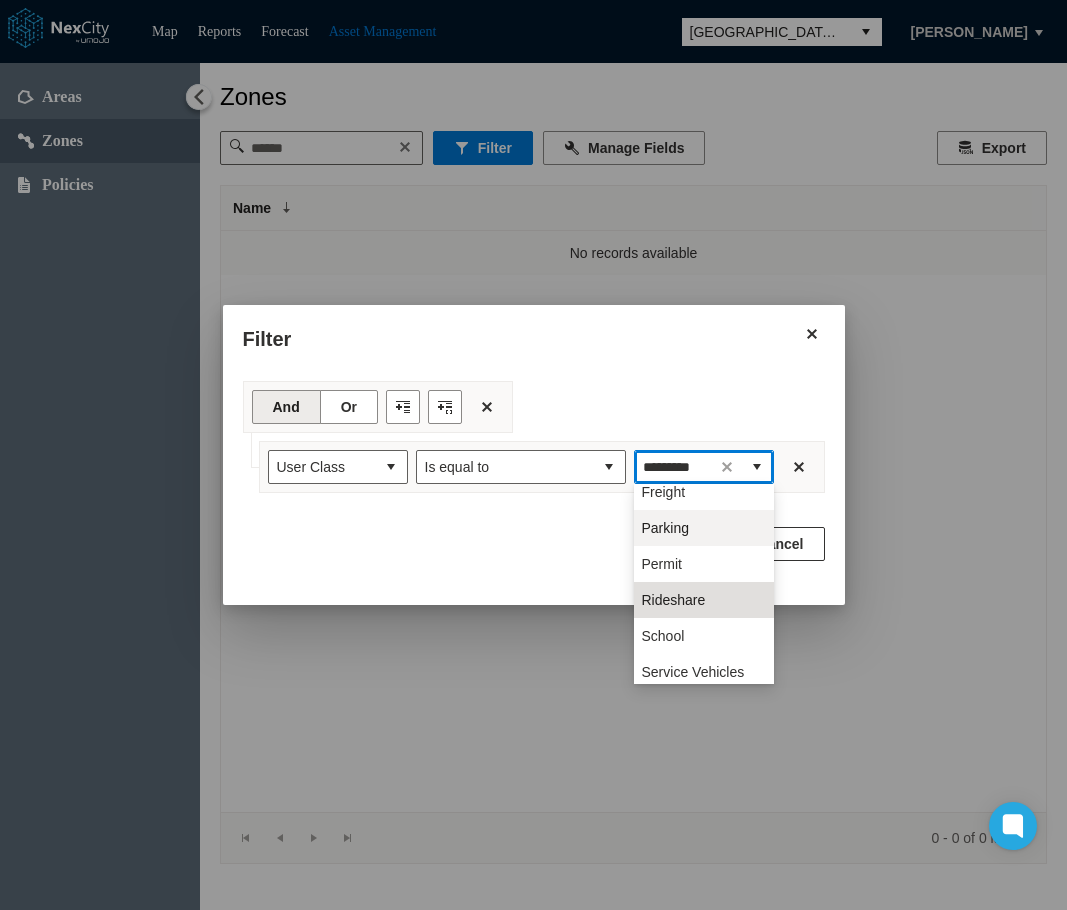 scroll, scrollTop: 804, scrollLeft: 0, axis: vertical 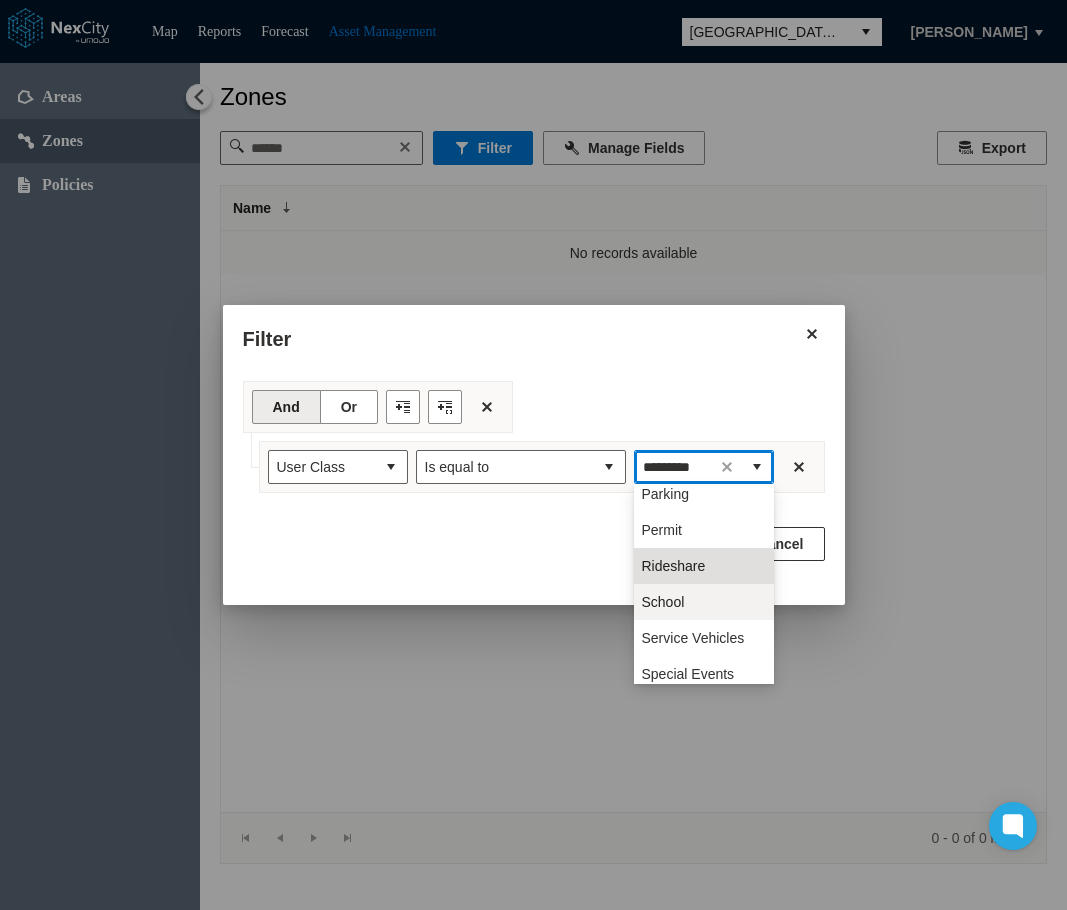click on "School" at bounding box center [663, 602] 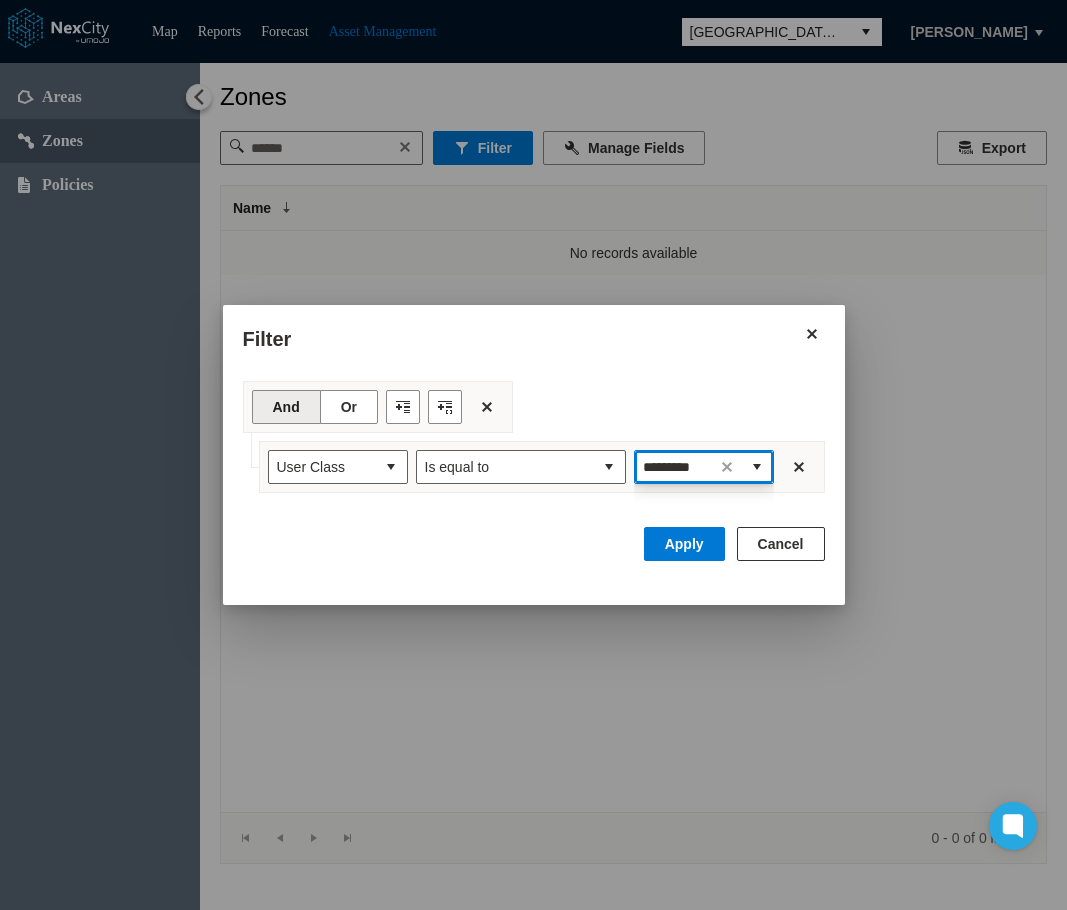 type on "******" 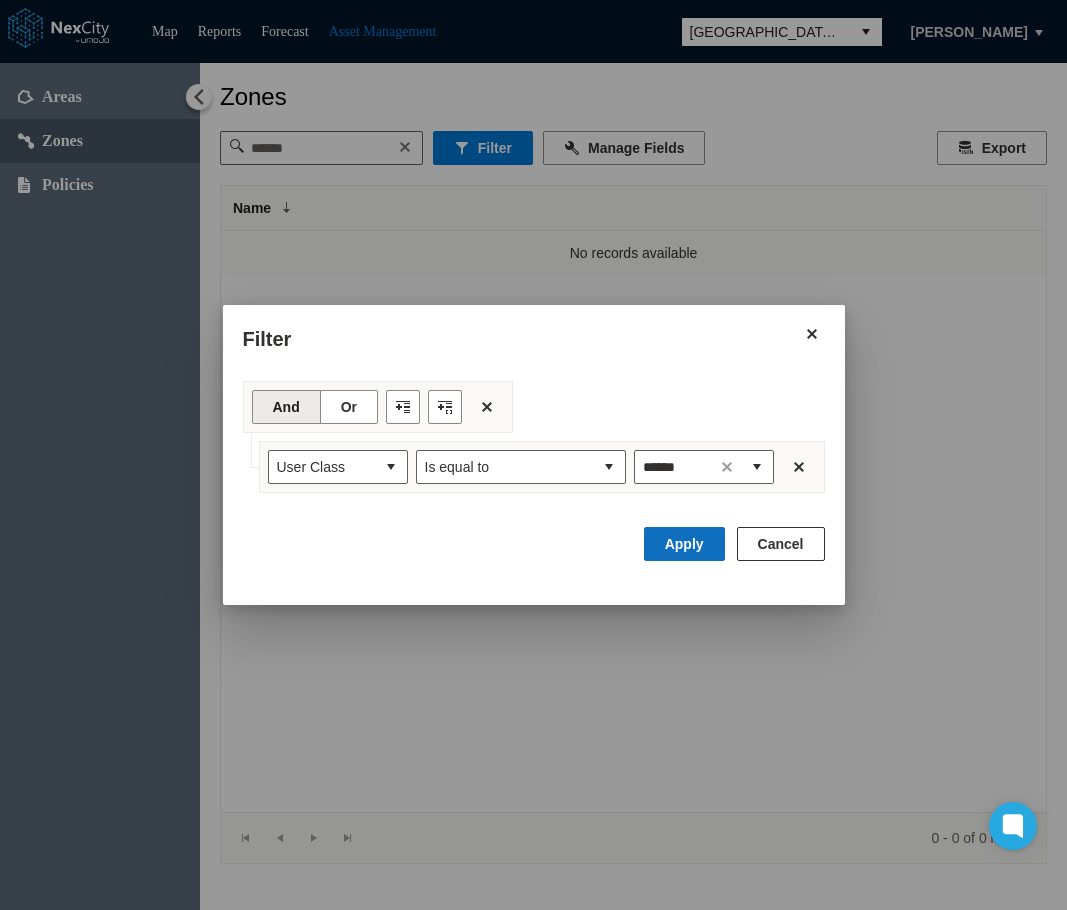 click on "Apply" at bounding box center [684, 544] 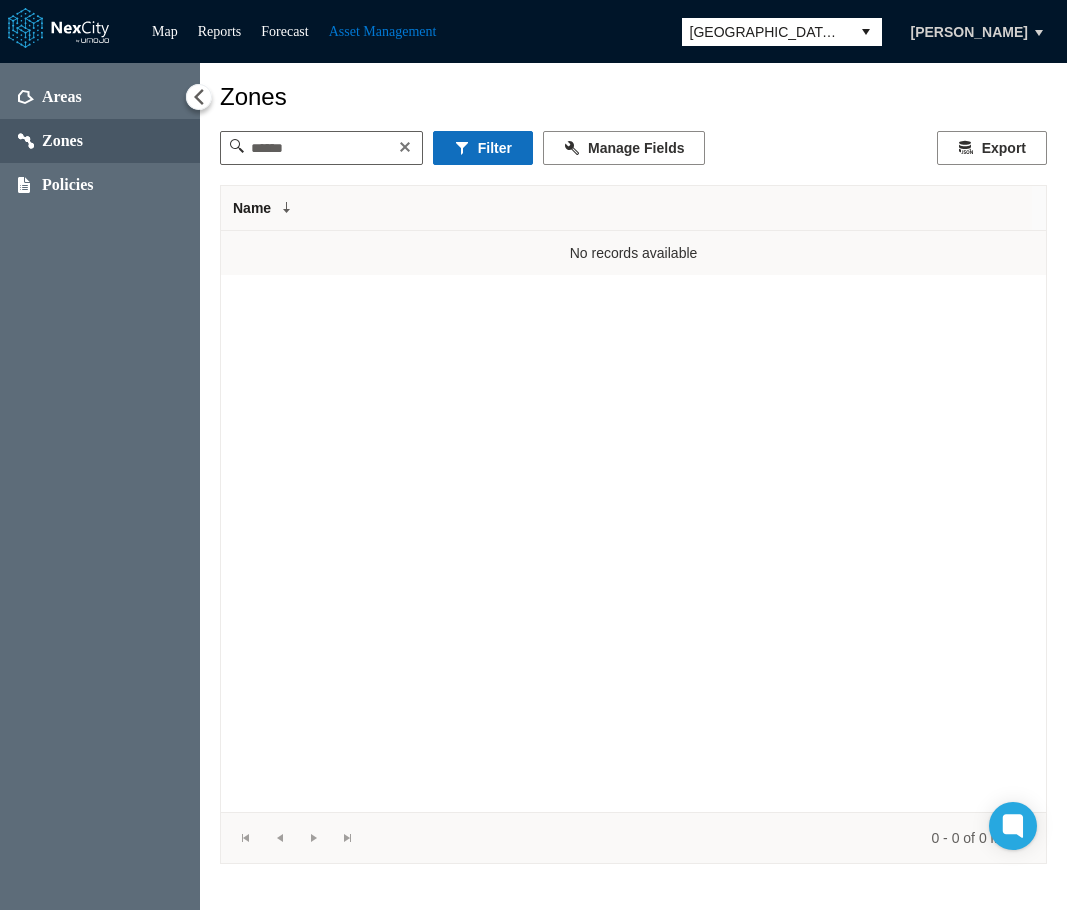 click on "Filter" at bounding box center (483, 148) 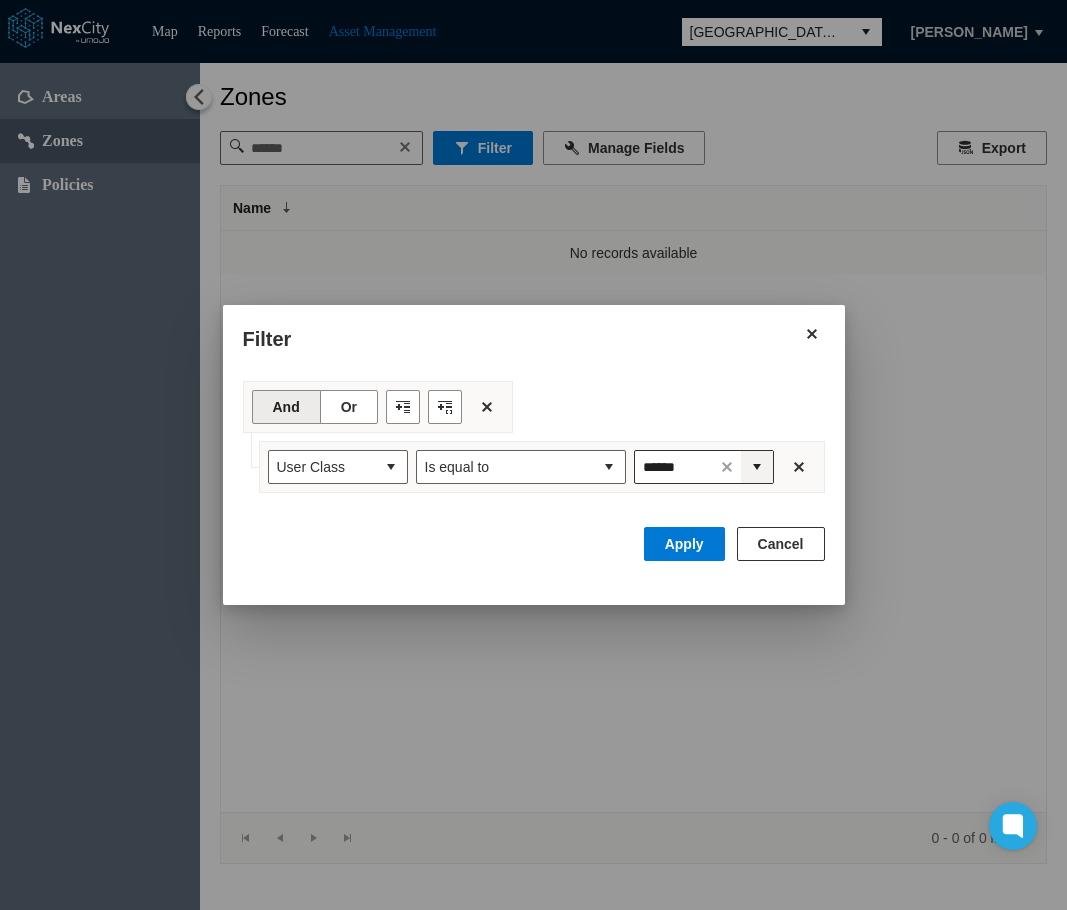 click at bounding box center [757, 467] 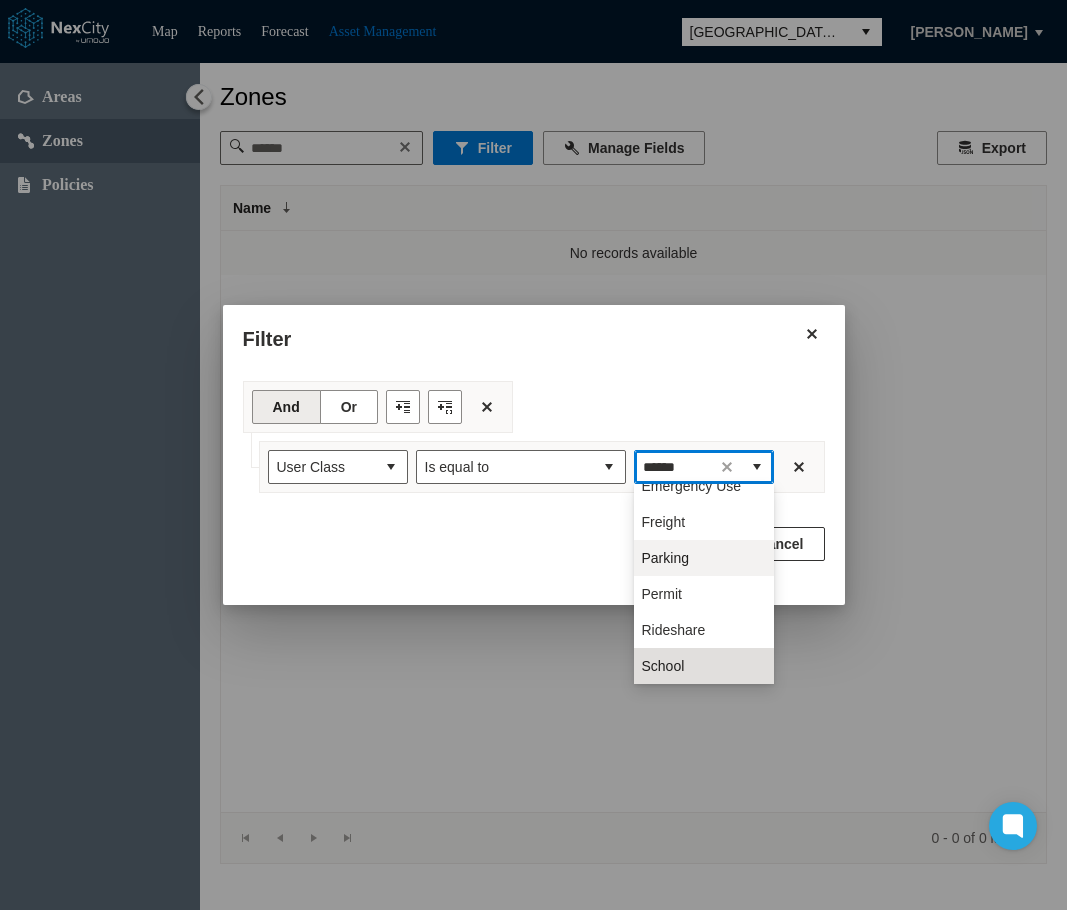 scroll, scrollTop: 840, scrollLeft: 0, axis: vertical 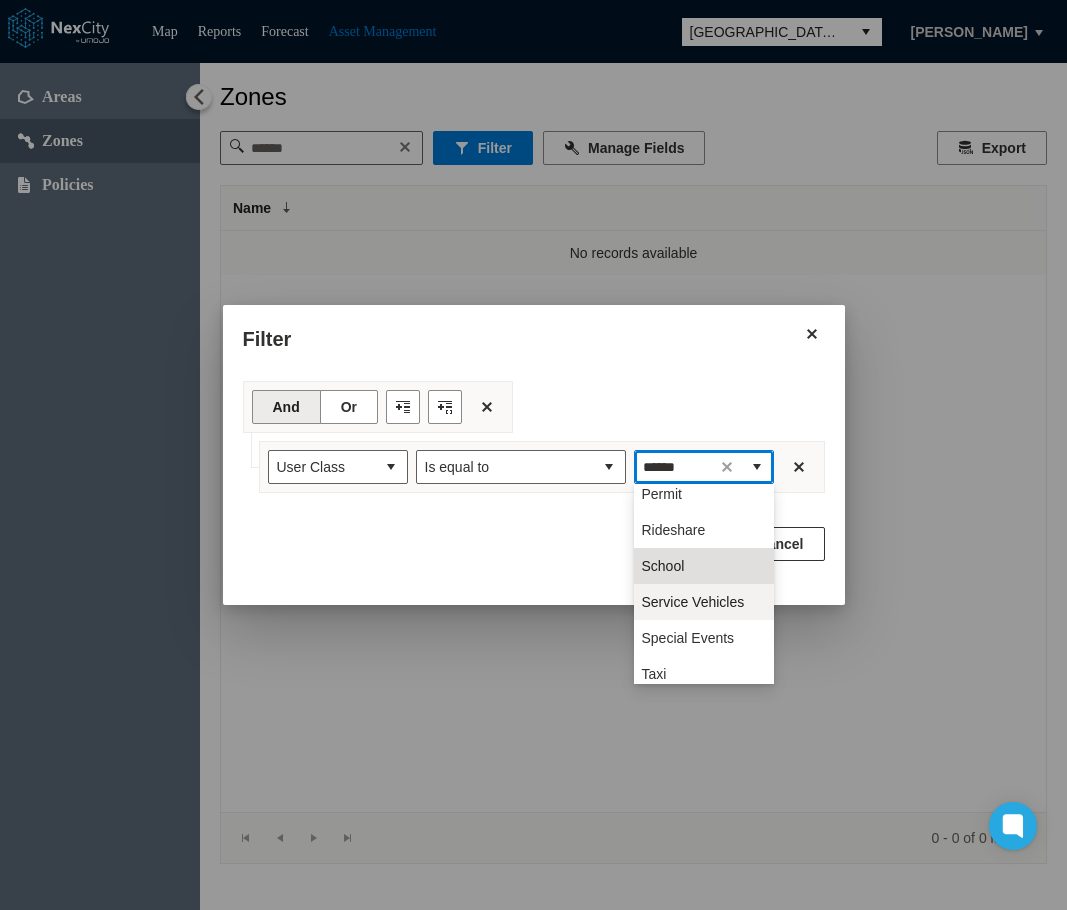 click on "Service Vehicles" at bounding box center [693, 602] 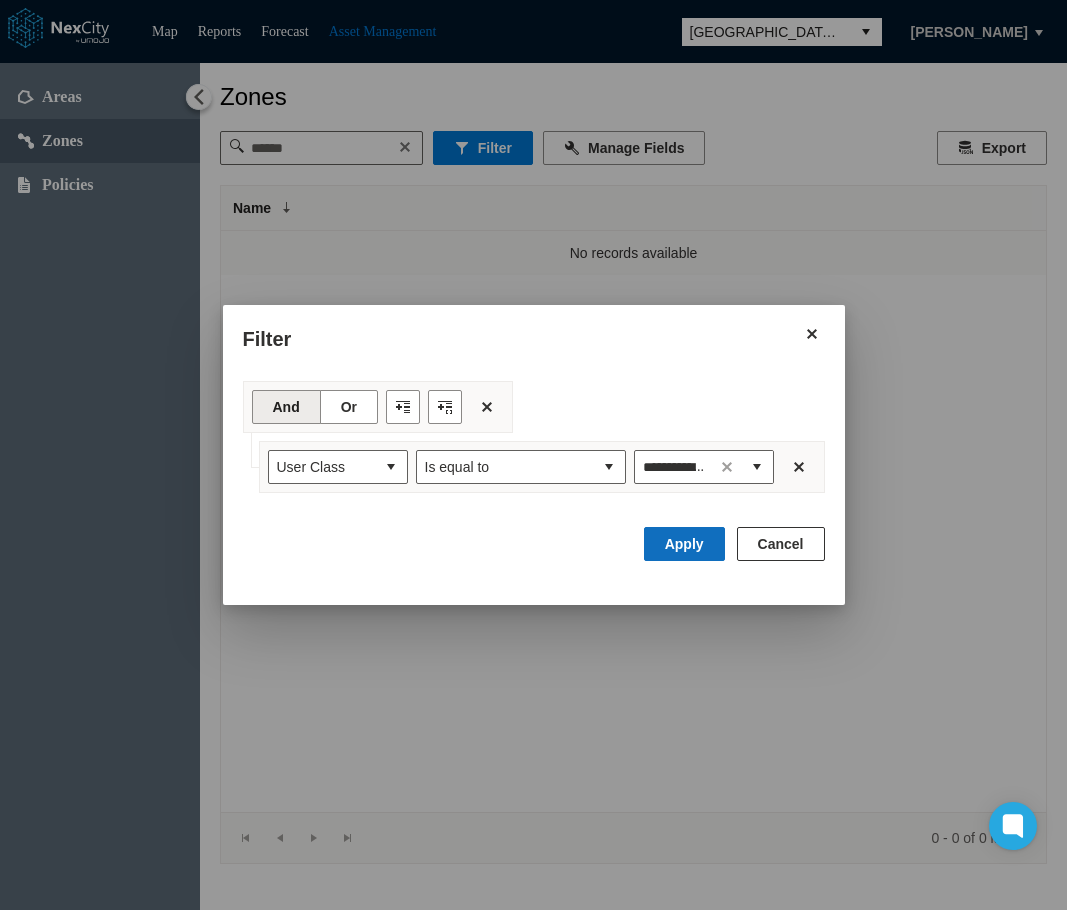 click on "Apply" at bounding box center [684, 544] 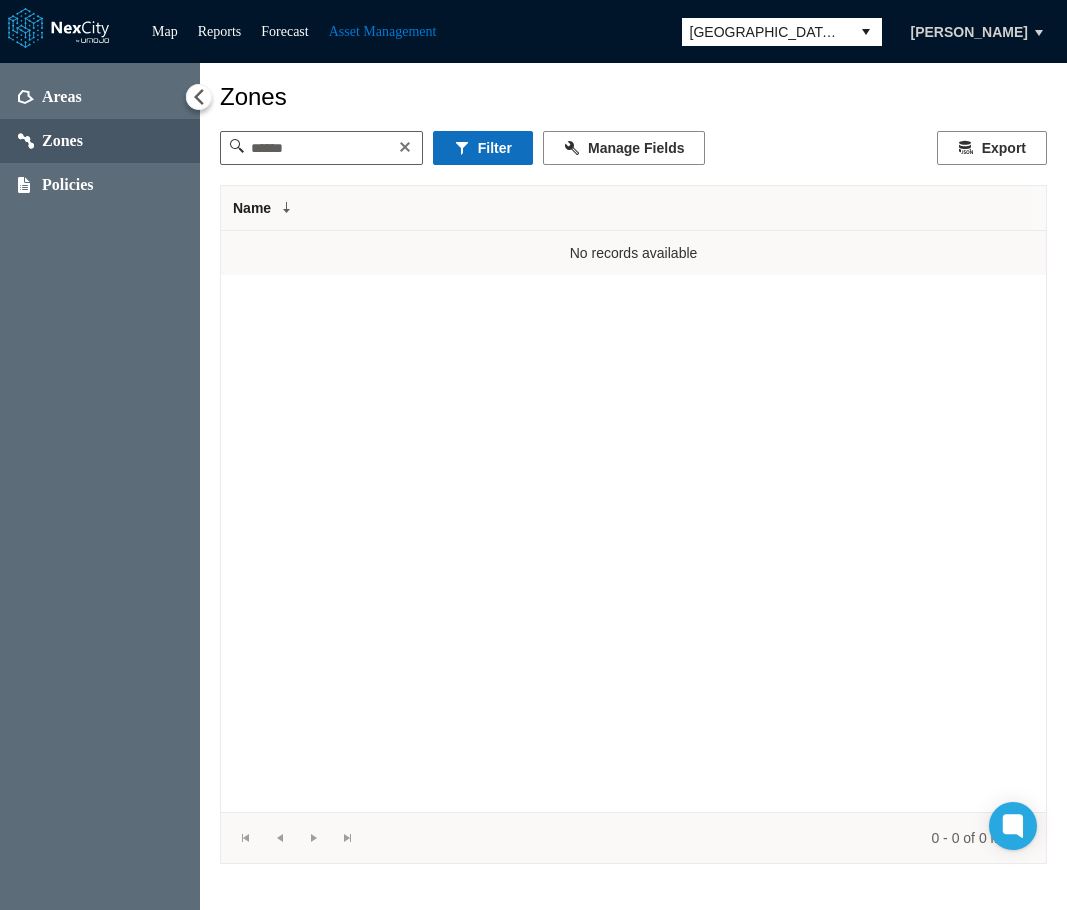 click on "Filter" at bounding box center (483, 148) 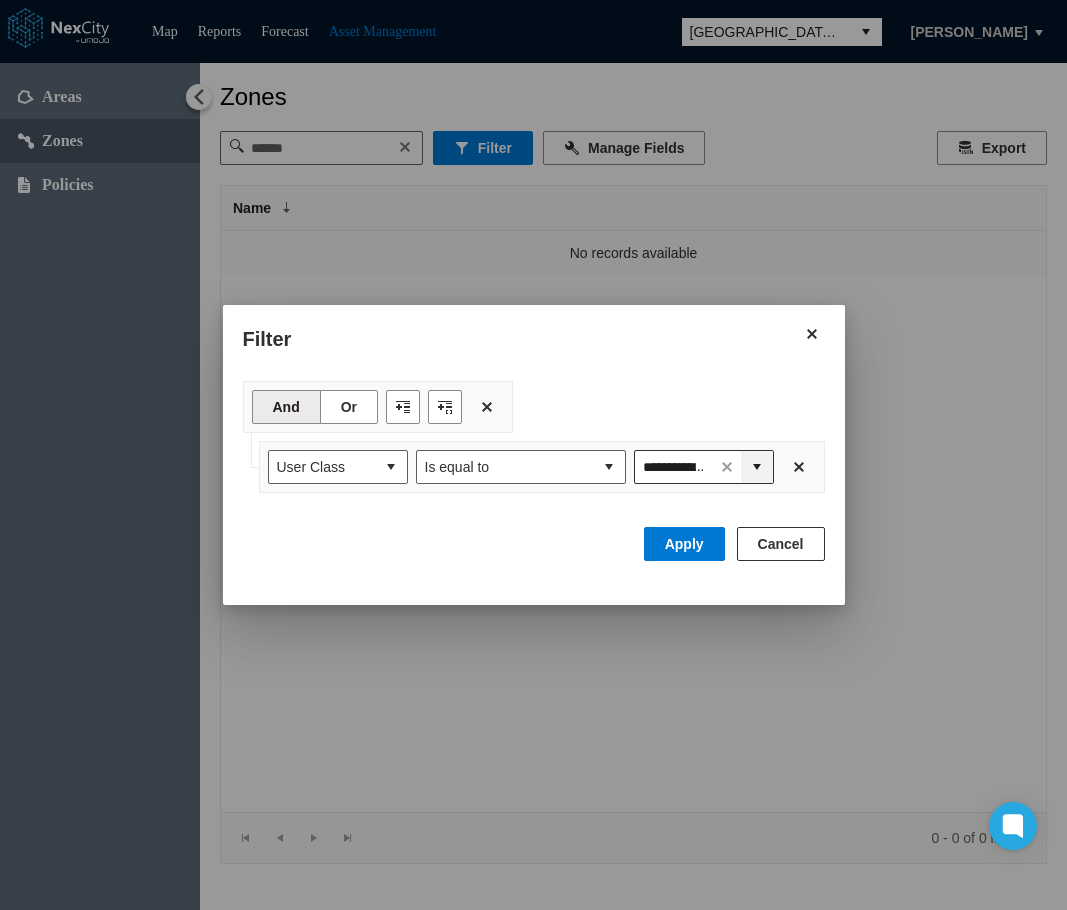 click at bounding box center [757, 467] 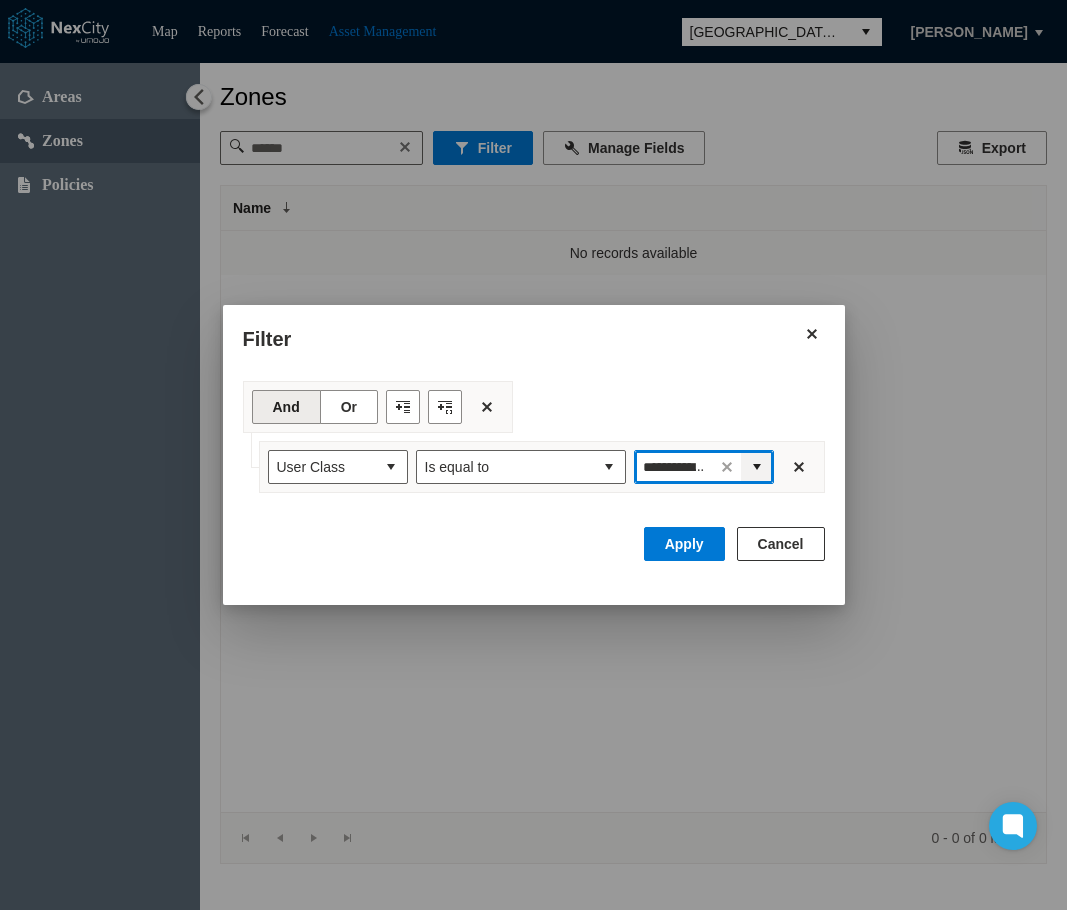 scroll, scrollTop: 0, scrollLeft: 35, axis: horizontal 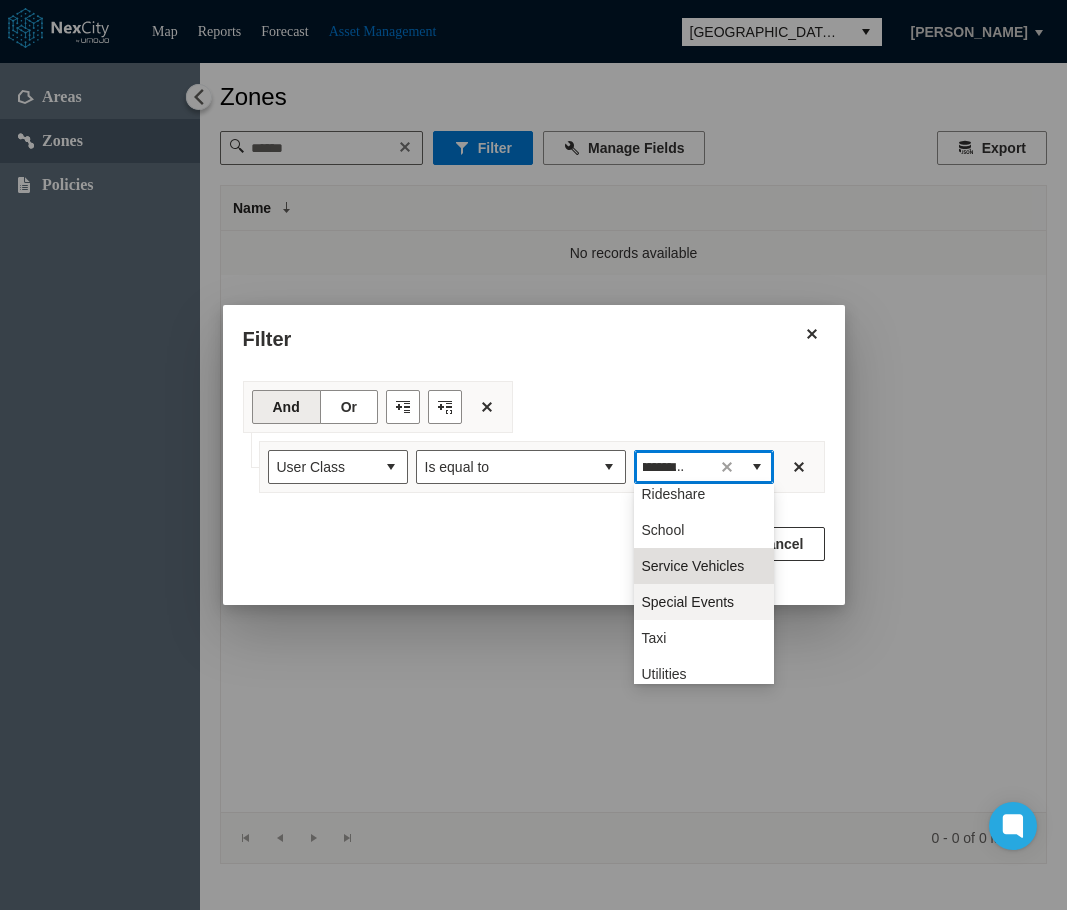 click on "Special Events" at bounding box center (688, 602) 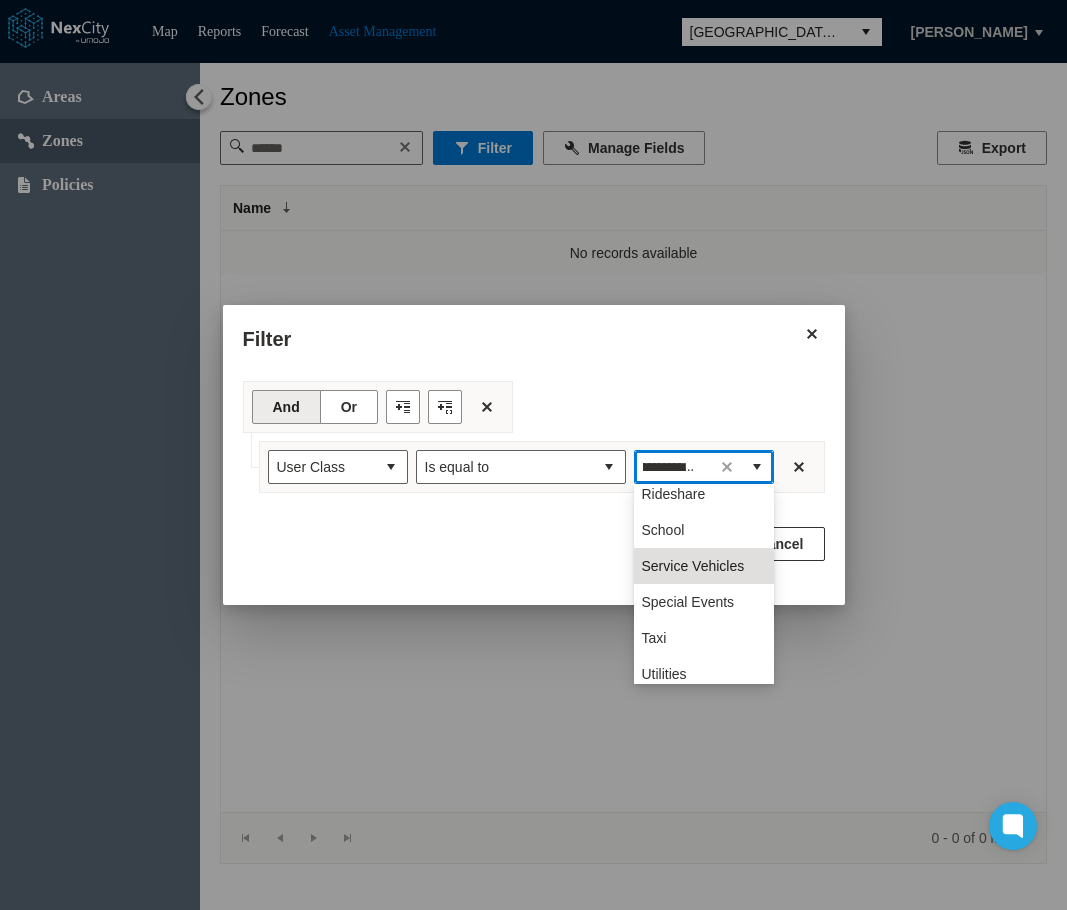 scroll, scrollTop: 0, scrollLeft: 25, axis: horizontal 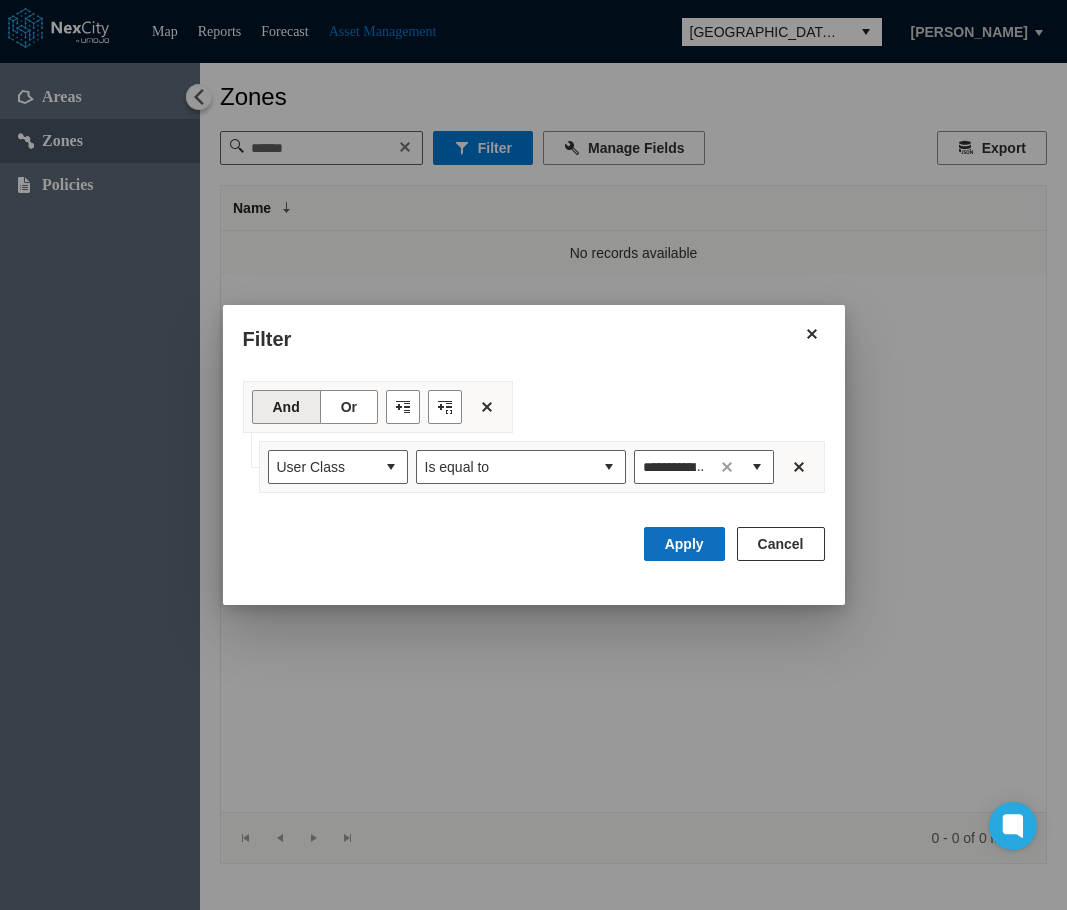click on "Apply" at bounding box center (684, 544) 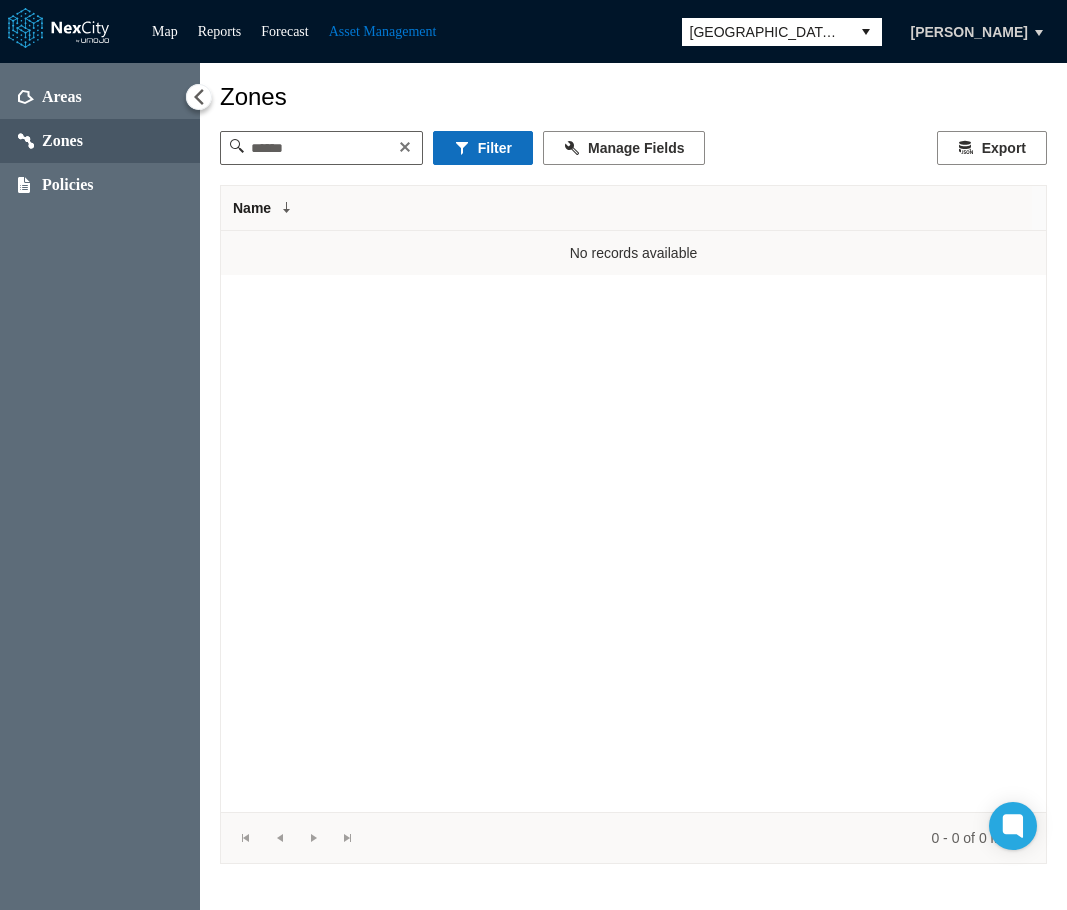click on "Filter" at bounding box center [483, 148] 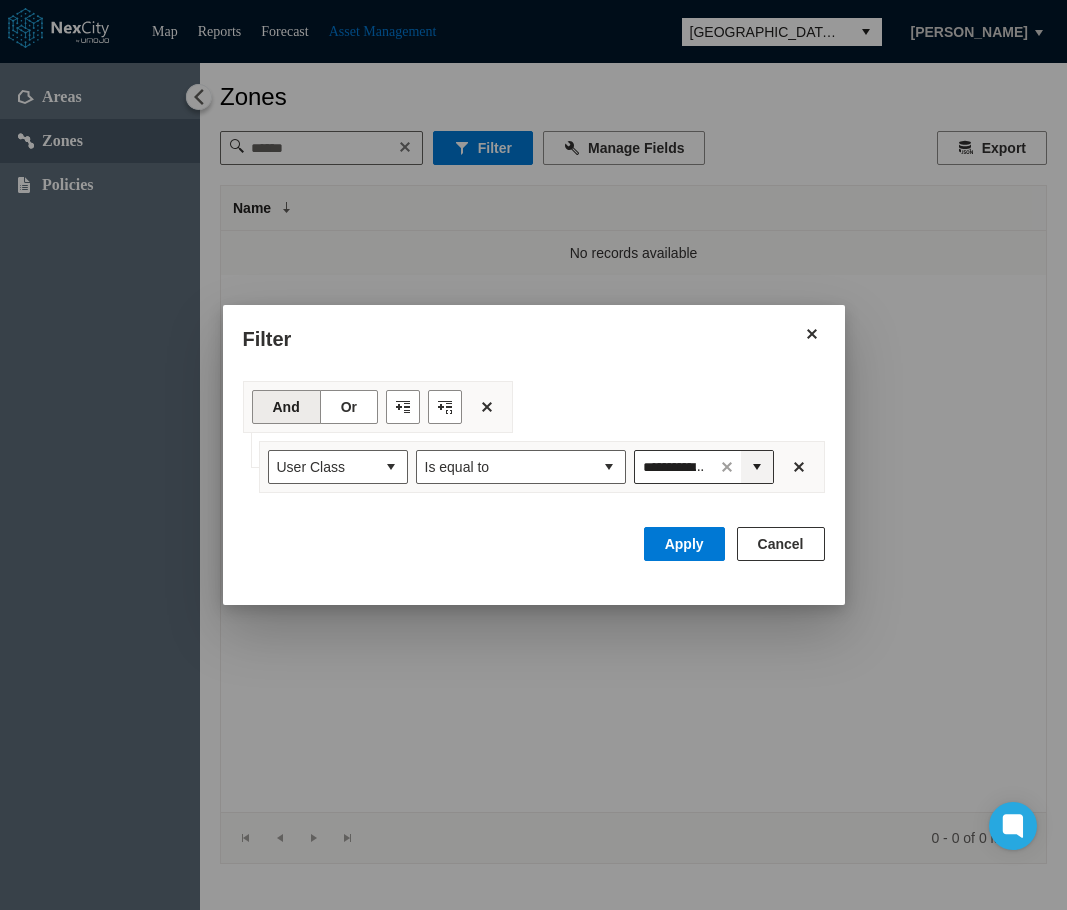 click at bounding box center [757, 467] 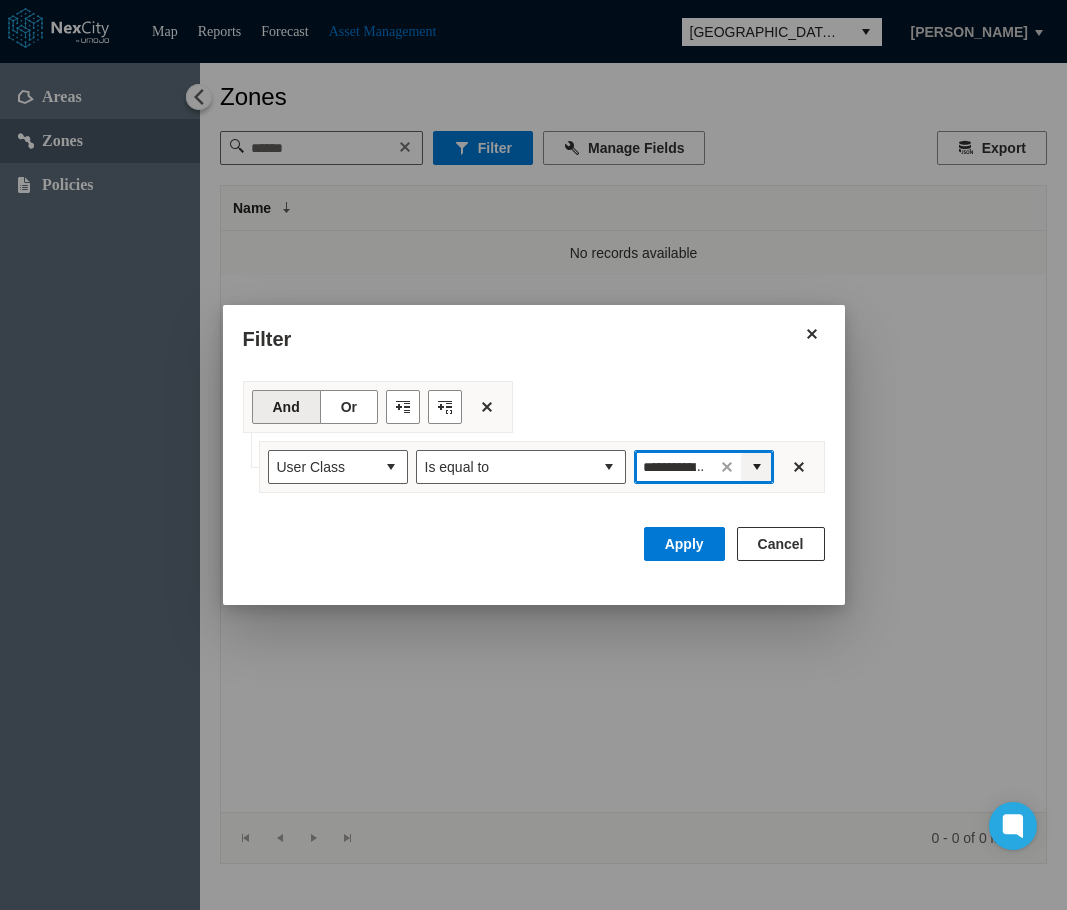 scroll, scrollTop: 0, scrollLeft: 25, axis: horizontal 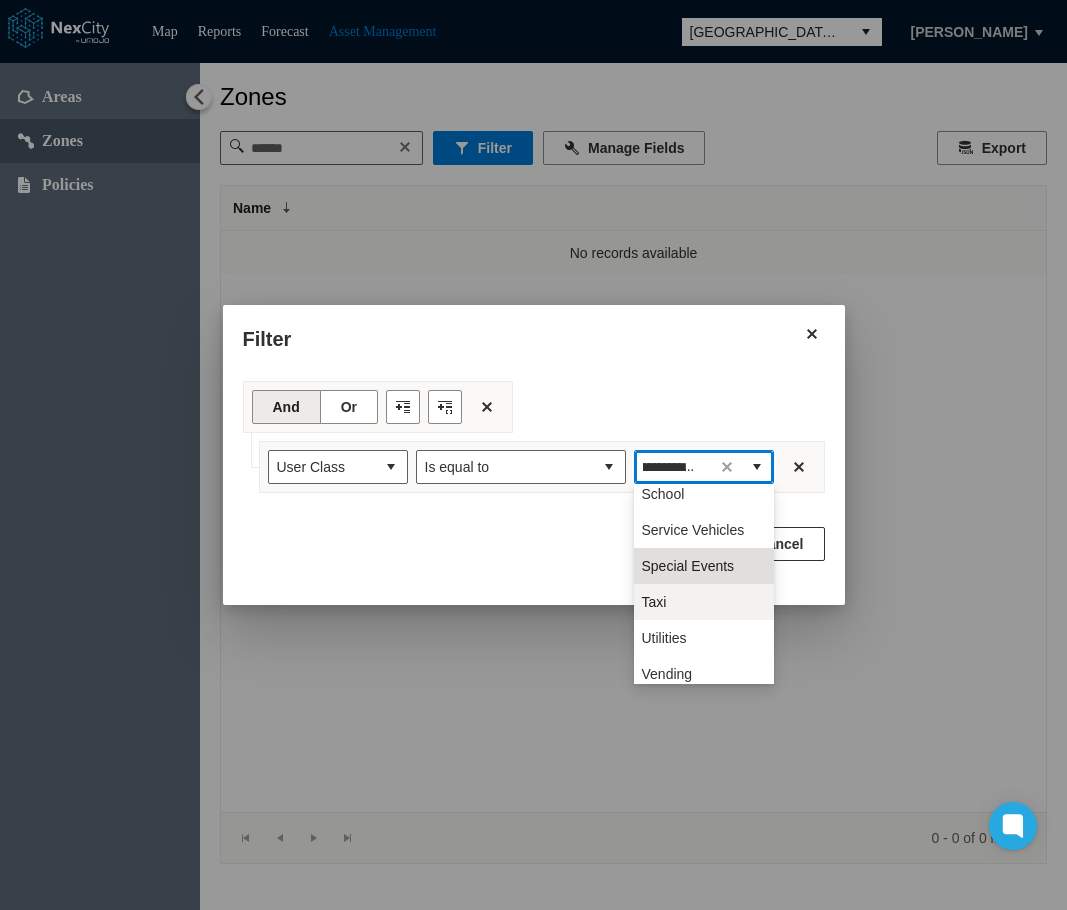 click on "Taxi" at bounding box center [654, 602] 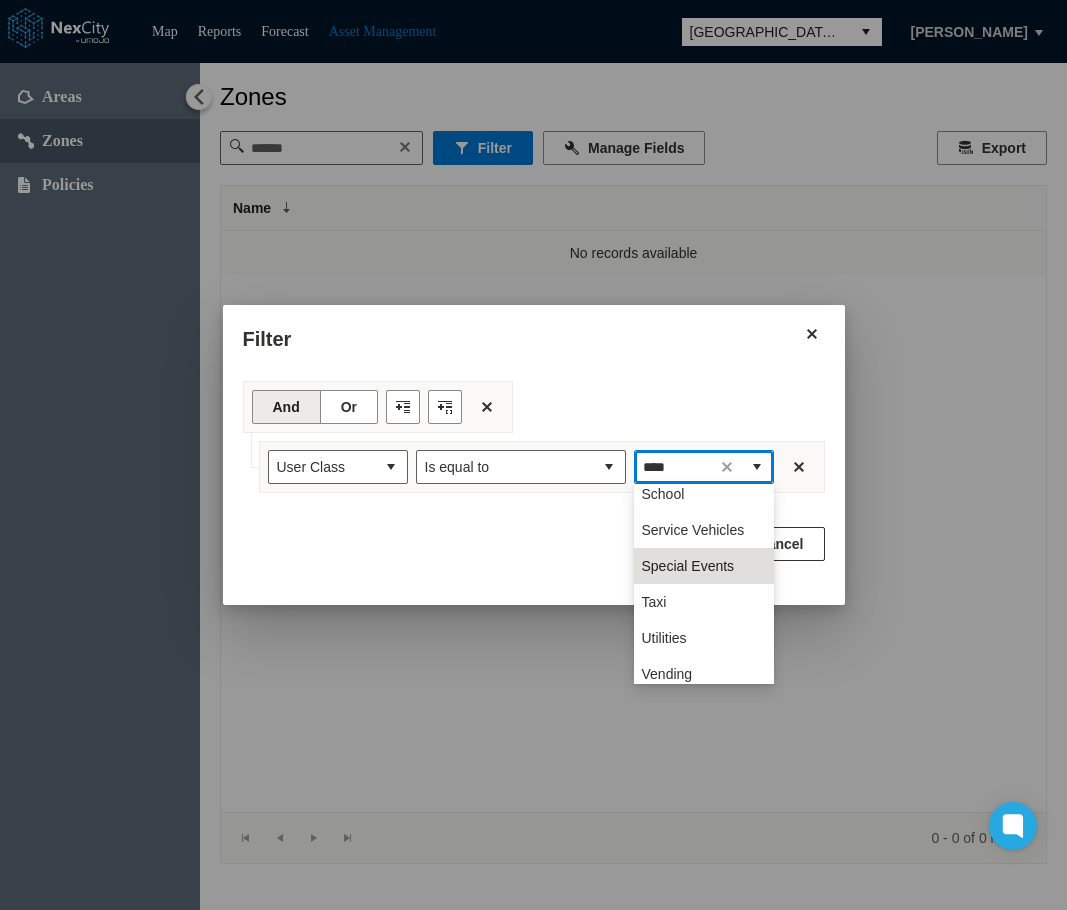 scroll, scrollTop: 0, scrollLeft: 0, axis: both 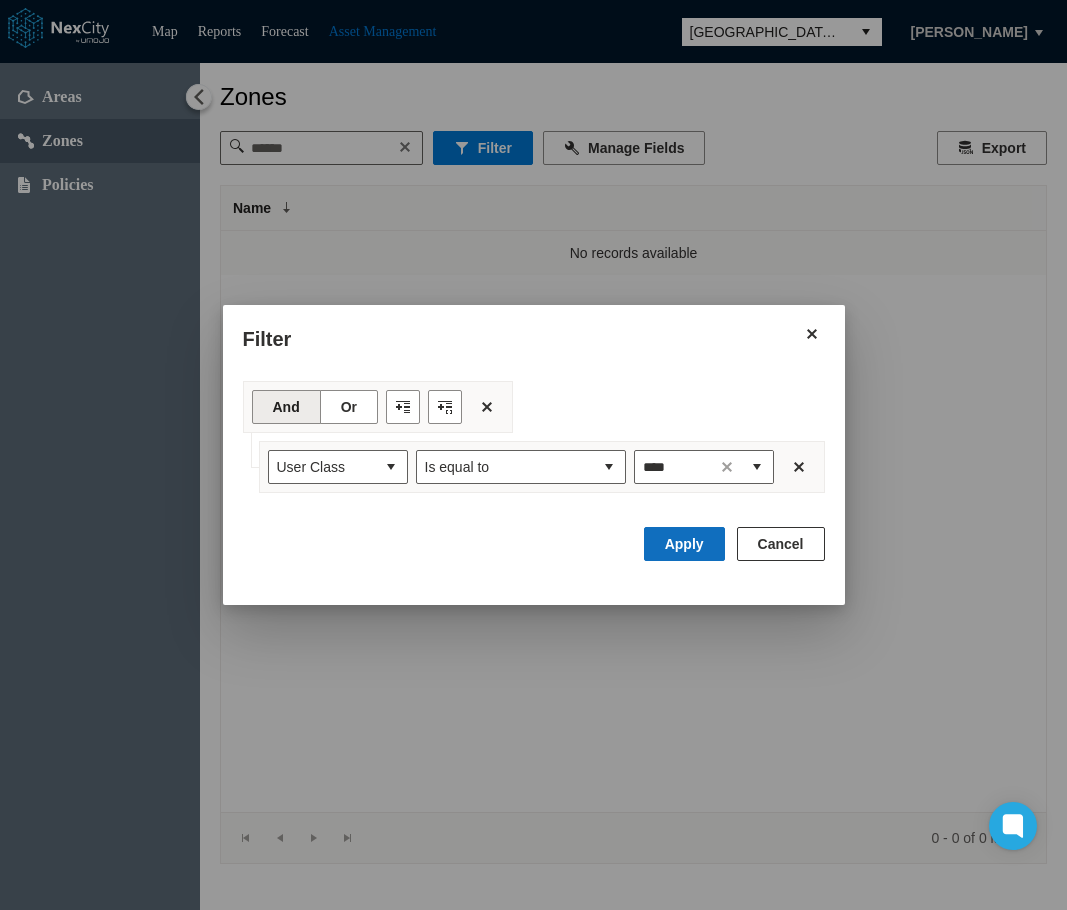 click on "Apply" at bounding box center [684, 544] 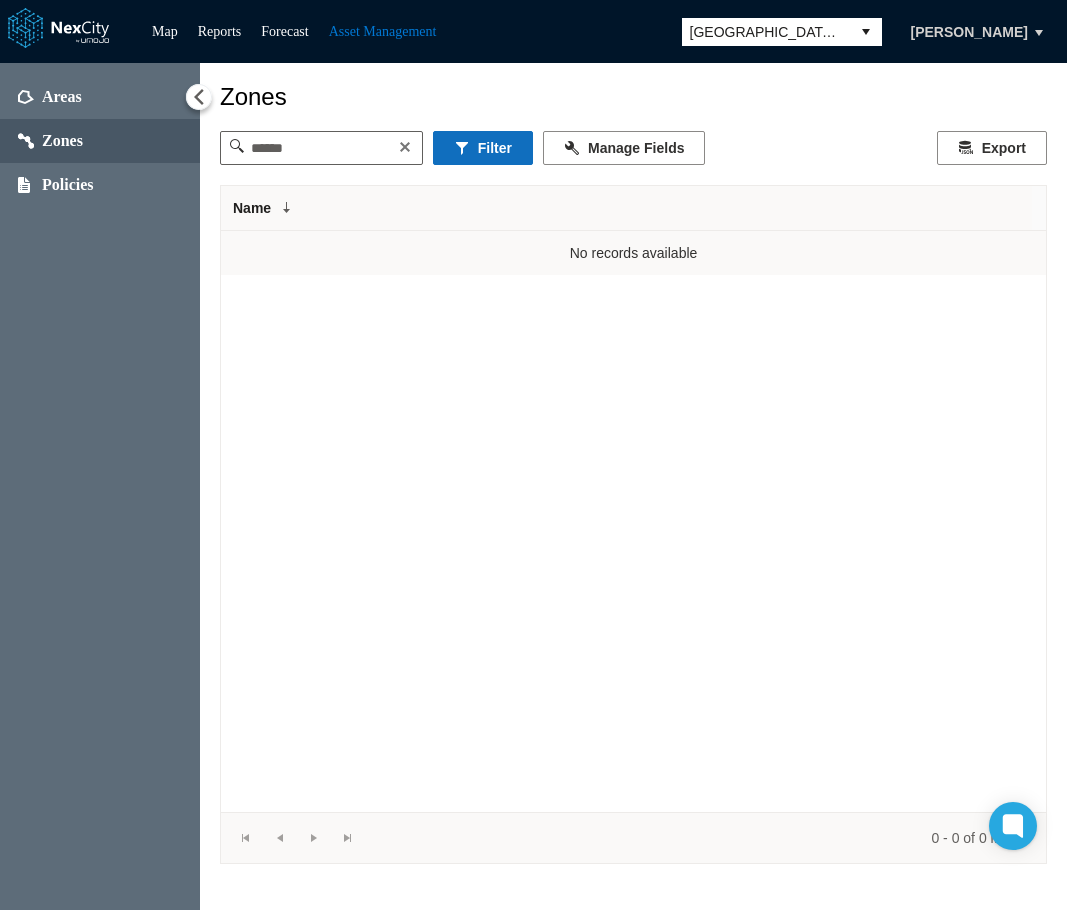 click on "Filter" at bounding box center [483, 148] 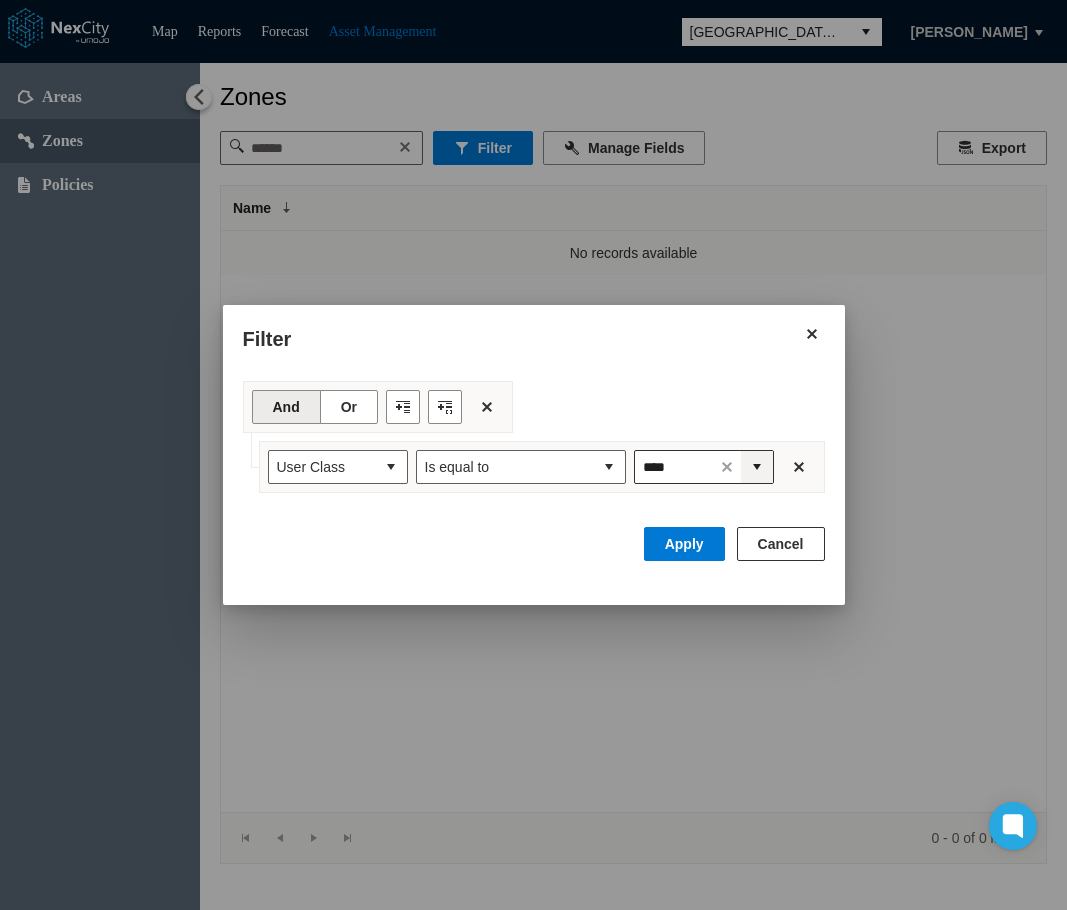 click at bounding box center (757, 467) 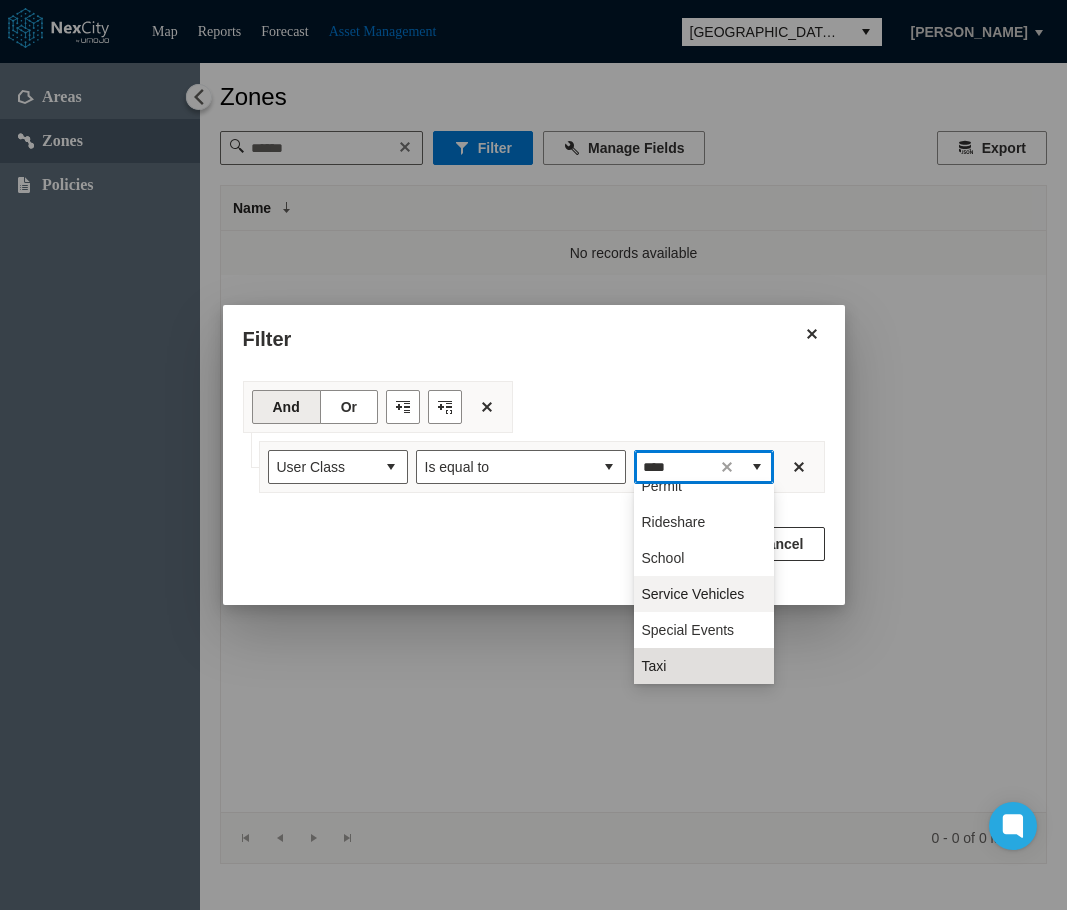 scroll, scrollTop: 948, scrollLeft: 0, axis: vertical 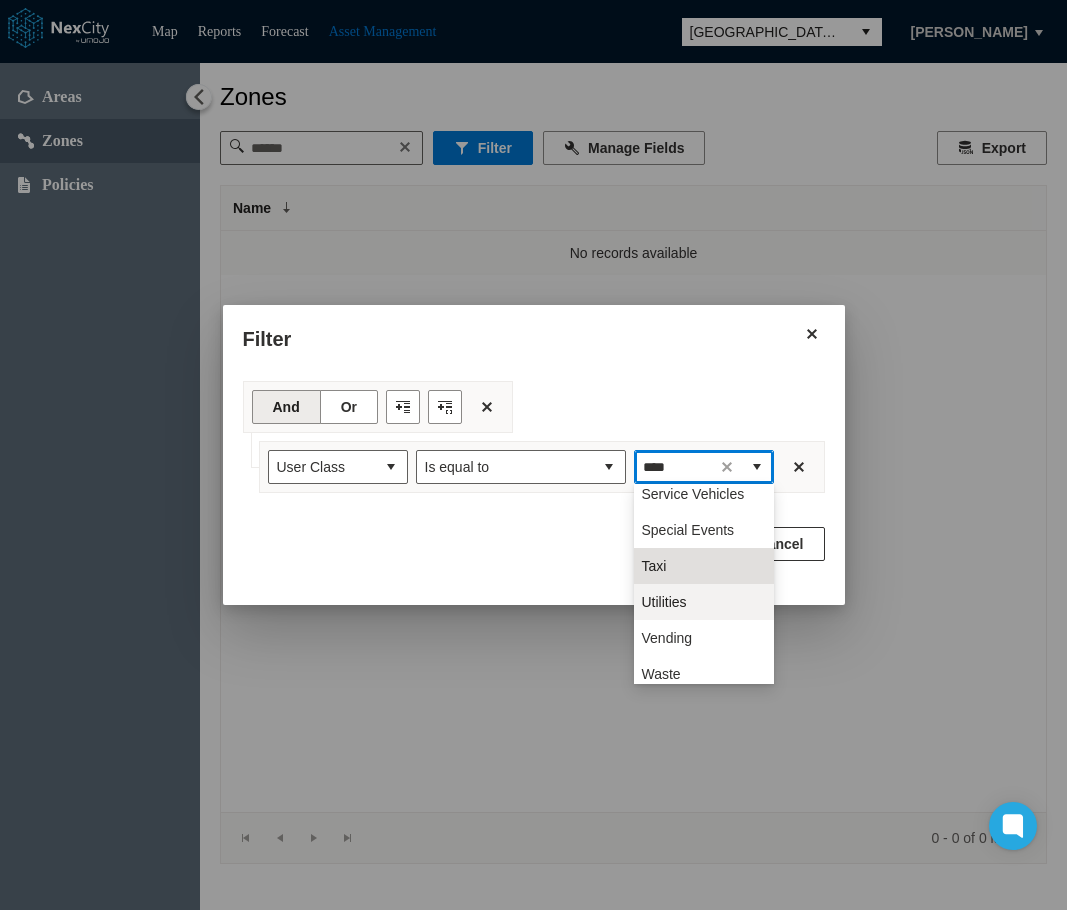 click on "Utilities" at bounding box center [664, 602] 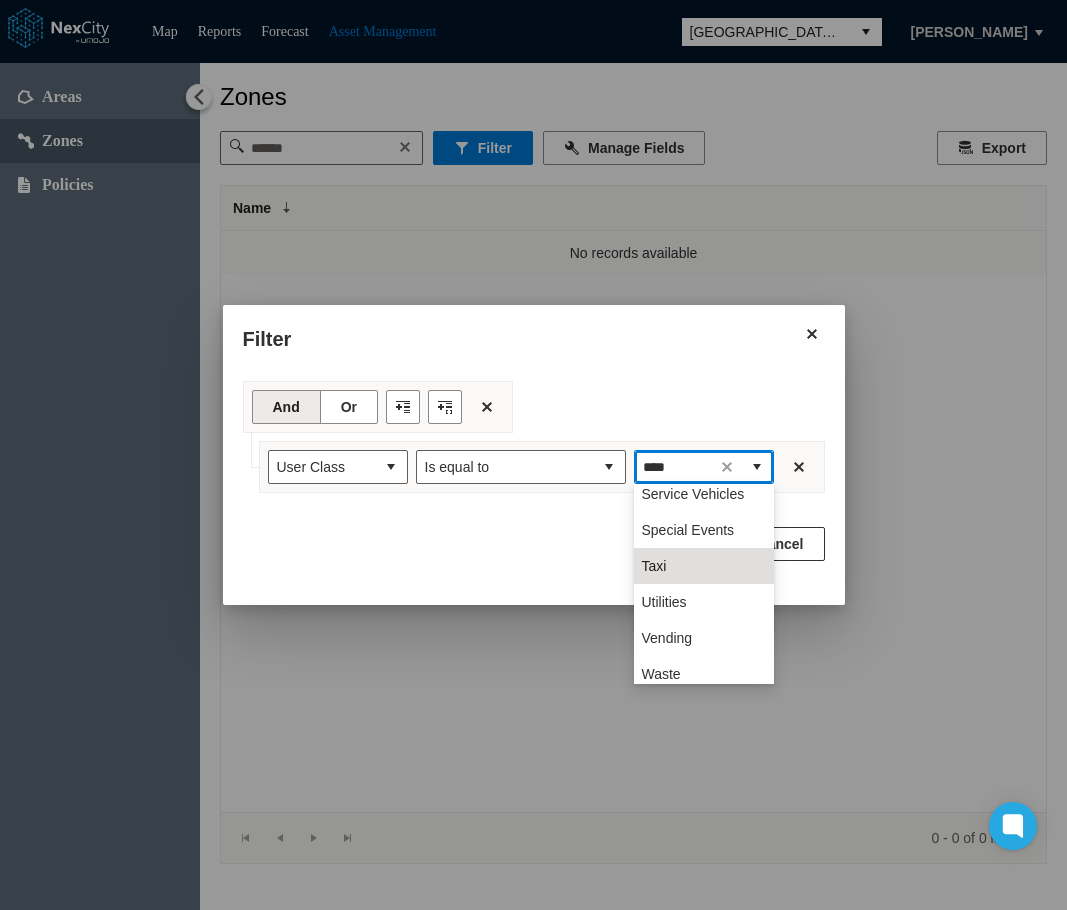 type on "*********" 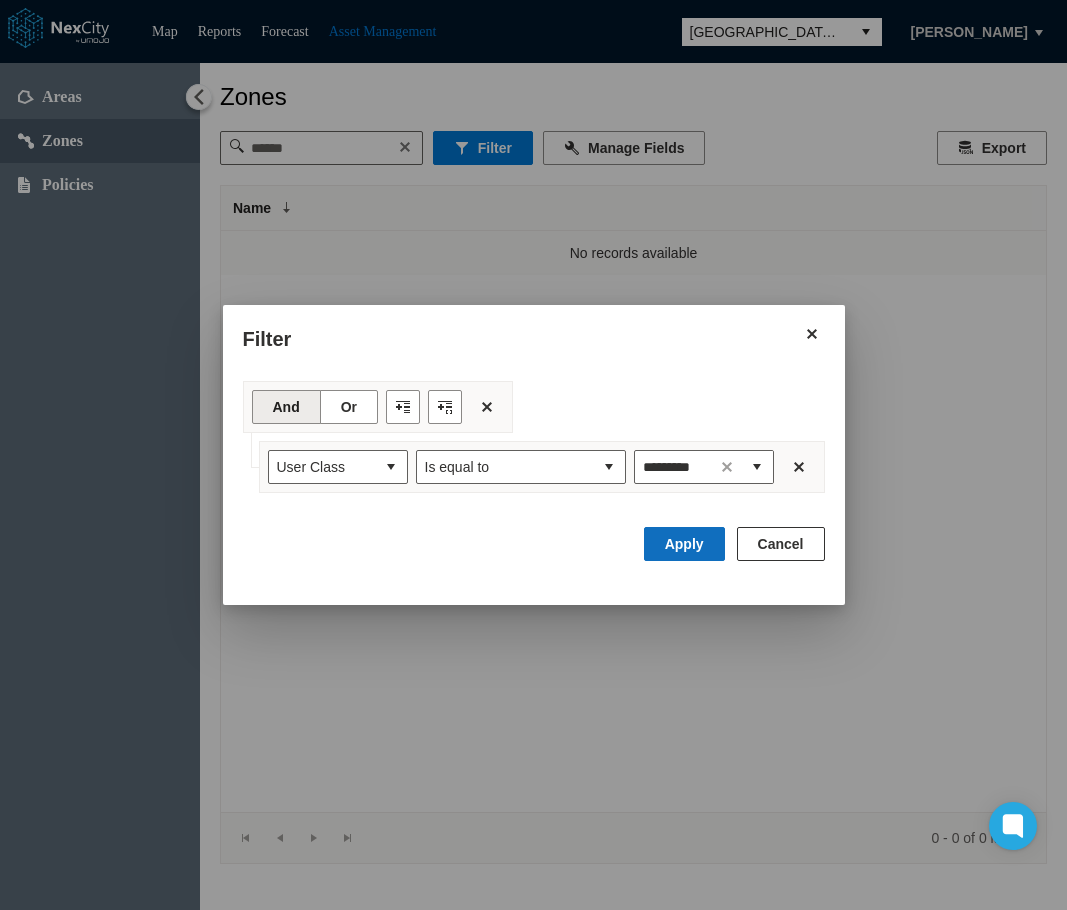 click on "Apply" at bounding box center [684, 544] 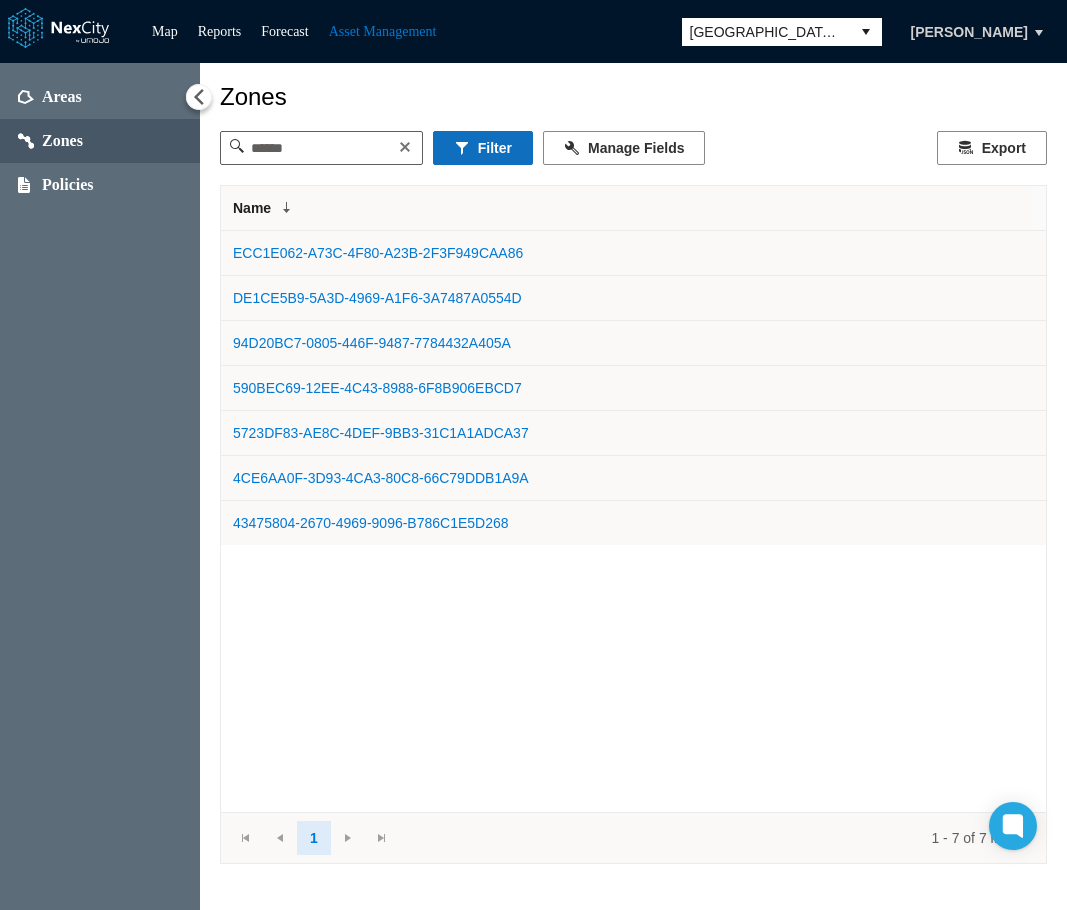 click on "Filter" at bounding box center (483, 148) 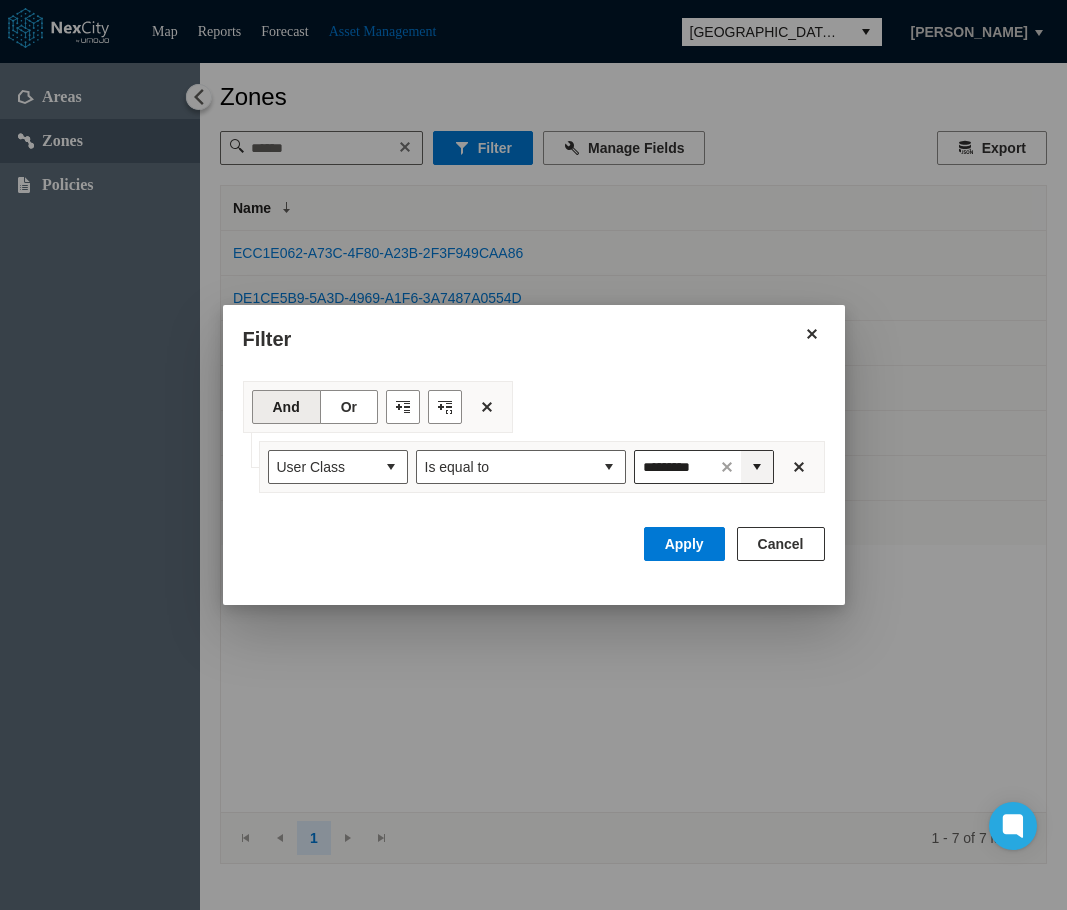 click at bounding box center [757, 467] 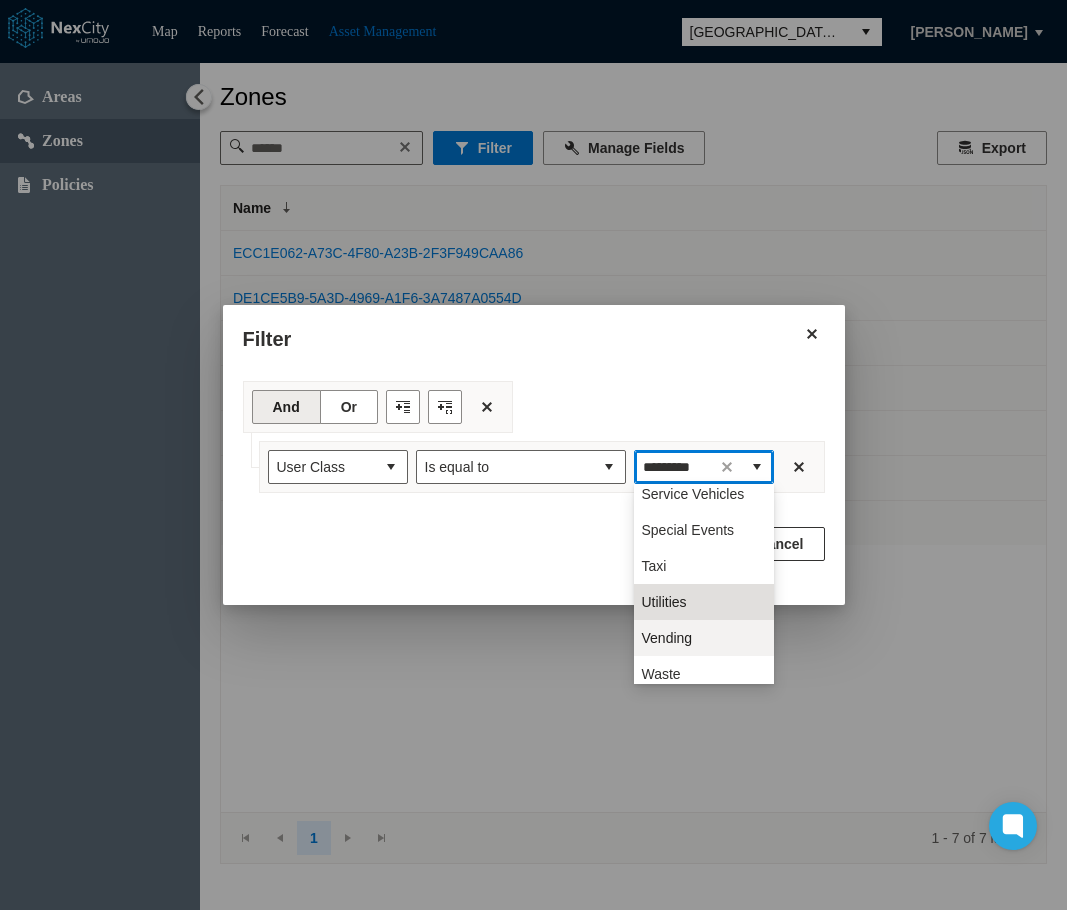 scroll, scrollTop: 984, scrollLeft: 0, axis: vertical 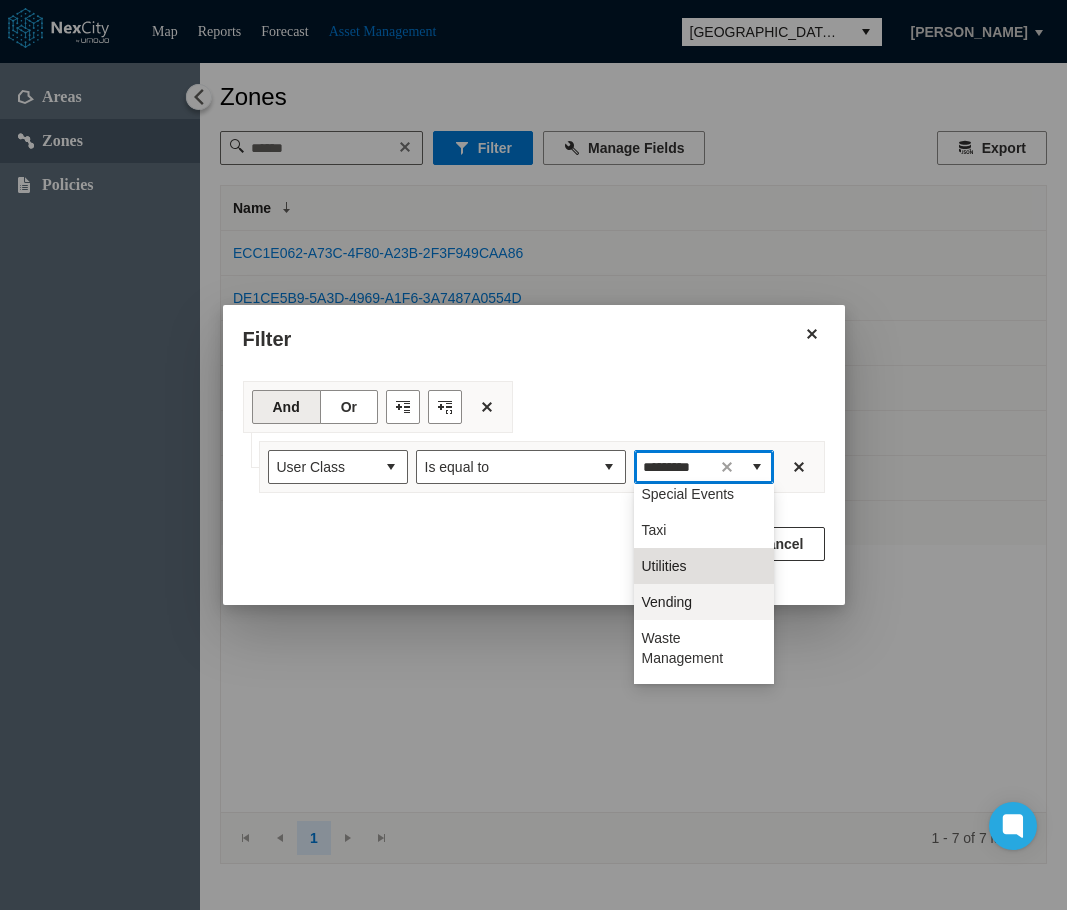 click on "Vending" at bounding box center (667, 602) 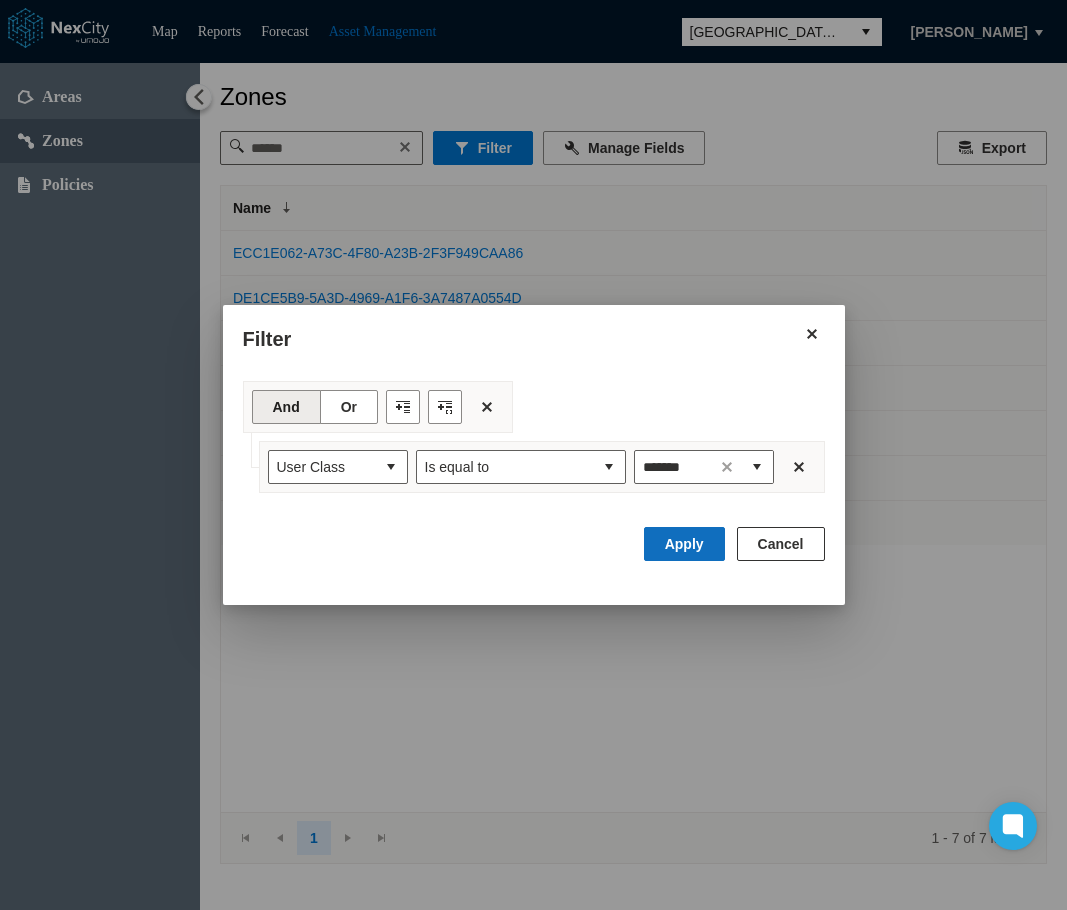 click on "Apply" at bounding box center [684, 544] 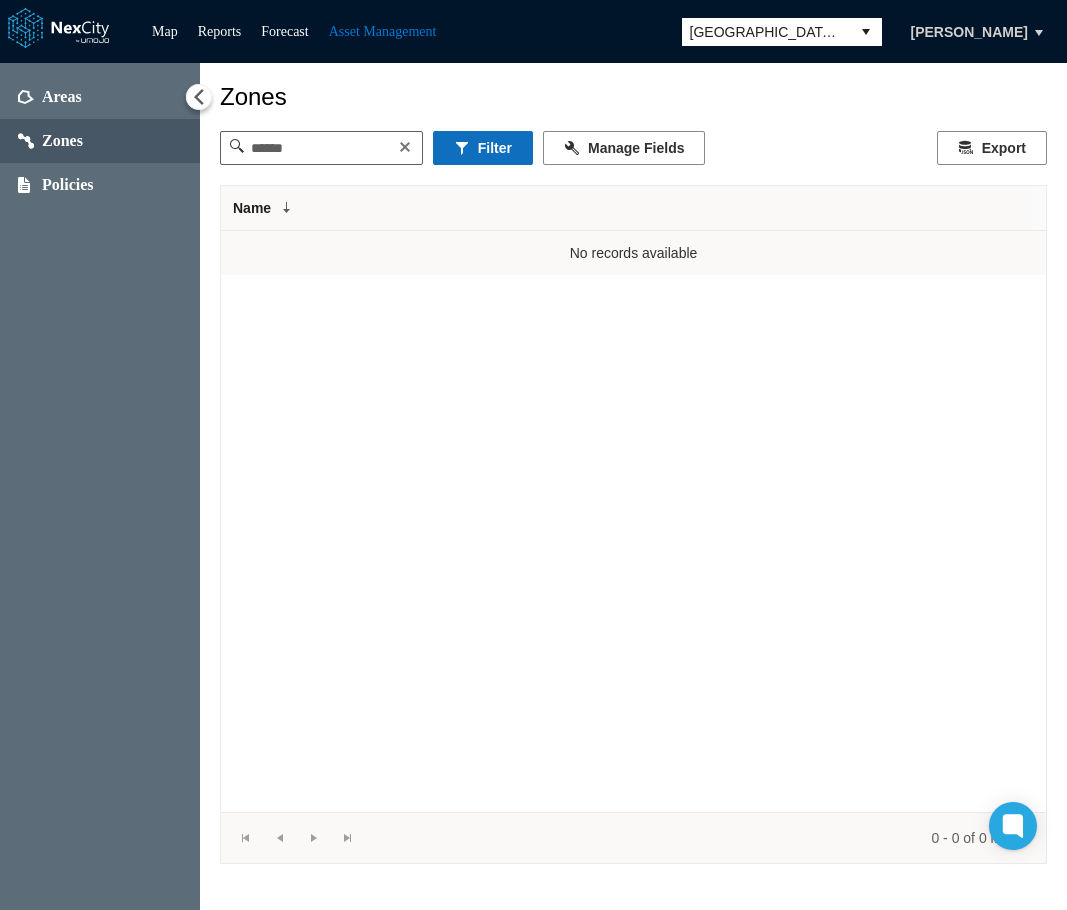 click on "Filter" at bounding box center [483, 148] 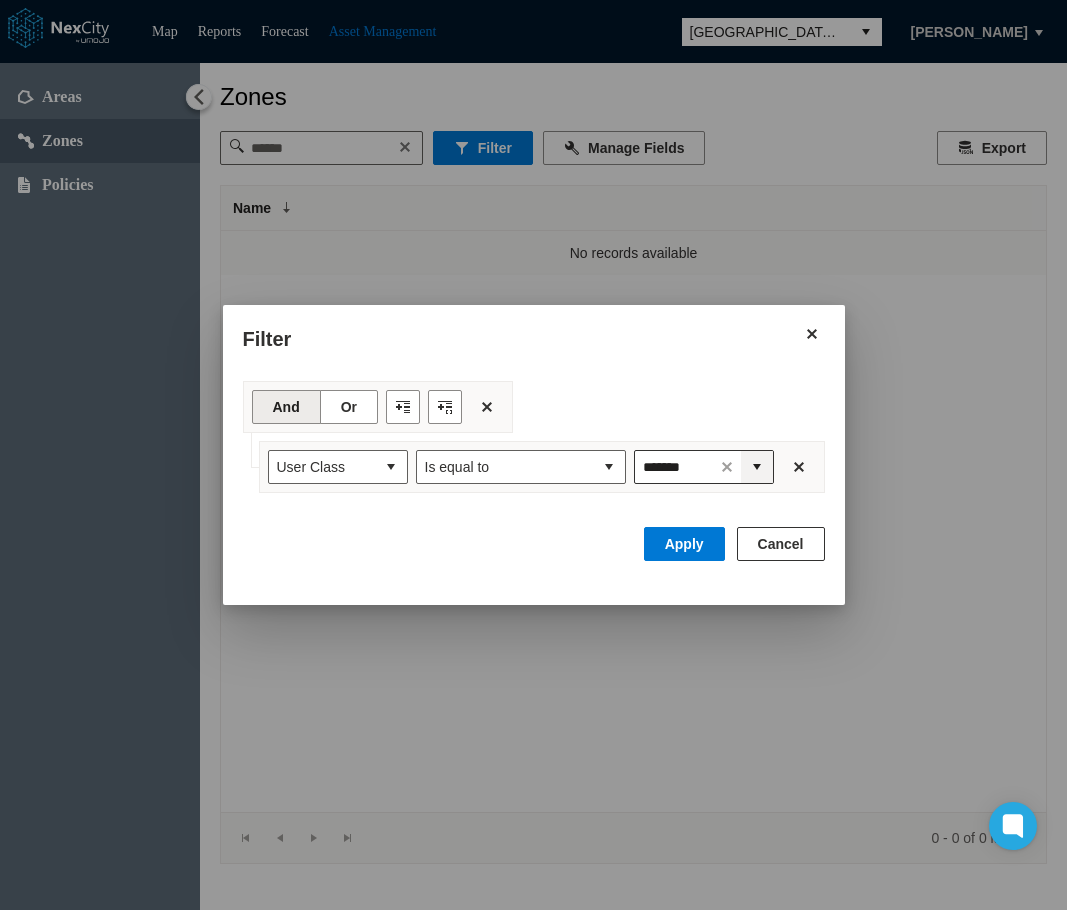 click at bounding box center (757, 467) 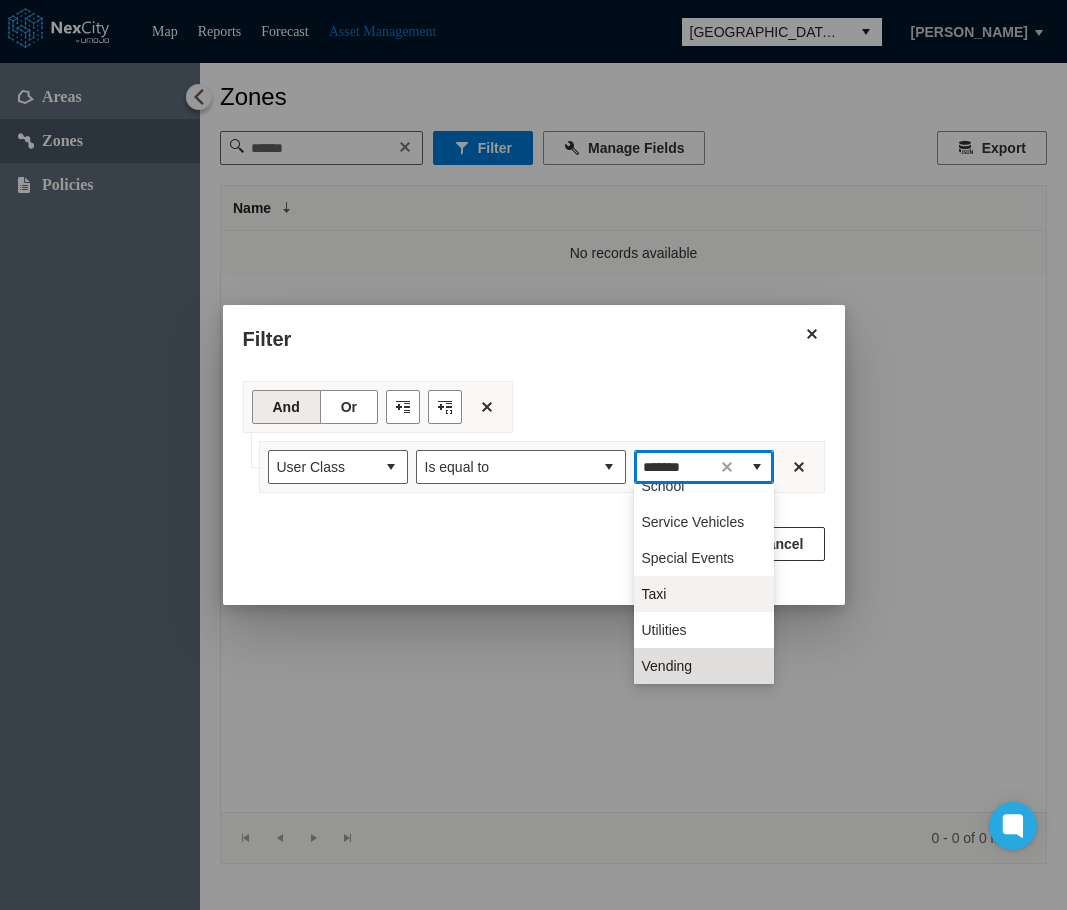 scroll, scrollTop: 1020, scrollLeft: 0, axis: vertical 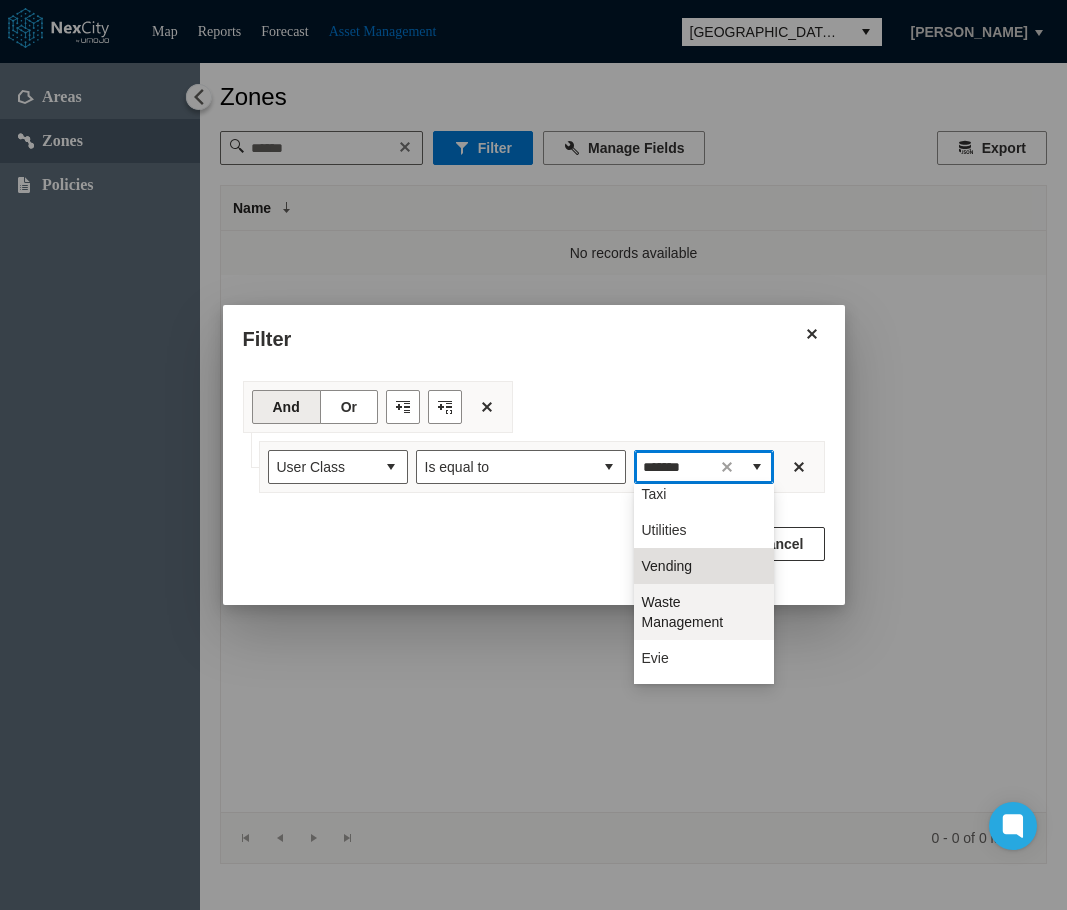 click on "Waste Management" at bounding box center (704, 612) 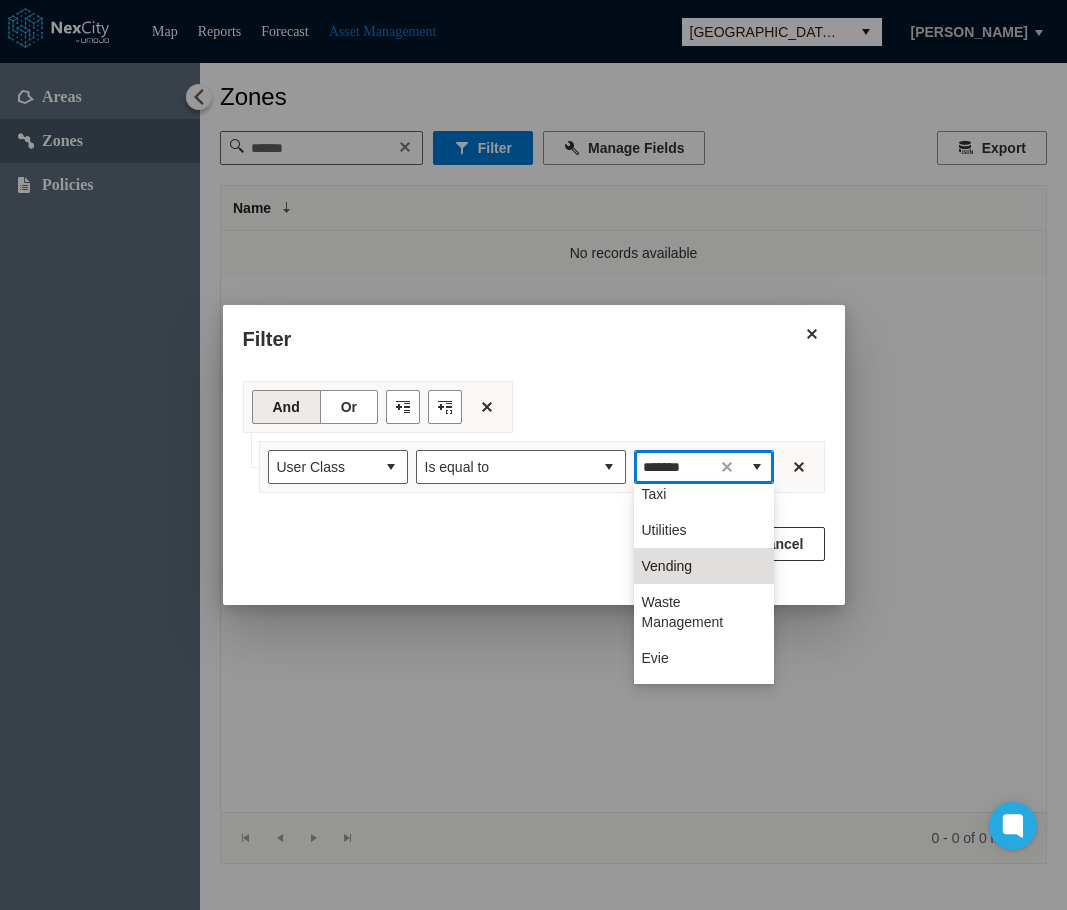 type on "**********" 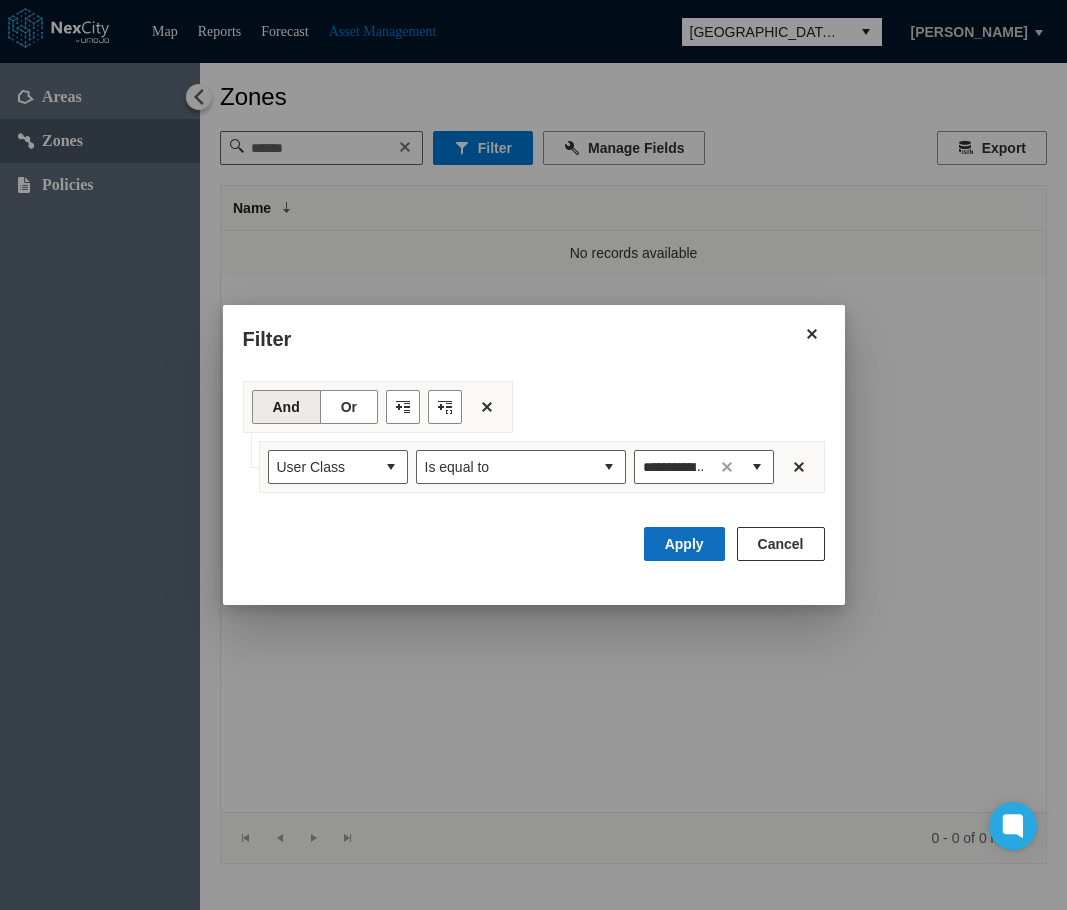 click on "Apply" at bounding box center [684, 544] 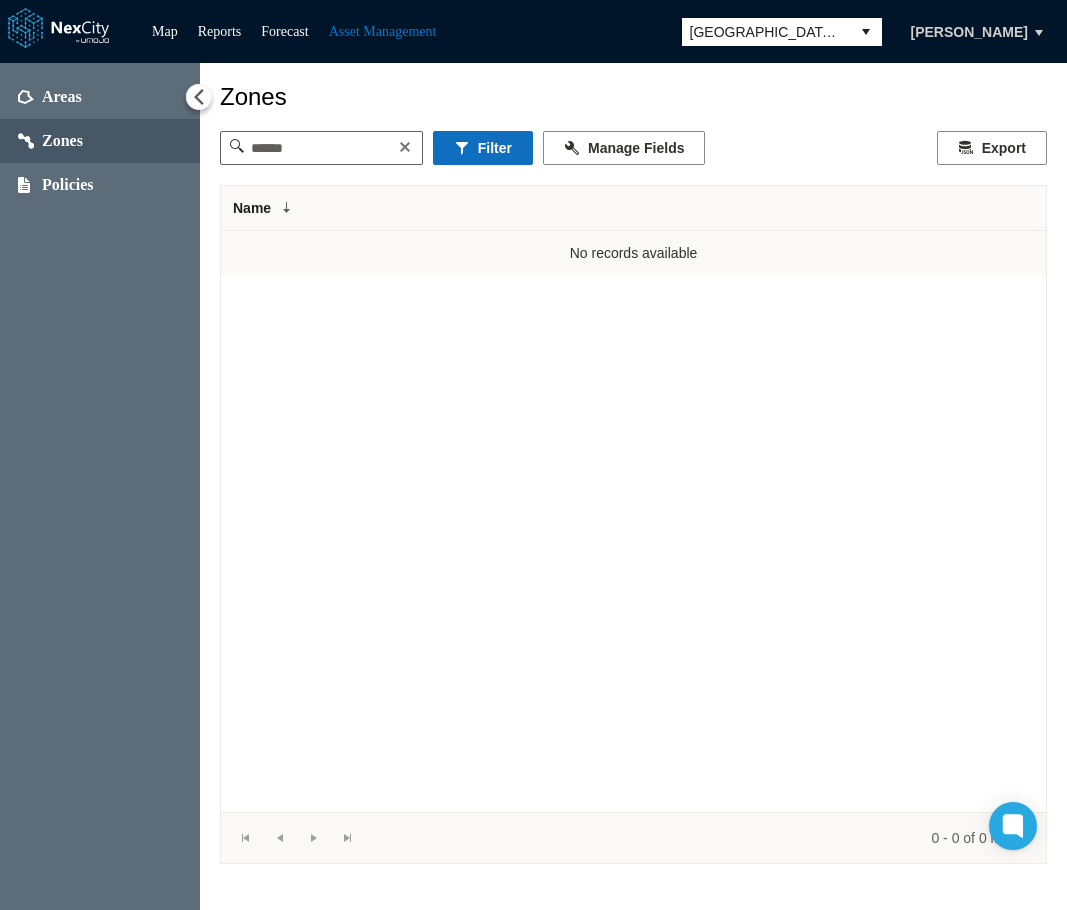 click on "Filter" at bounding box center [483, 148] 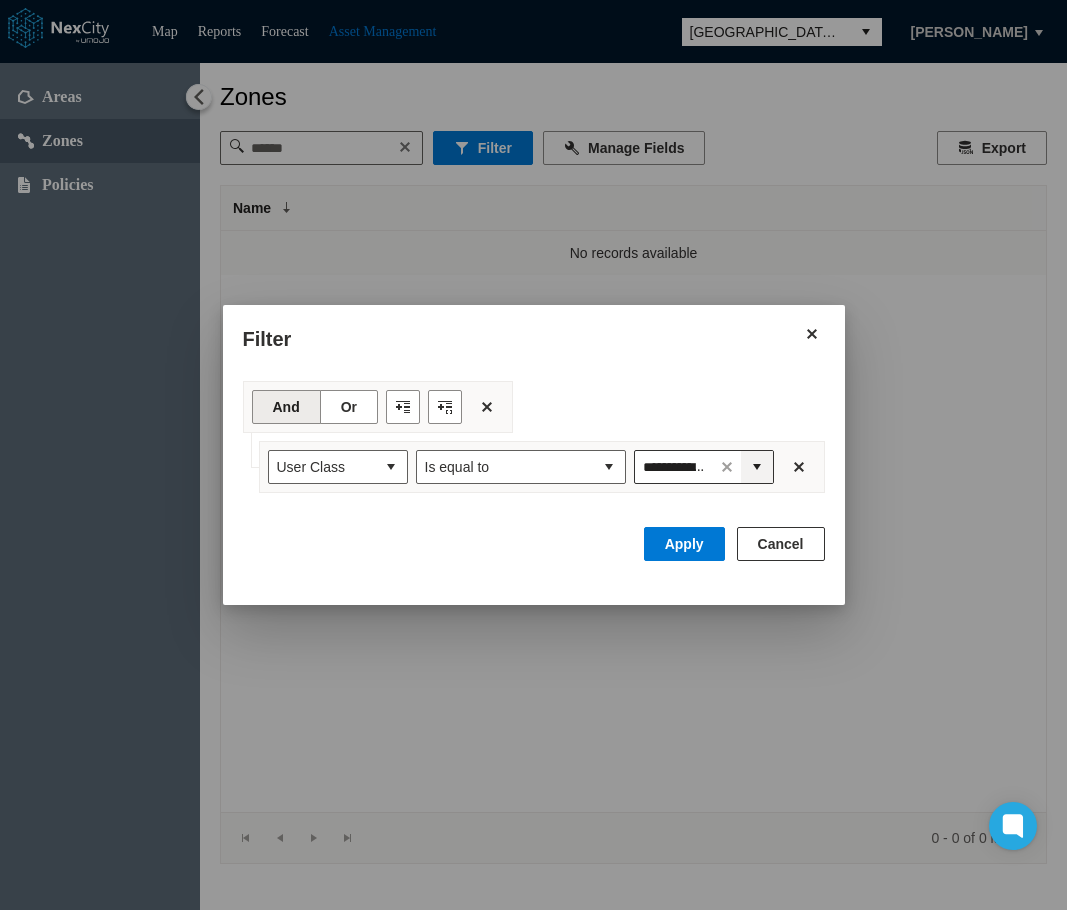 click at bounding box center [757, 467] 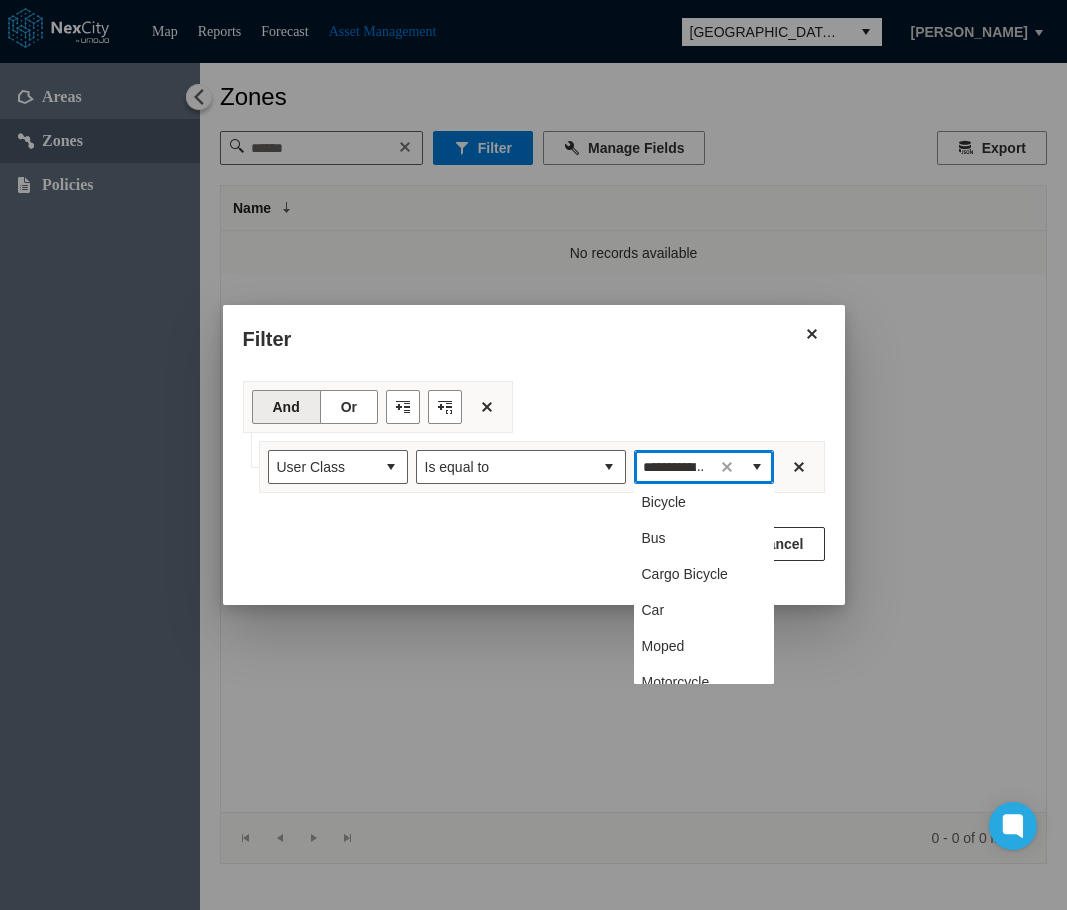 scroll, scrollTop: 0, scrollLeft: 62, axis: horizontal 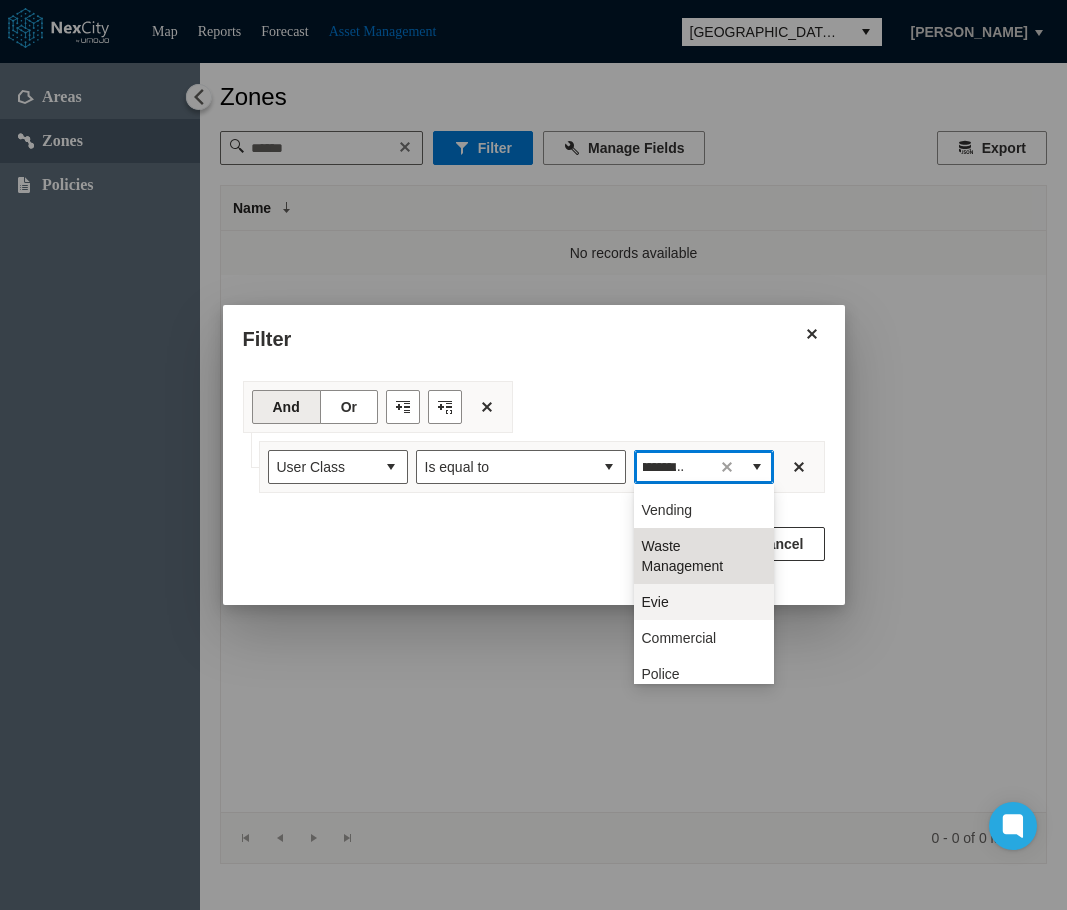 click on "Evie" at bounding box center [704, 602] 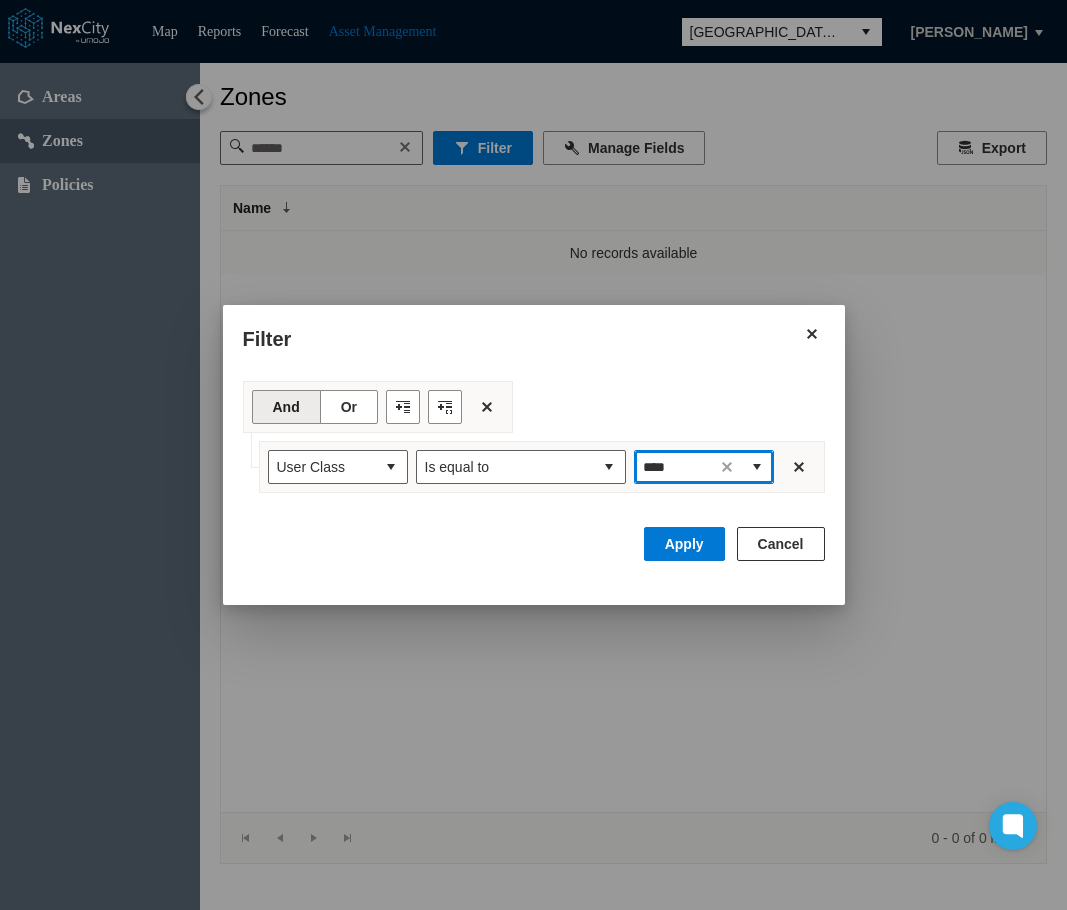 scroll, scrollTop: 0, scrollLeft: 0, axis: both 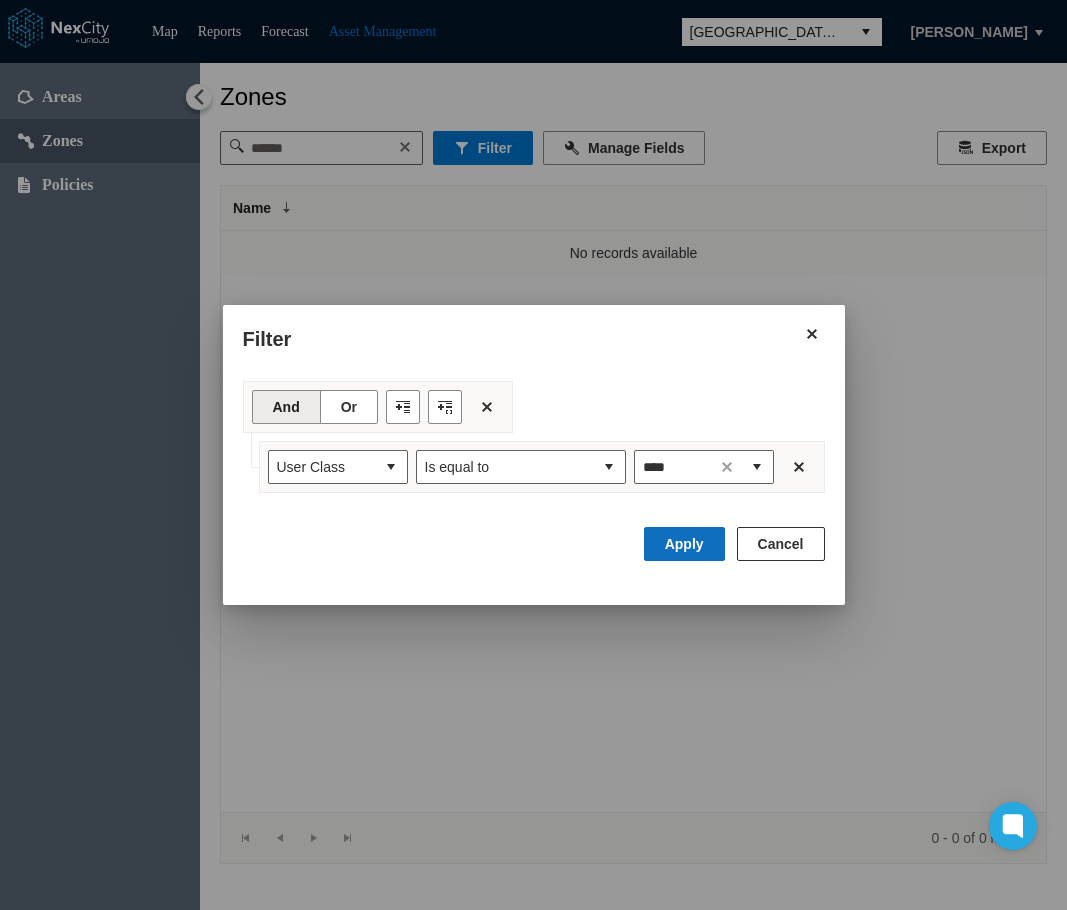 click on "Apply" at bounding box center [684, 544] 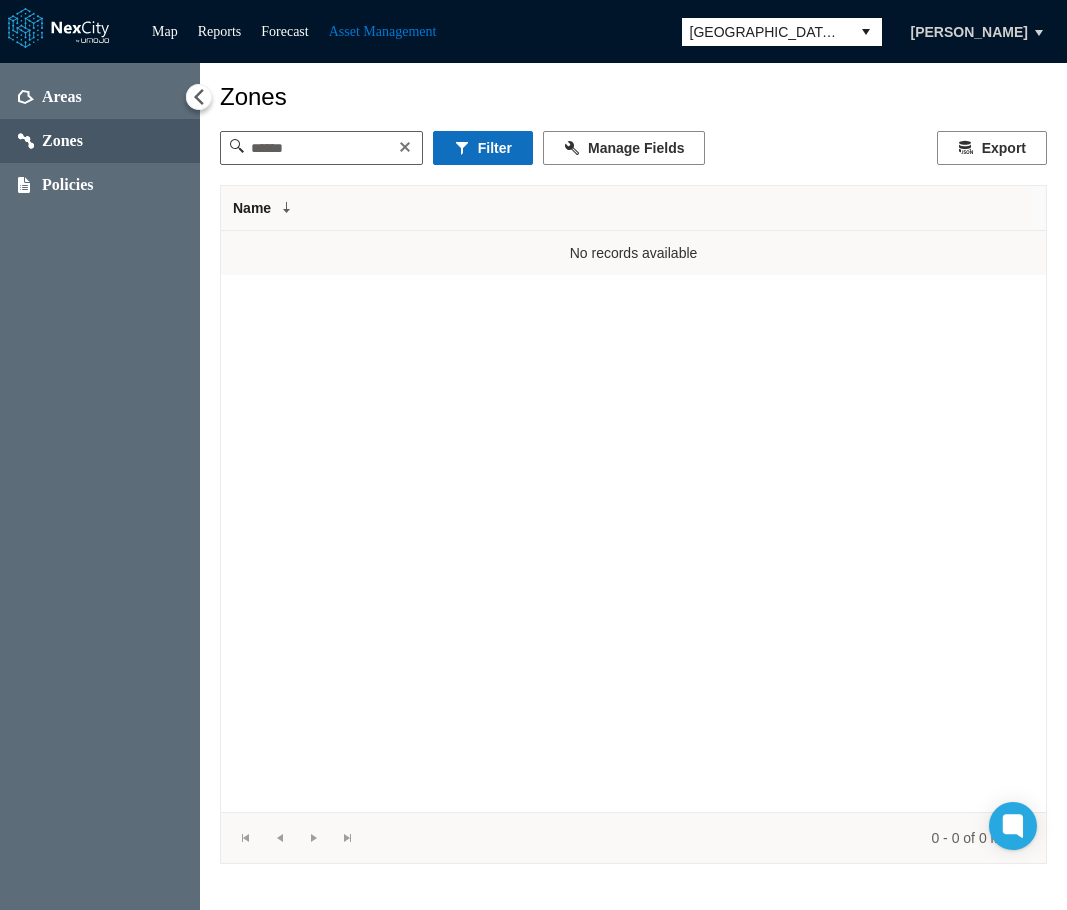 click on "Filter" at bounding box center (483, 148) 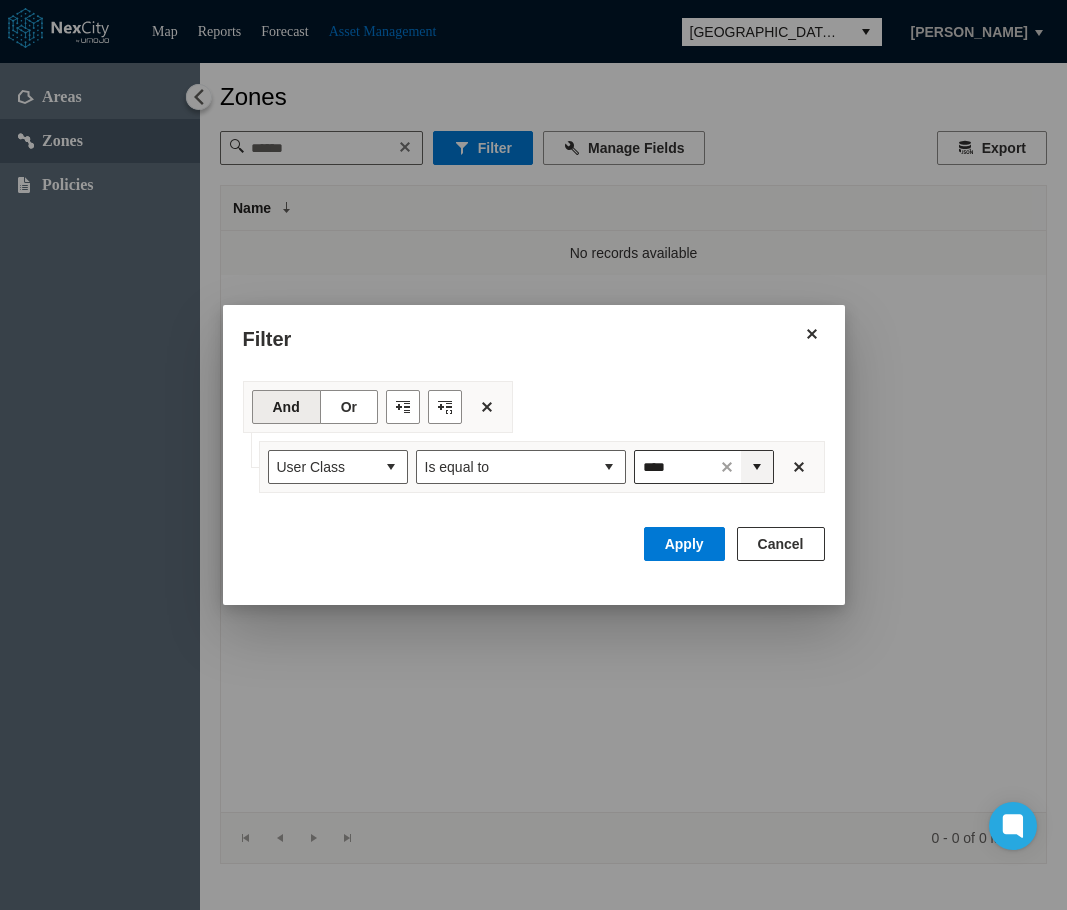 click at bounding box center [757, 467] 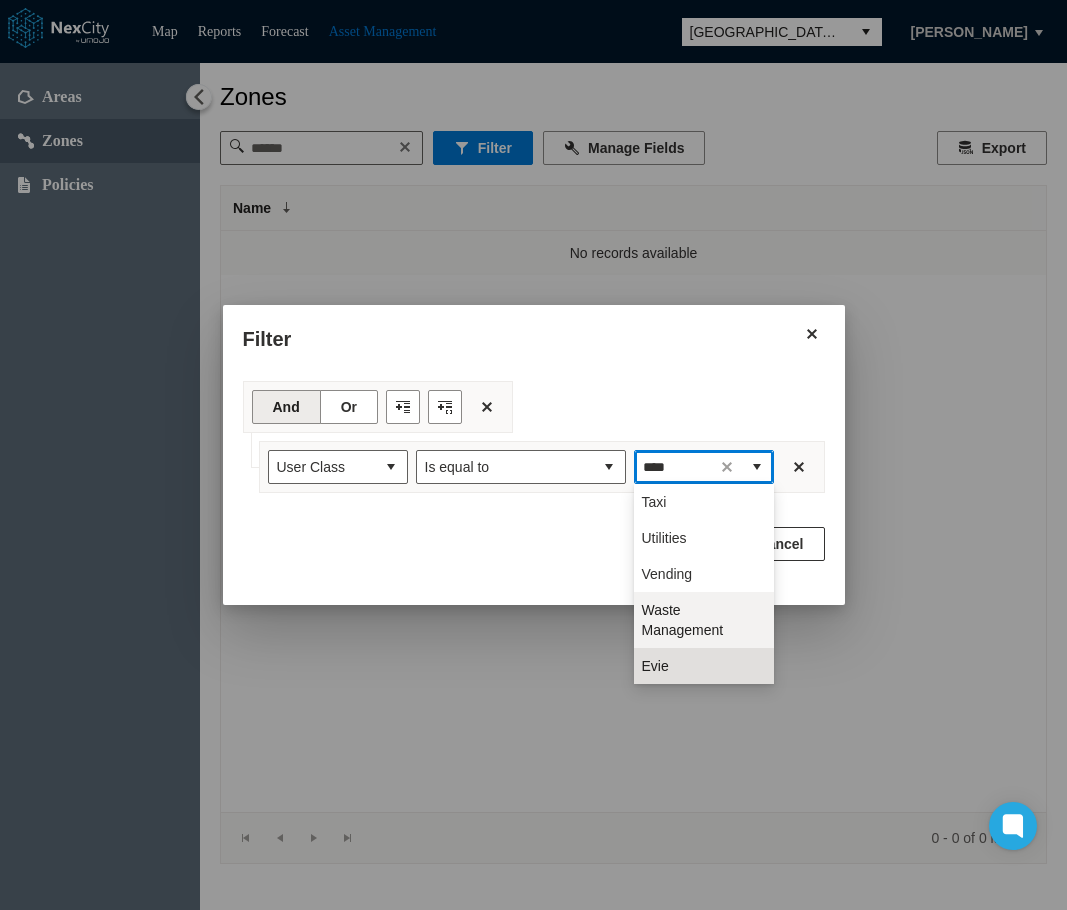 scroll, scrollTop: 1112, scrollLeft: 0, axis: vertical 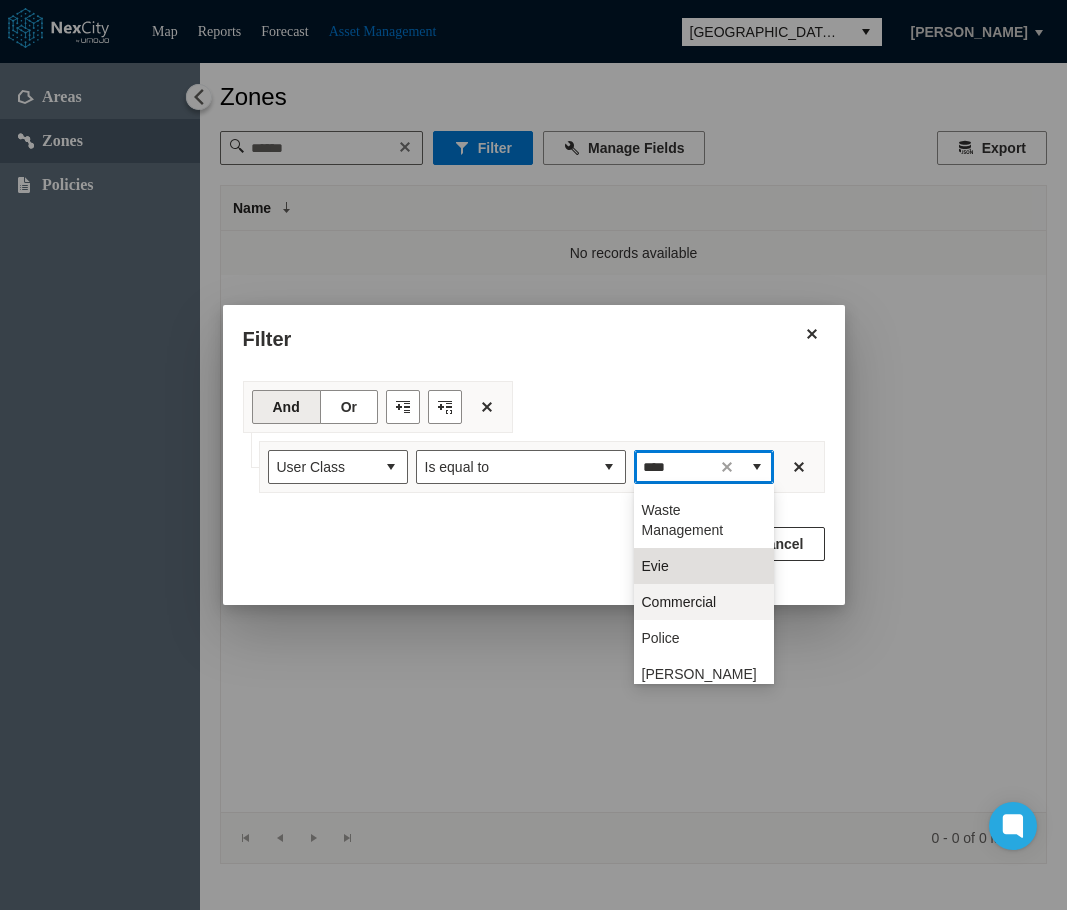 click on "Commercial" at bounding box center (679, 602) 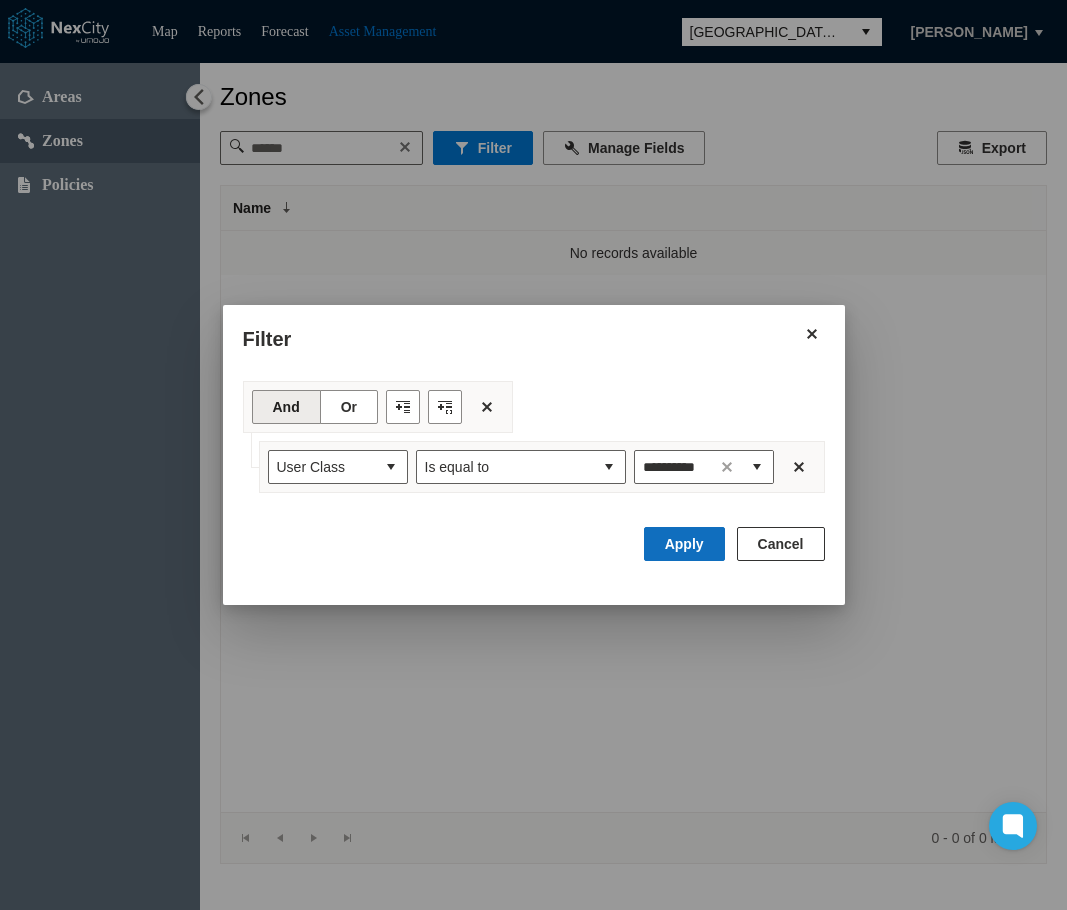 click on "Apply" at bounding box center [684, 544] 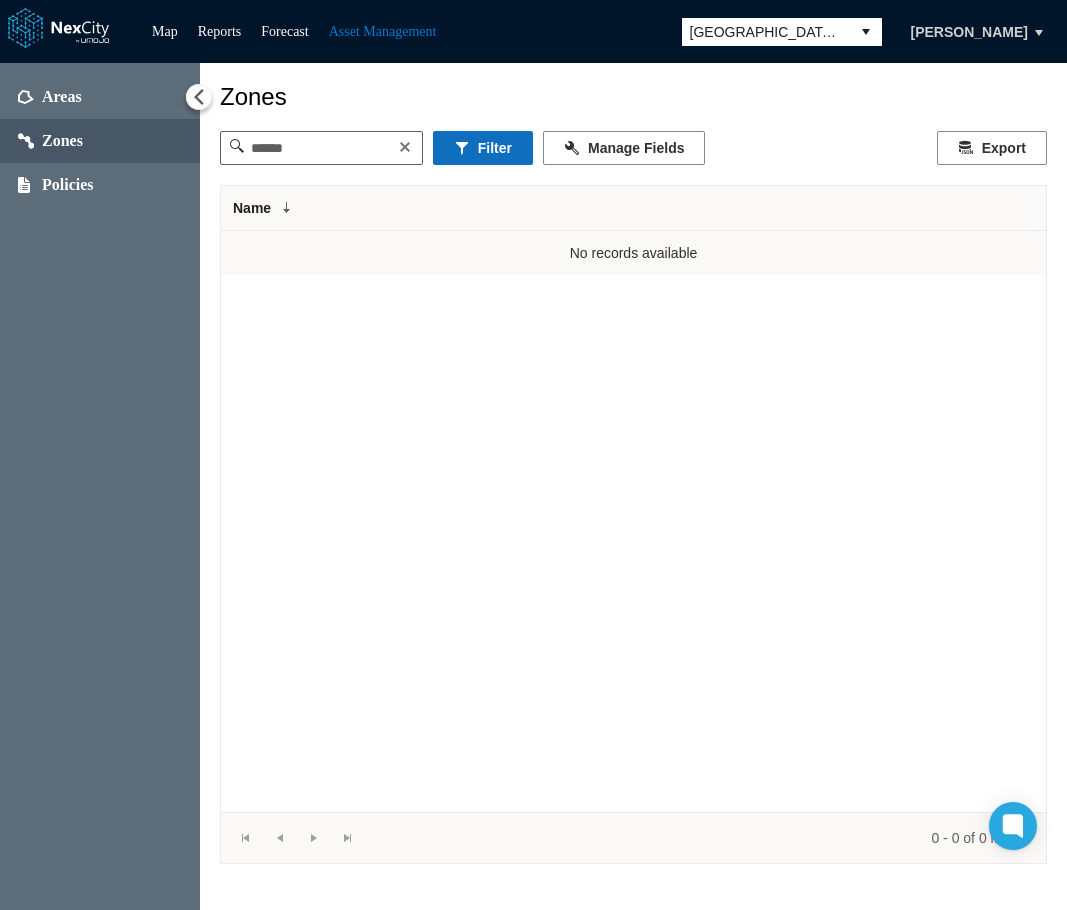 click on "Filter" at bounding box center (483, 148) 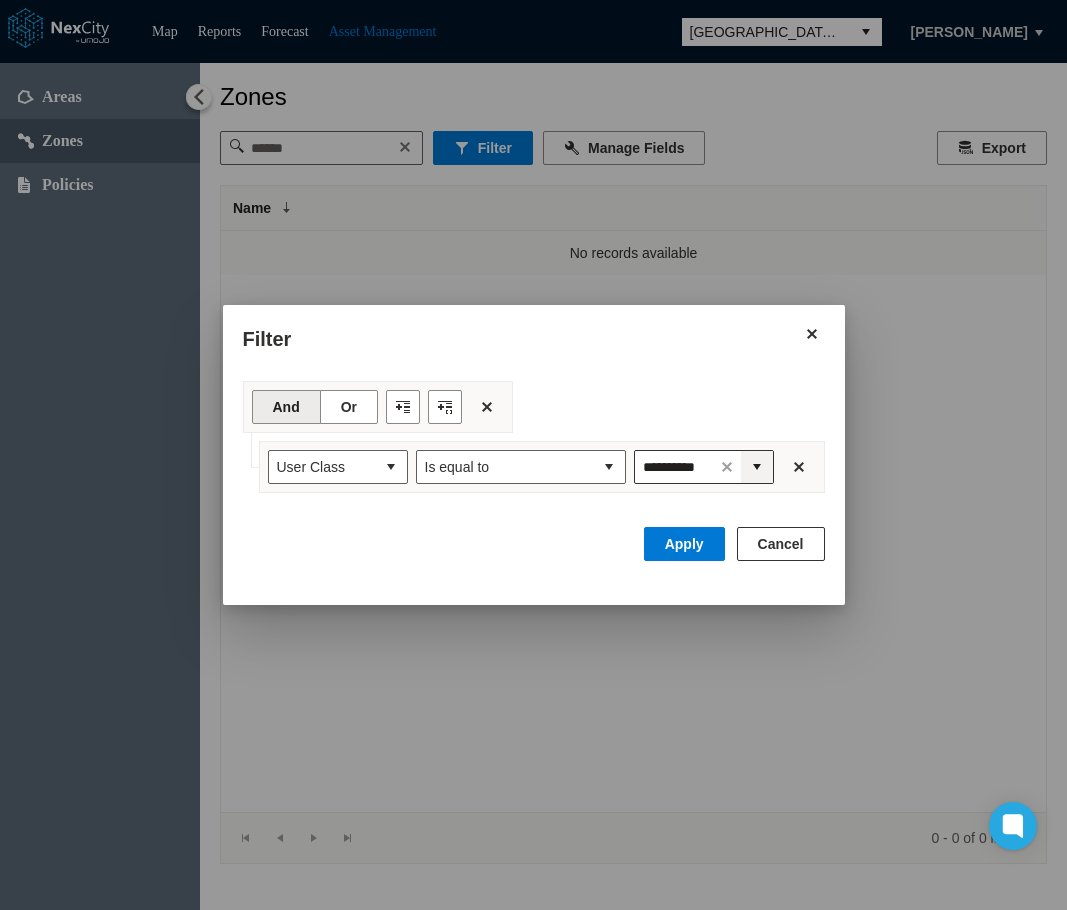 click at bounding box center [757, 467] 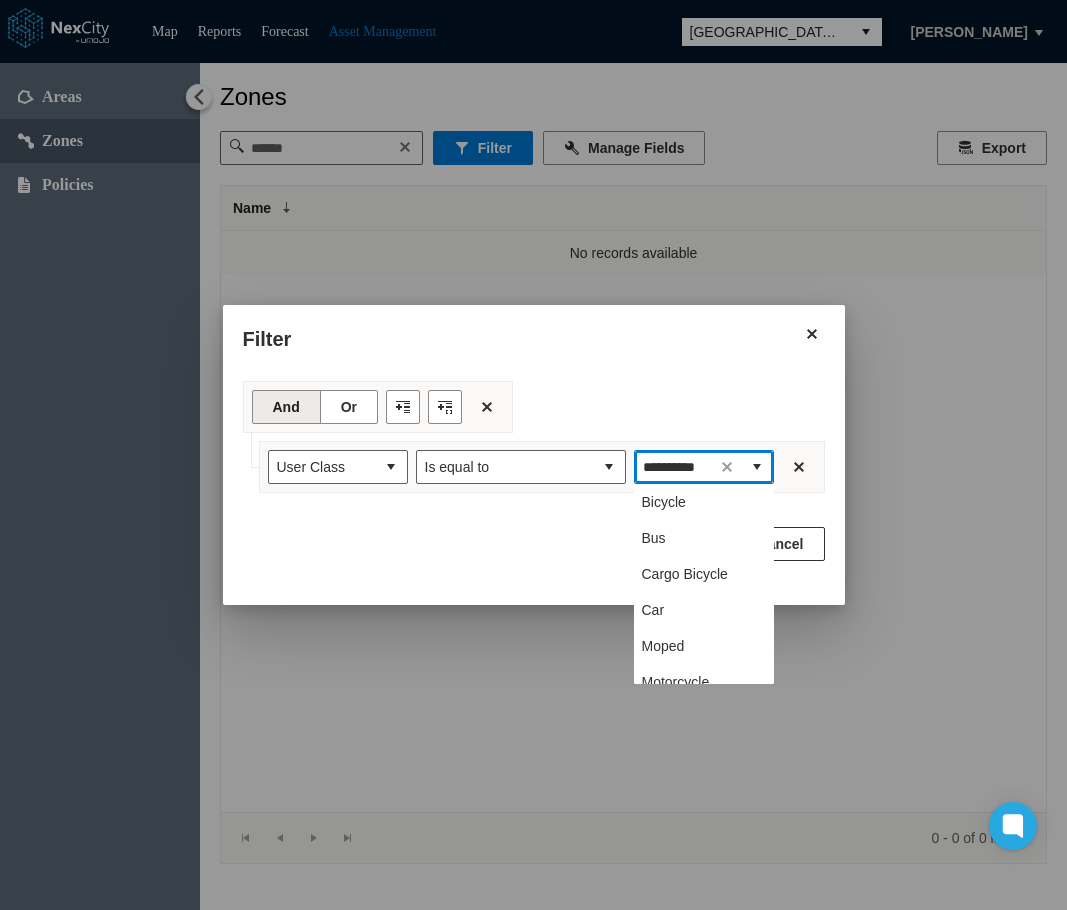 scroll, scrollTop: 0, scrollLeft: 12, axis: horizontal 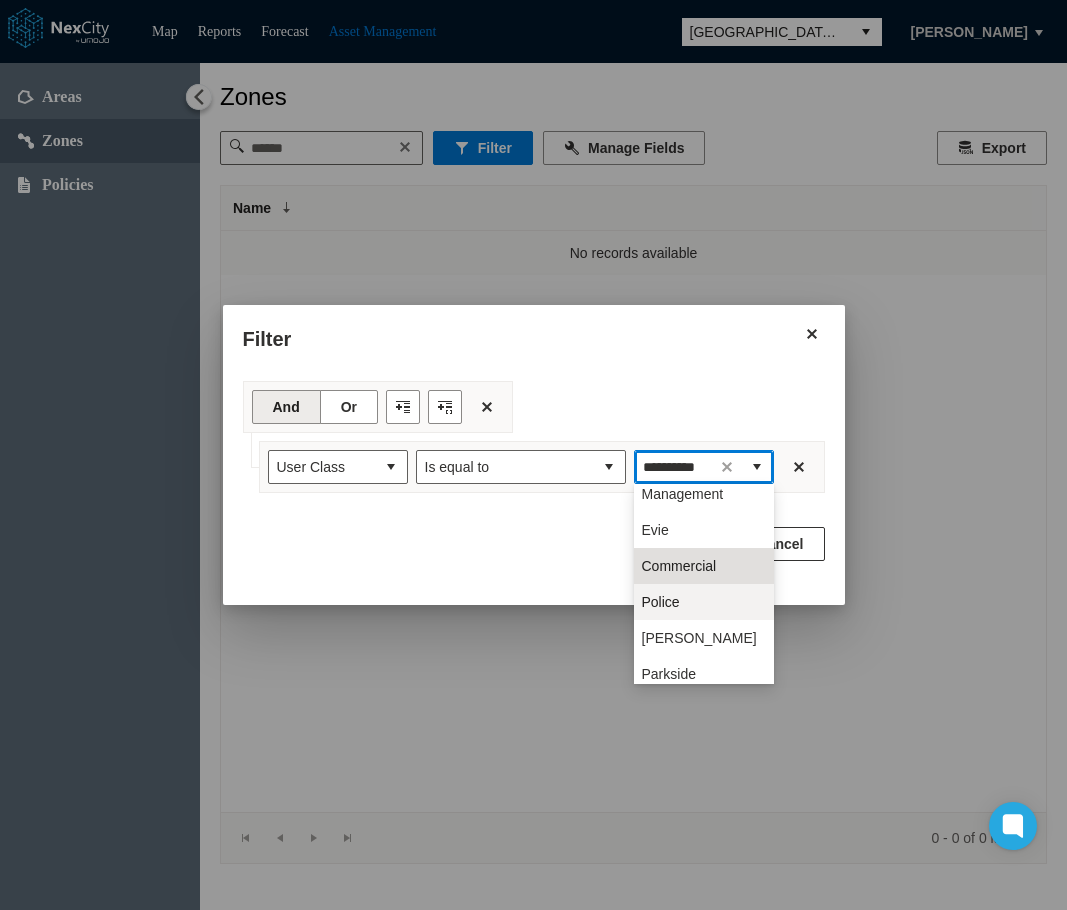 click on "Police" at bounding box center (704, 602) 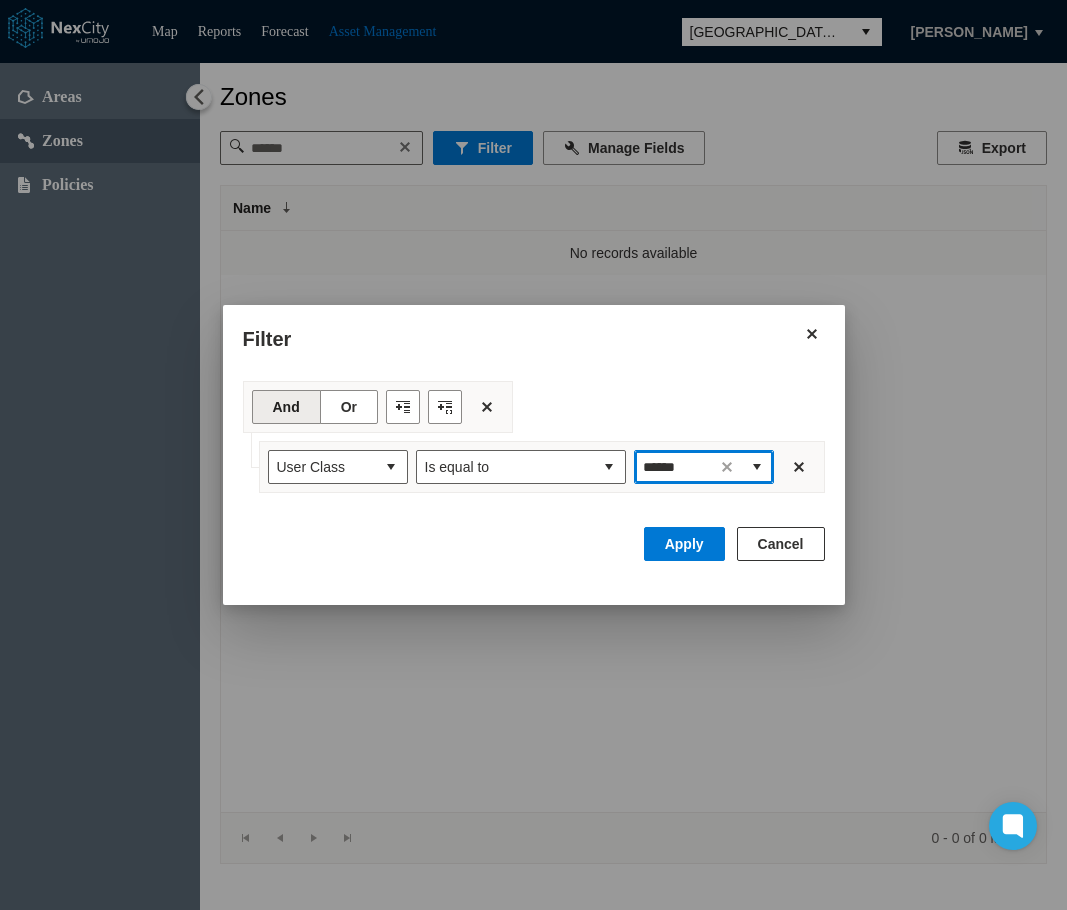 scroll, scrollTop: 0, scrollLeft: 0, axis: both 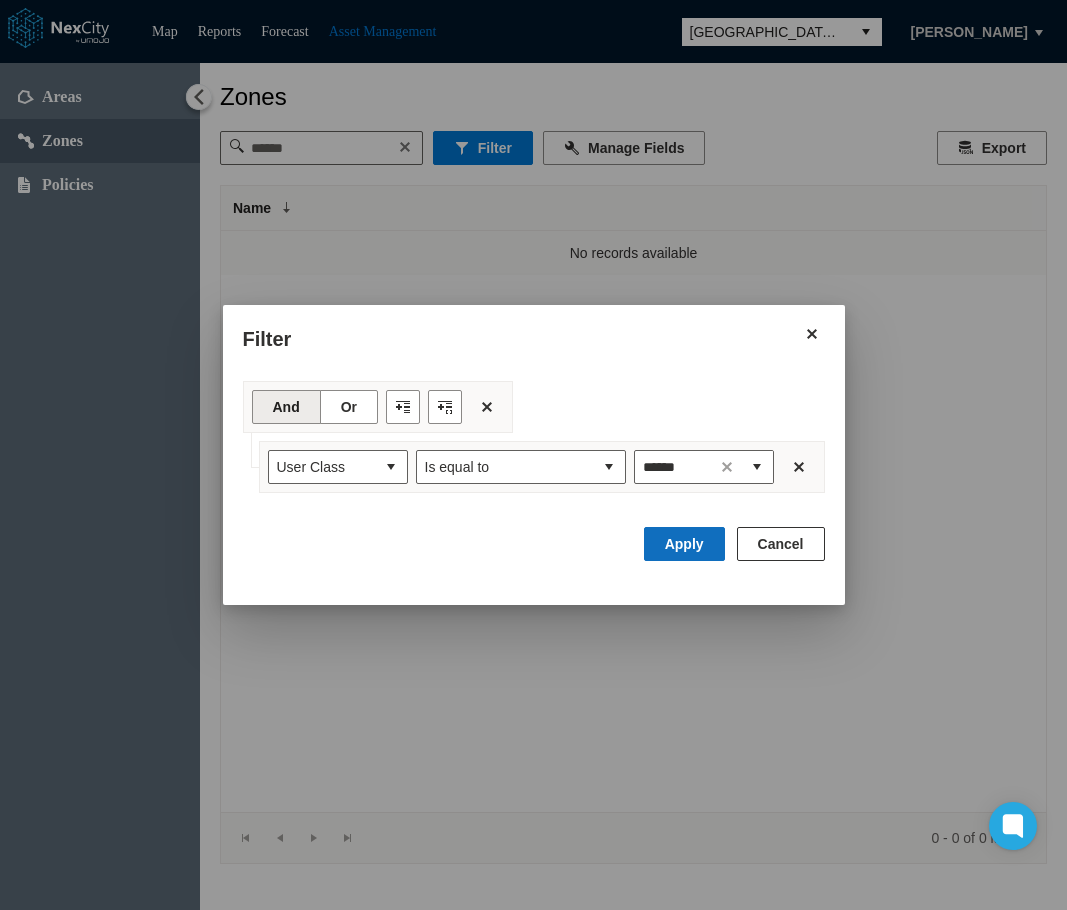 click on "Apply" at bounding box center (684, 544) 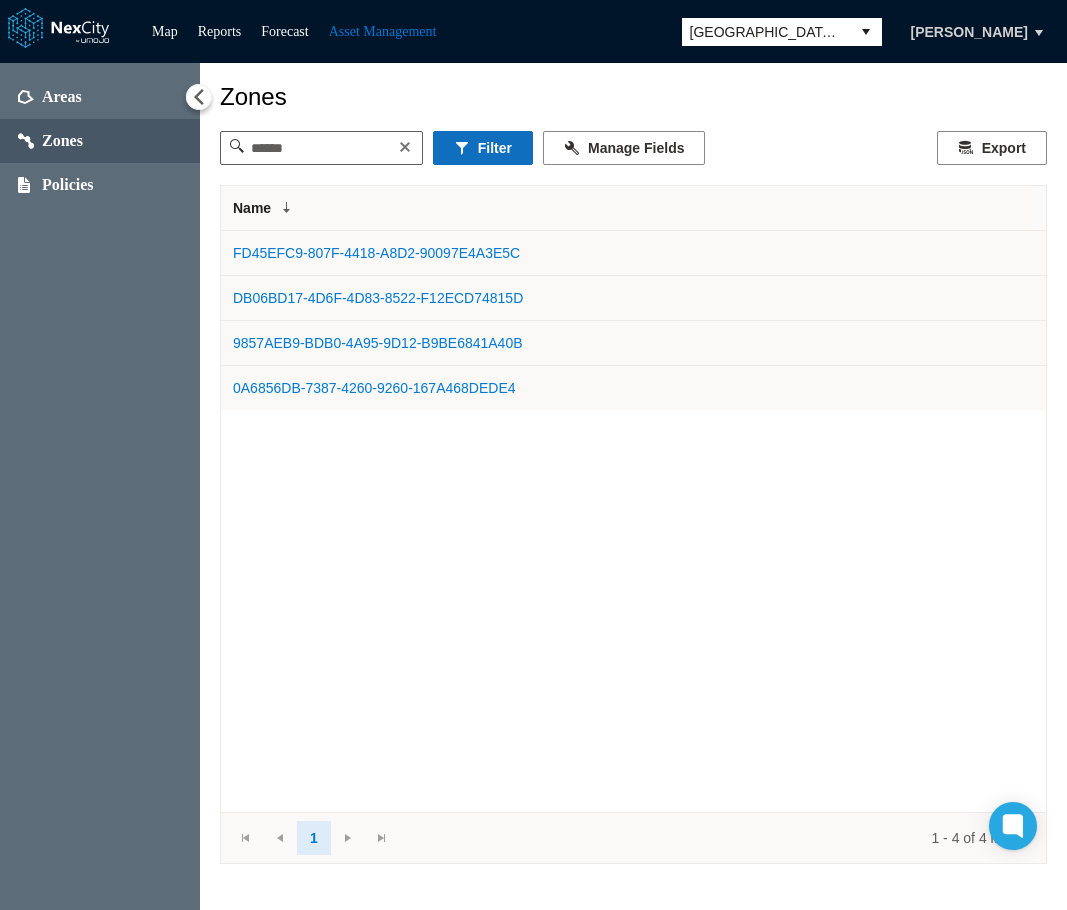 click on "Filter" at bounding box center (483, 148) 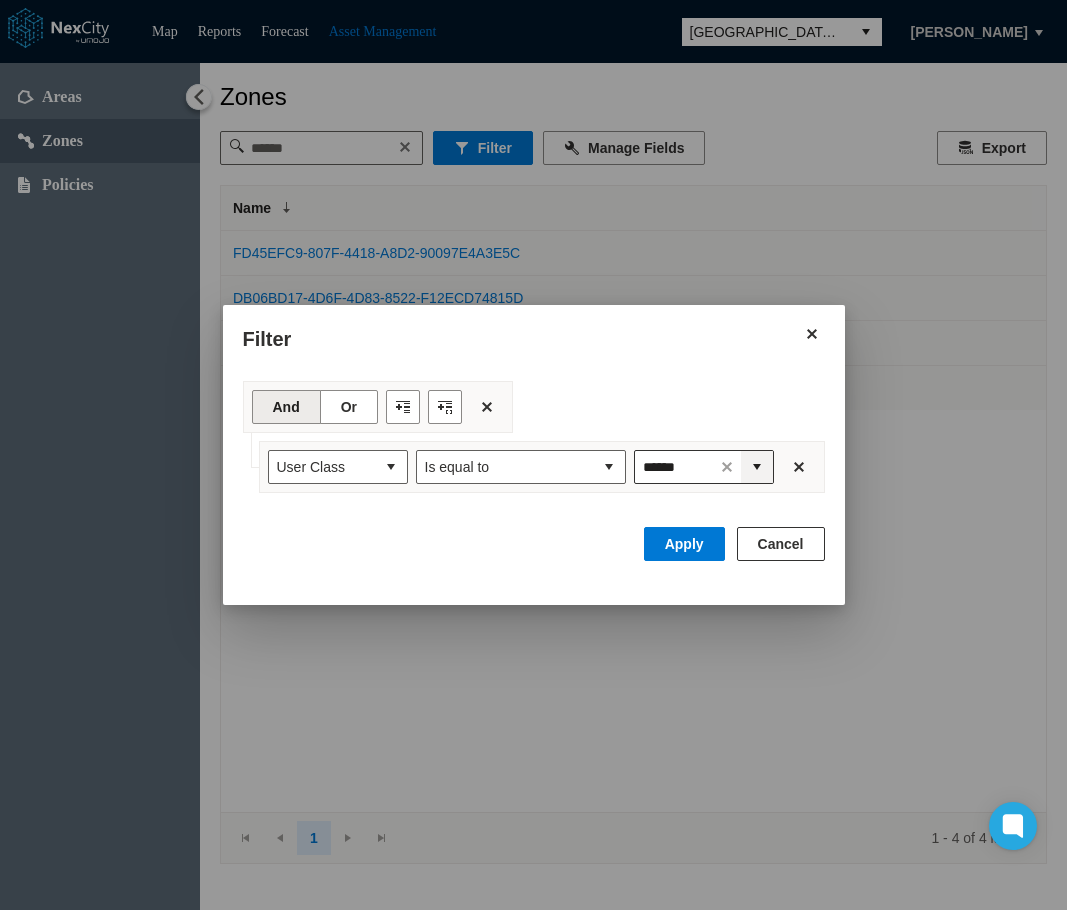 click at bounding box center [757, 467] 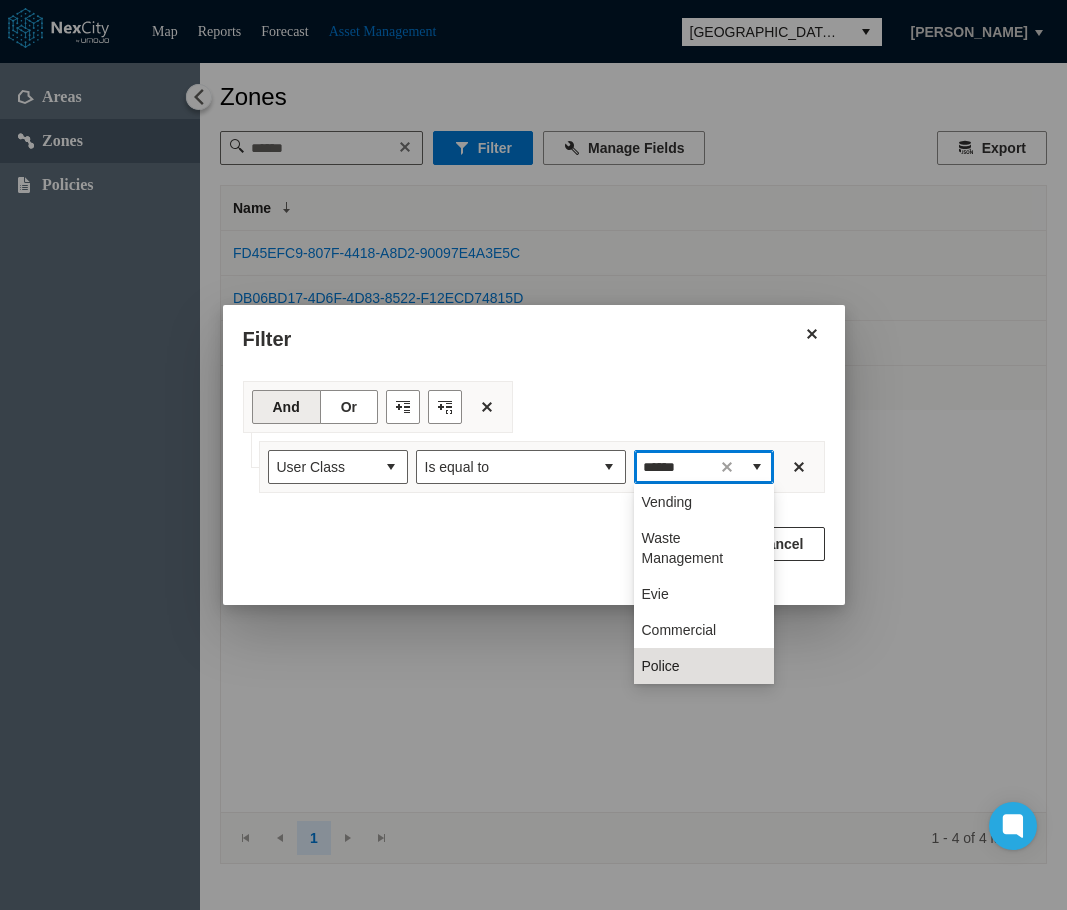 scroll, scrollTop: 1184, scrollLeft: 0, axis: vertical 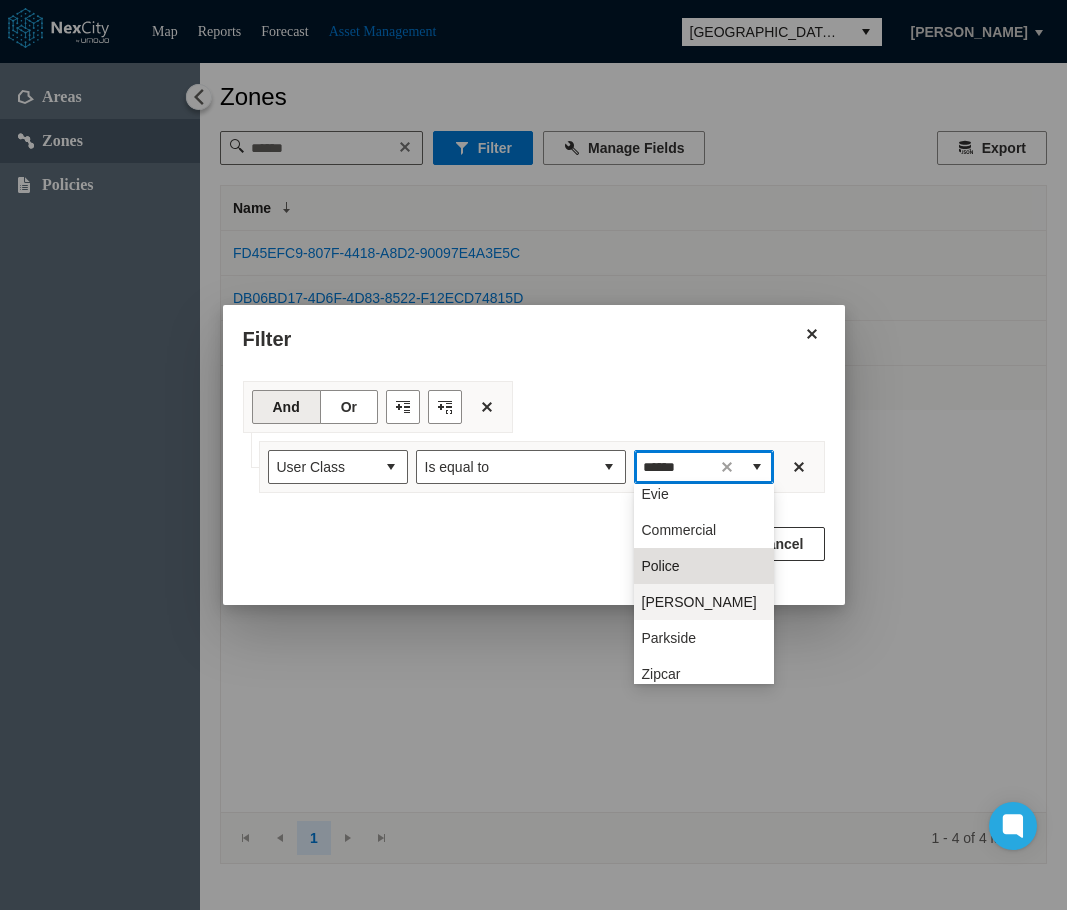 click on "Delmas Park" at bounding box center (699, 602) 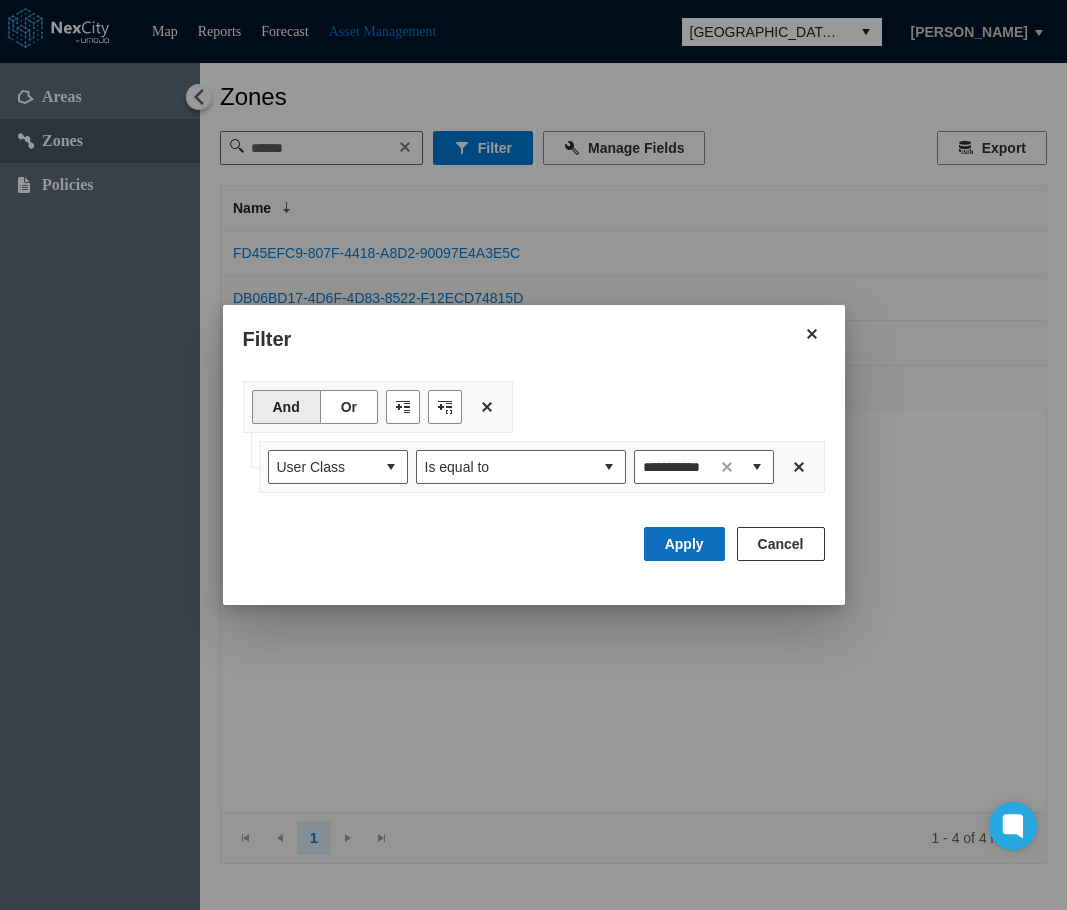 click on "Apply" at bounding box center (684, 544) 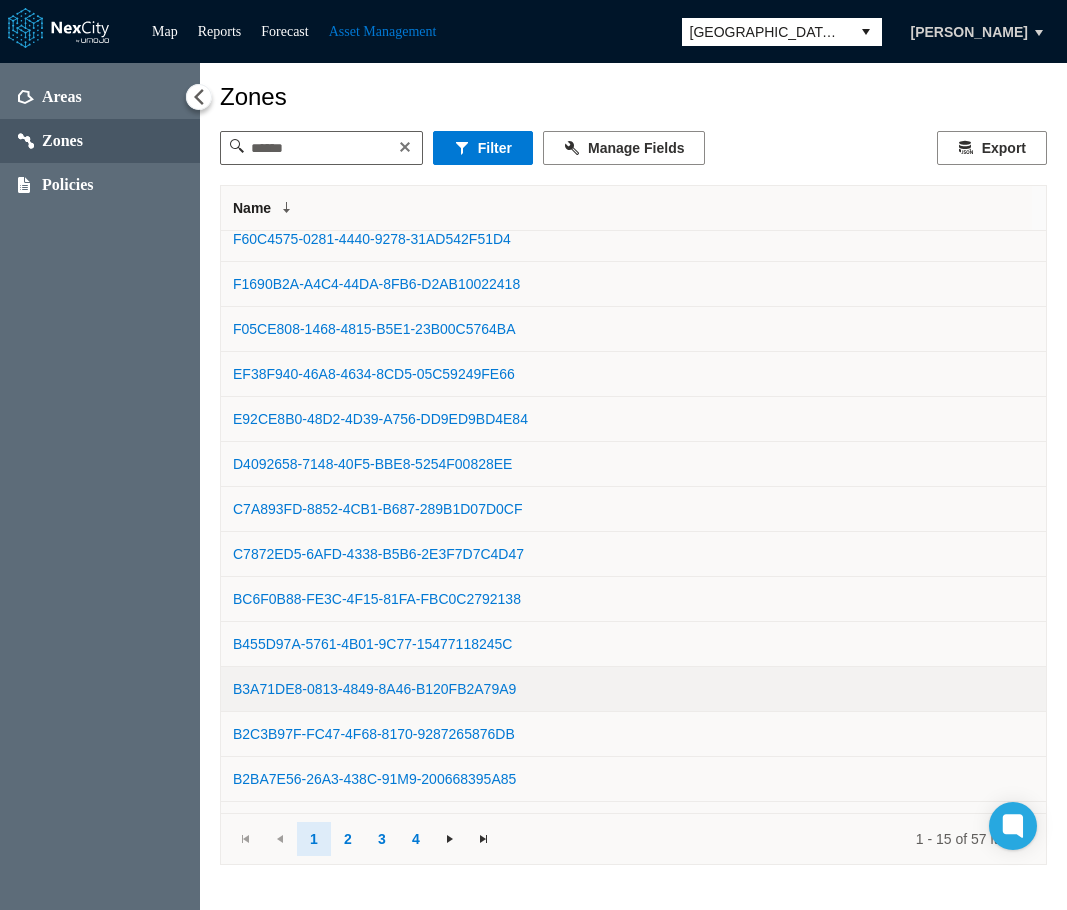 scroll, scrollTop: 92, scrollLeft: 0, axis: vertical 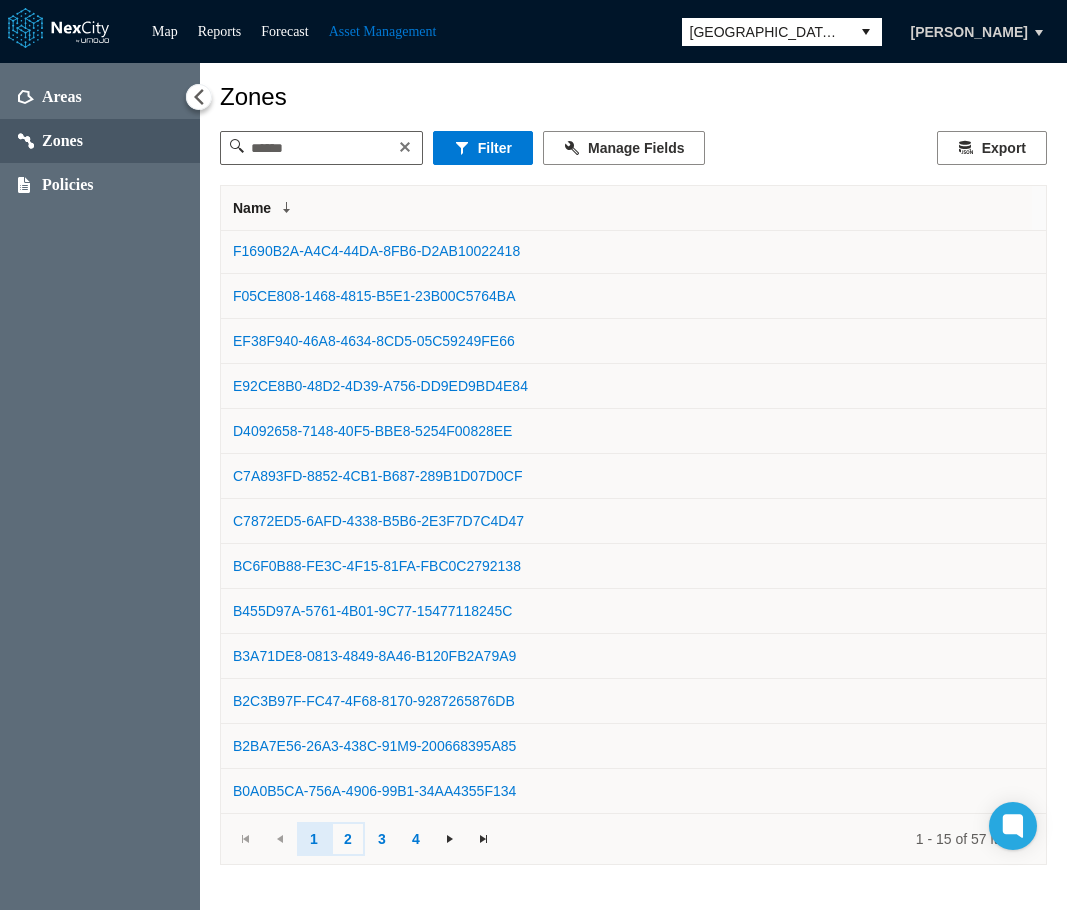 click on "2" at bounding box center (348, 839) 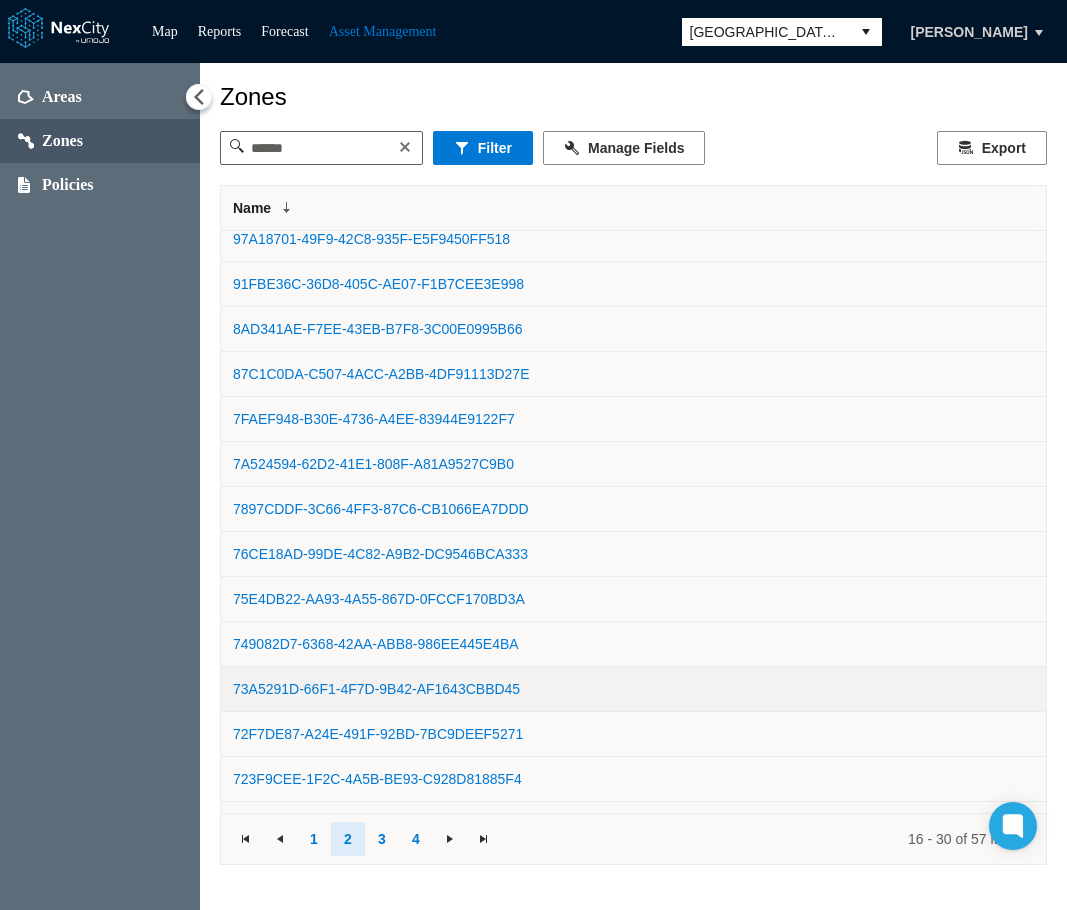 scroll, scrollTop: 0, scrollLeft: 0, axis: both 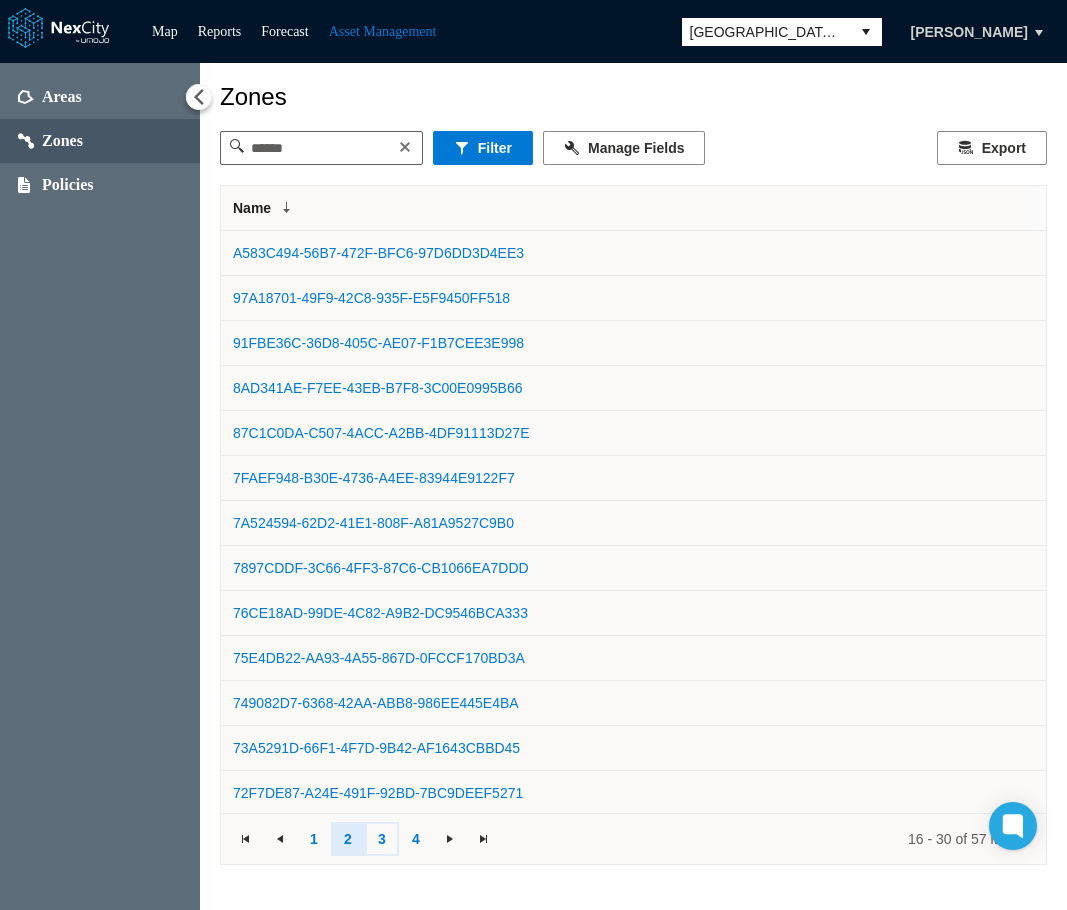 drag, startPoint x: 383, startPoint y: 842, endPoint x: 395, endPoint y: 817, distance: 27.730848 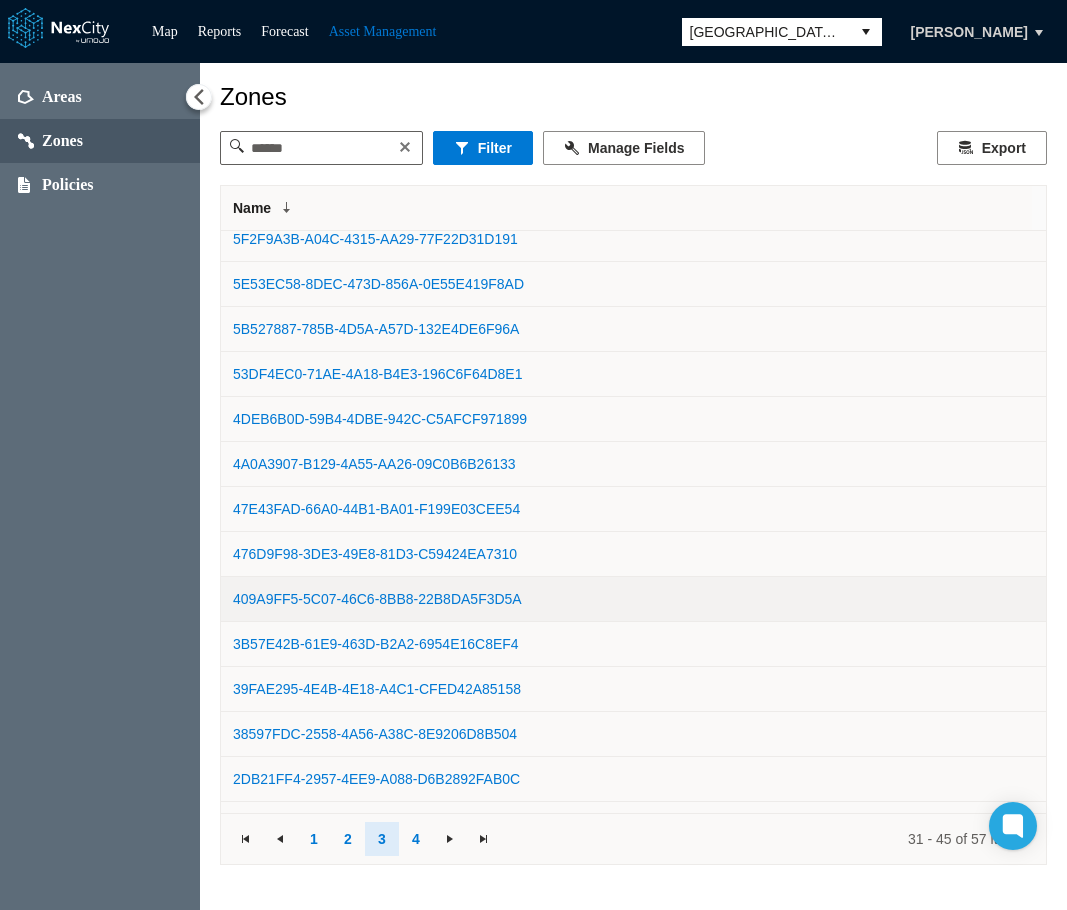 scroll, scrollTop: 92, scrollLeft: 0, axis: vertical 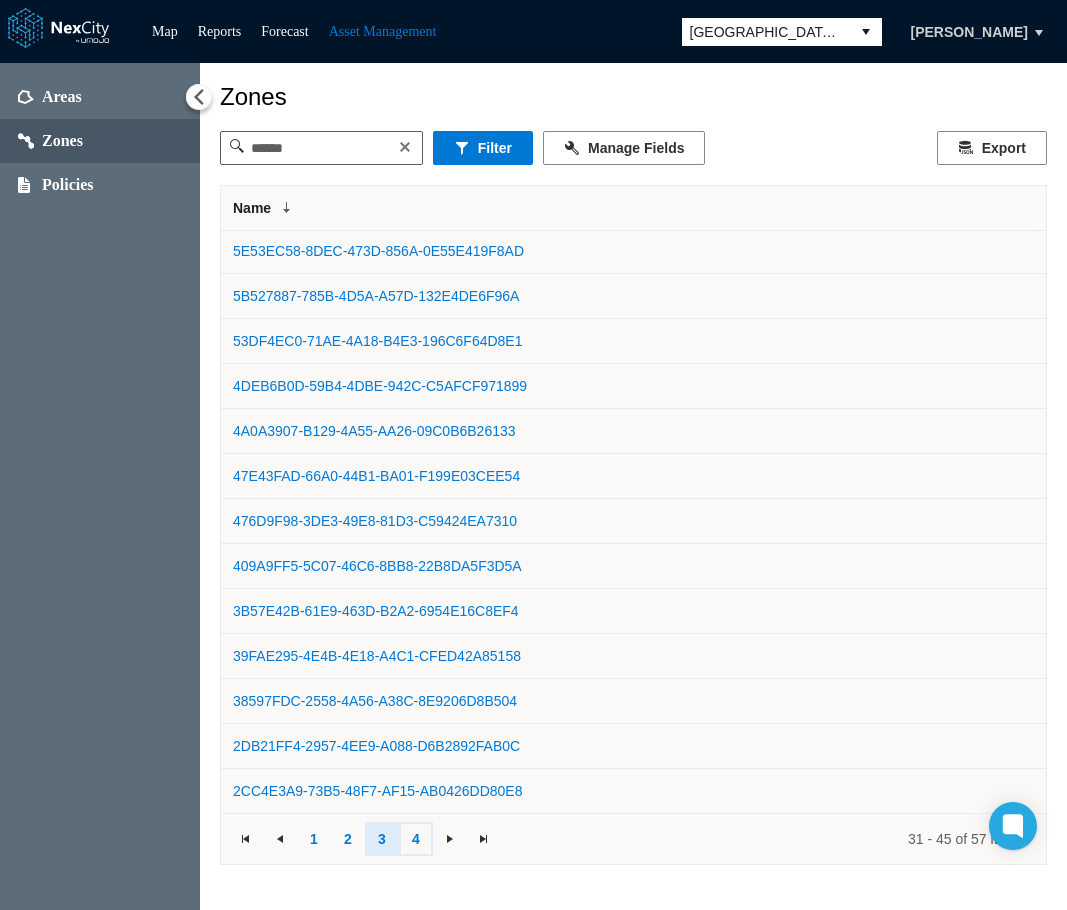 click on "4" at bounding box center (416, 839) 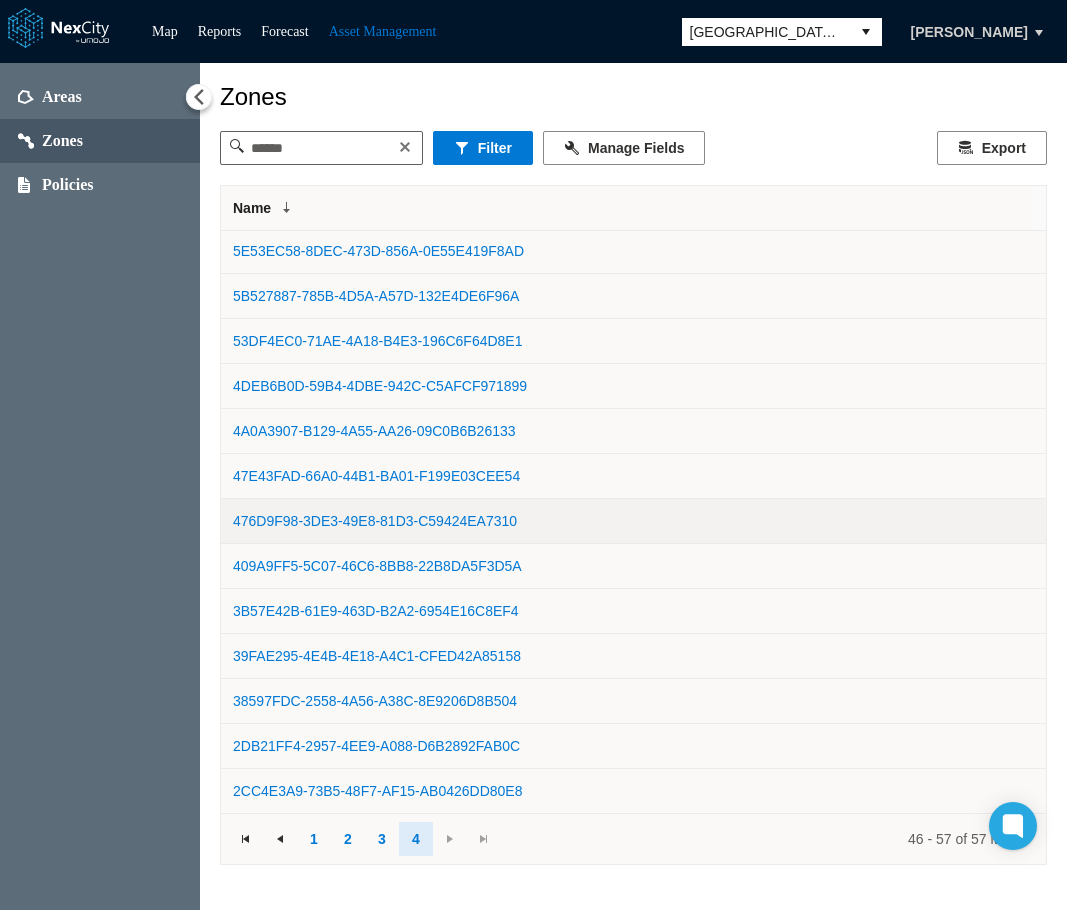 scroll, scrollTop: 0, scrollLeft: 0, axis: both 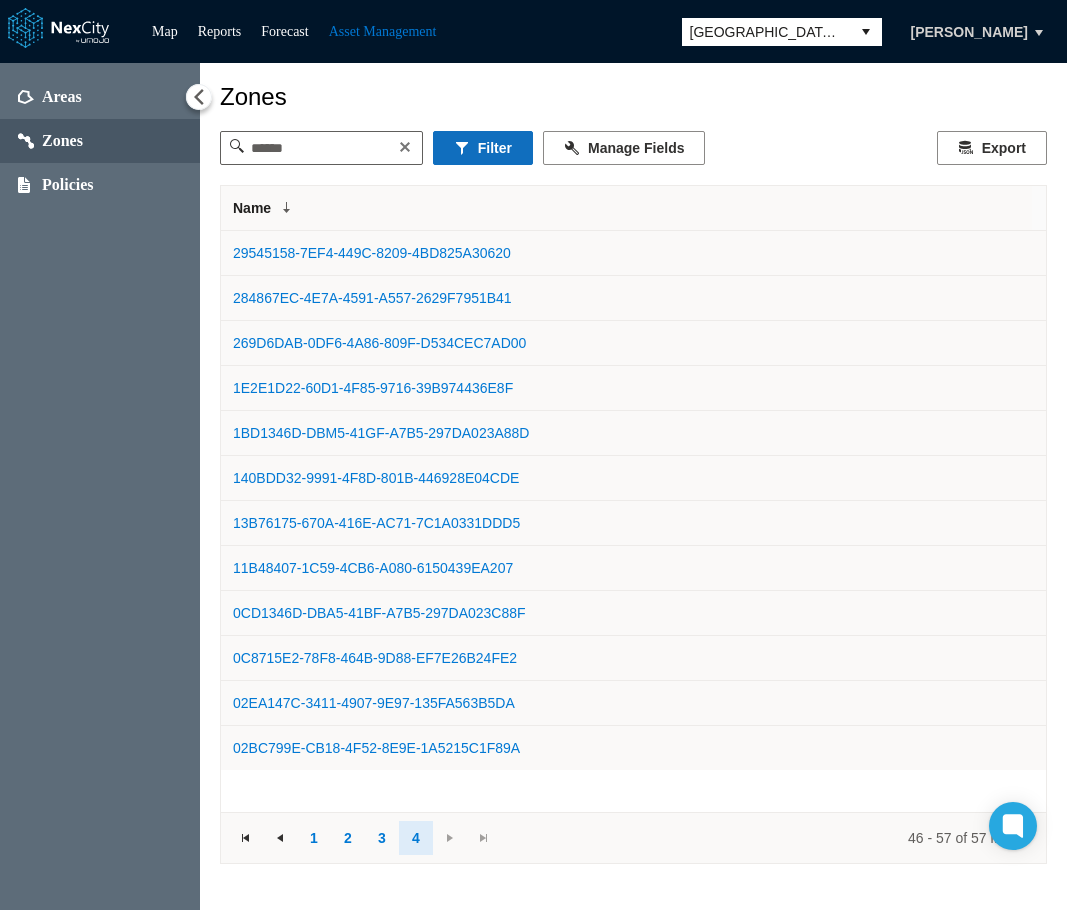 click on "Filter" at bounding box center [483, 148] 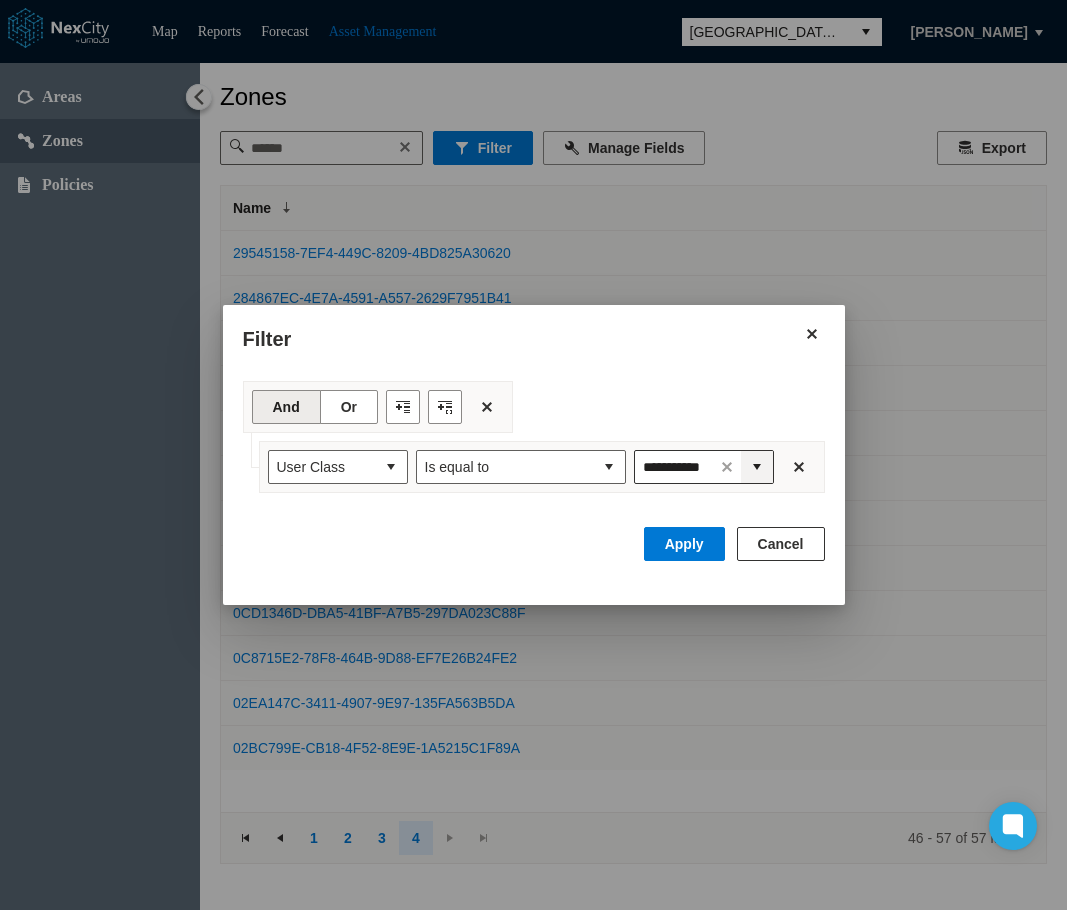 click at bounding box center (757, 467) 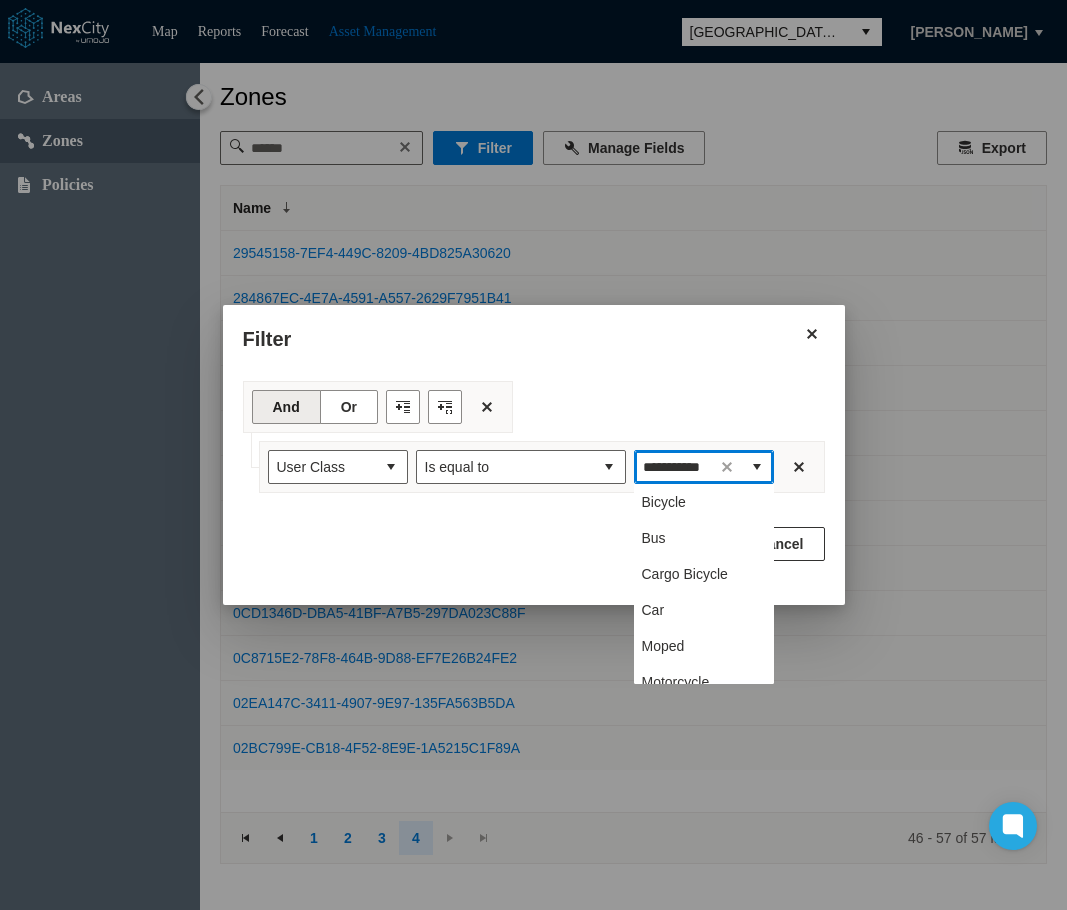 scroll, scrollTop: 0, scrollLeft: 14, axis: horizontal 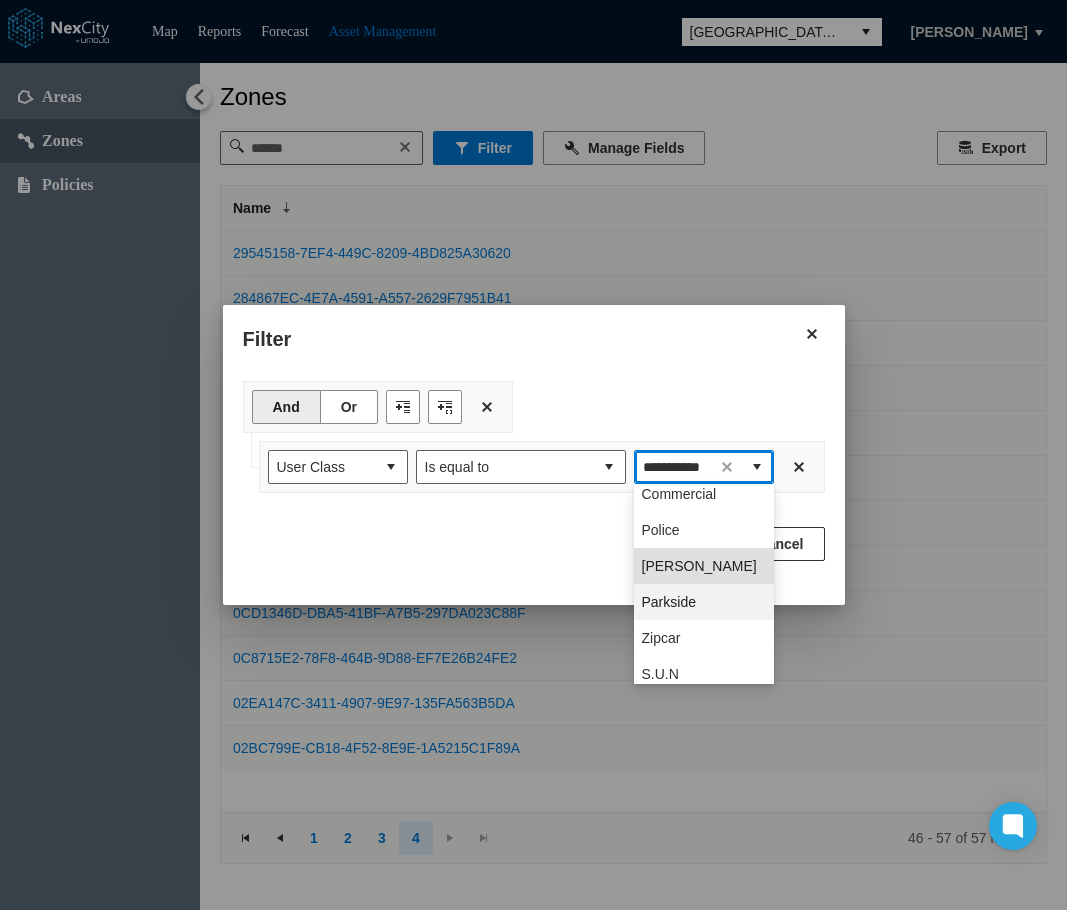 click on "Parkside" at bounding box center (669, 602) 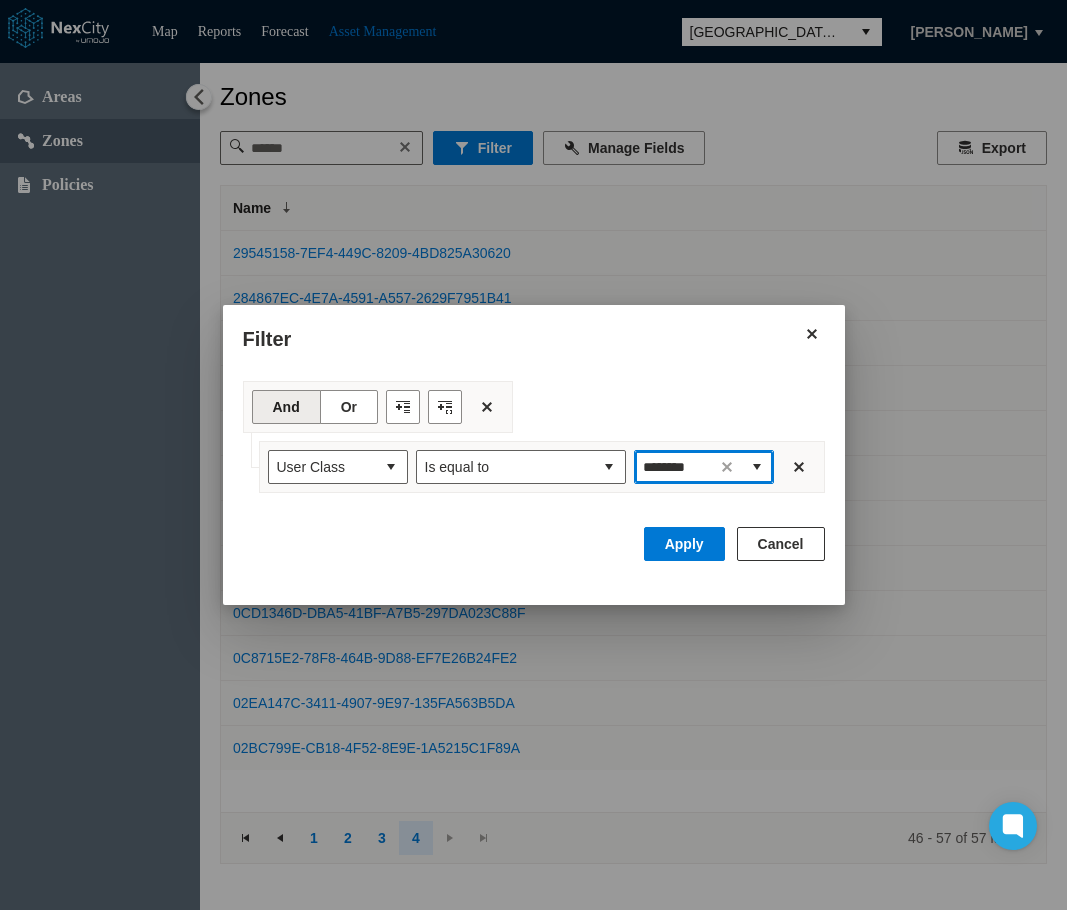 scroll, scrollTop: 0, scrollLeft: 0, axis: both 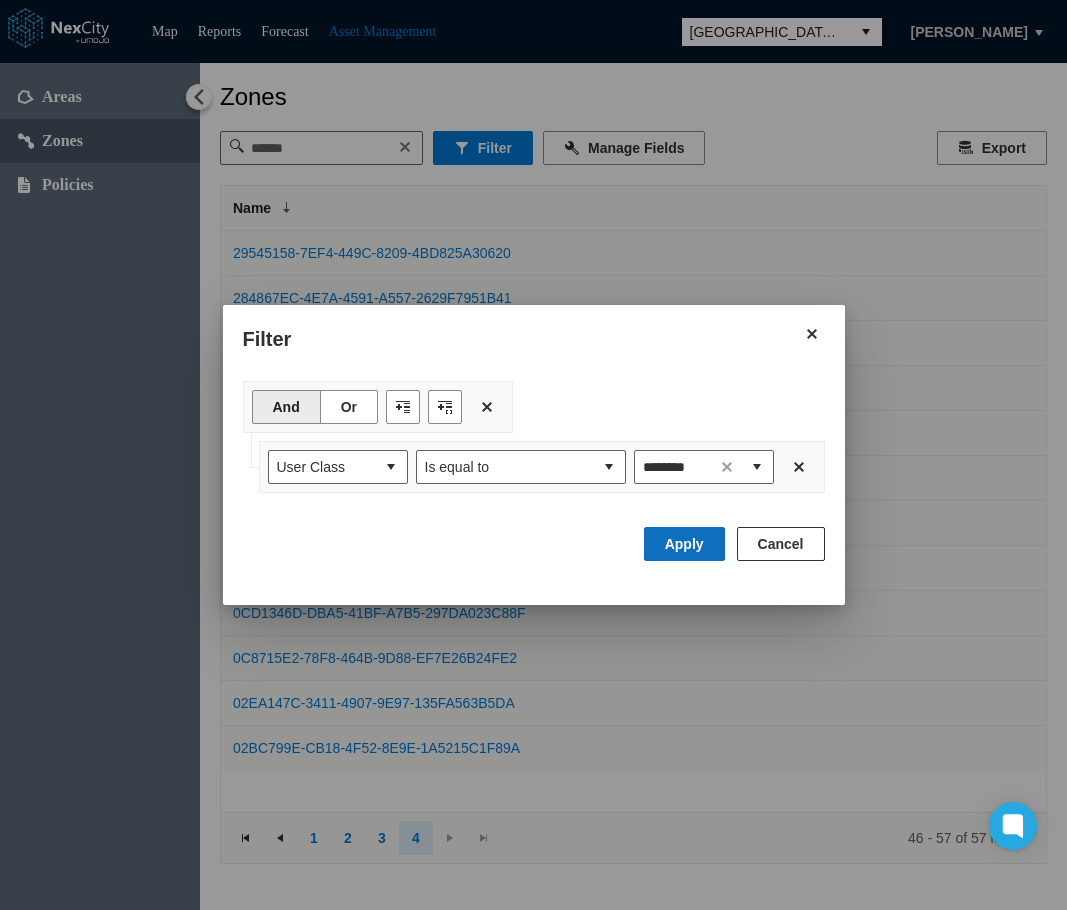 click on "Apply" at bounding box center (684, 544) 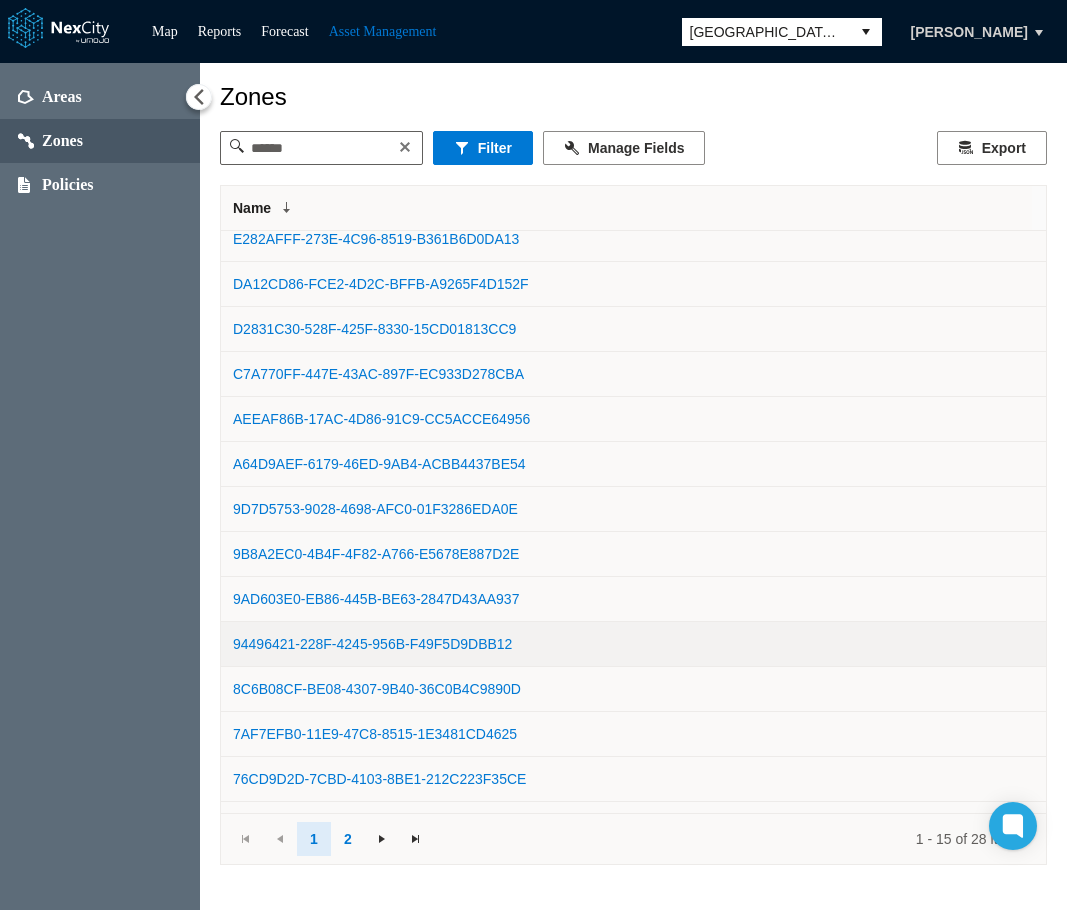 scroll, scrollTop: 92, scrollLeft: 0, axis: vertical 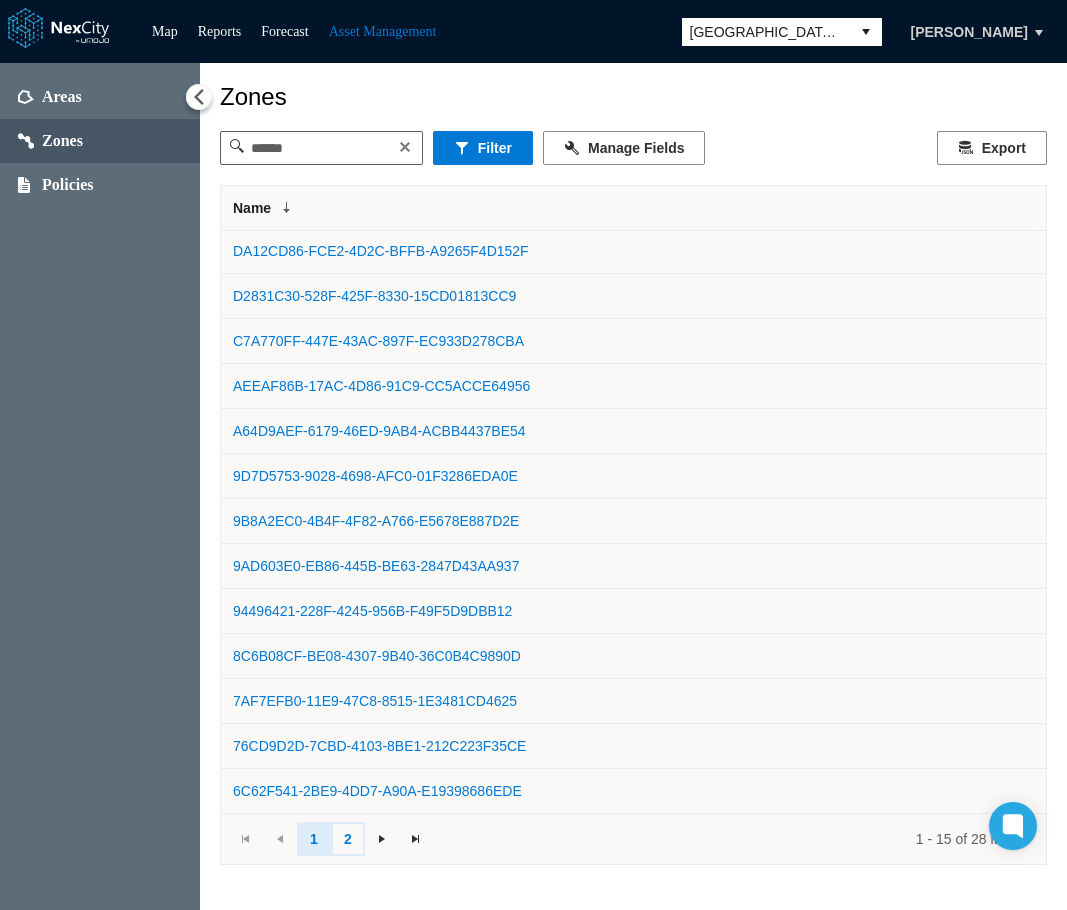 drag, startPoint x: 347, startPoint y: 837, endPoint x: 362, endPoint y: 821, distance: 21.931713 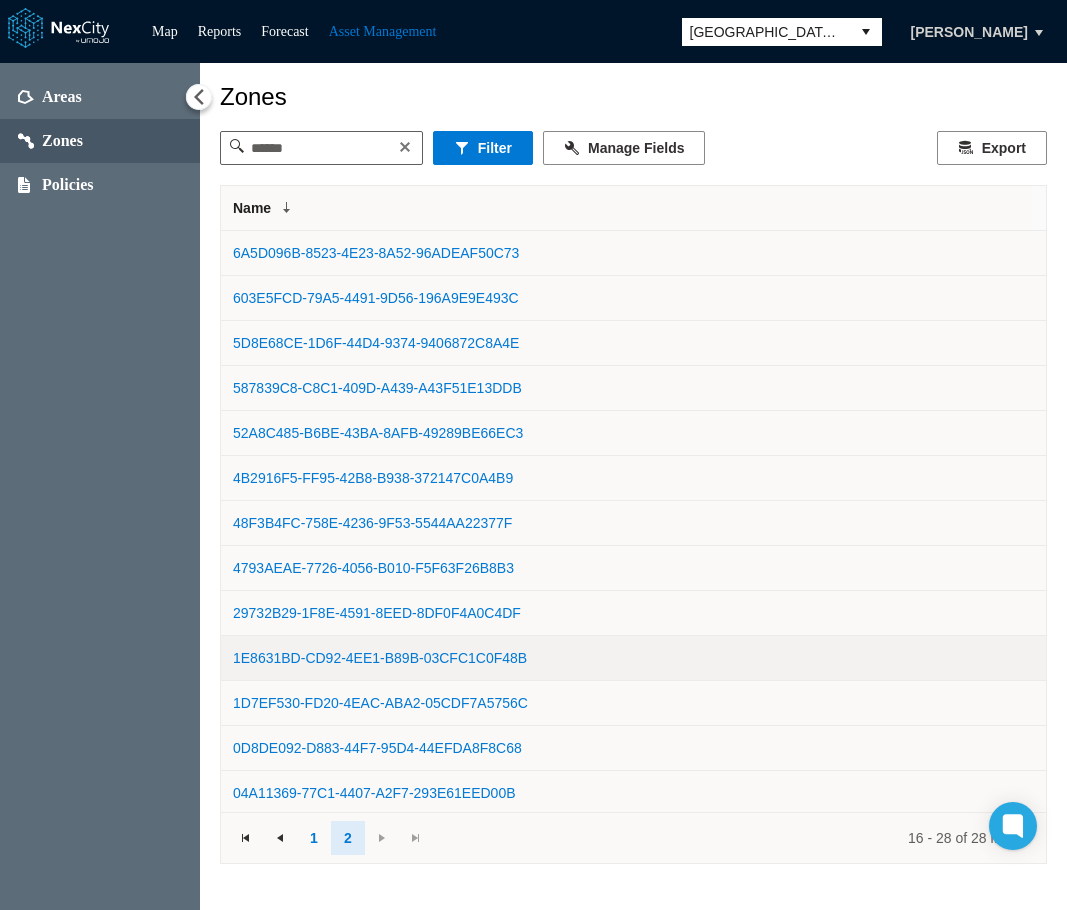scroll, scrollTop: 2, scrollLeft: 0, axis: vertical 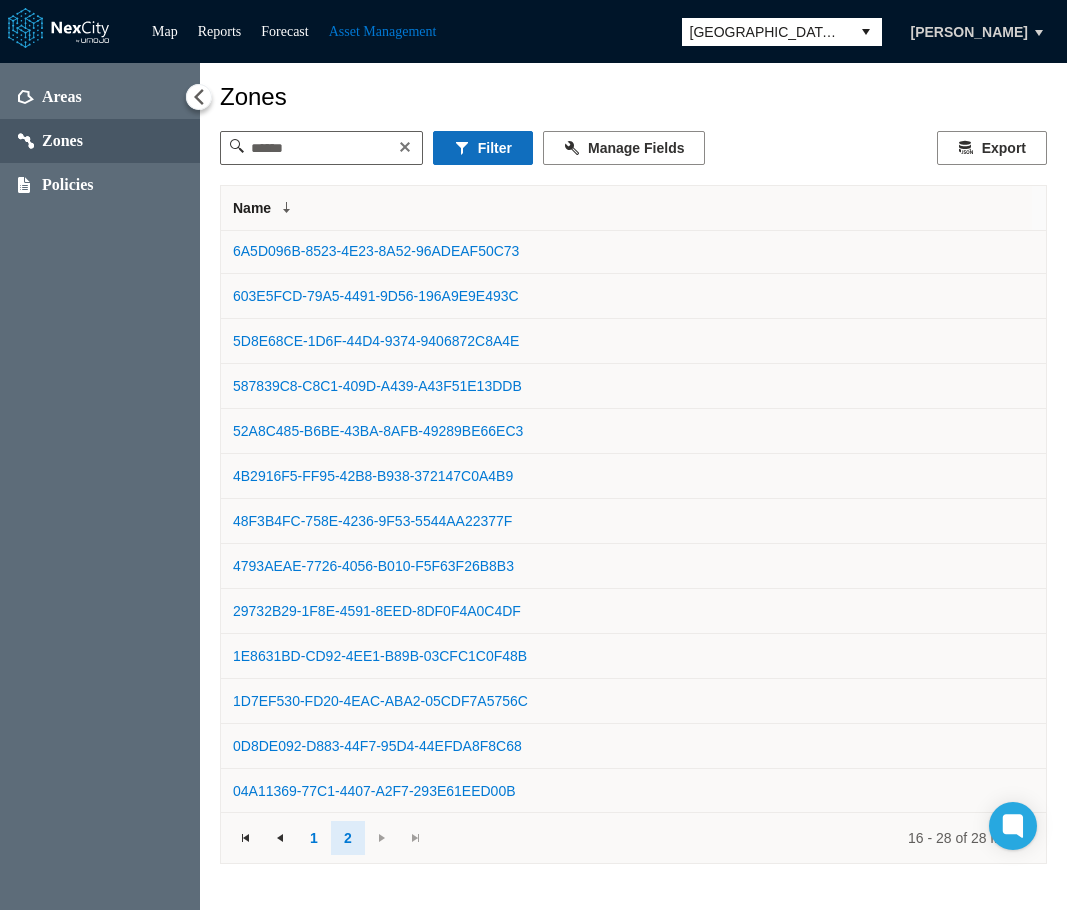 click on "Filter" at bounding box center (483, 148) 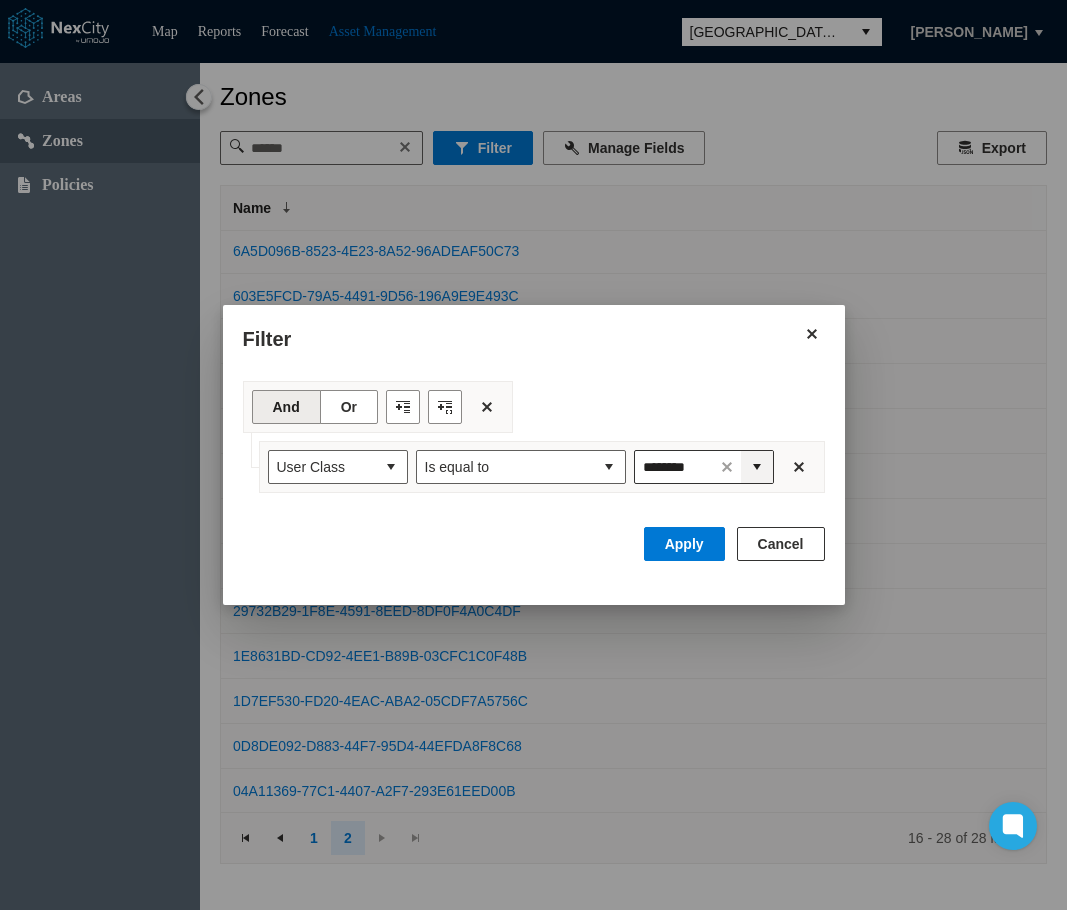 click at bounding box center [757, 467] 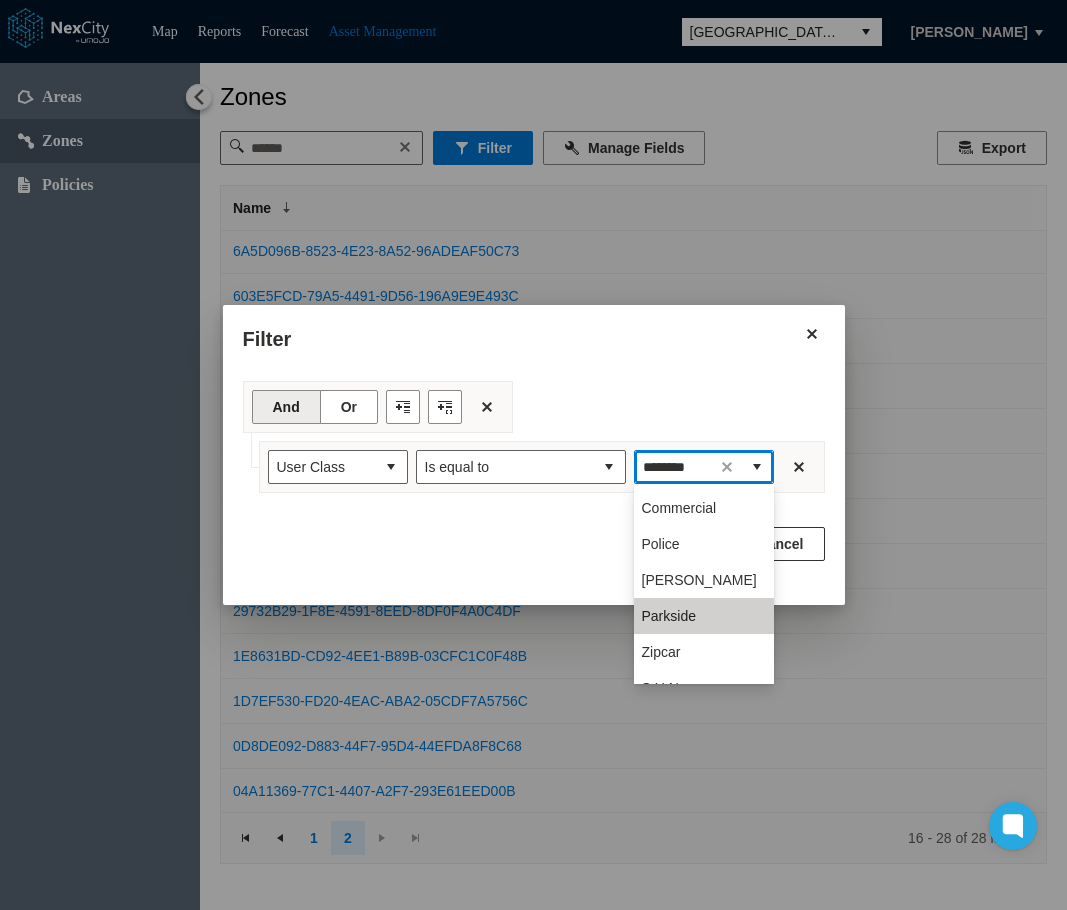 scroll, scrollTop: 1228, scrollLeft: 0, axis: vertical 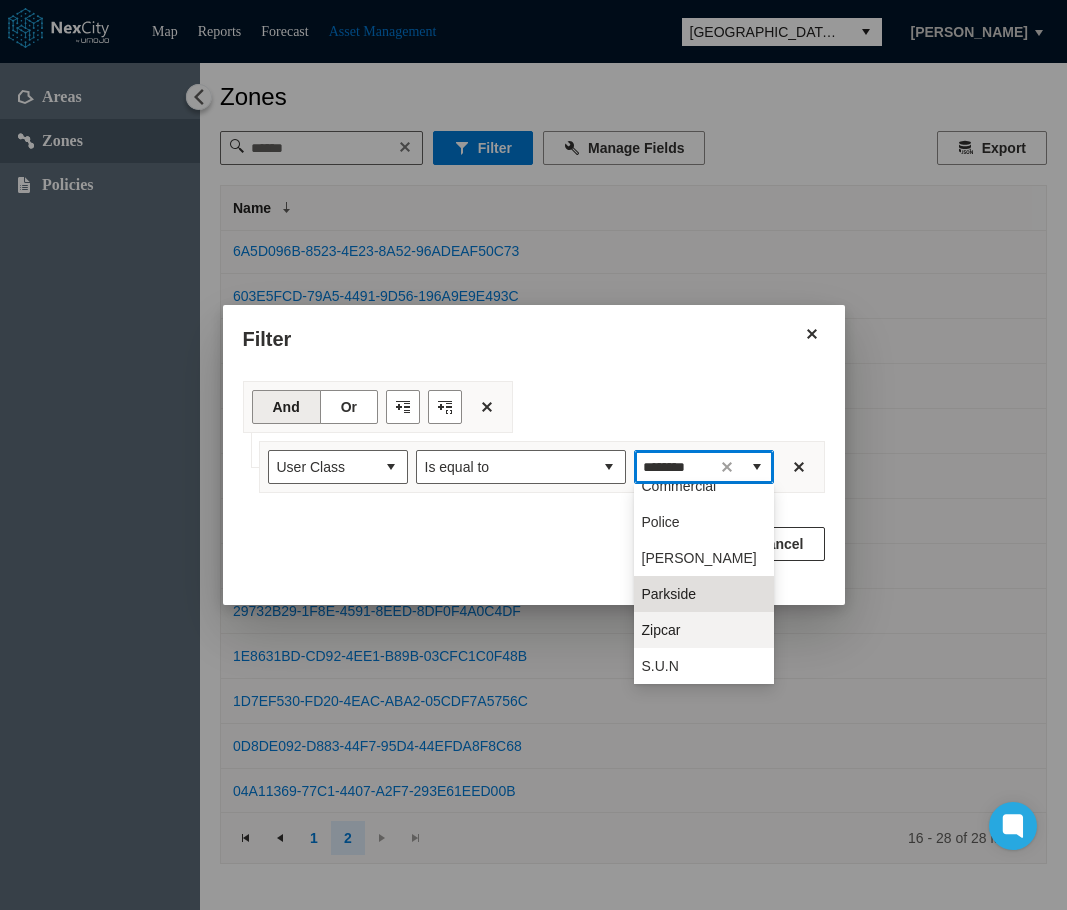 click on "Zipcar" at bounding box center [661, 630] 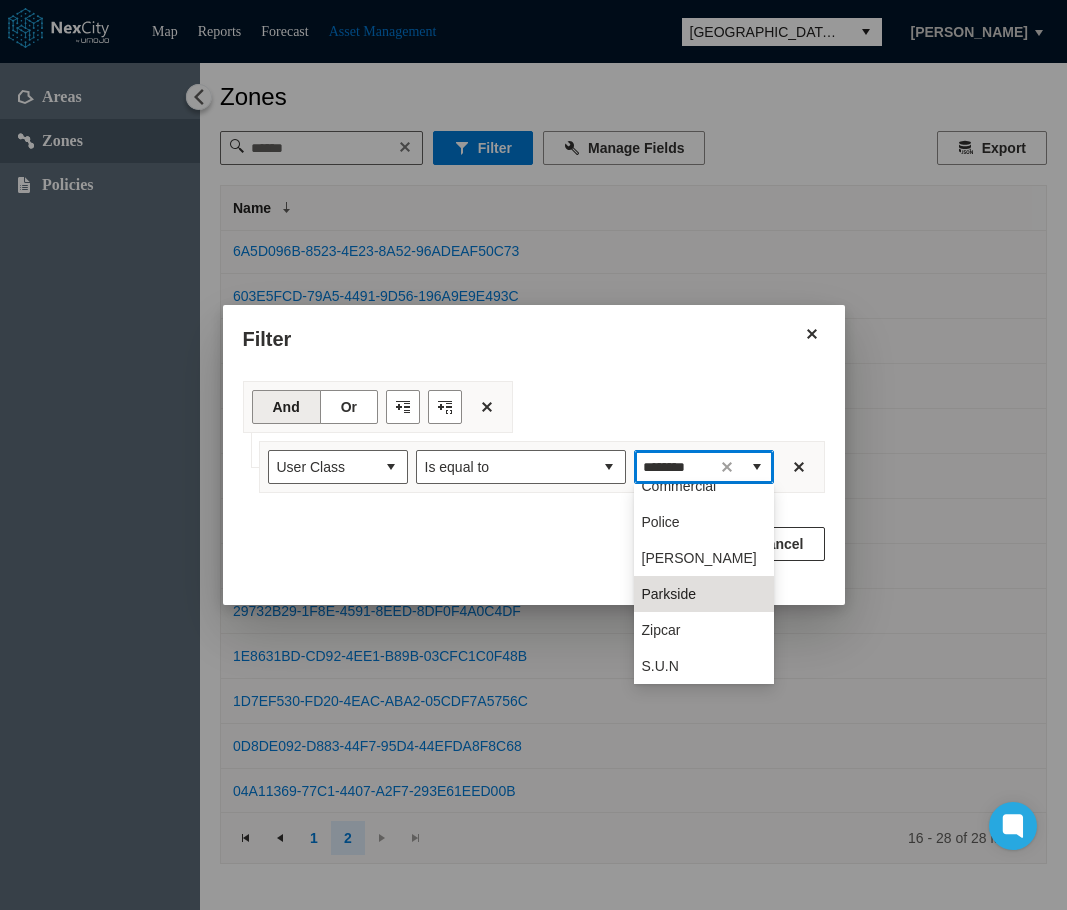 type on "******" 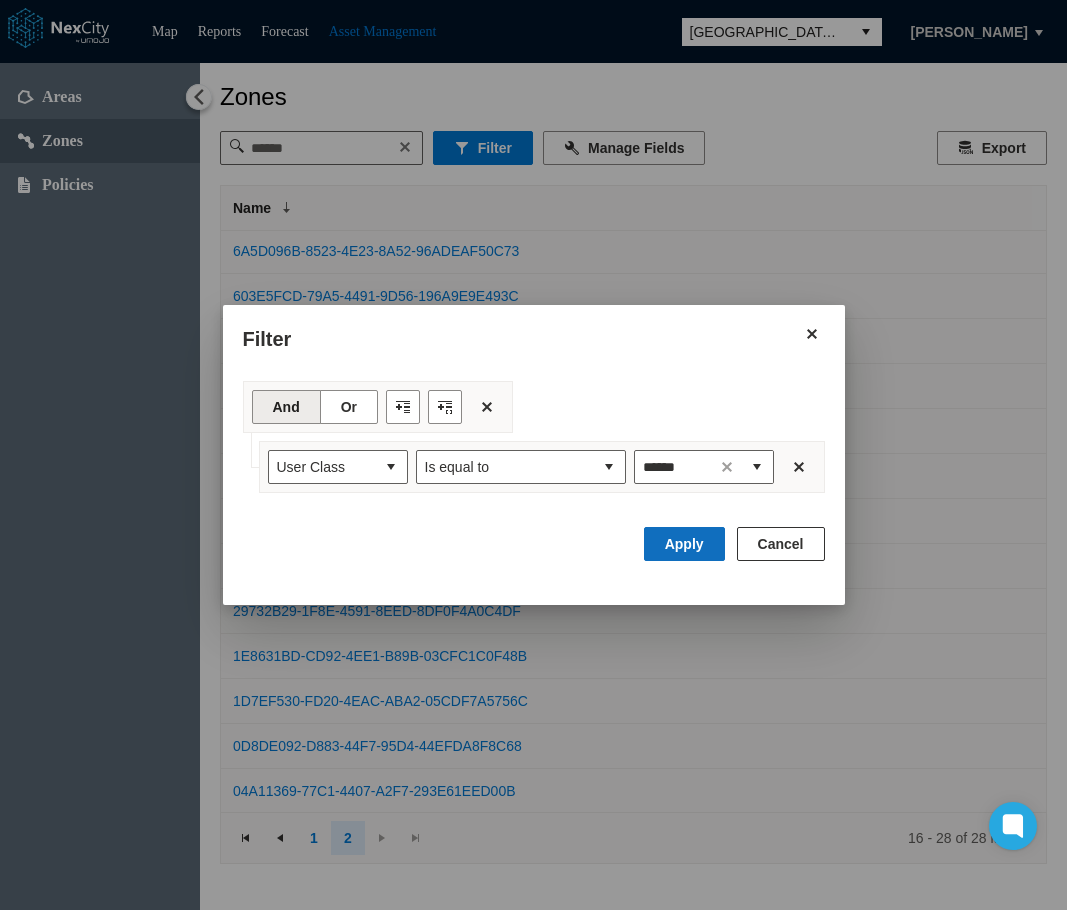 click on "Apply" at bounding box center [684, 544] 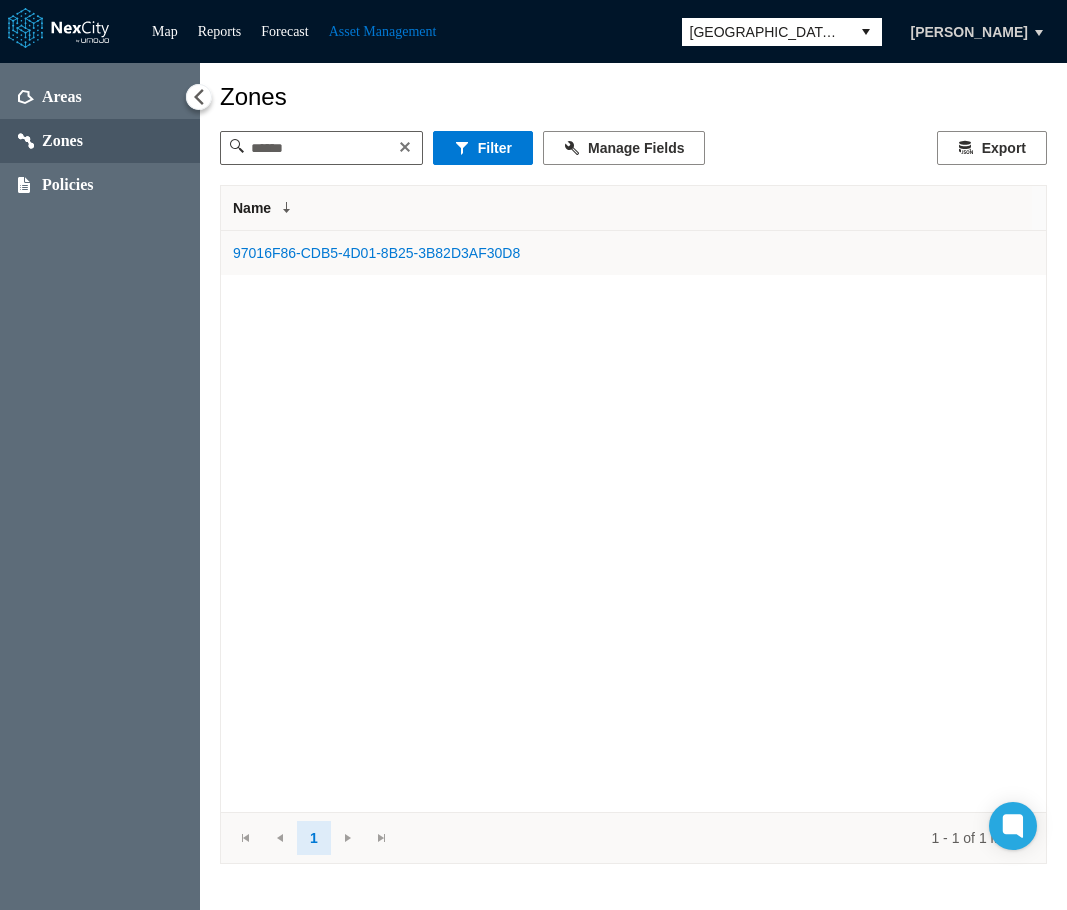 scroll, scrollTop: 0, scrollLeft: 0, axis: both 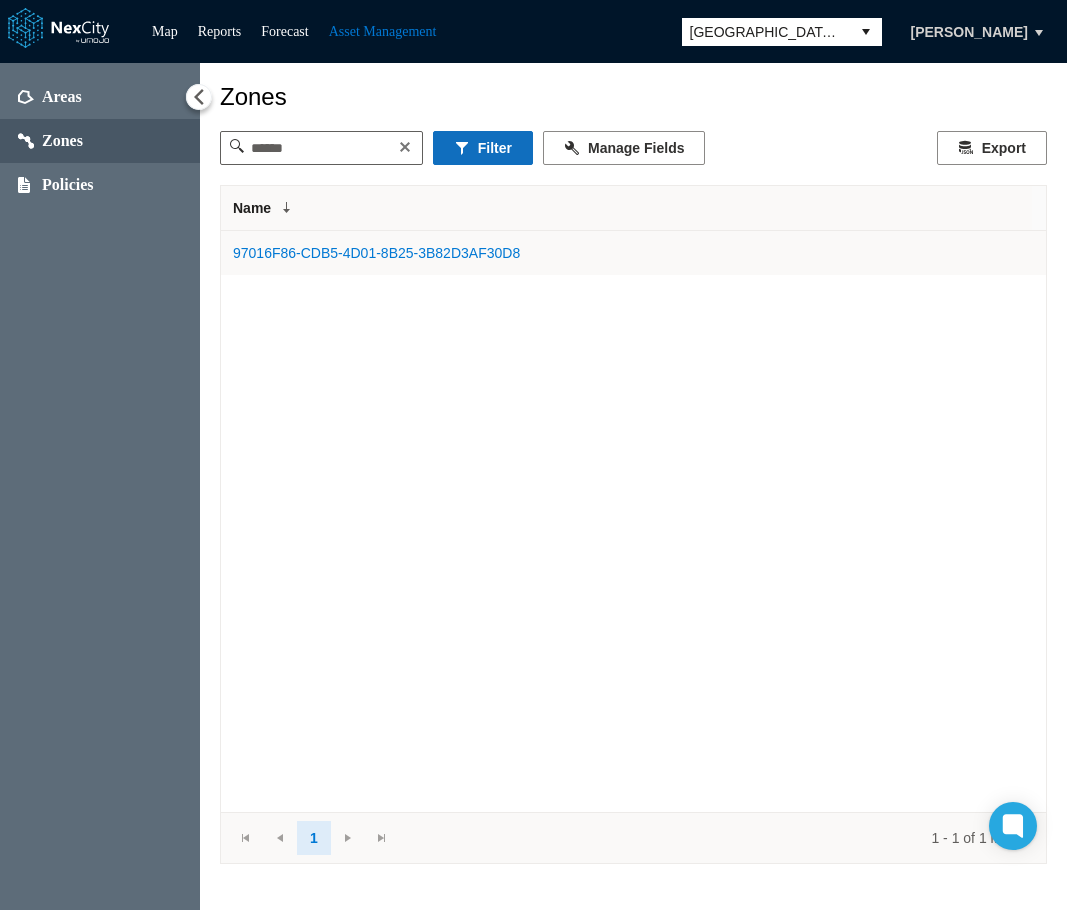 click on "Filter" at bounding box center [483, 148] 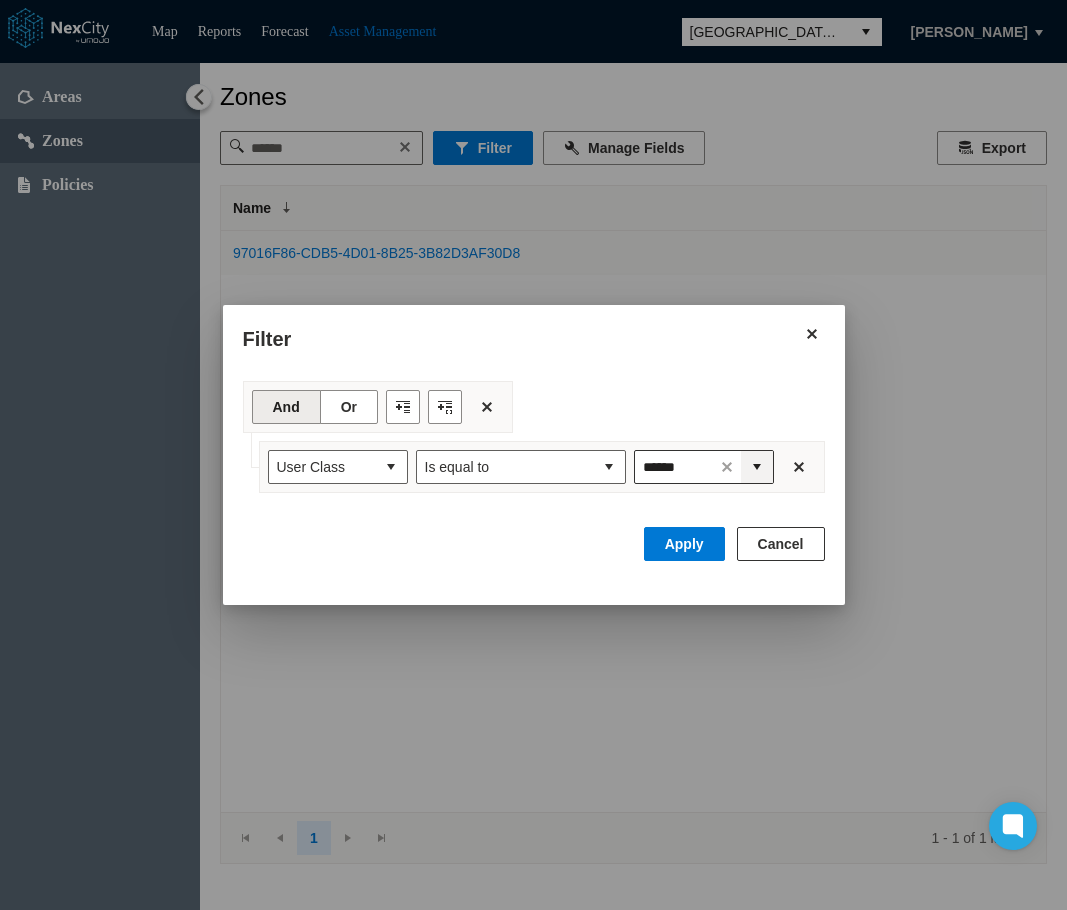 click at bounding box center (757, 467) 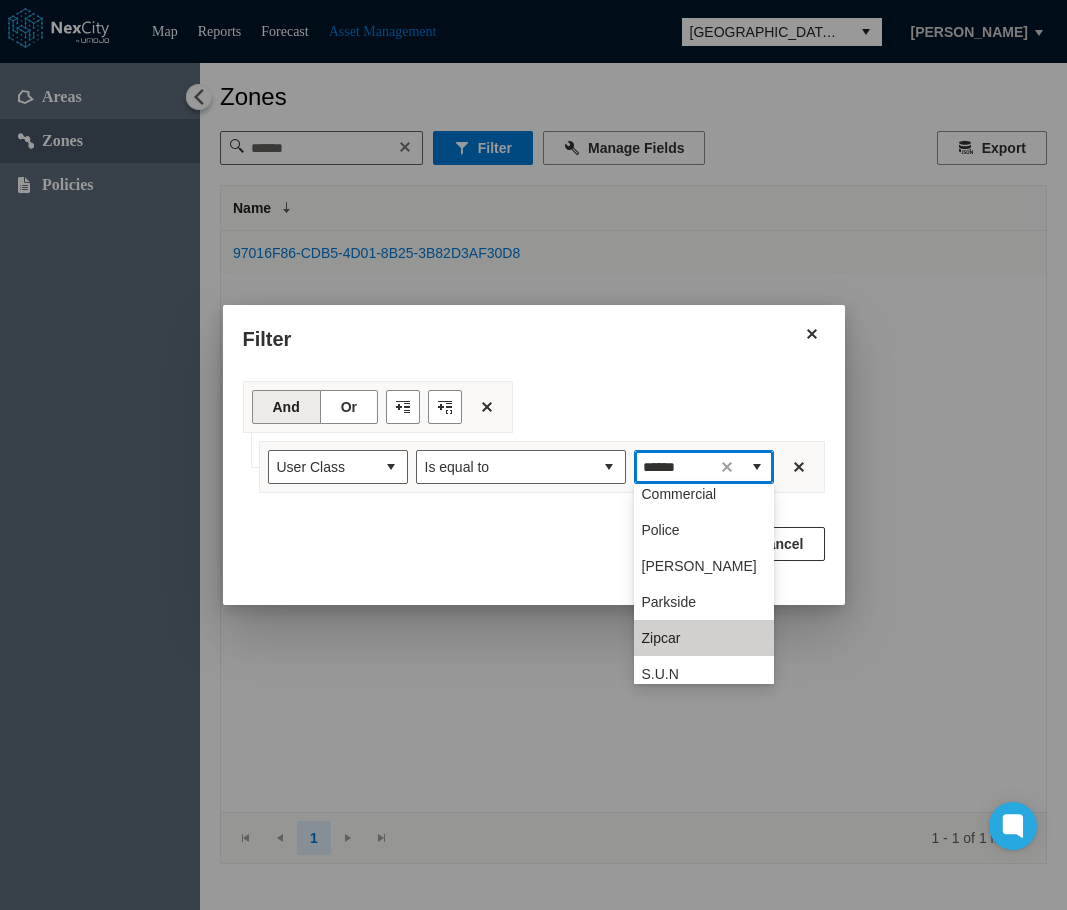 scroll, scrollTop: 1228, scrollLeft: 0, axis: vertical 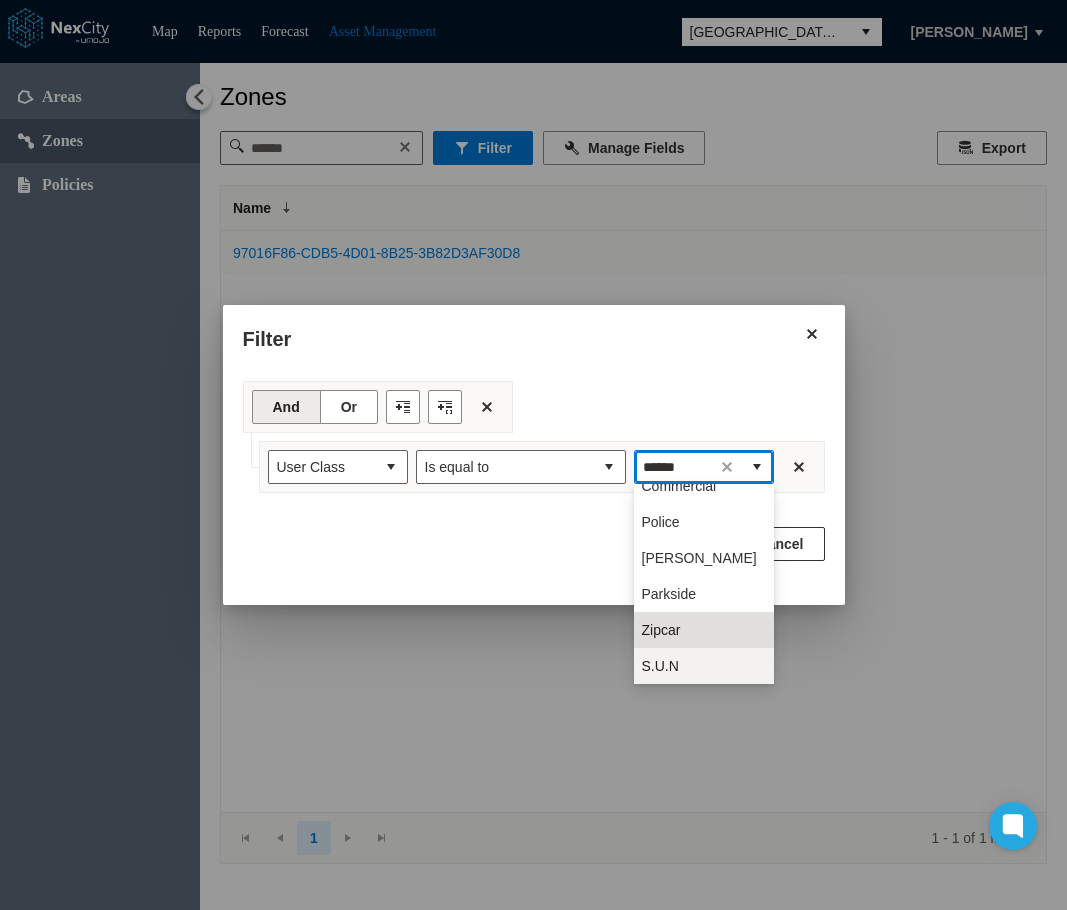 click on "S.U.N" at bounding box center [660, 666] 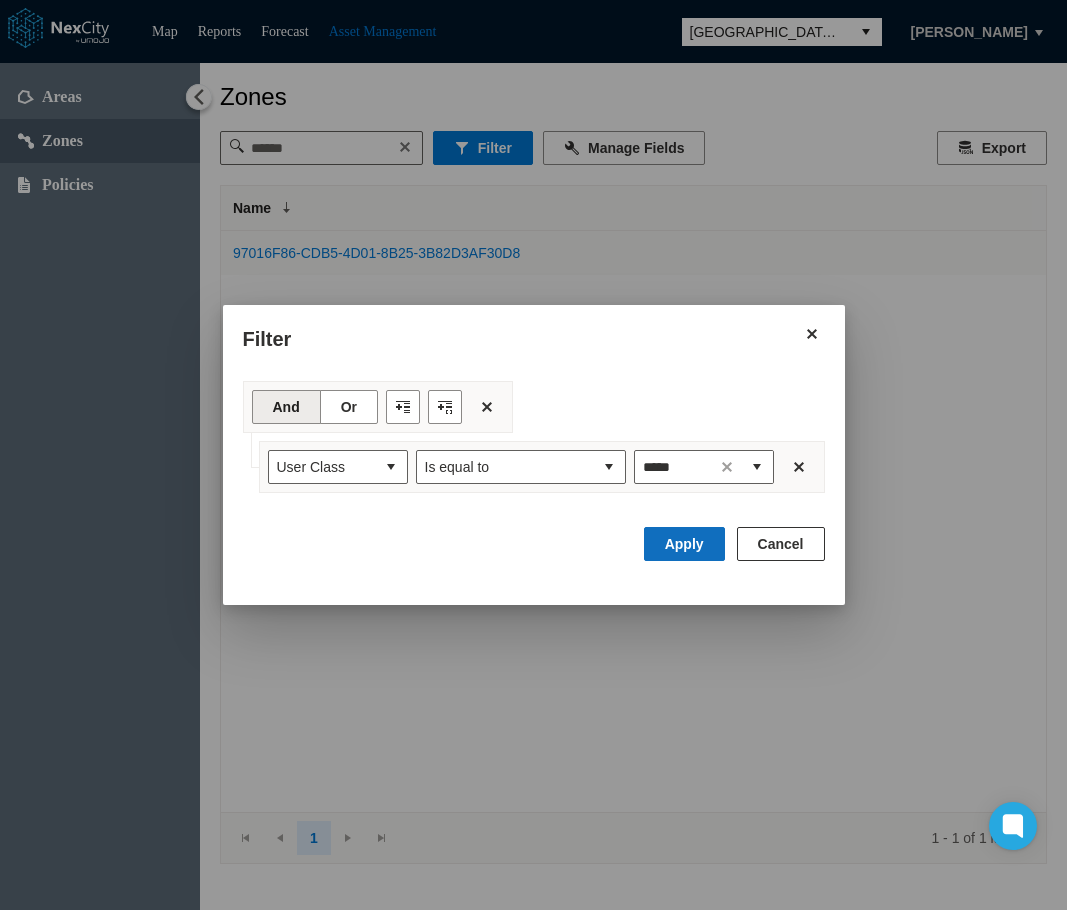 click on "Apply" at bounding box center (684, 544) 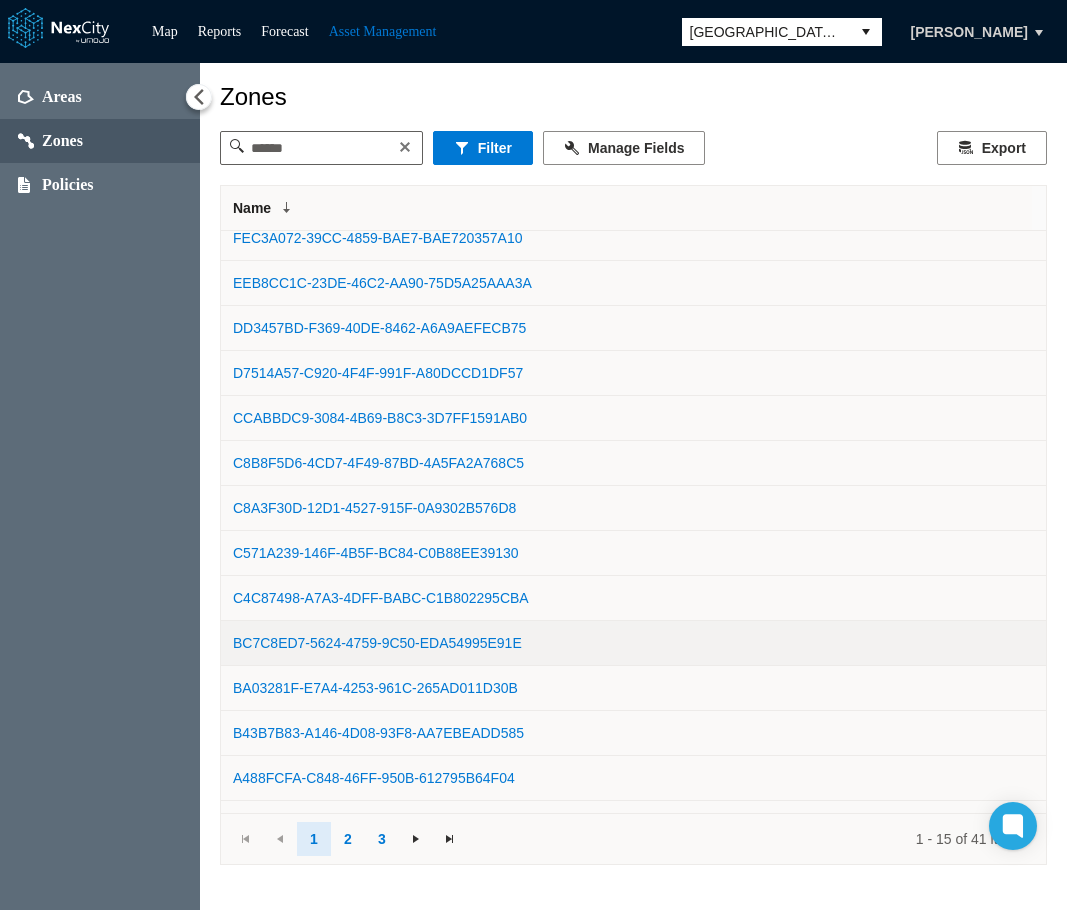 scroll, scrollTop: 92, scrollLeft: 0, axis: vertical 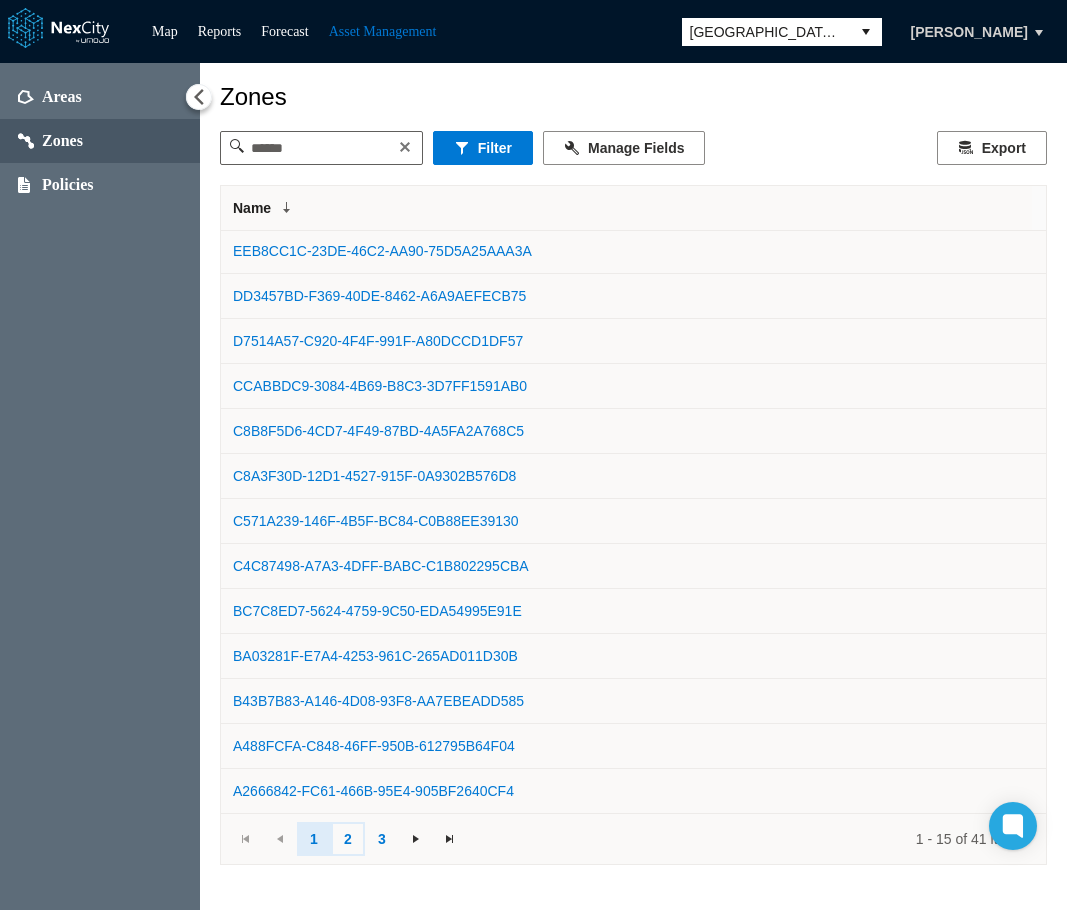 click on "2" at bounding box center [348, 839] 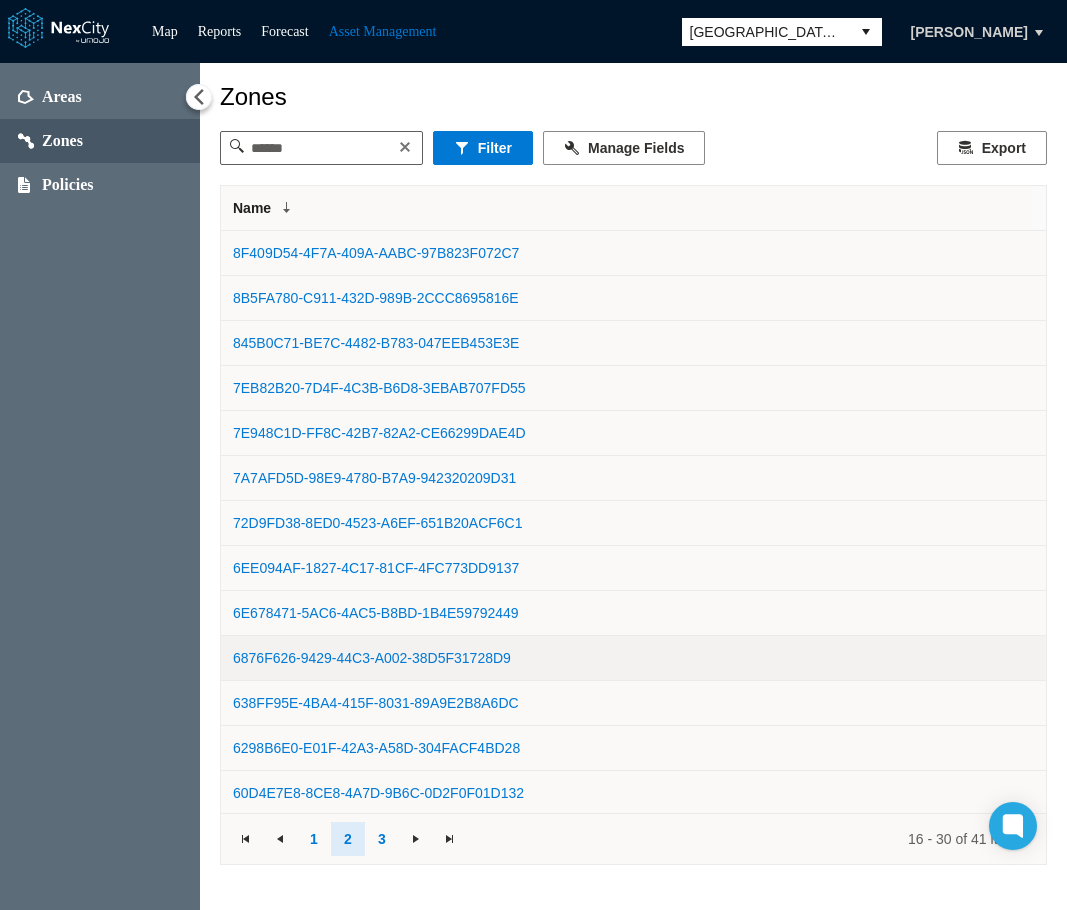 scroll, scrollTop: 92, scrollLeft: 0, axis: vertical 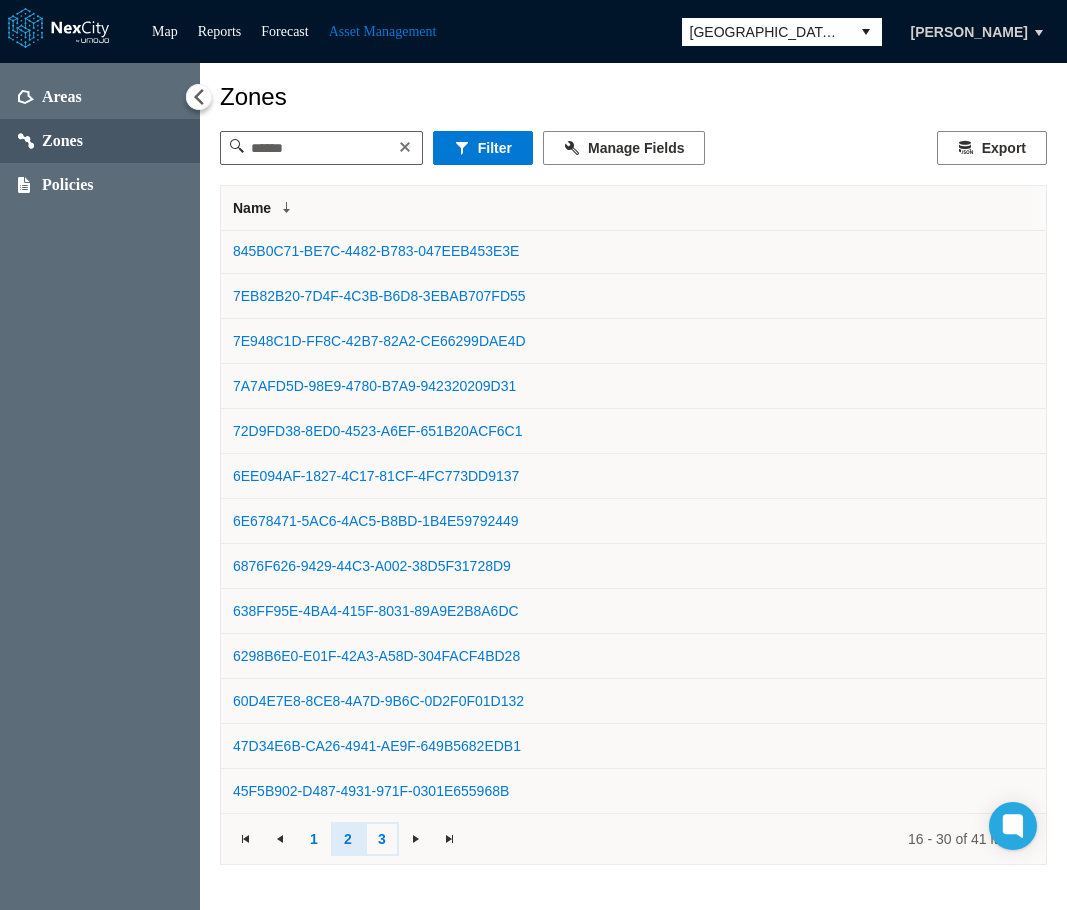 click on "3" at bounding box center [382, 839] 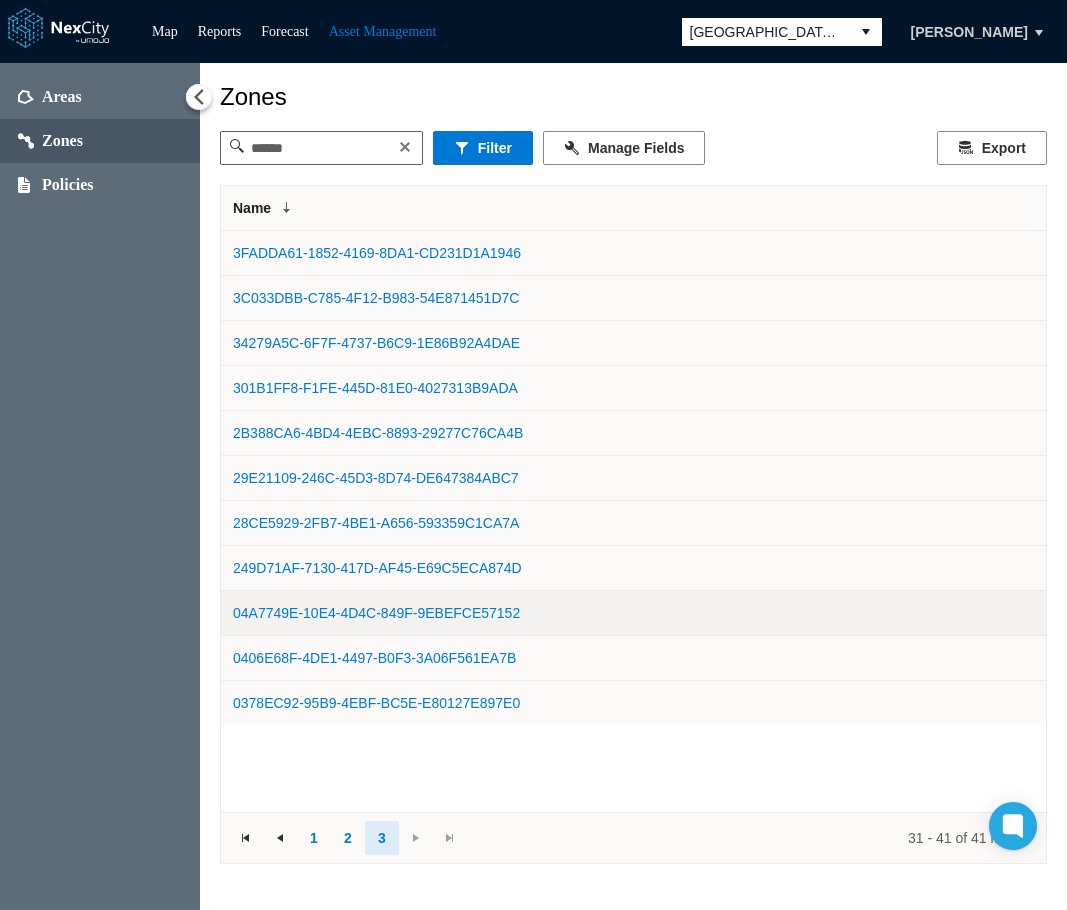 scroll, scrollTop: 0, scrollLeft: 0, axis: both 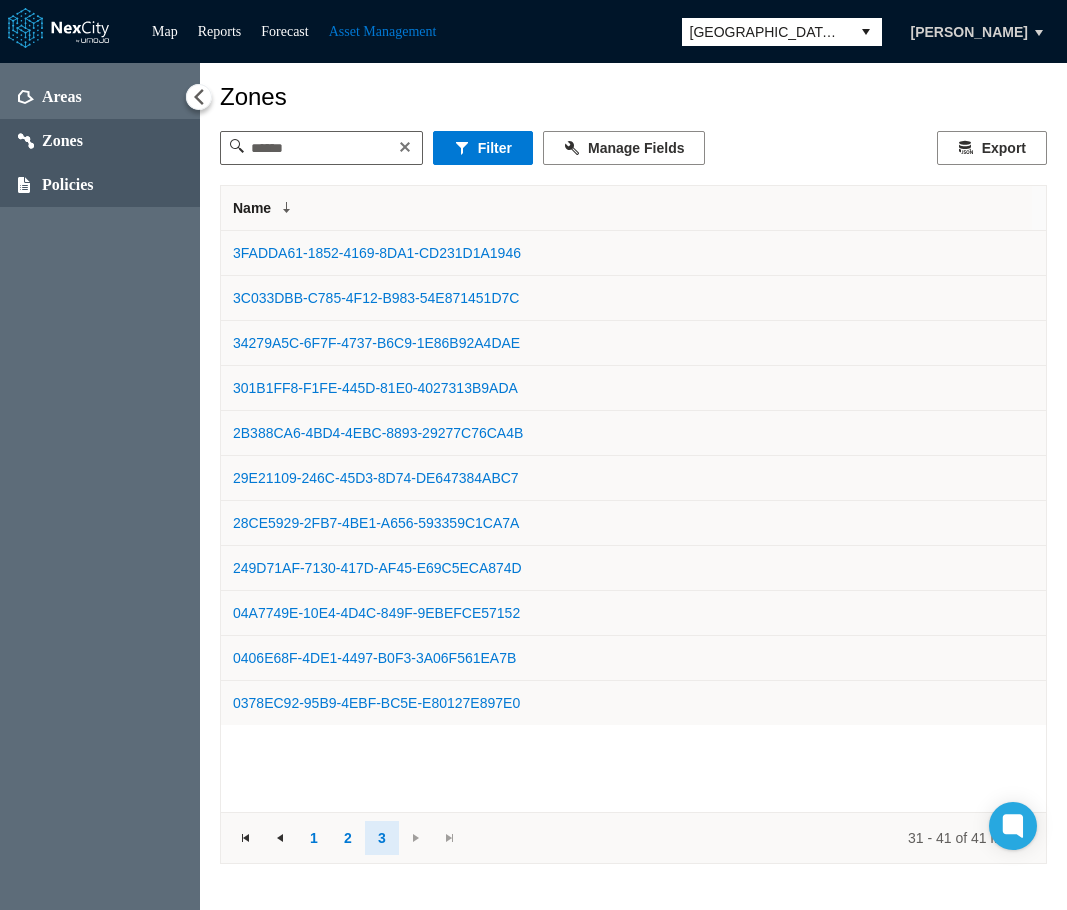 click on "Policies" at bounding box center [68, 185] 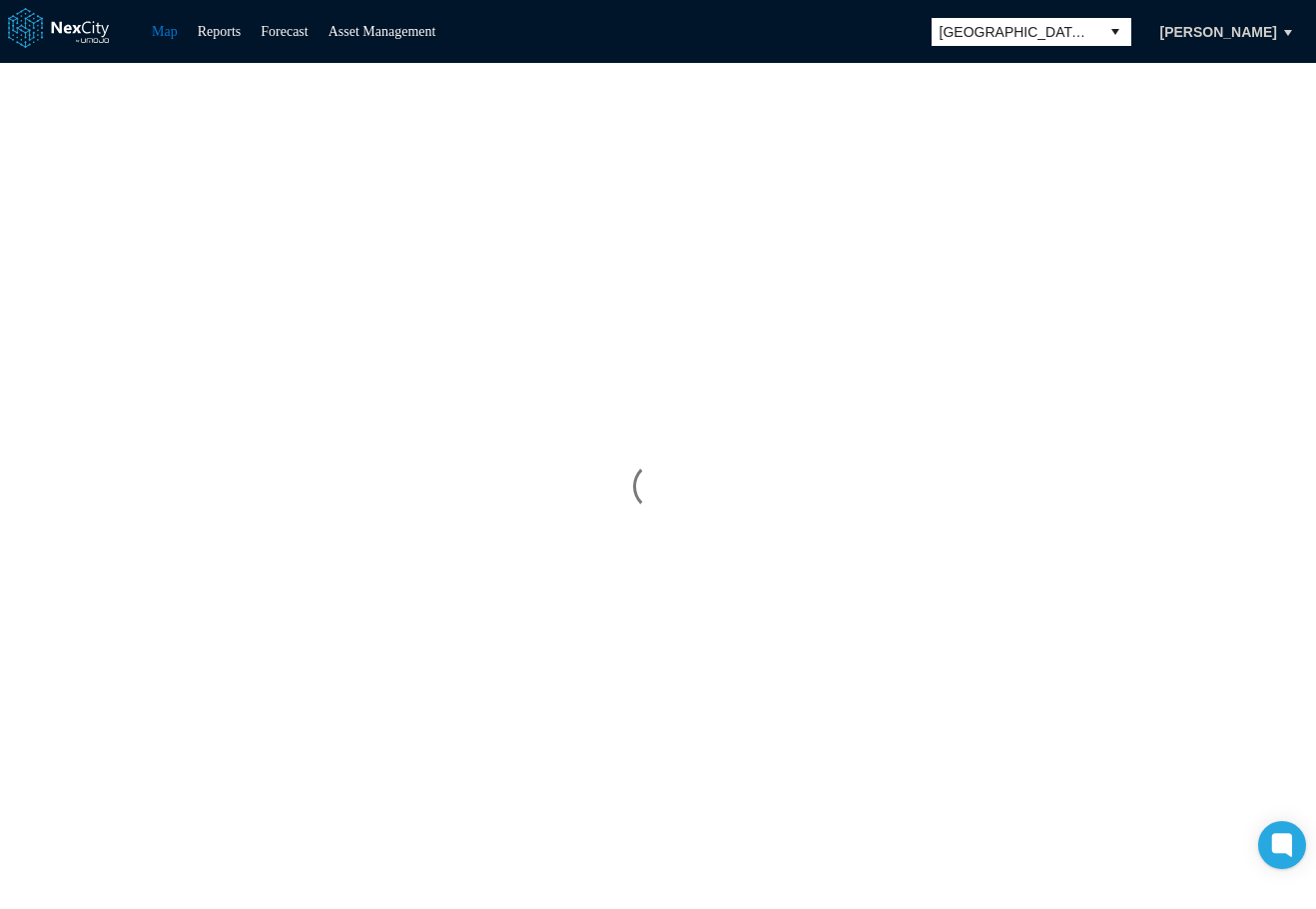 scroll, scrollTop: 0, scrollLeft: 0, axis: both 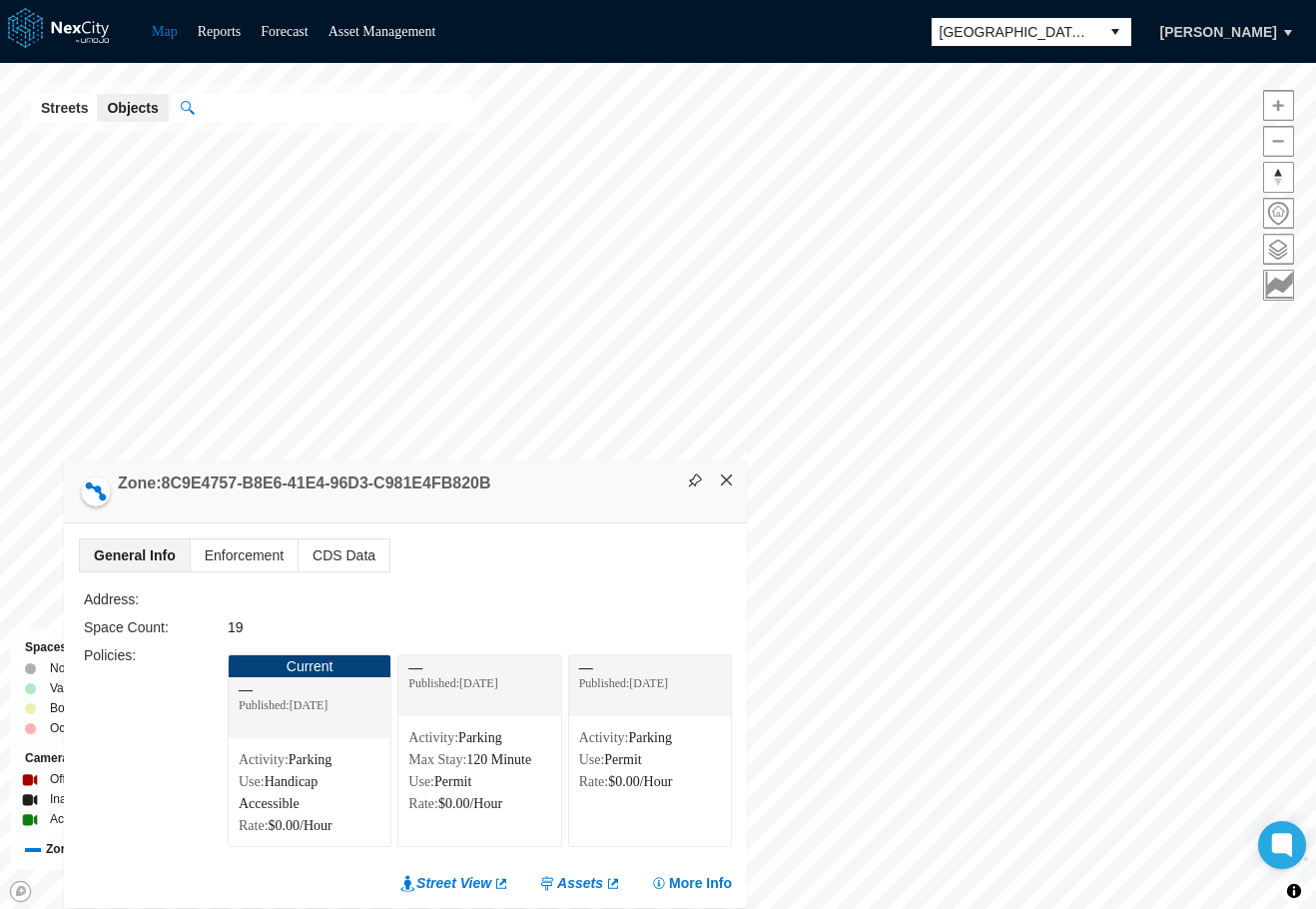 click on "×" at bounding box center [727, 480] 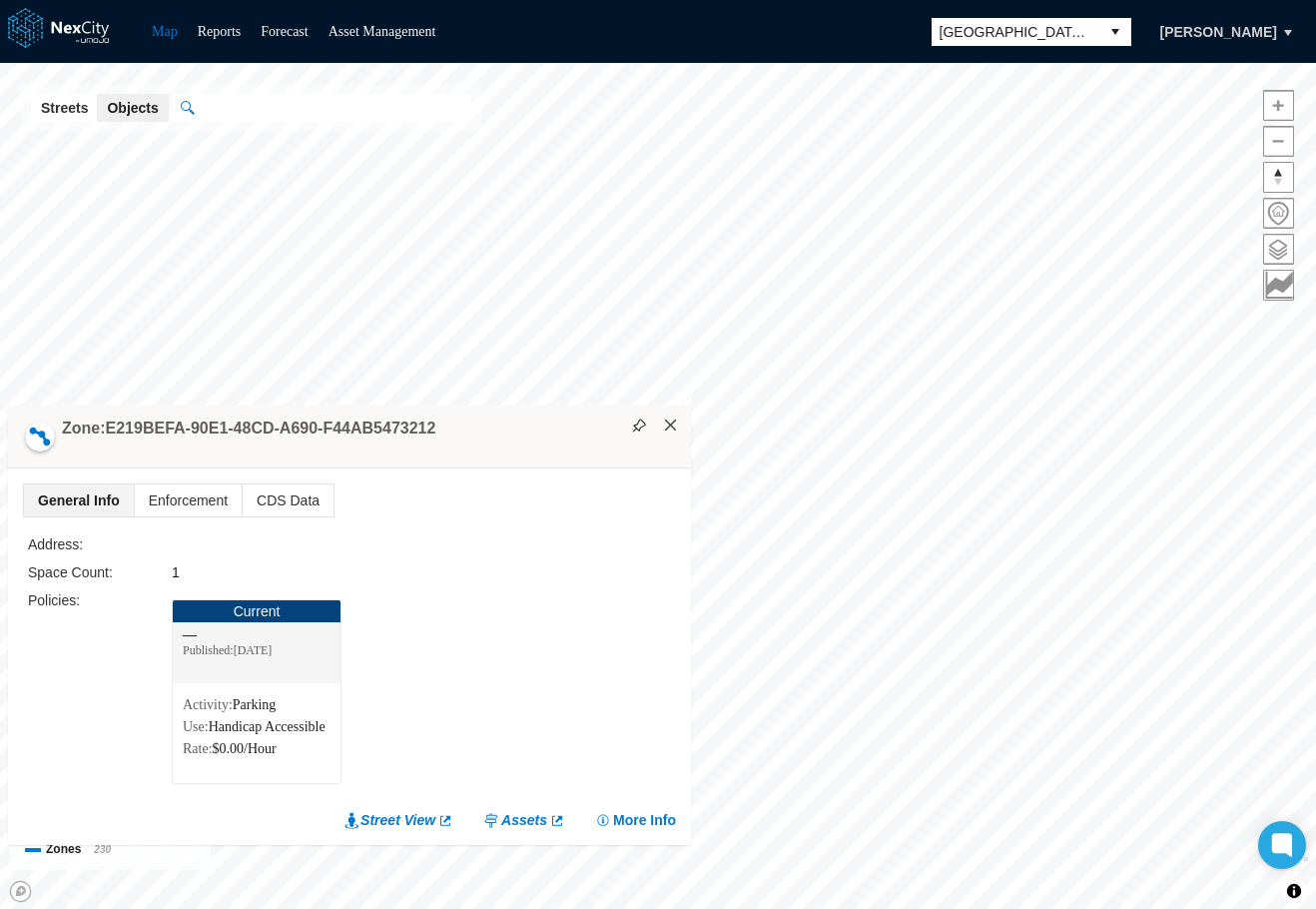 click on "×" at bounding box center (671, 426) 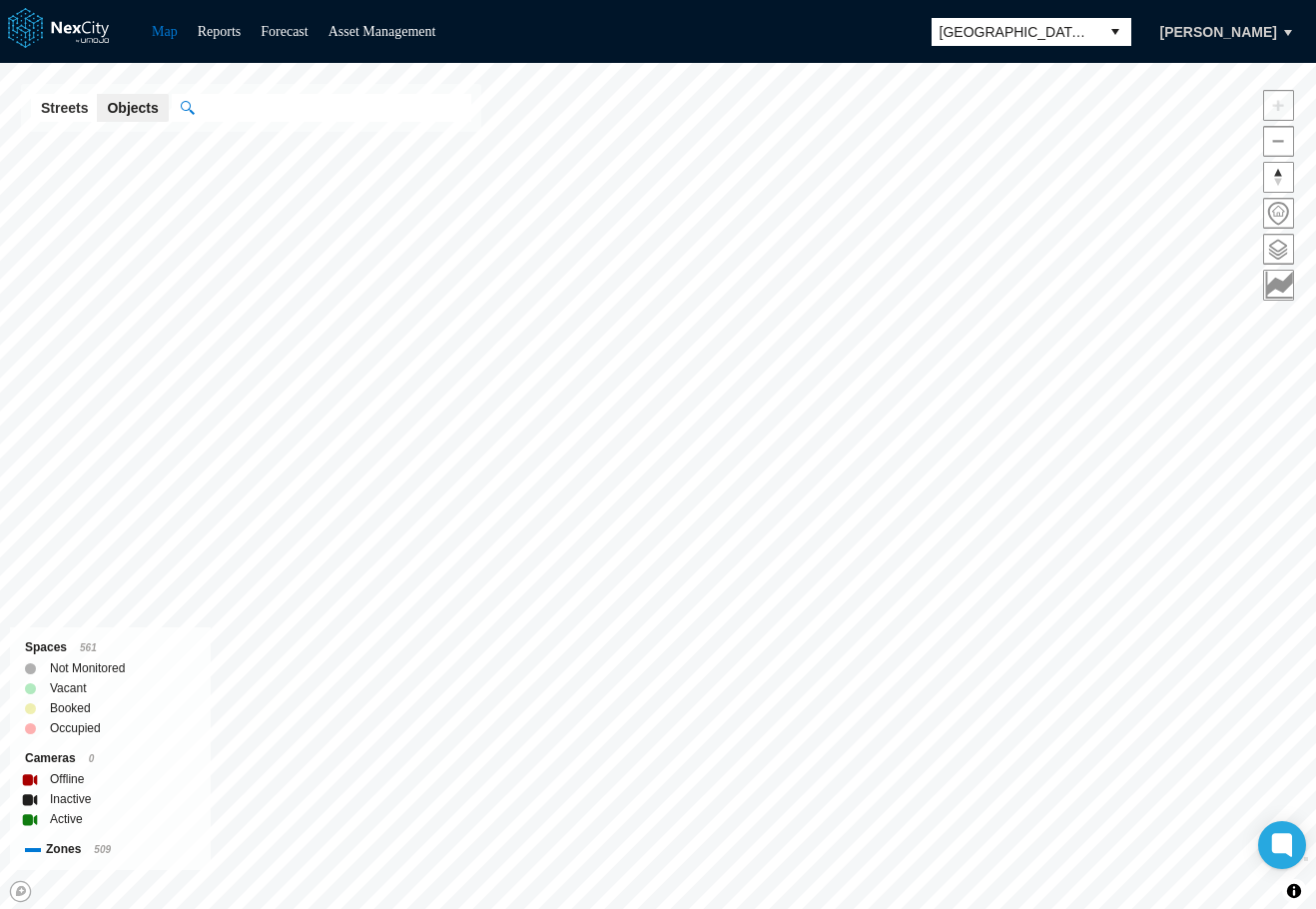 click at bounding box center [332, 108] 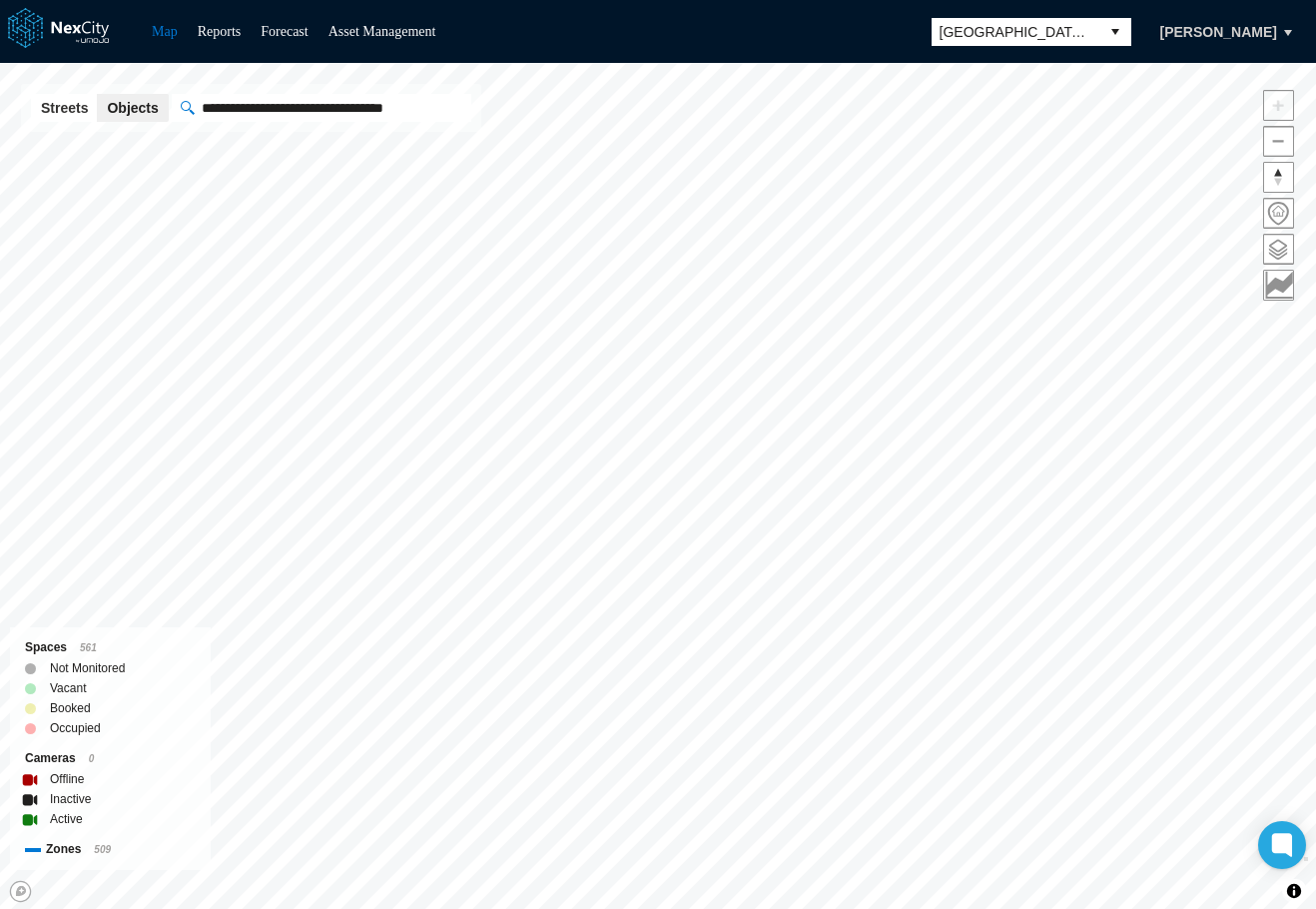 scroll, scrollTop: 0, scrollLeft: 41, axis: horizontal 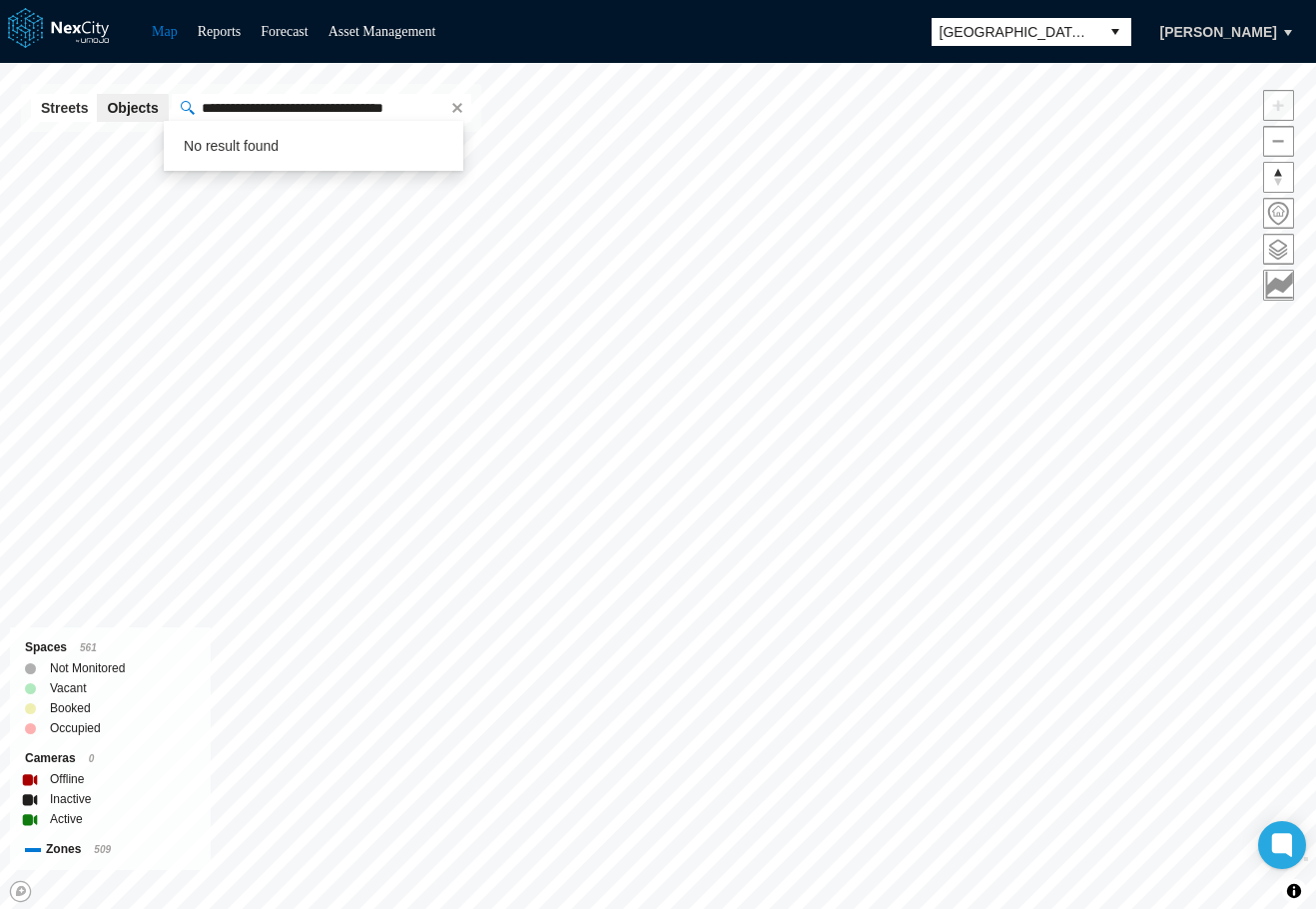 type on "**********" 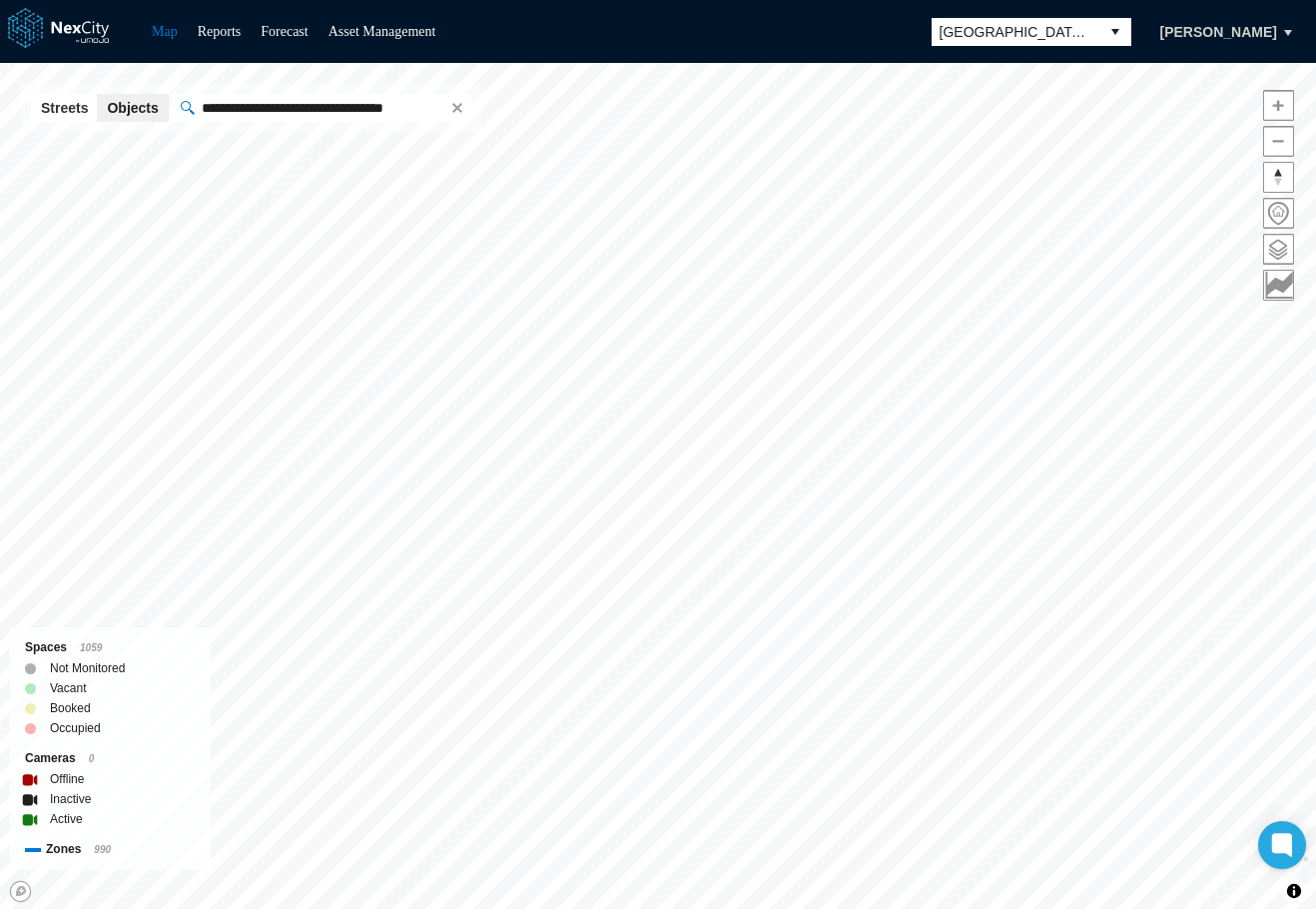 drag, startPoint x: 453, startPoint y: 111, endPoint x: 439, endPoint y: 109, distance: 14.142136 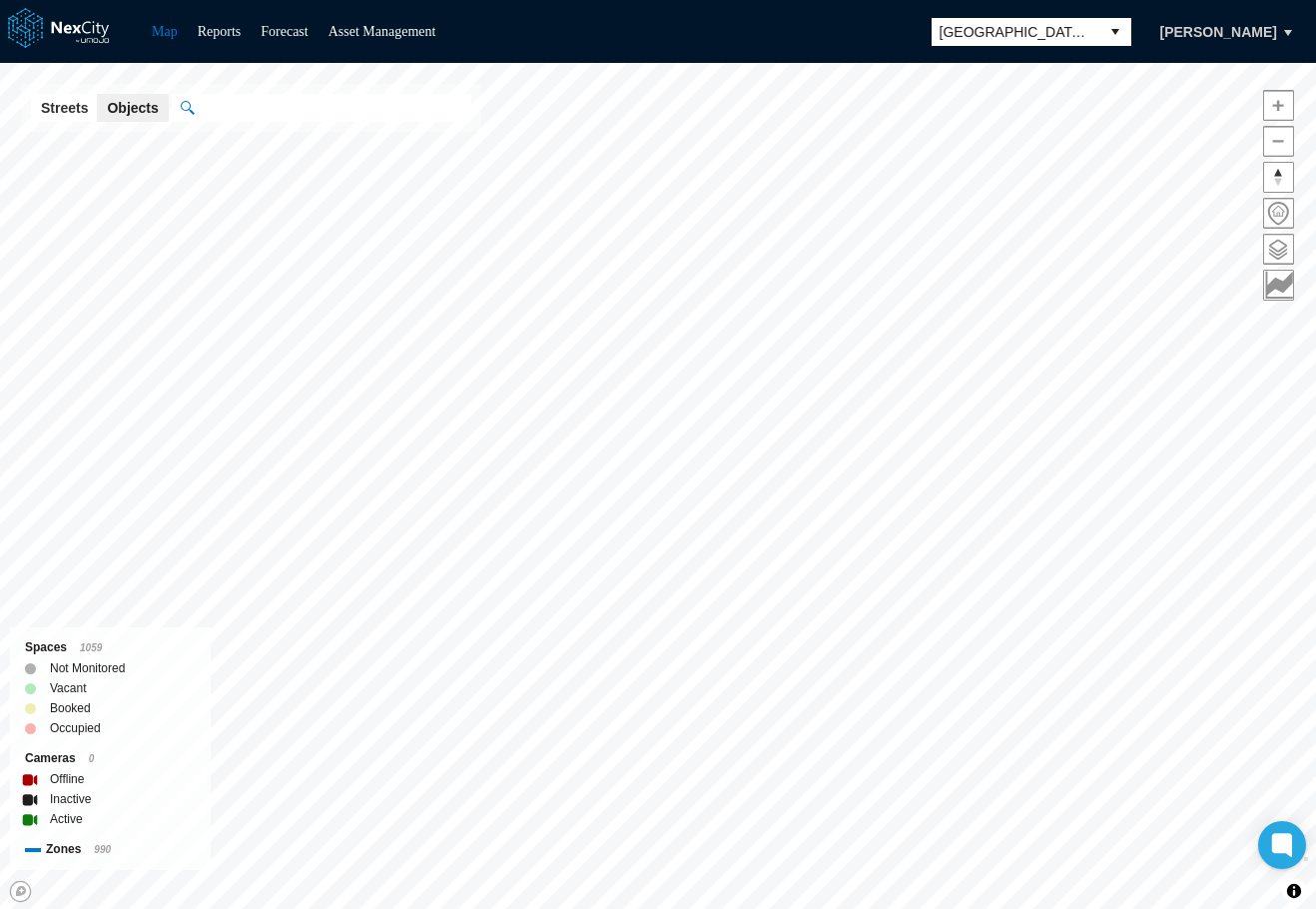 click at bounding box center (332, 108) 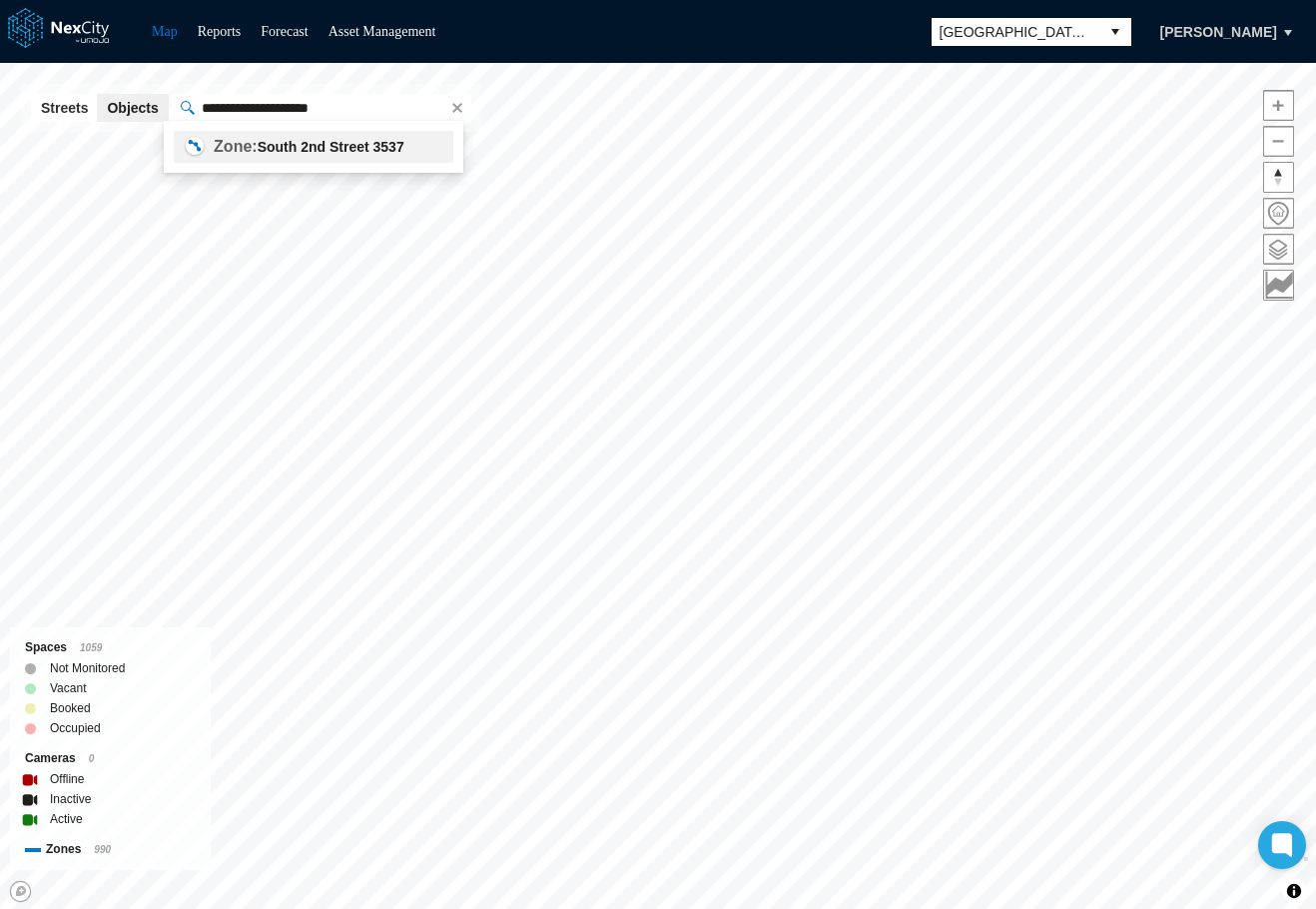 click on "3537" at bounding box center (388, 147) 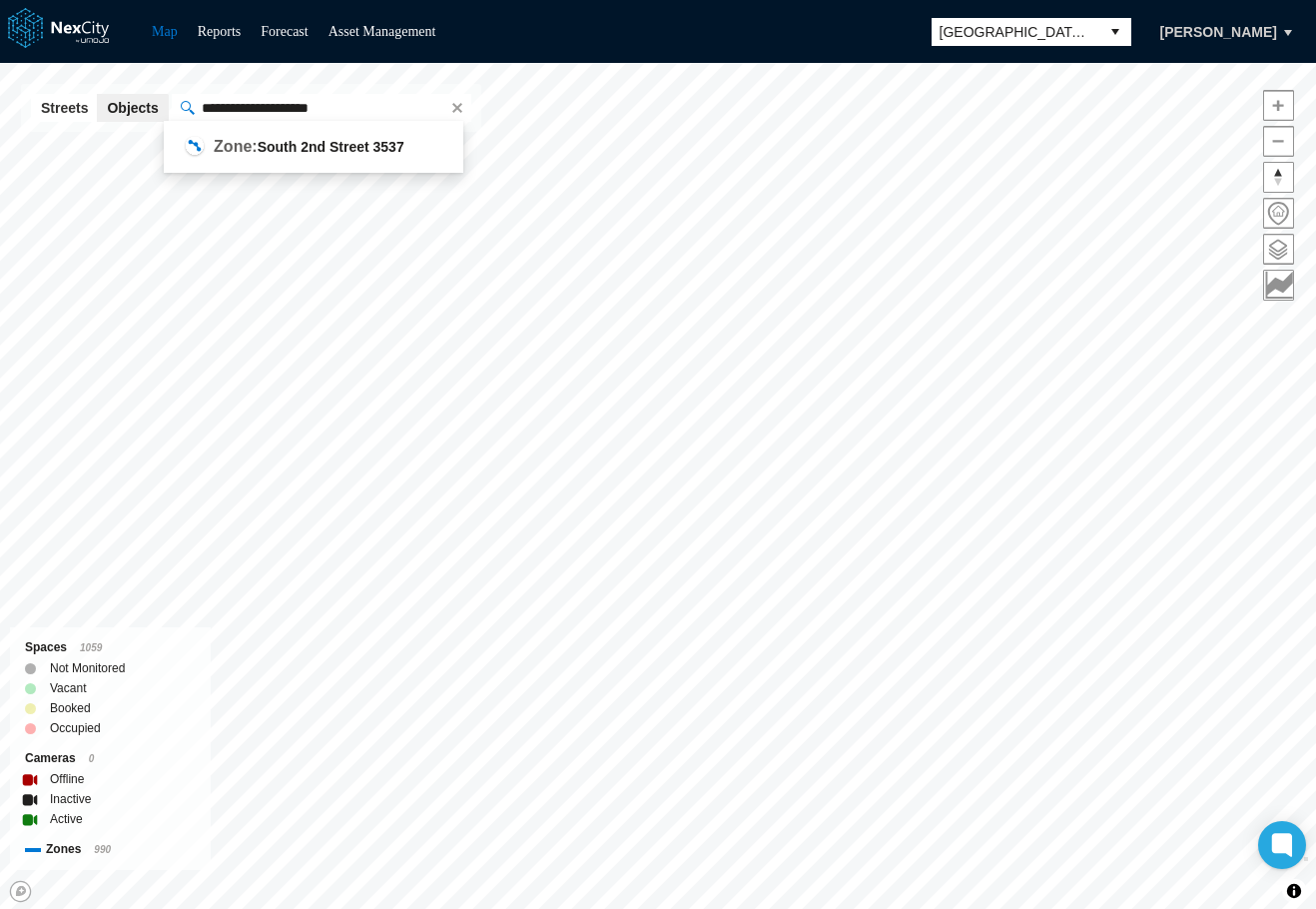 type on "**********" 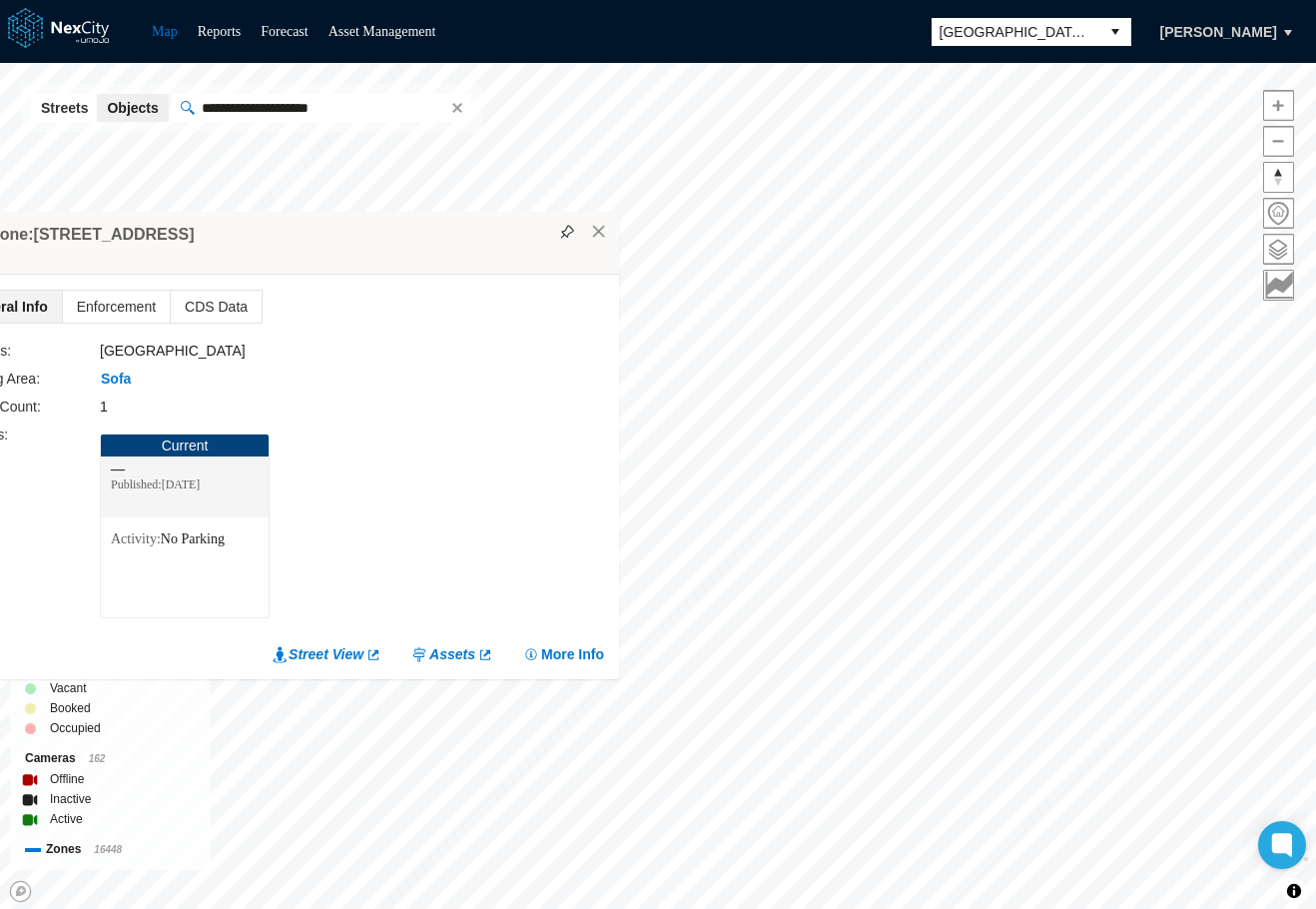 drag, startPoint x: 454, startPoint y: 103, endPoint x: 432, endPoint y: 106, distance: 22.203603 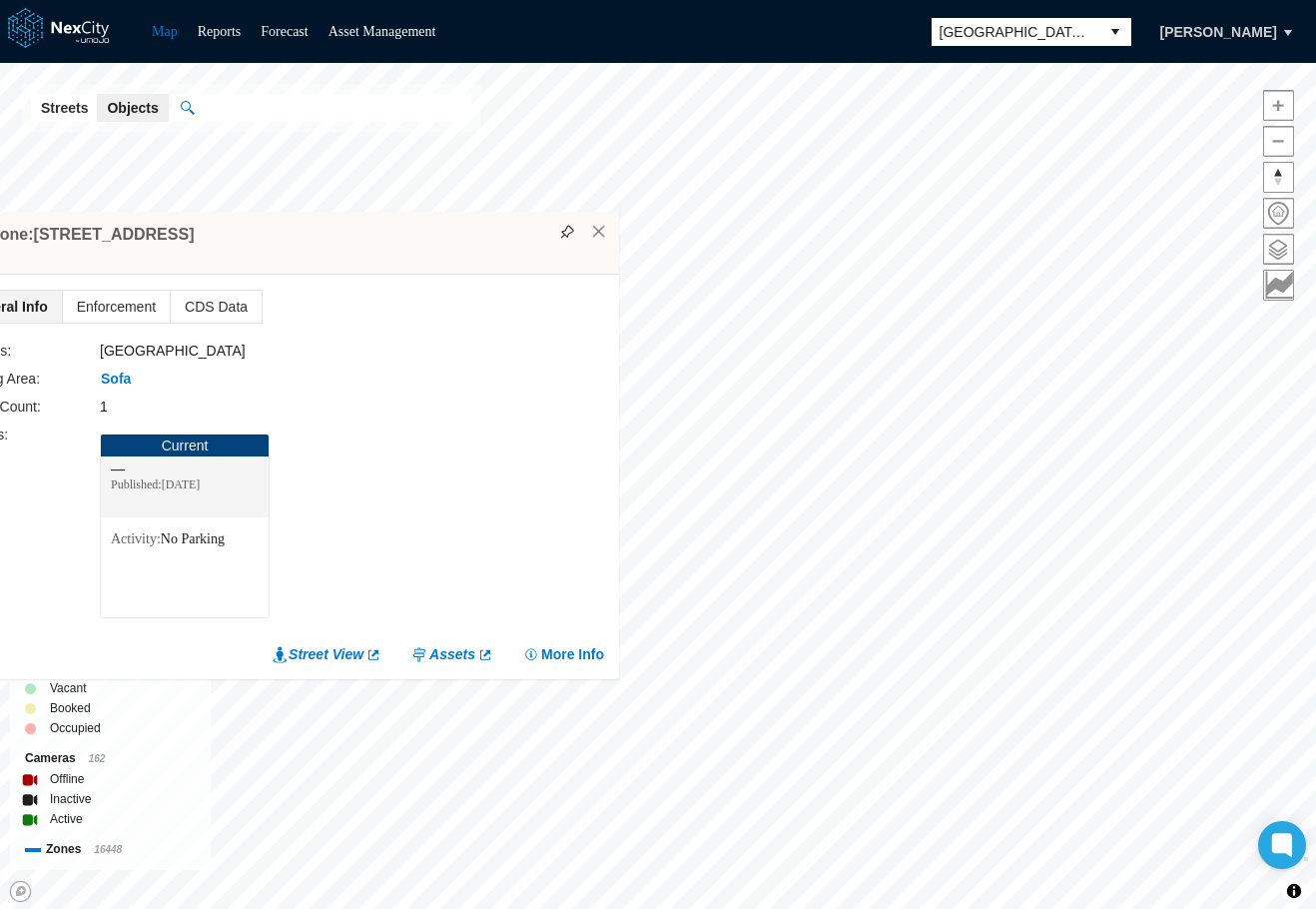 drag, startPoint x: 400, startPoint y: 105, endPoint x: 373, endPoint y: 113, distance: 28.160256 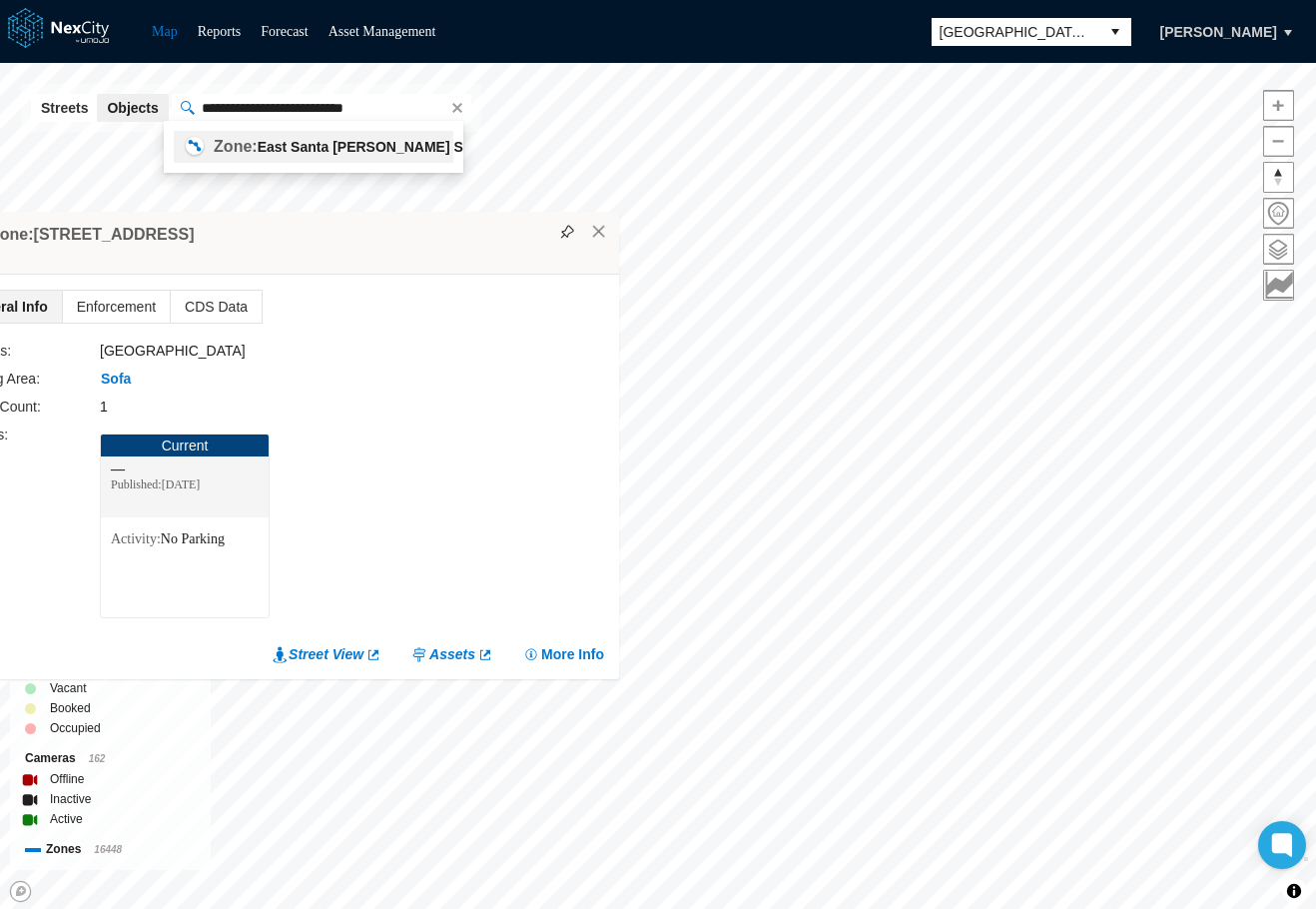 click on "Zone:  East   Santa   Clara   Street   3048" at bounding box center [314, 147] 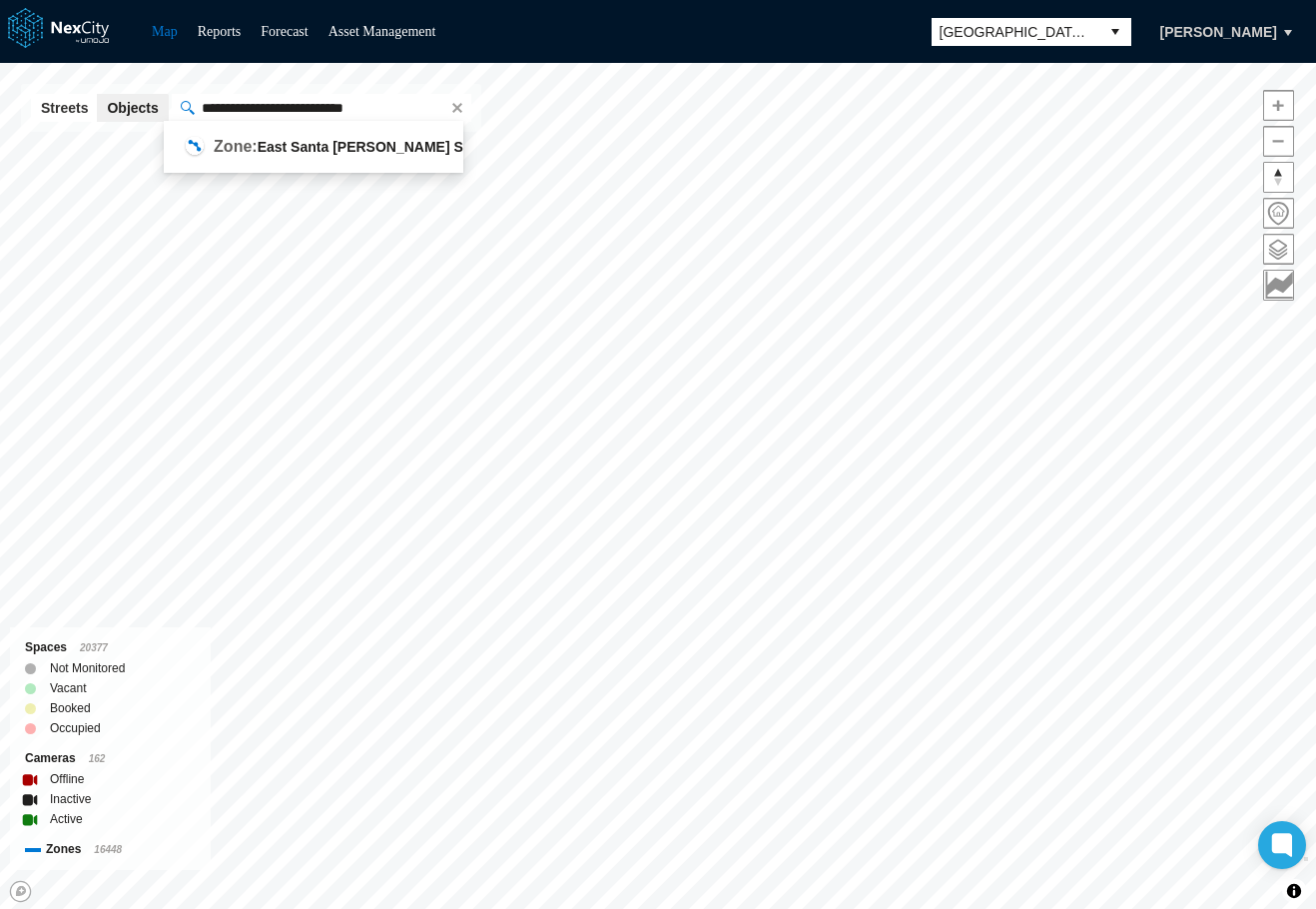 type on "**********" 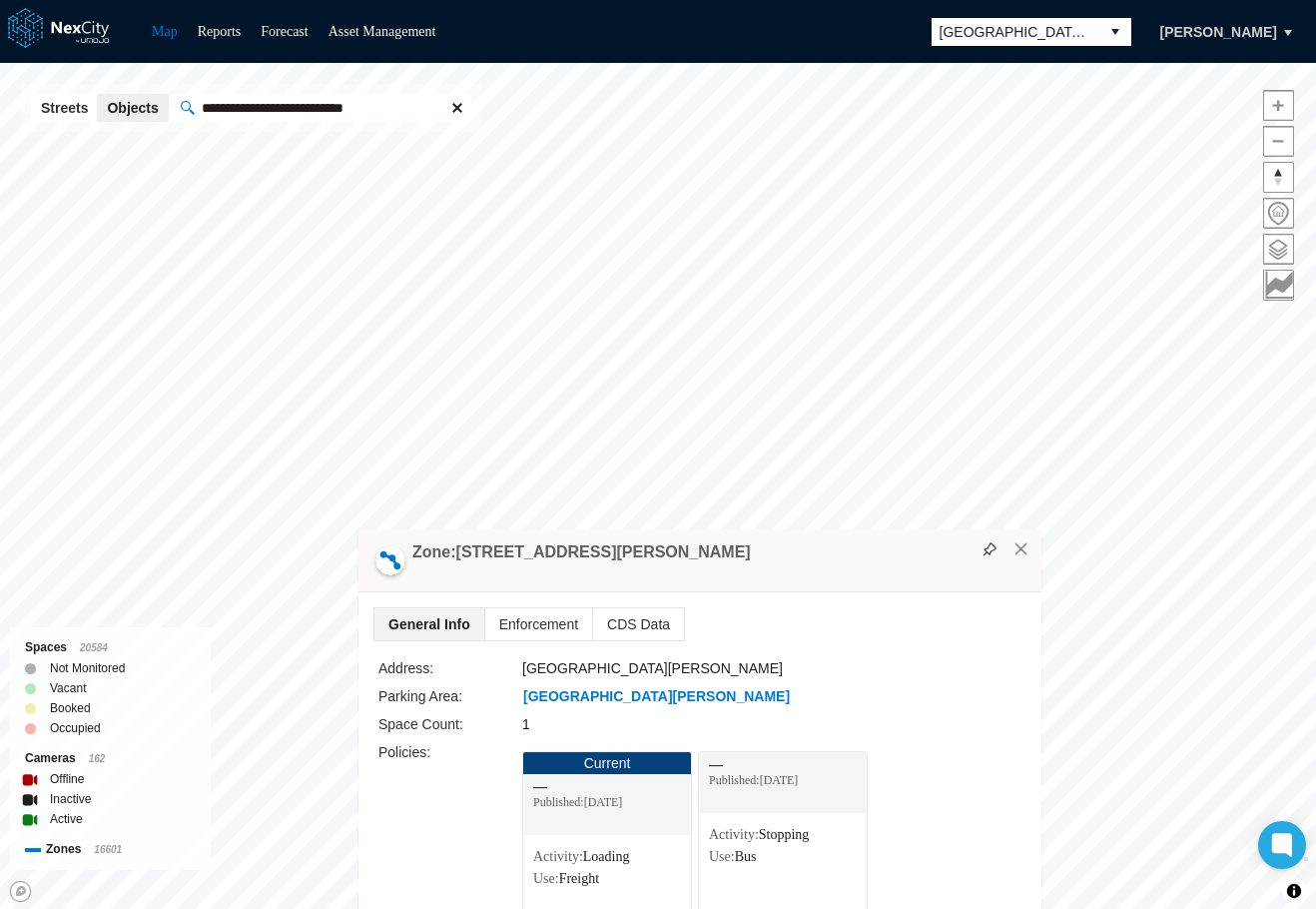 click at bounding box center [457, 108] 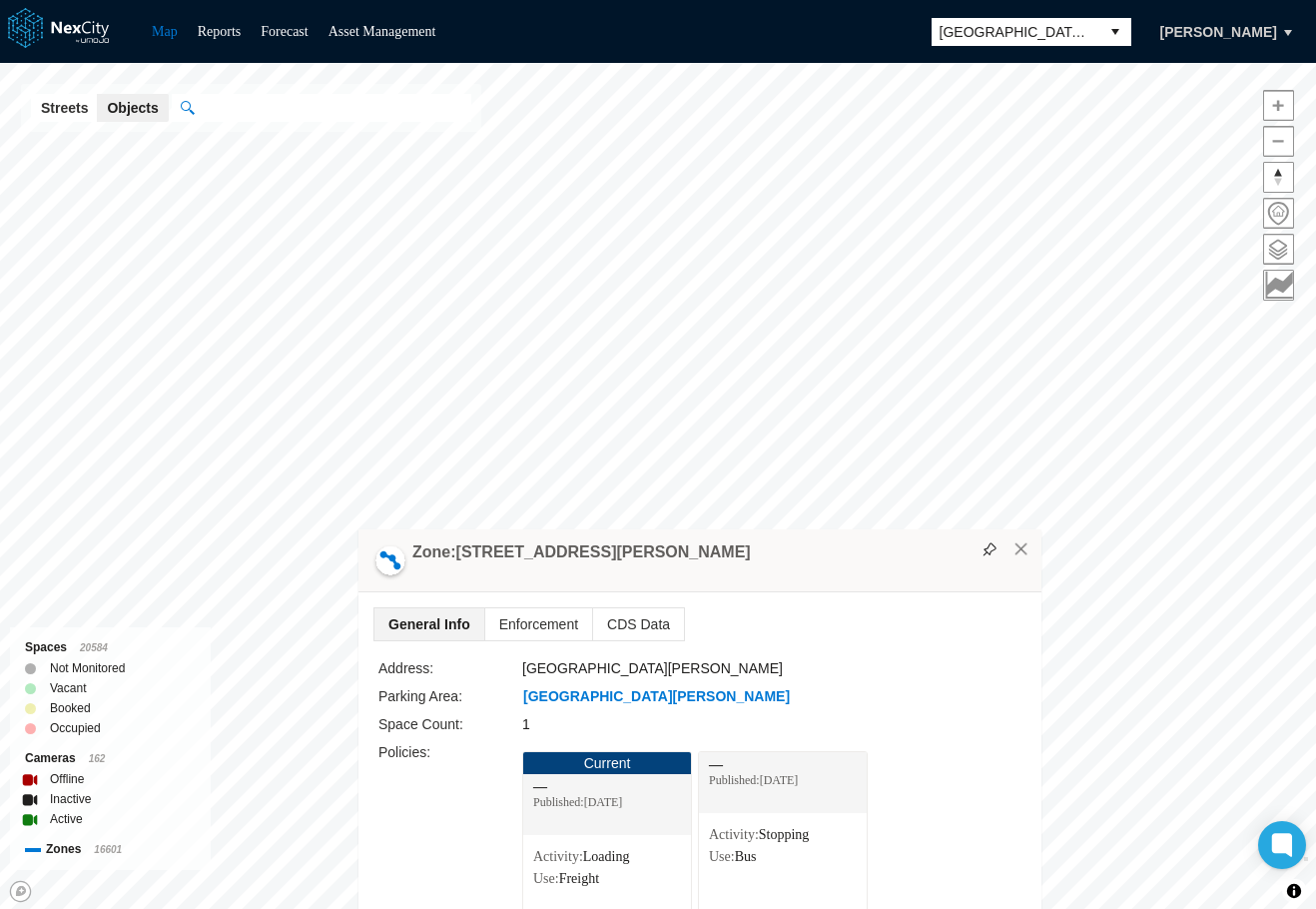 click at bounding box center [332, 108] 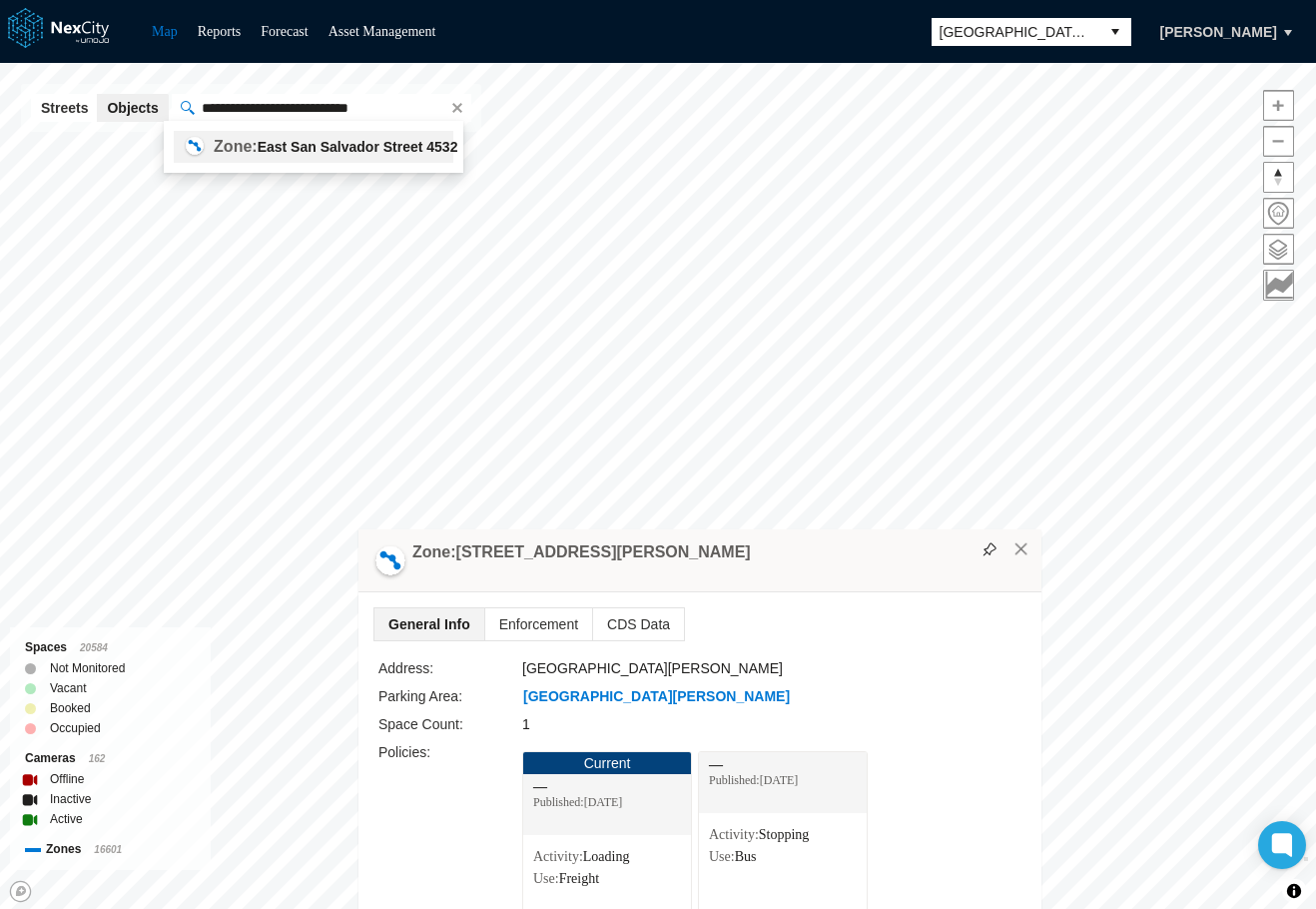 click on "Street" at bounding box center [403, 147] 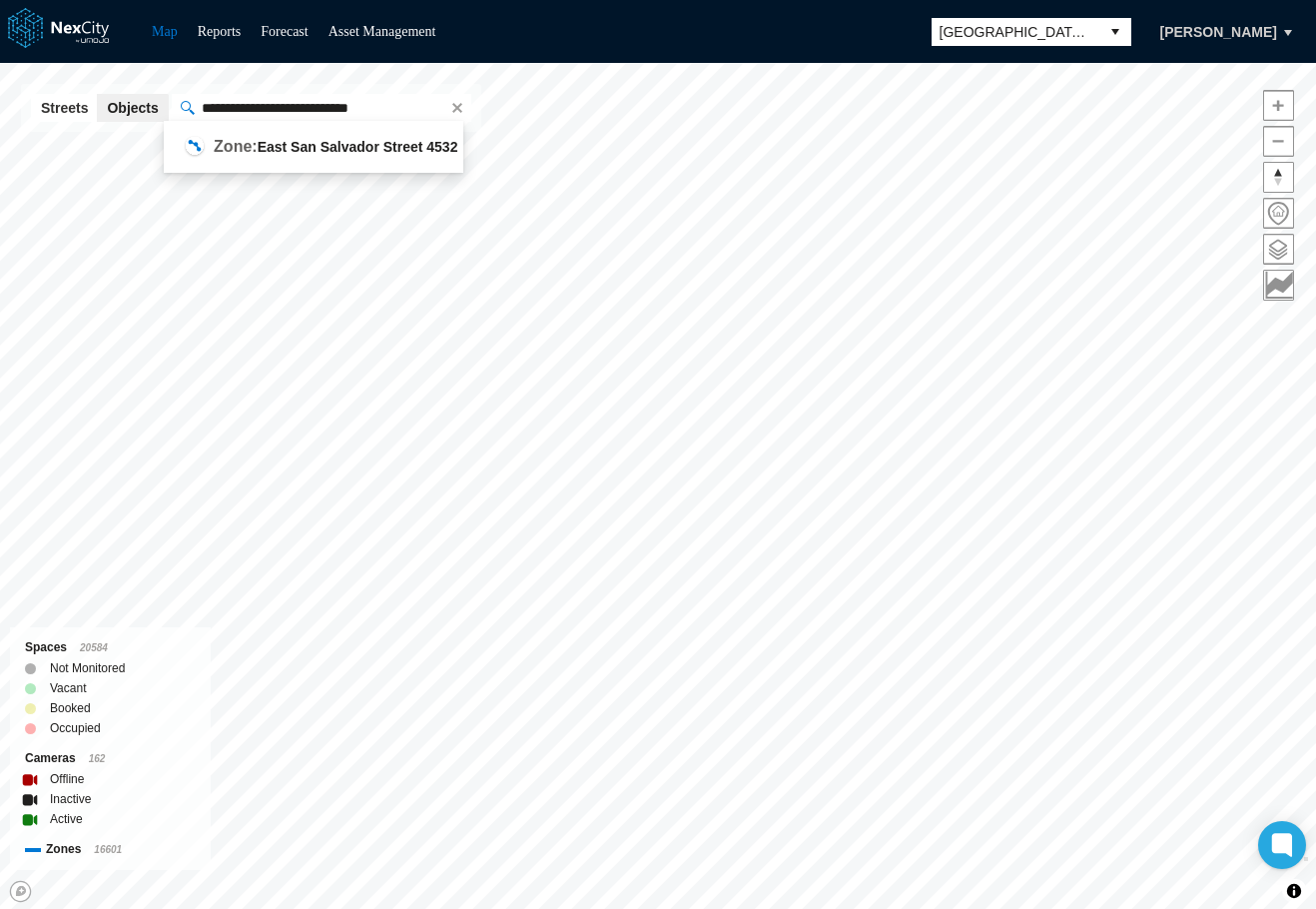 type on "**********" 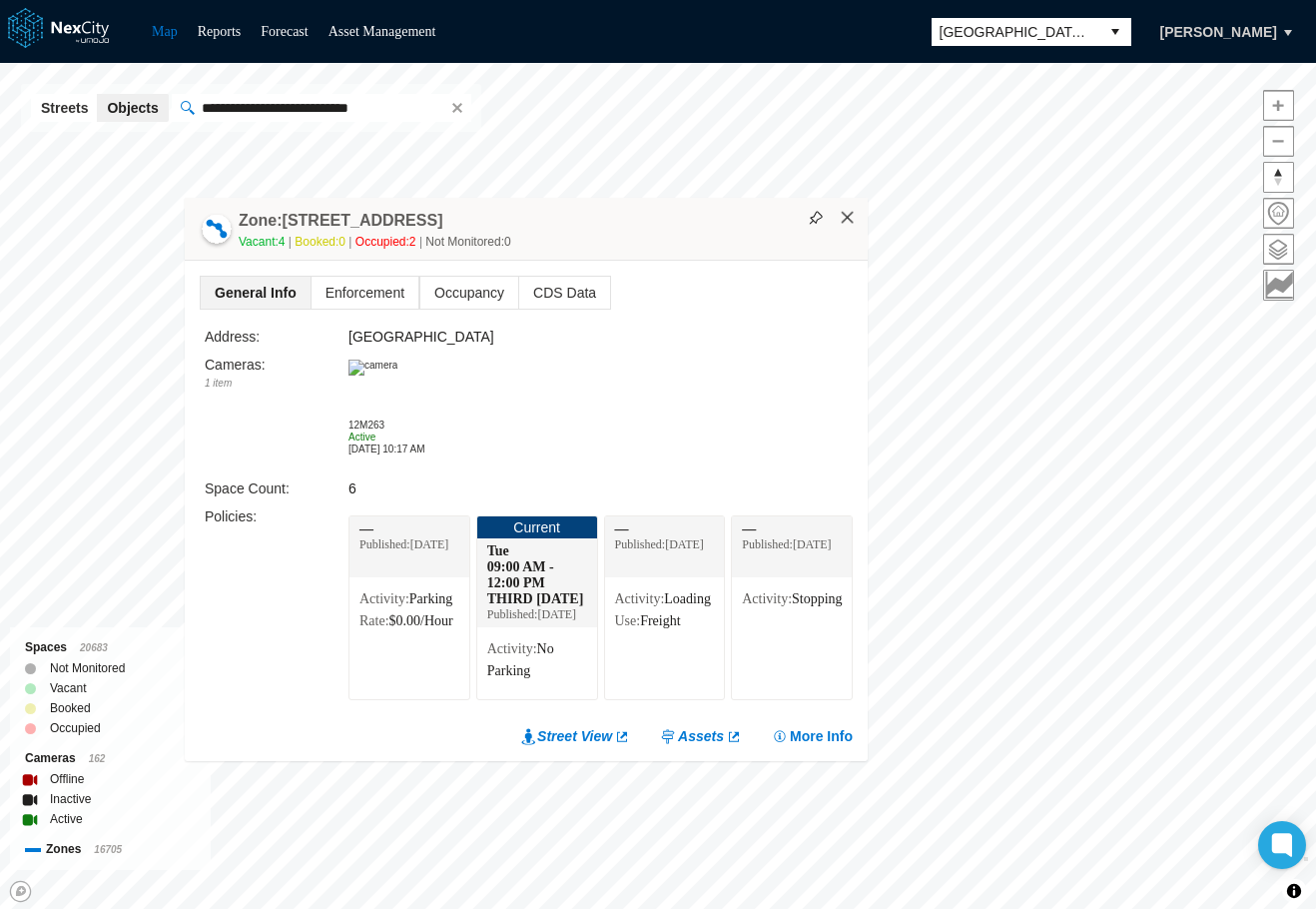 click on "×" at bounding box center [848, 218] 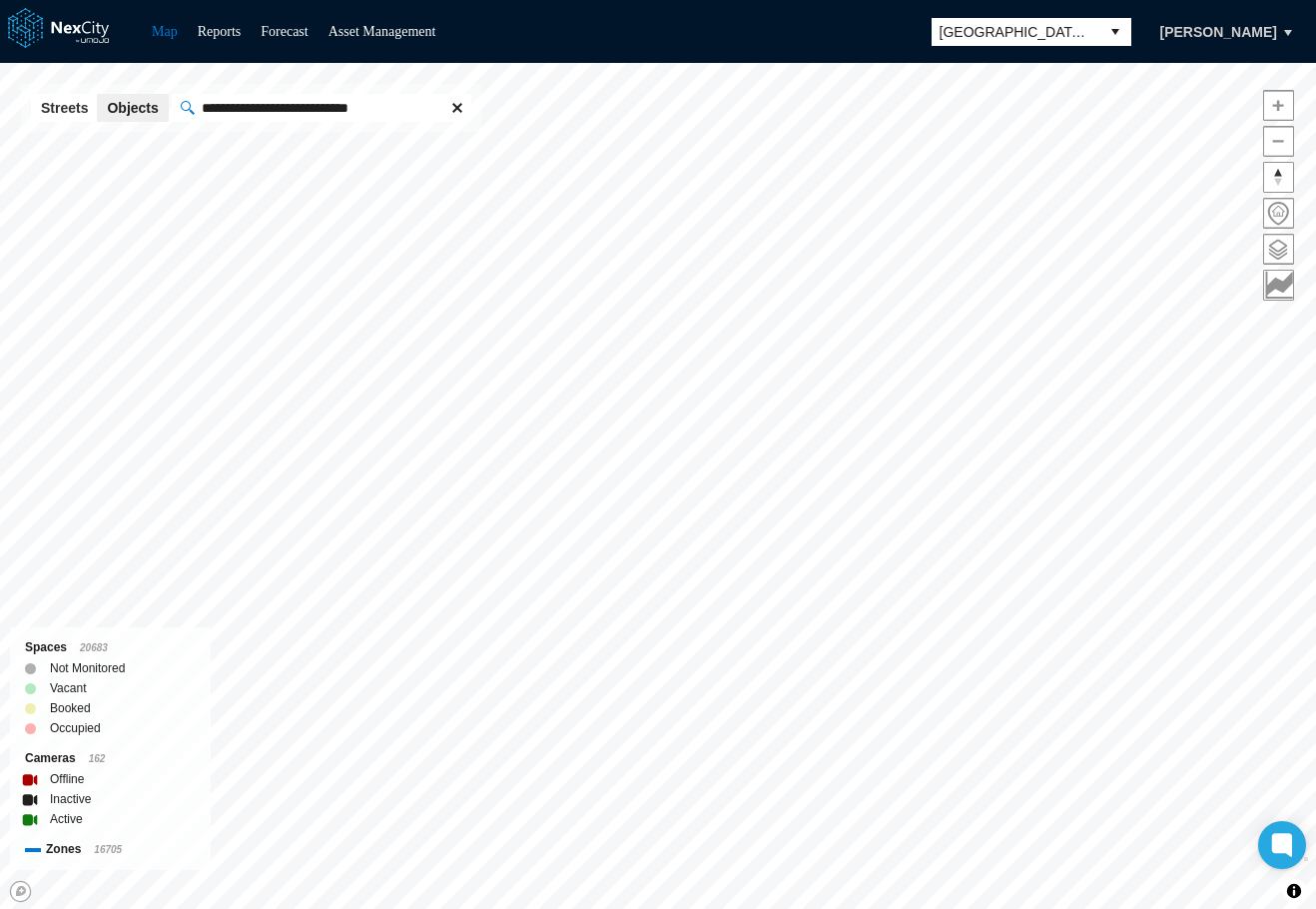 click at bounding box center [457, 108] 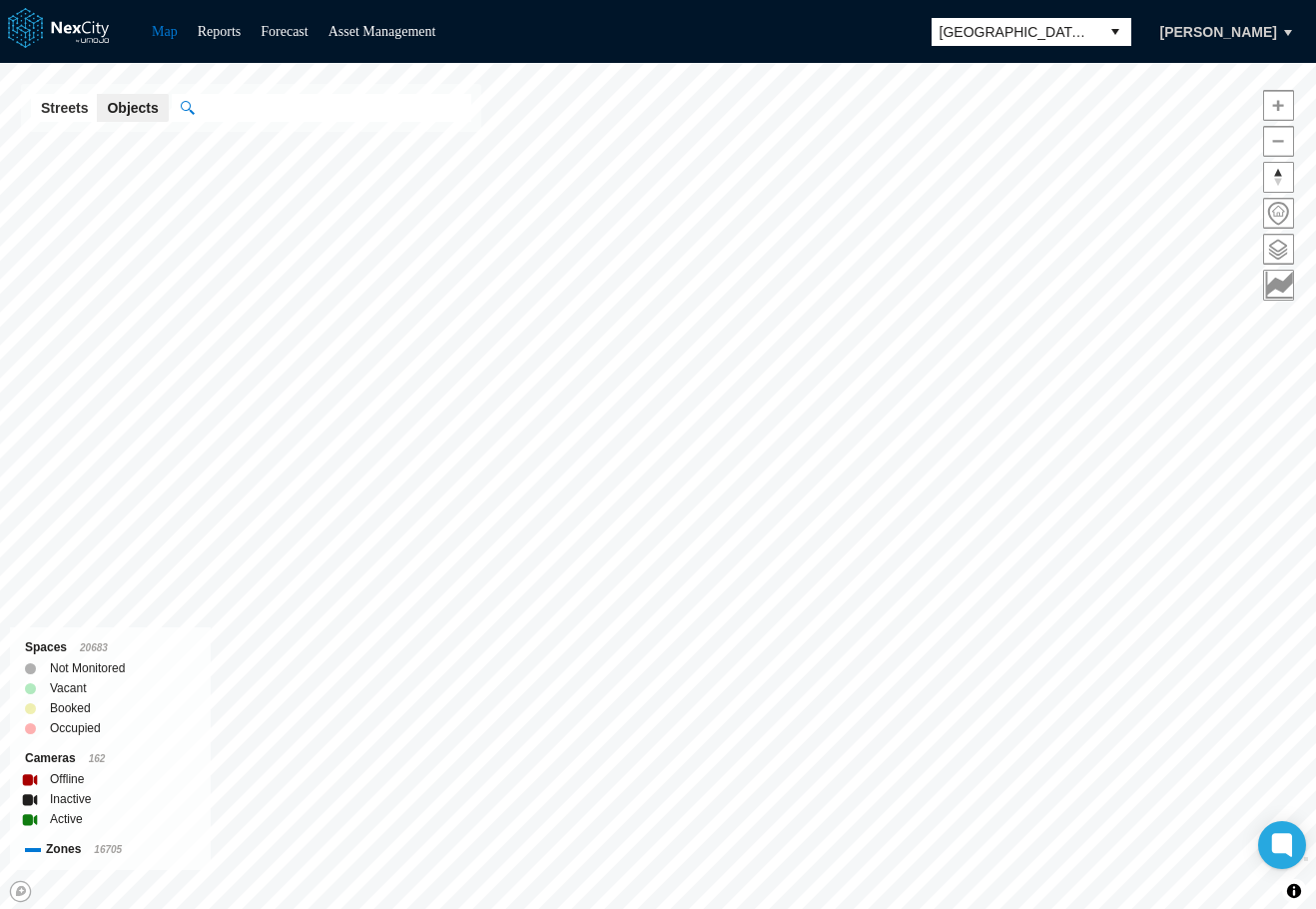 click at bounding box center [332, 108] 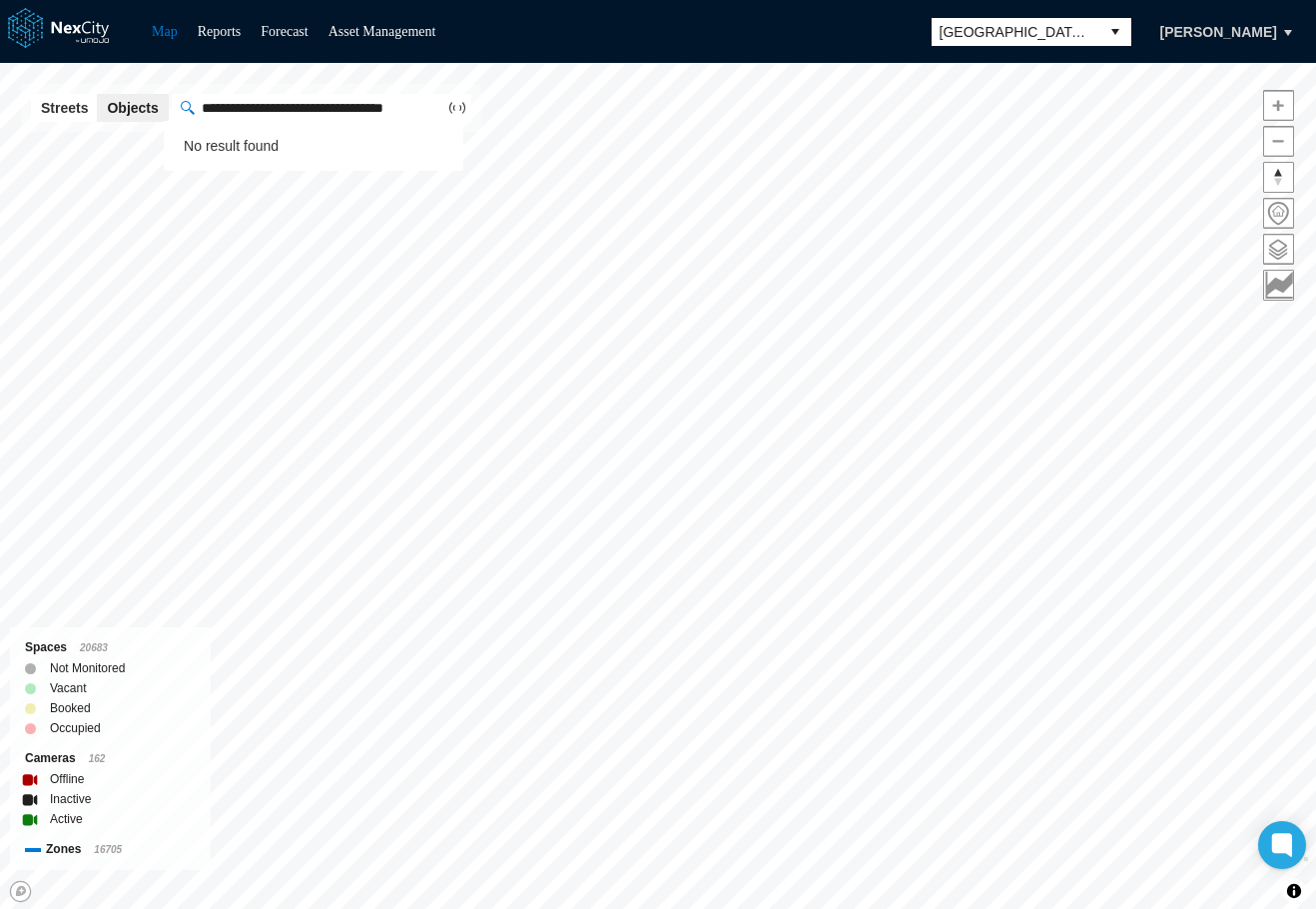 scroll, scrollTop: 0, scrollLeft: 35, axis: horizontal 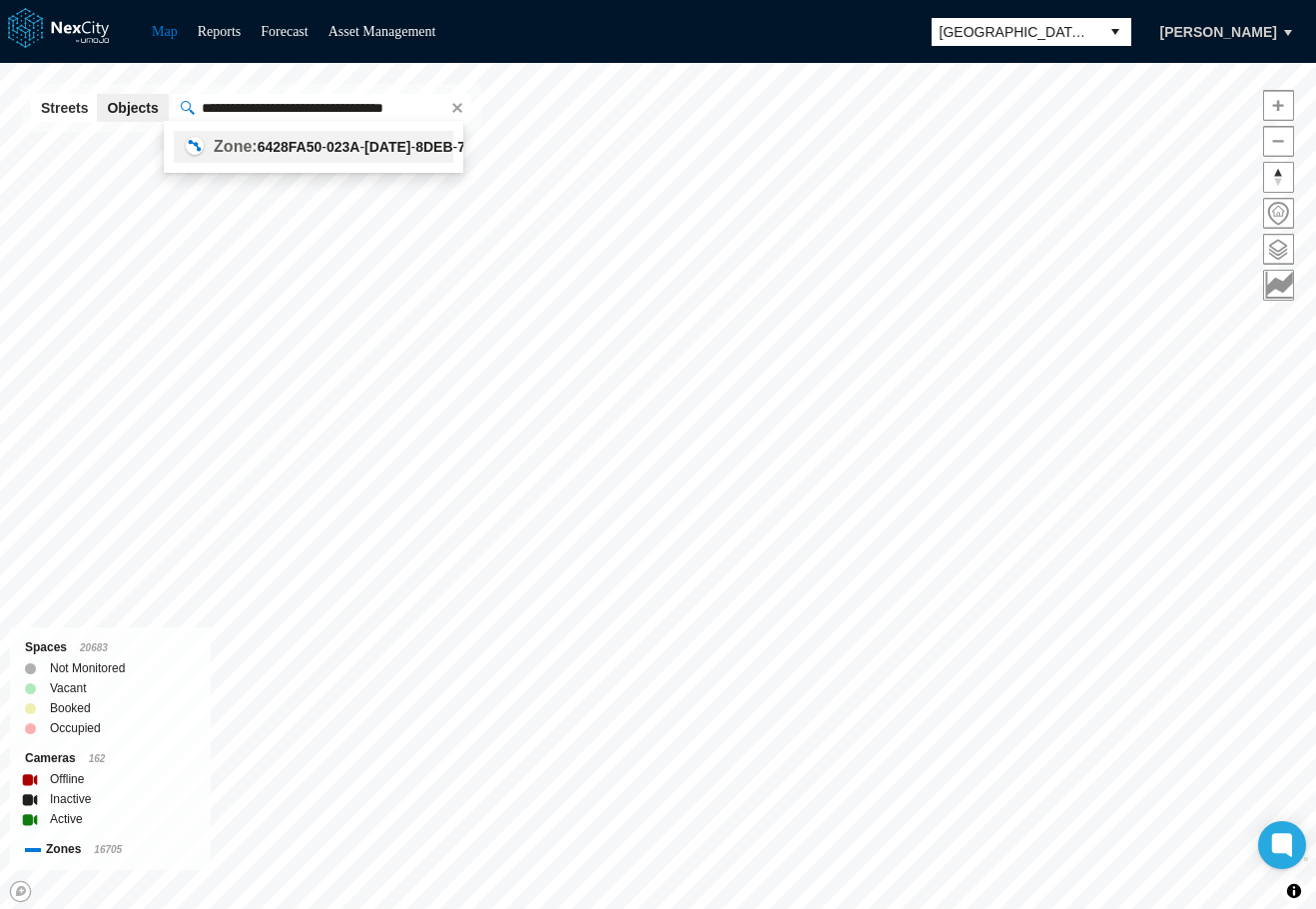 click on "6428FA50 - 023A - 46BC - 8DEB - 7568671BF64B" at bounding box center (406, 147) 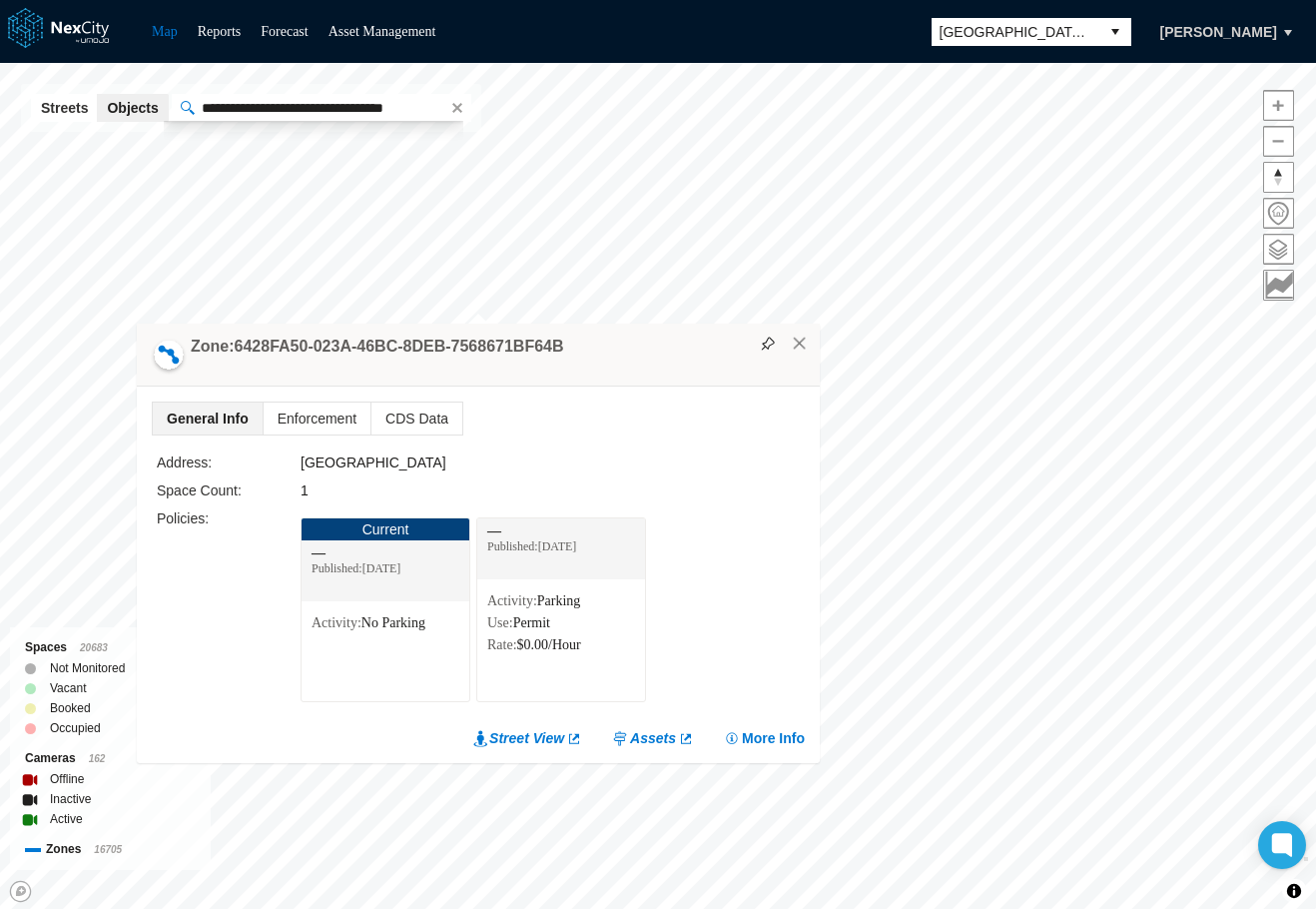 scroll, scrollTop: 0, scrollLeft: 0, axis: both 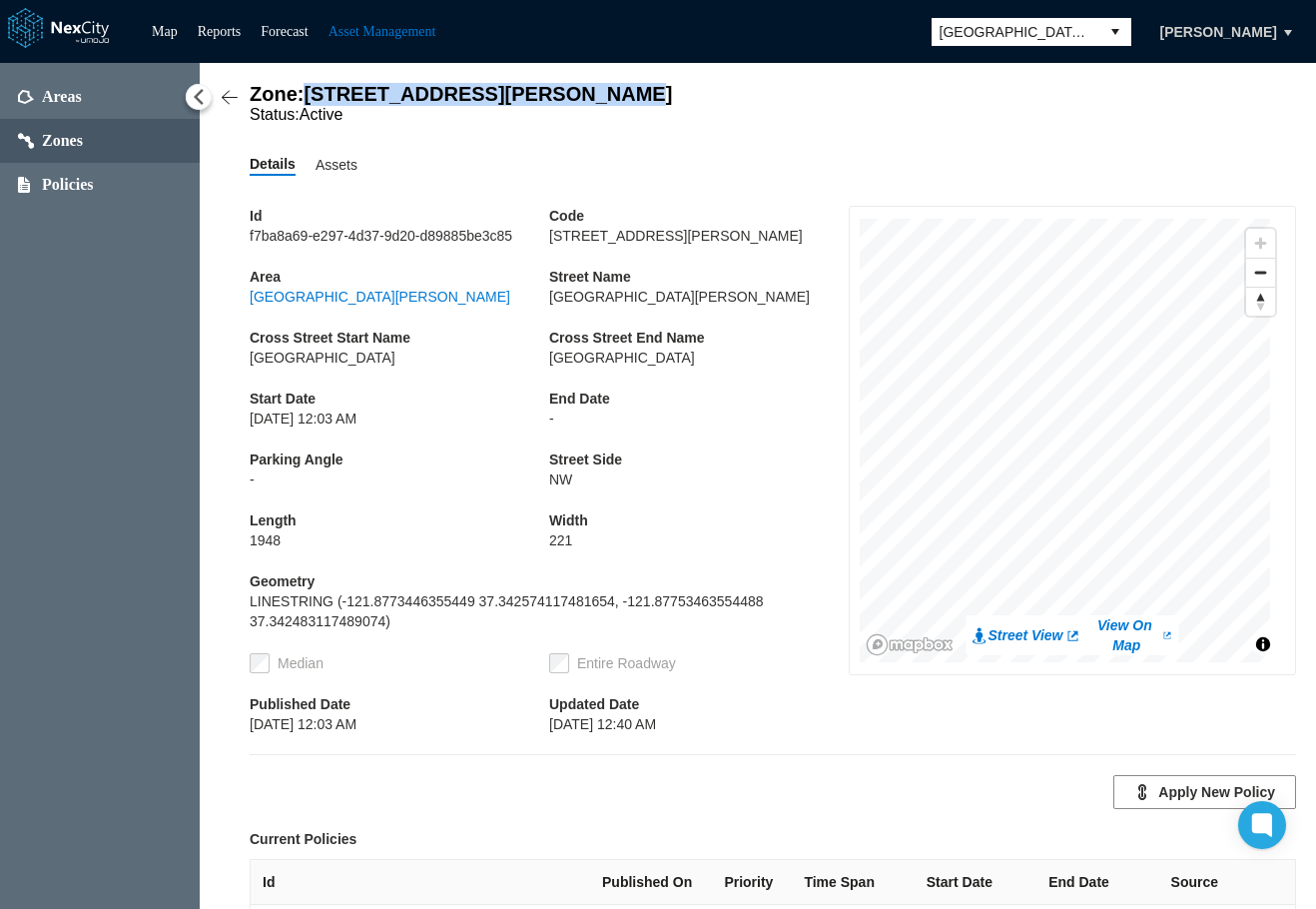 drag, startPoint x: 583, startPoint y: 96, endPoint x: 305, endPoint y: 97, distance: 278.0018 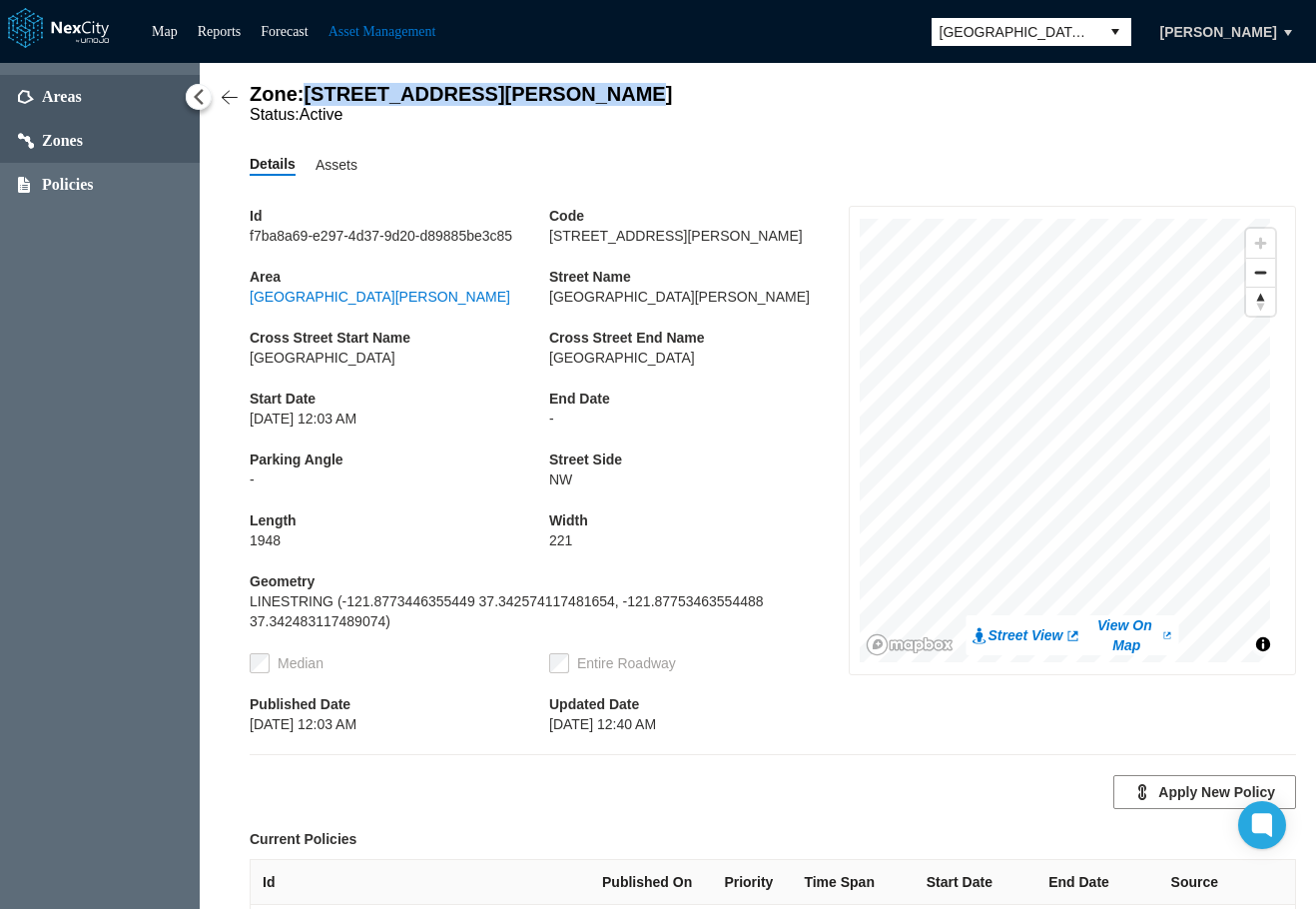 copy on "East Santa Clara Street 3048" 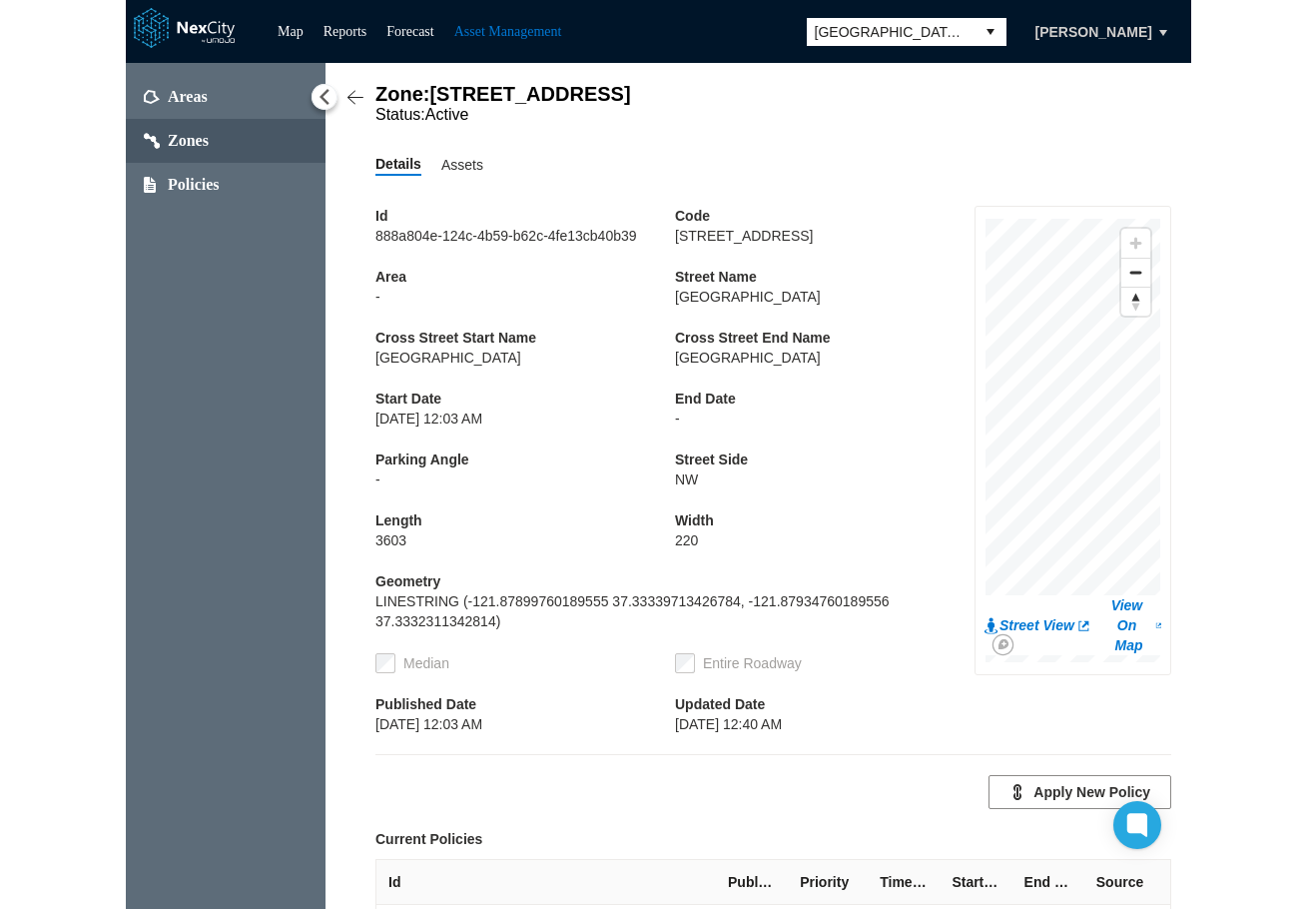 scroll, scrollTop: 0, scrollLeft: 0, axis: both 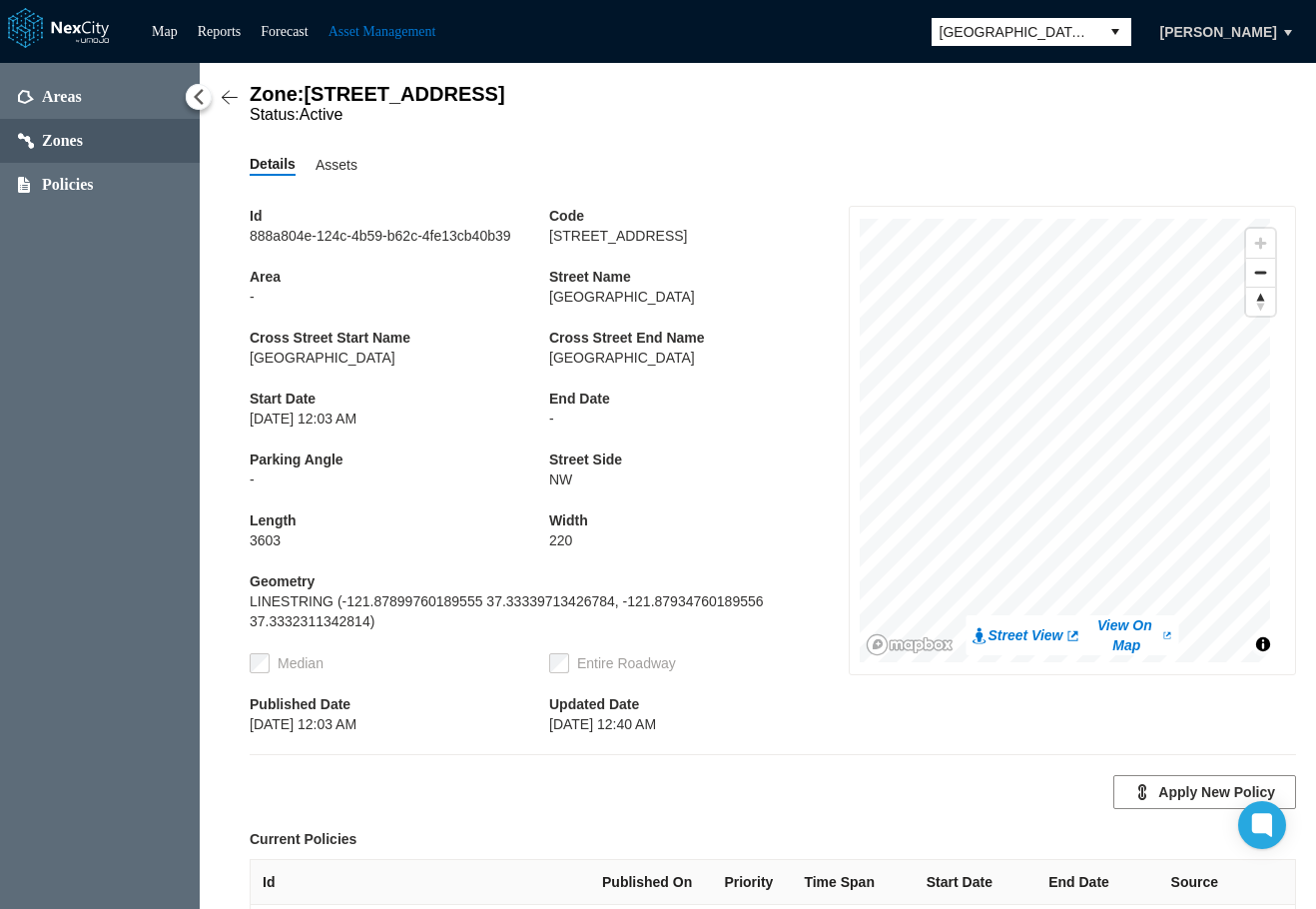 drag, startPoint x: 582, startPoint y: 95, endPoint x: 308, endPoint y: 103, distance: 274.11676 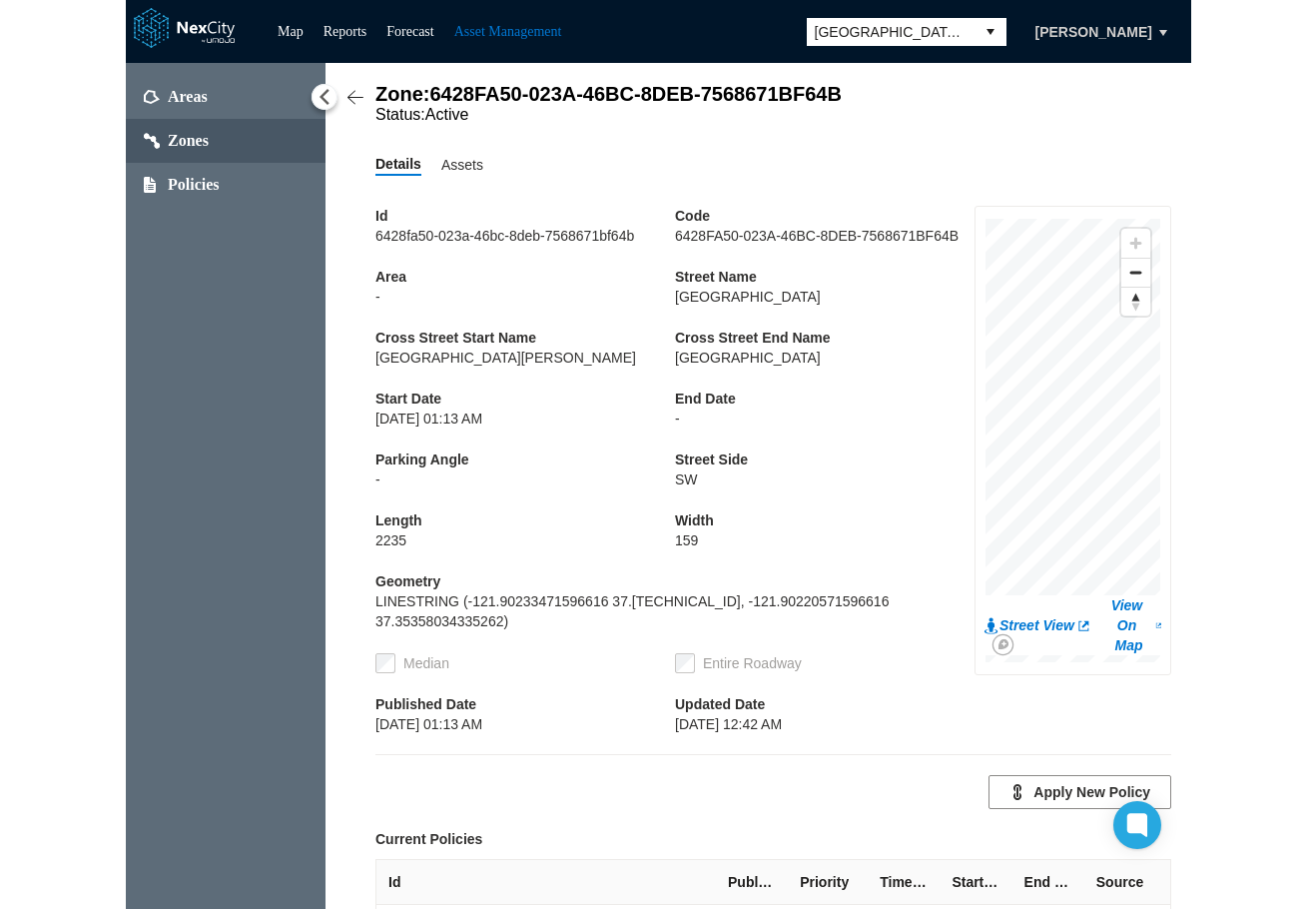 scroll, scrollTop: 0, scrollLeft: 0, axis: both 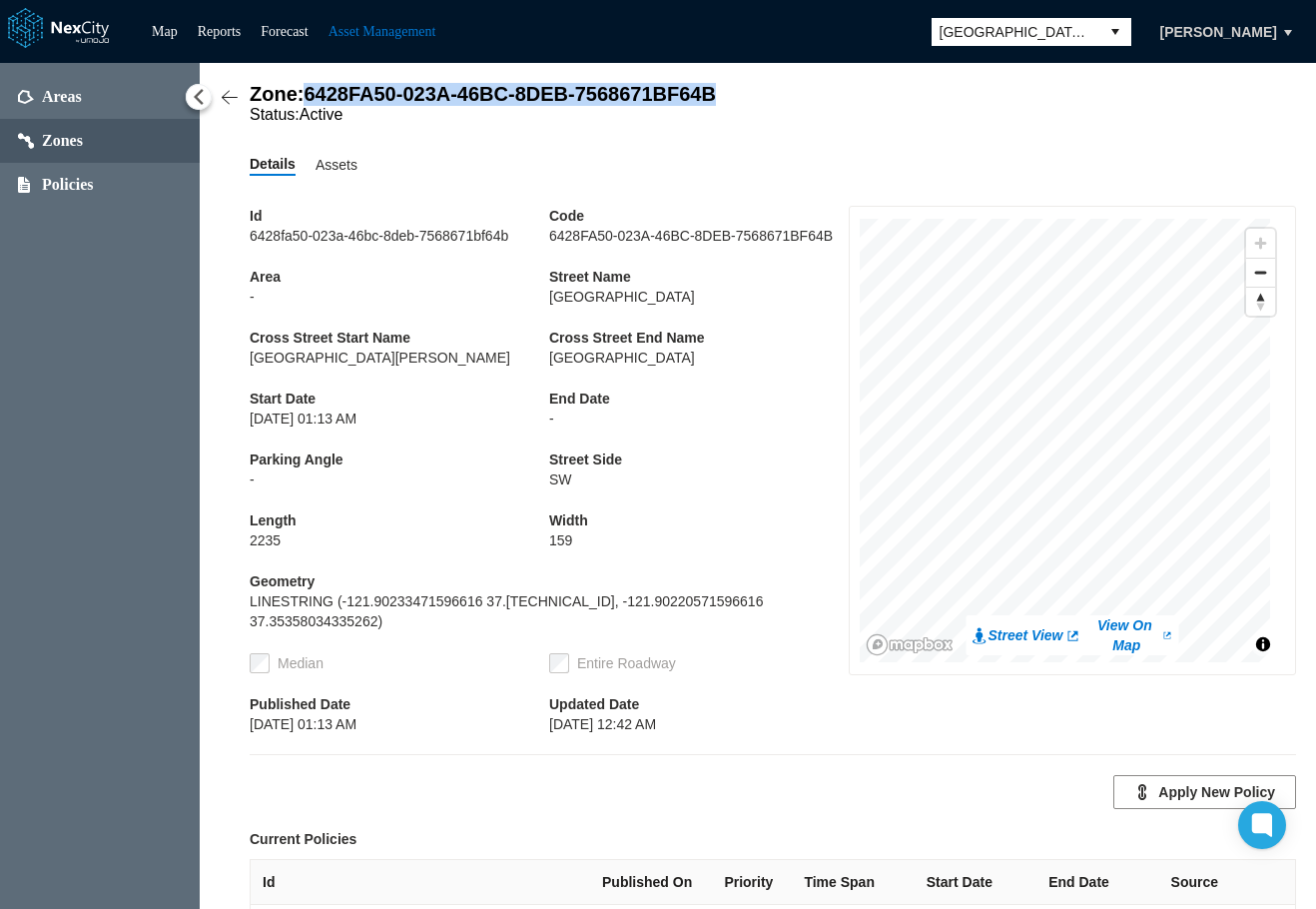 drag, startPoint x: 722, startPoint y: 95, endPoint x: 310, endPoint y: 93, distance: 412.00485 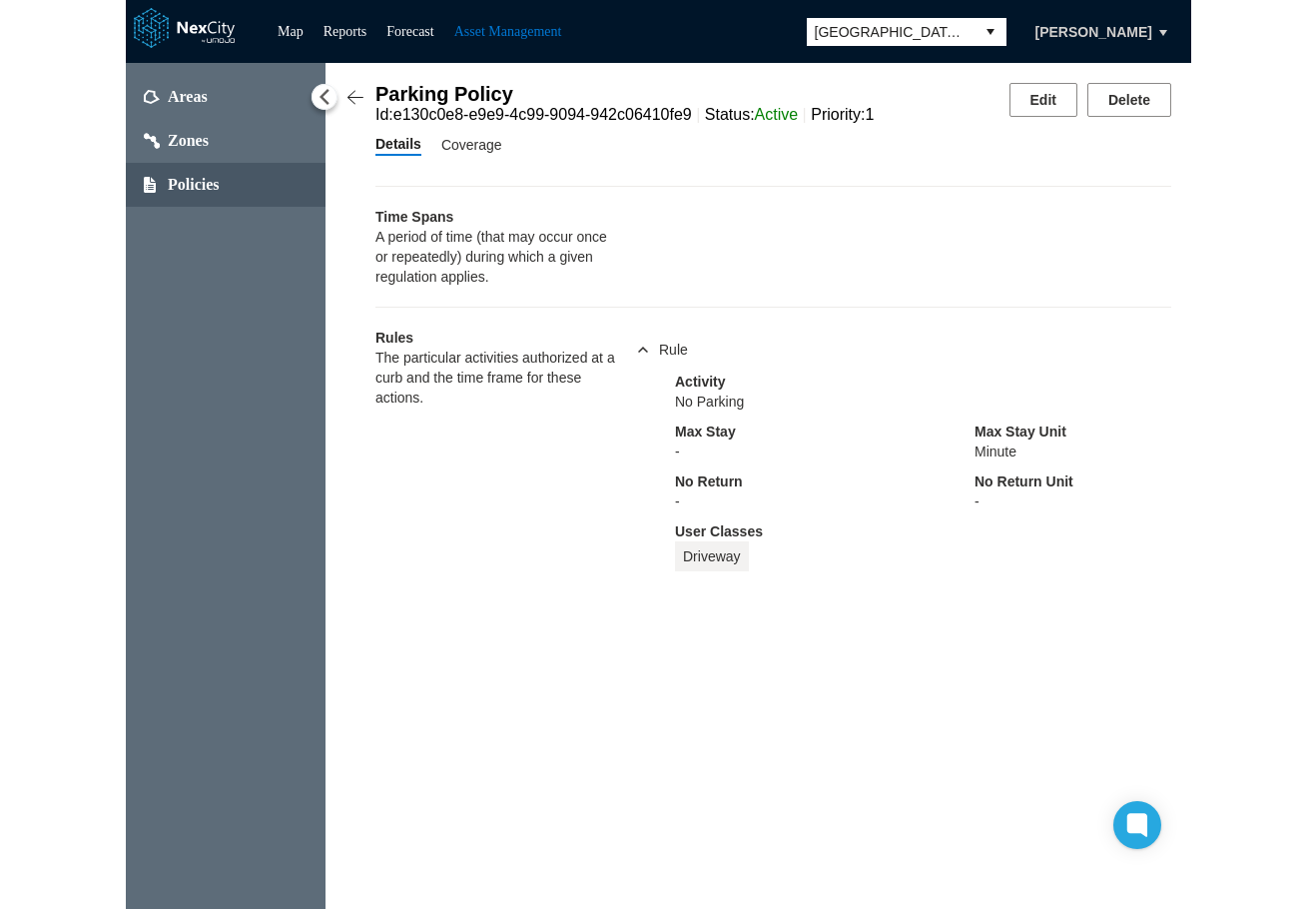 scroll, scrollTop: 0, scrollLeft: 0, axis: both 